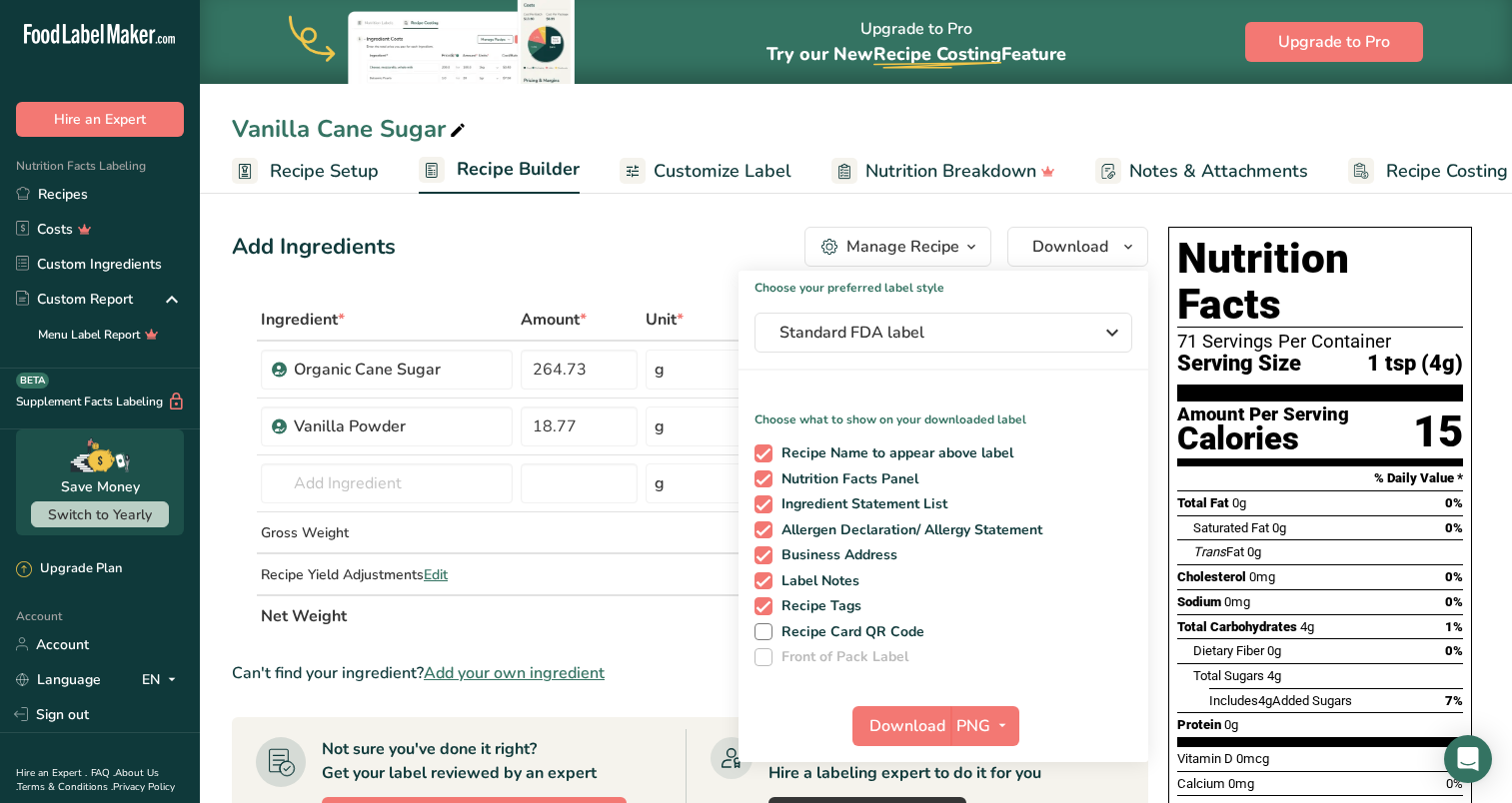 scroll, scrollTop: 0, scrollLeft: 0, axis: both 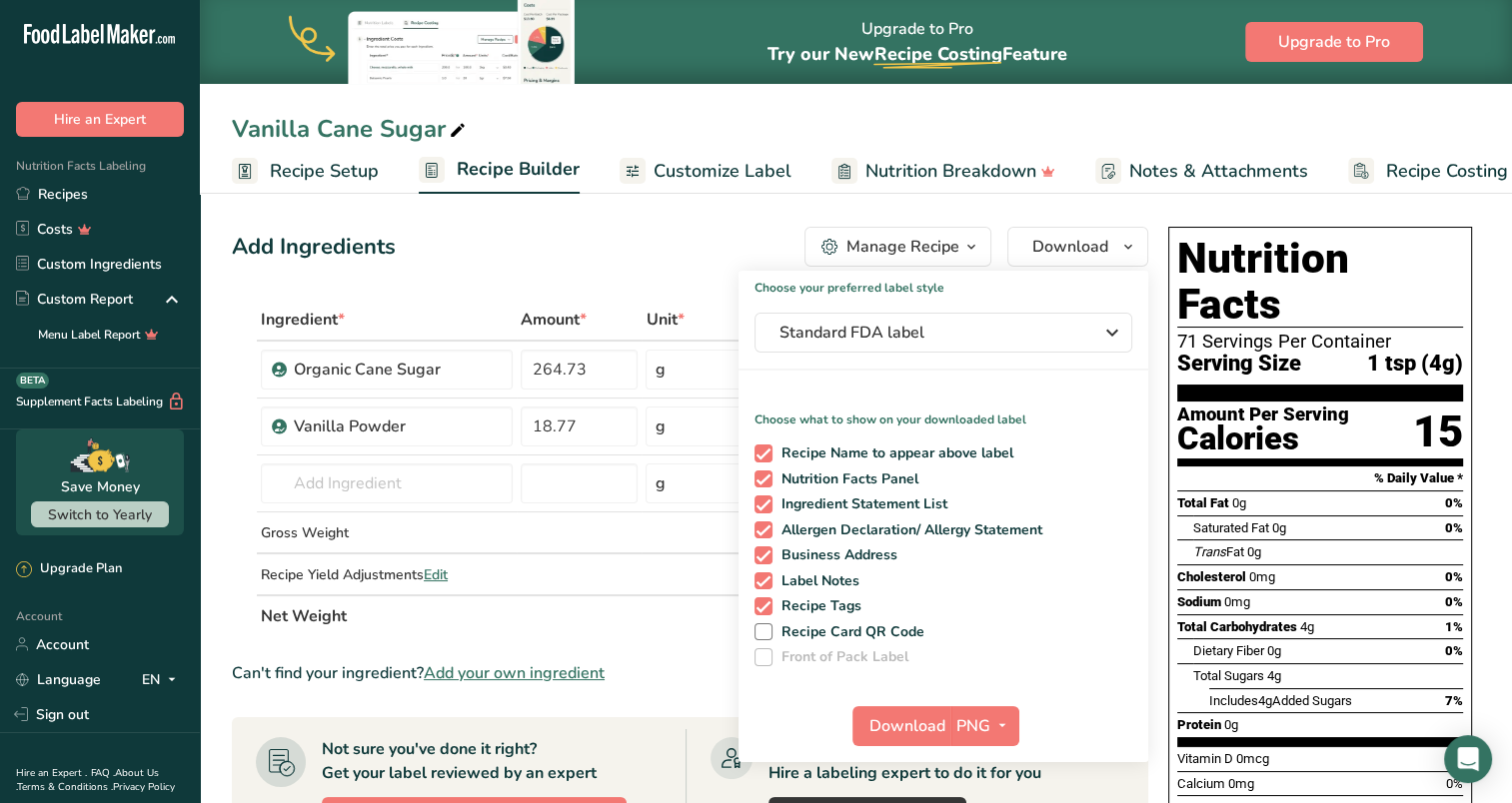 click on "Add Ingredients
Manage Recipe         Delete Recipe           Duplicate Recipe             Scale Recipe             Save as Sub-Recipe   .a-a{fill:#347362;}.b-a{fill:#fff;}                               Nutrition Breakdown                   Recipe Card
NEW
Amino Acids Pattern Report             Activity History
Download
Choose your preferred label style
Standard FDA label
Standard FDA label
The most common format for nutrition facts labels in compliance with the FDA's typeface, style and requirements
Tabular FDA label
A label format compliant with the FDA regulations presented in a tabular (horizontal) display.
Linear FDA label
A simple linear display for small sized packages.
Simplified FDA label" at bounding box center [690, 247] 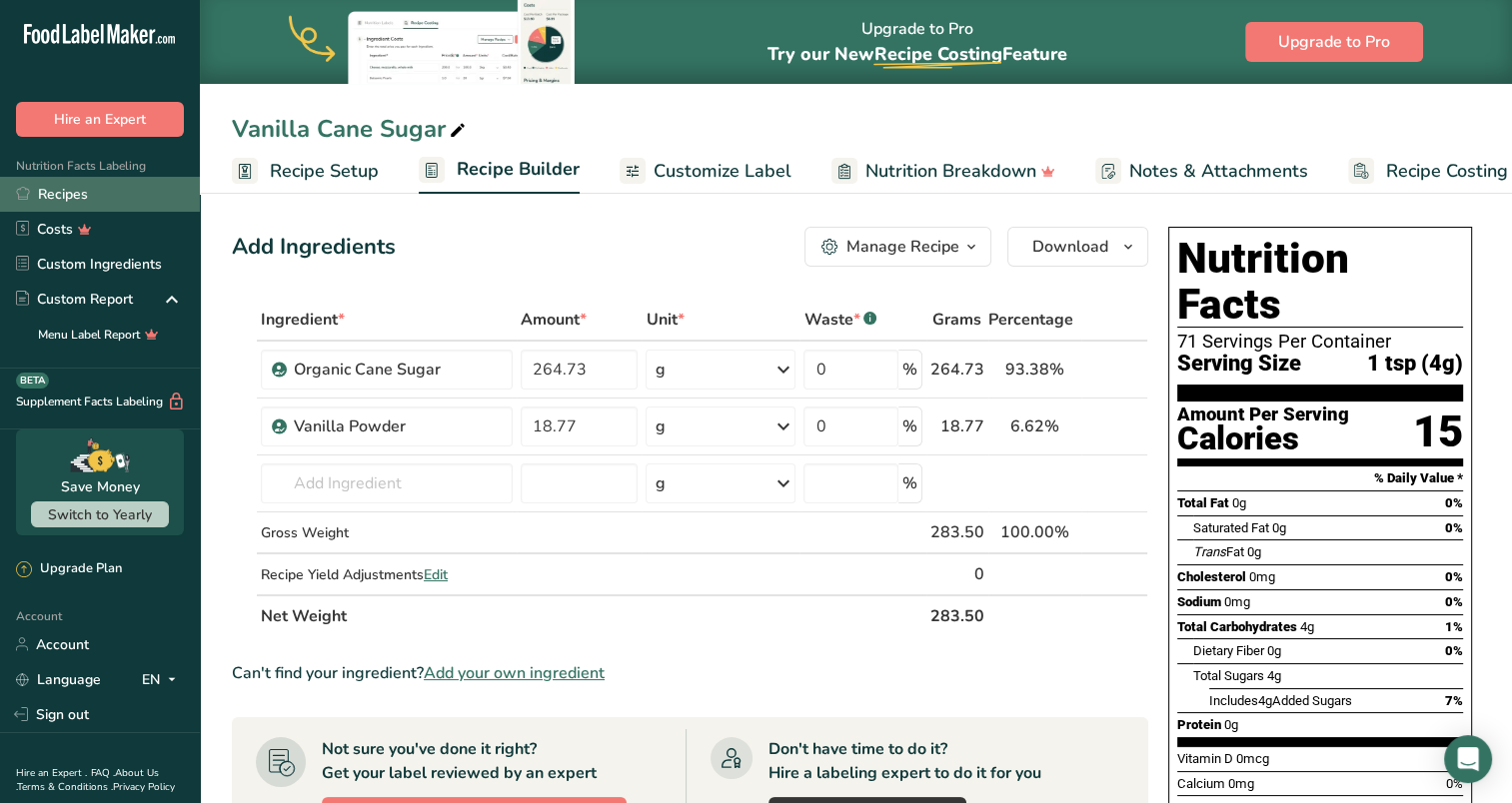 click on "Recipes" at bounding box center (100, 194) 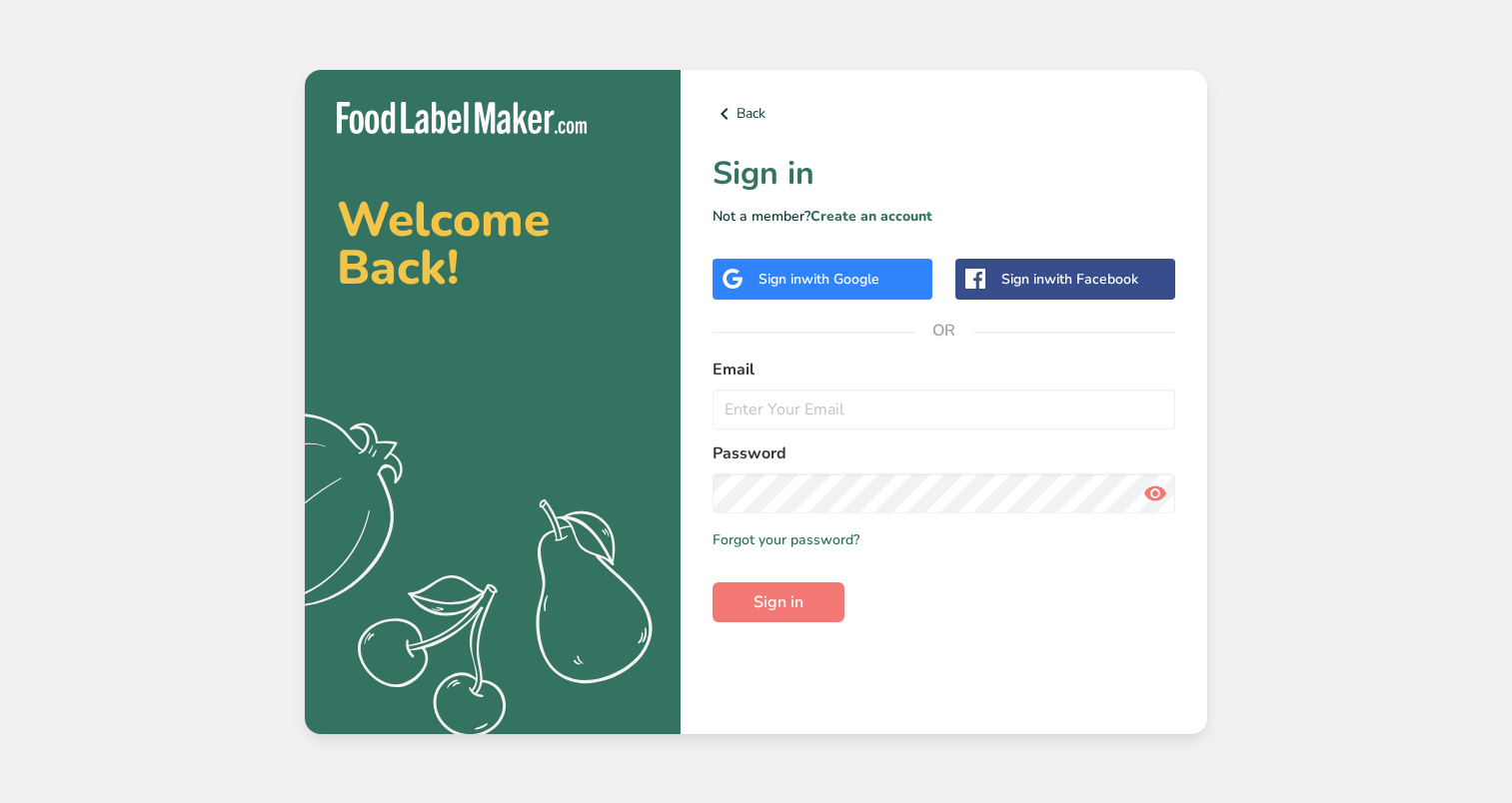 scroll, scrollTop: 0, scrollLeft: 0, axis: both 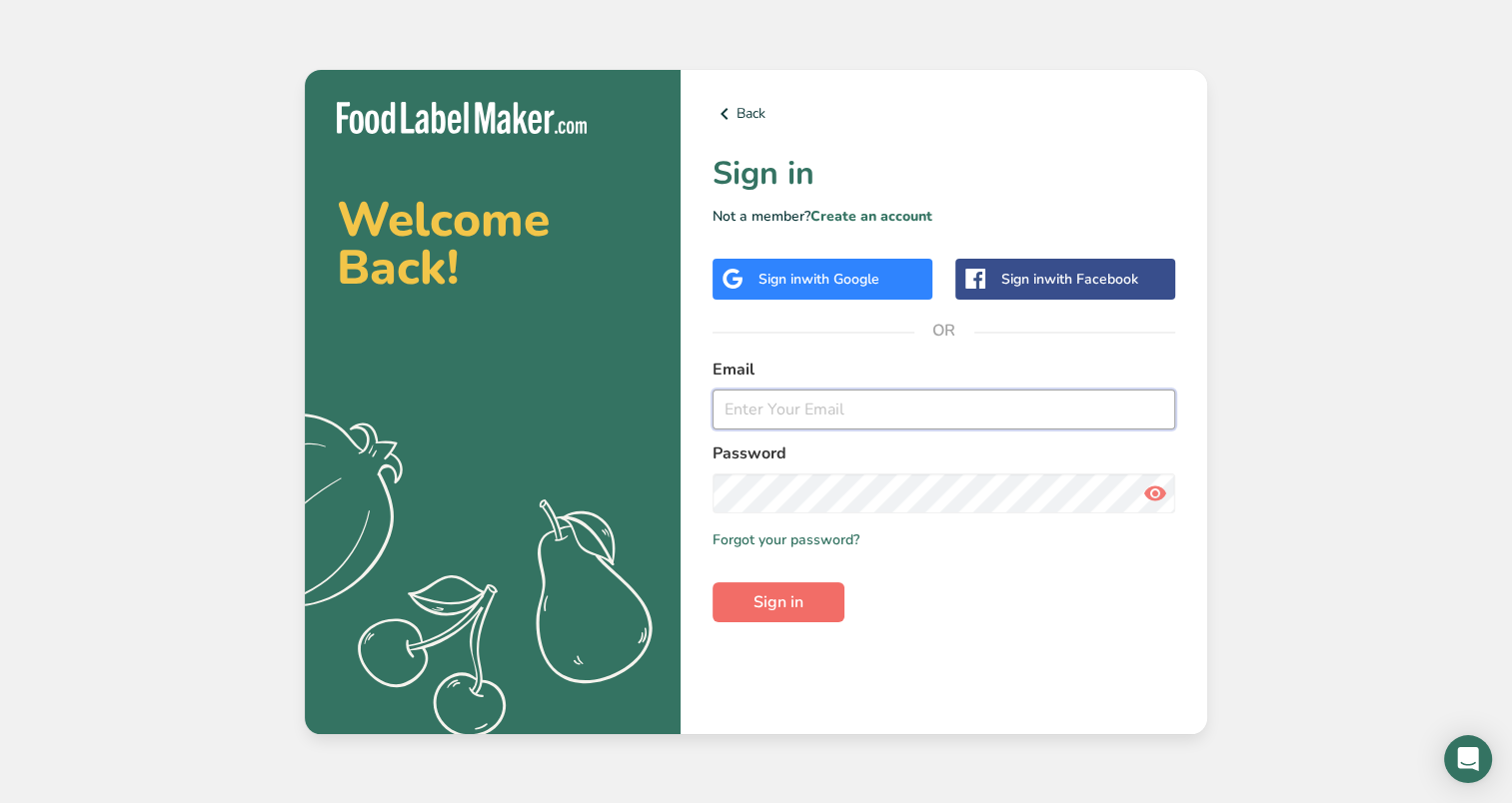 type on "curry0311@valhallafarmswestflorida.com" 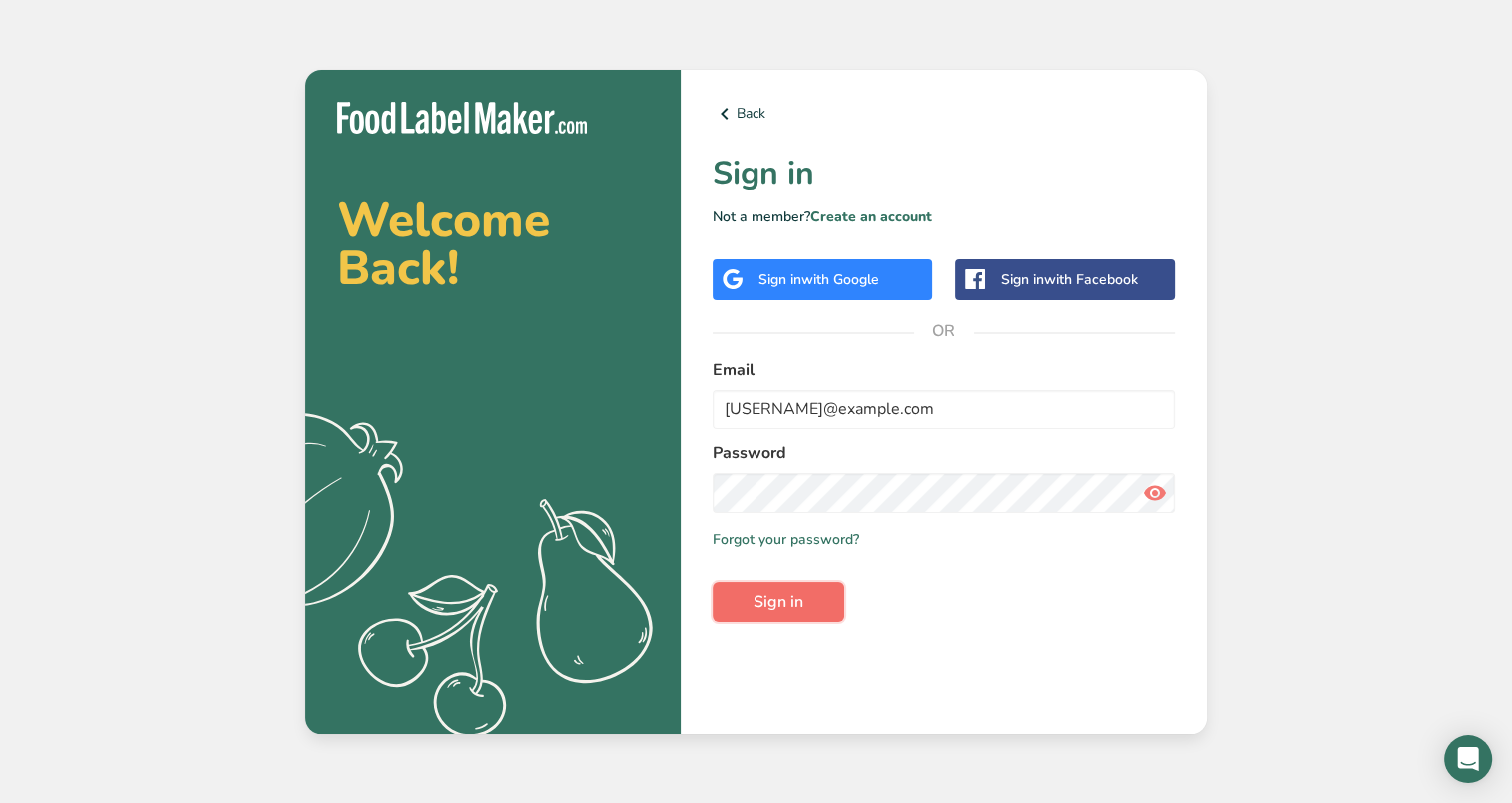 click on "Sign in" at bounding box center (778, 602) 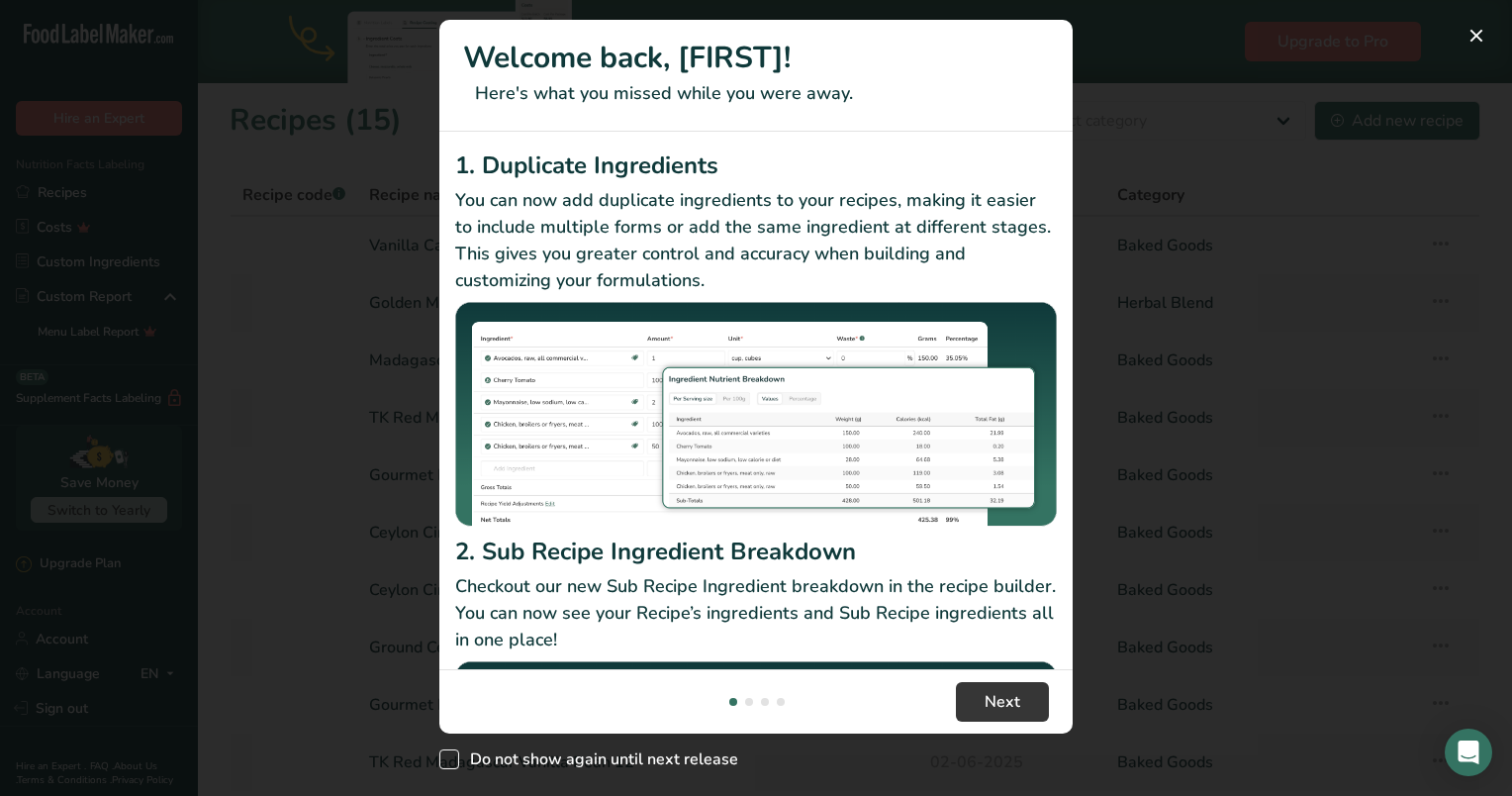 click at bounding box center (449, 759) 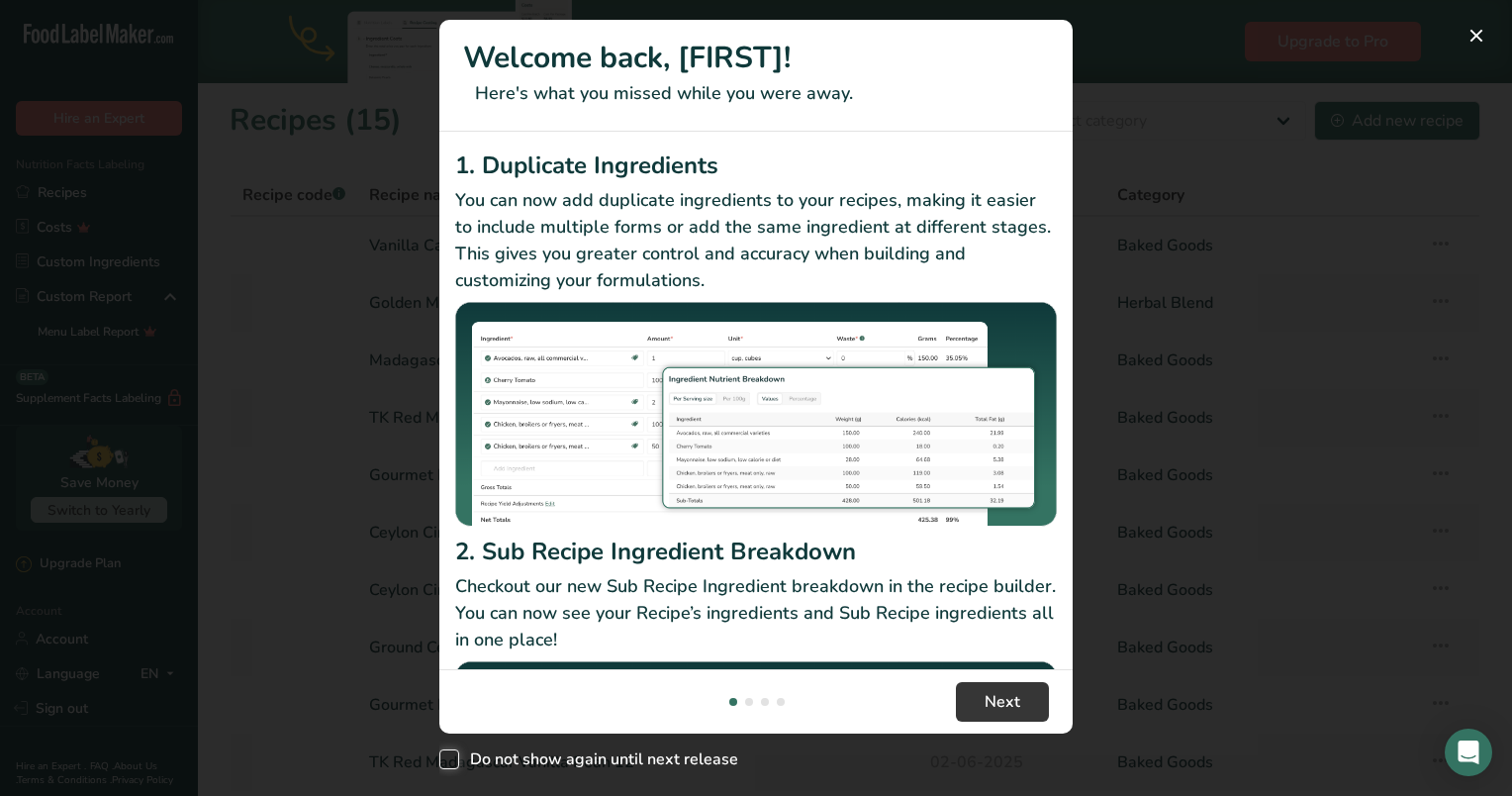 click on "Do not show again until next release" at bounding box center [445, 759] 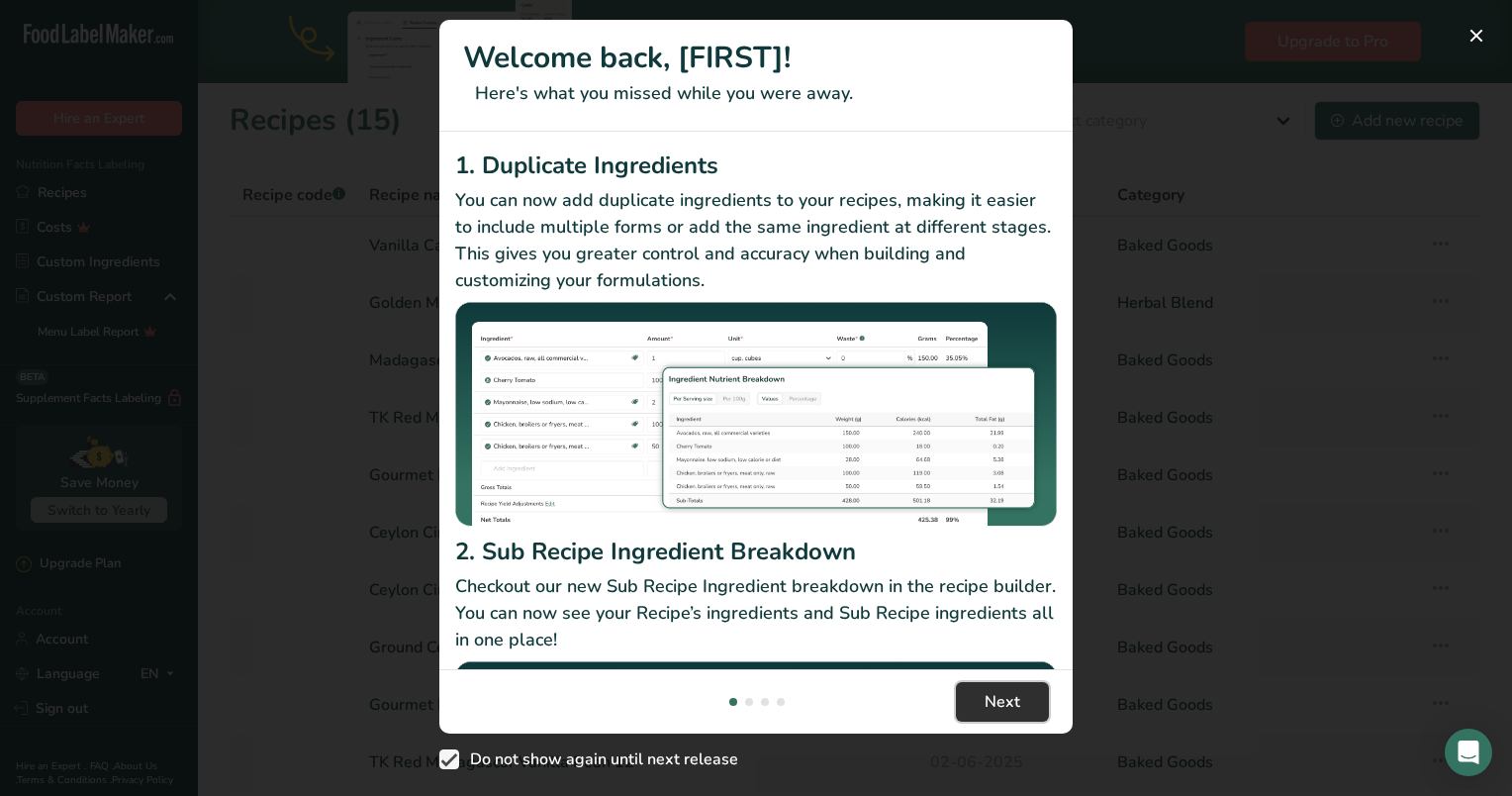 click on "Next" at bounding box center [1002, 702] 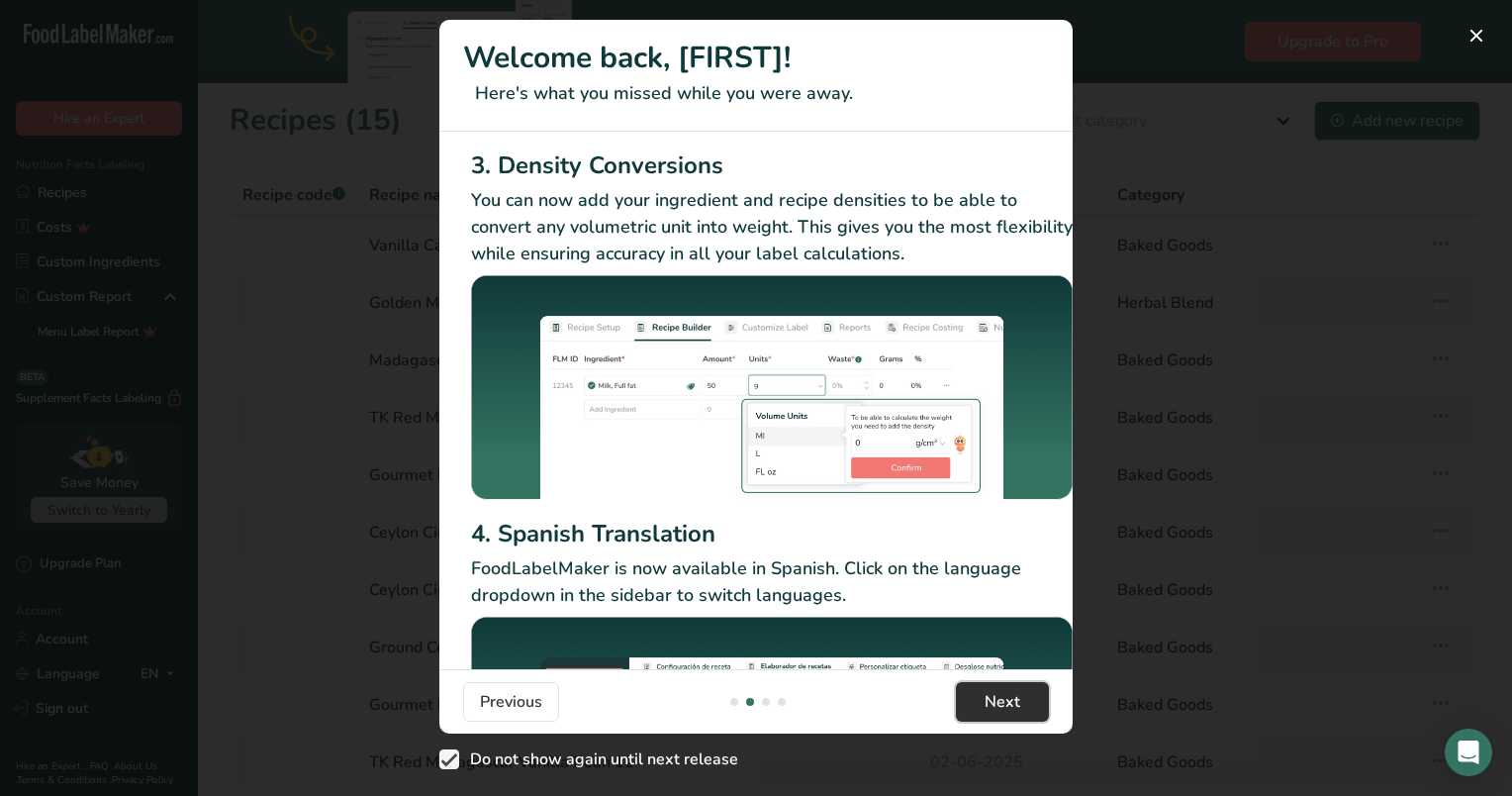 click on "Next" at bounding box center (1002, 702) 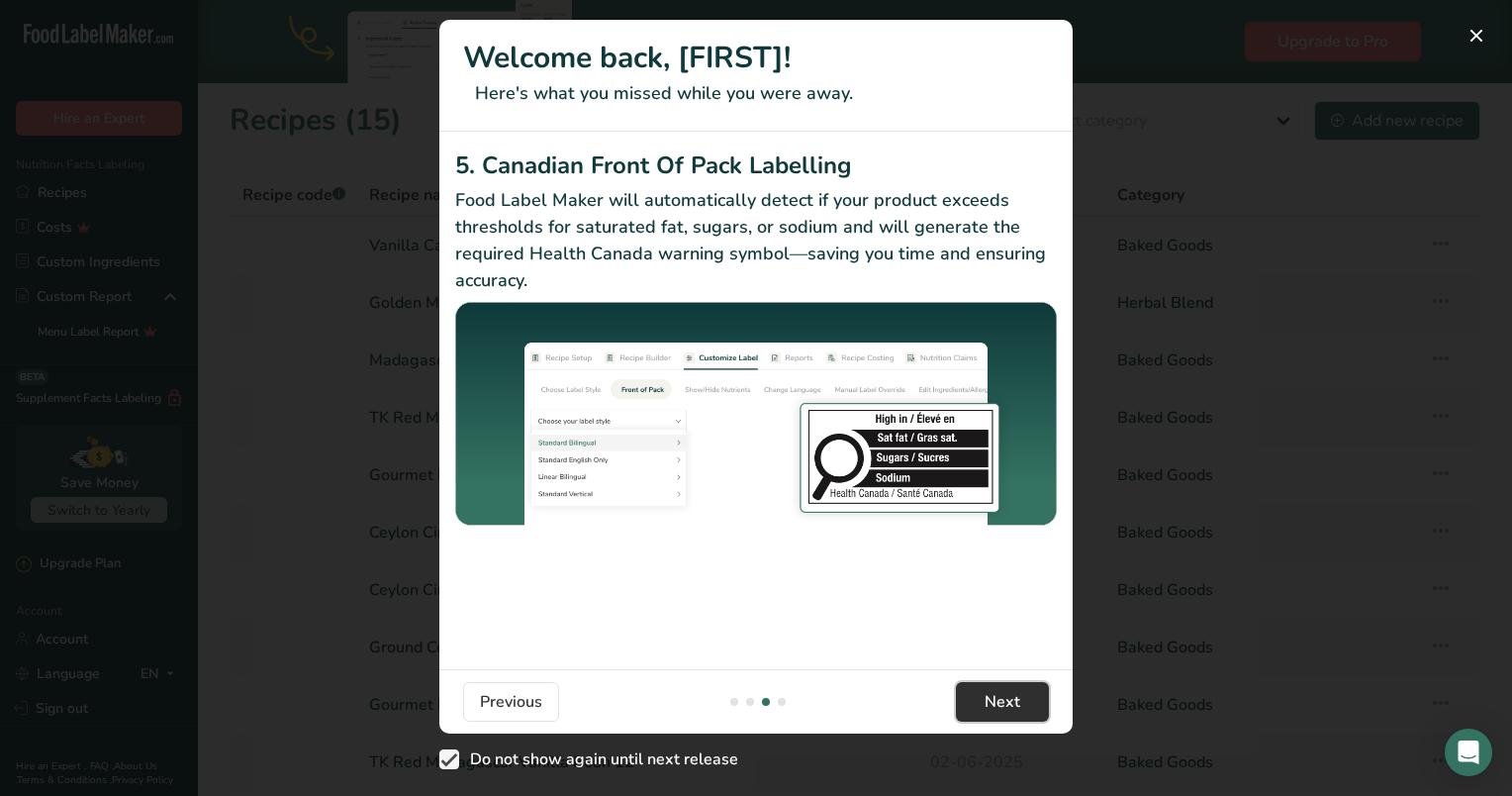 click on "Next" at bounding box center [1002, 702] 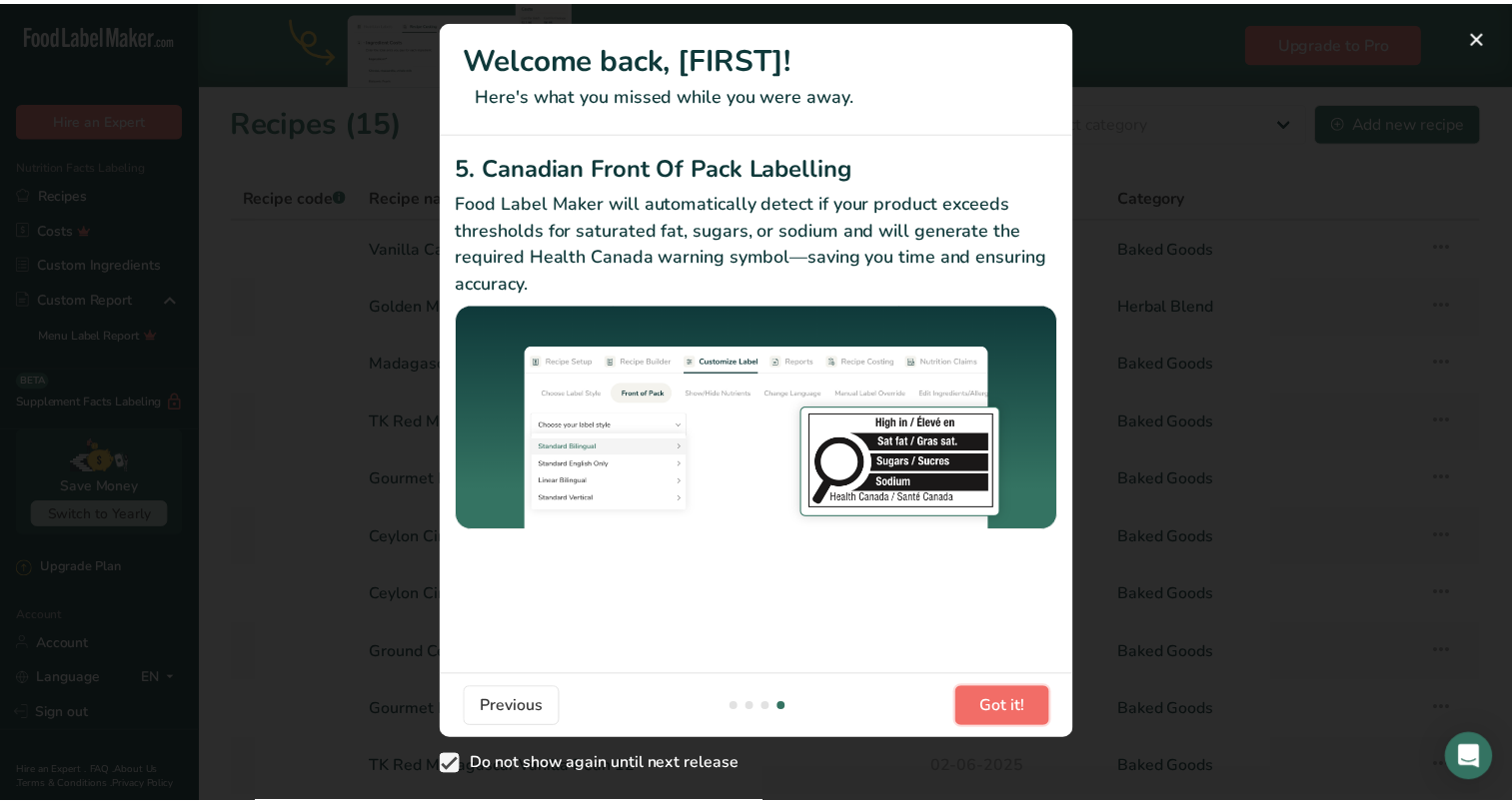 scroll, scrollTop: 0, scrollLeft: 1903, axis: horizontal 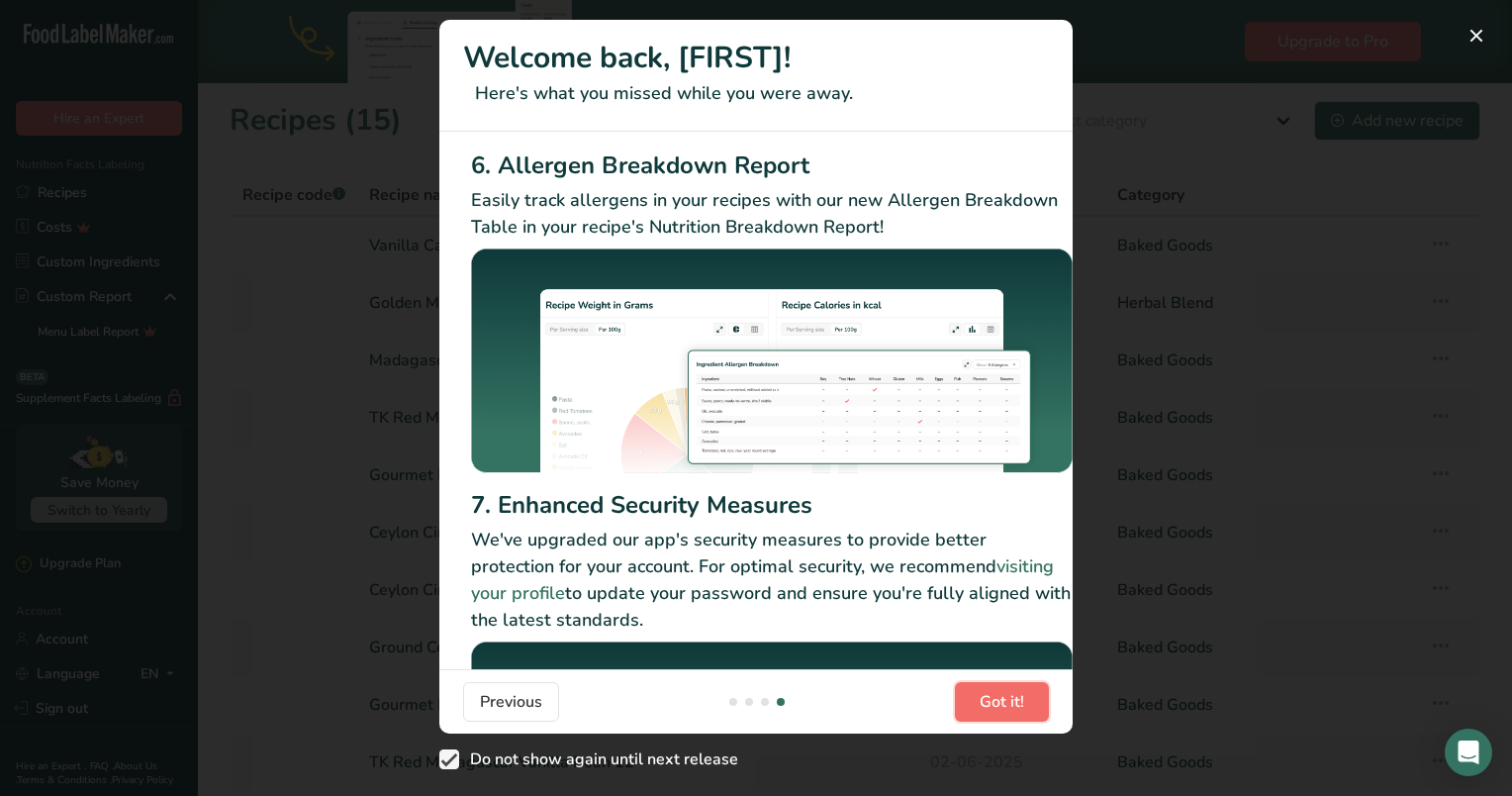 click on "Got it!" at bounding box center (1001, 702) 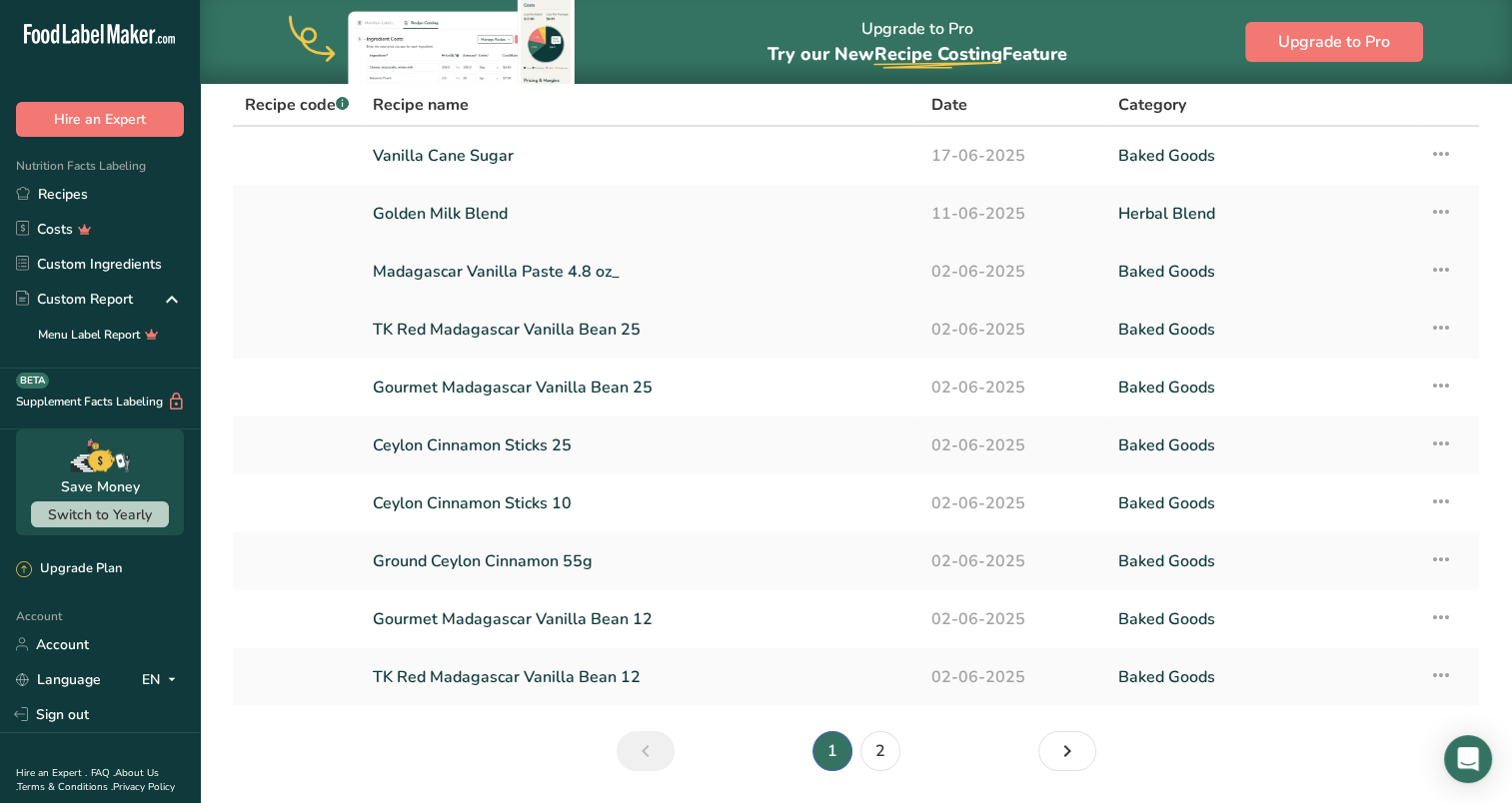 scroll, scrollTop: 92, scrollLeft: 0, axis: vertical 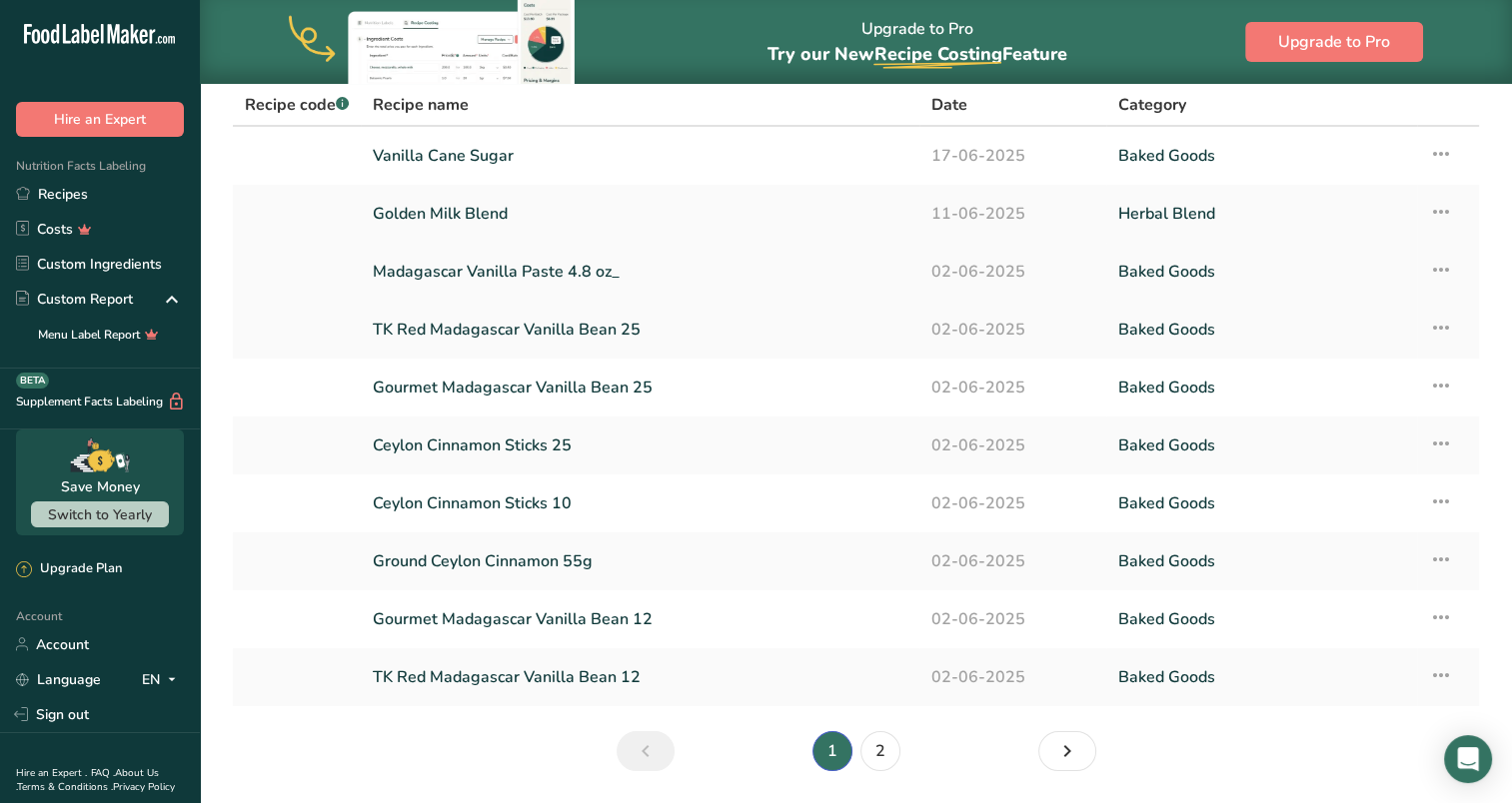 click on "Madagascar Vanilla Paste 4.8 oz_" at bounding box center [640, 272] 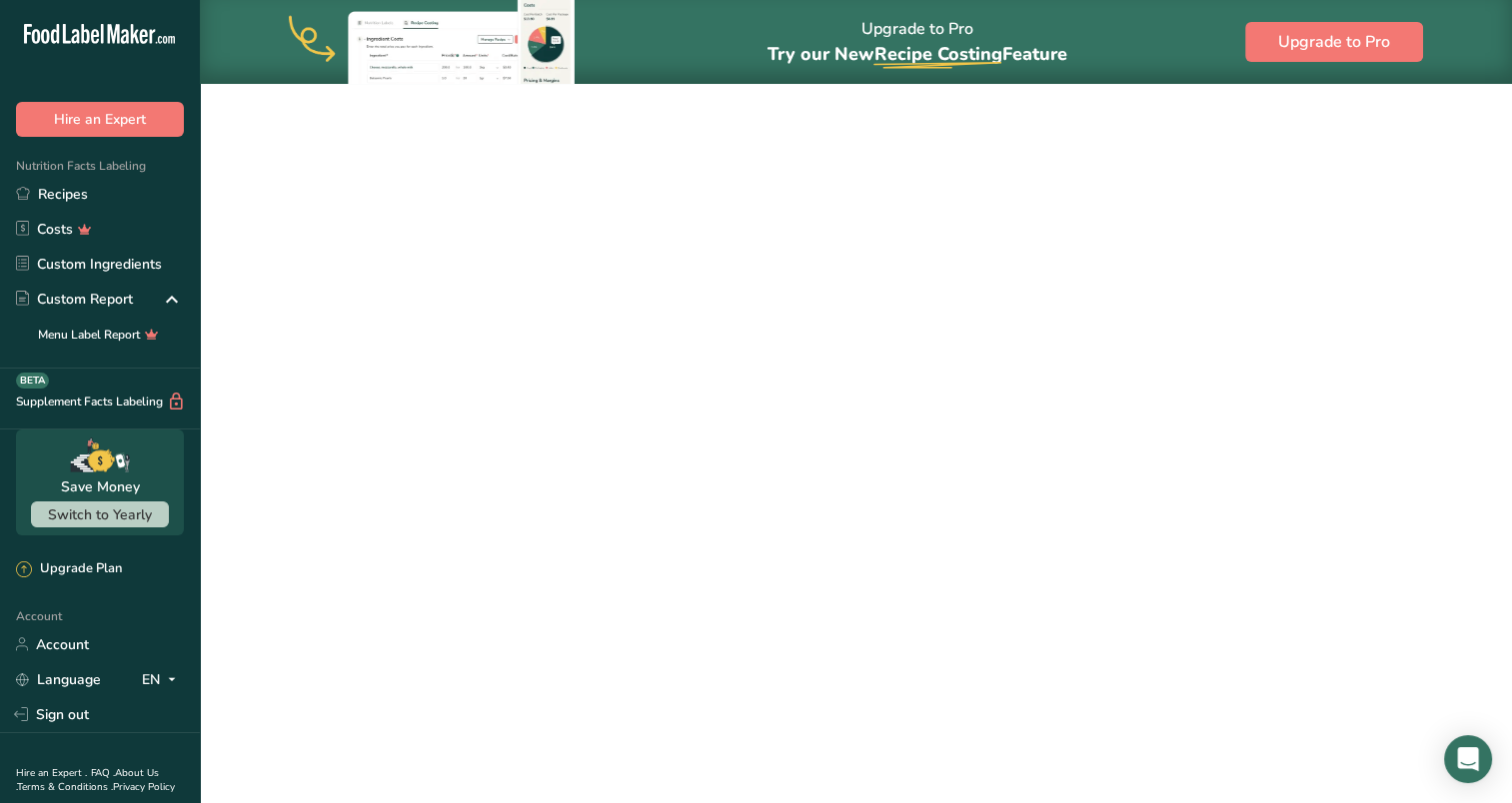 scroll, scrollTop: 0, scrollLeft: 0, axis: both 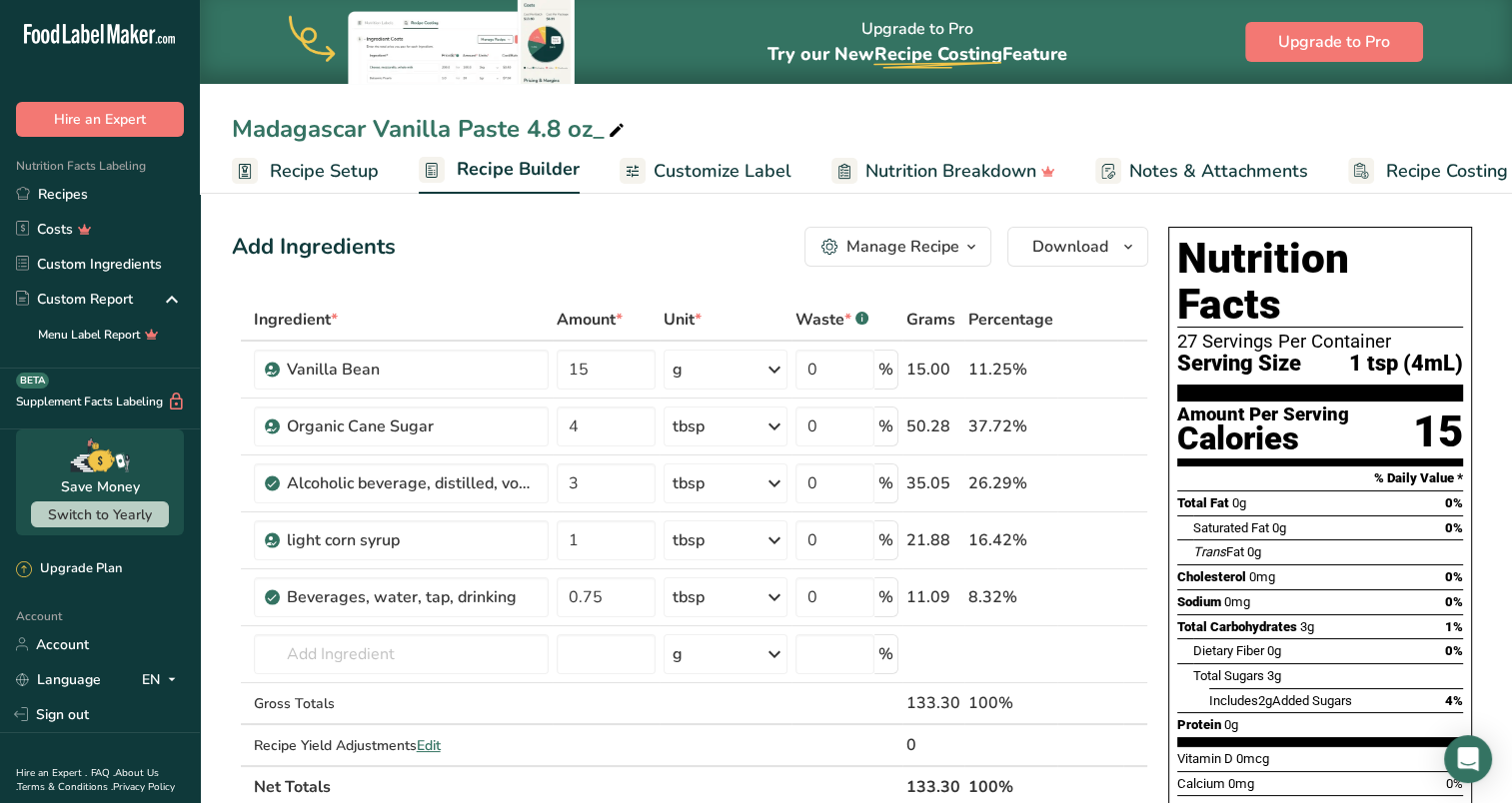 click on "Customize Label" at bounding box center (723, 171) 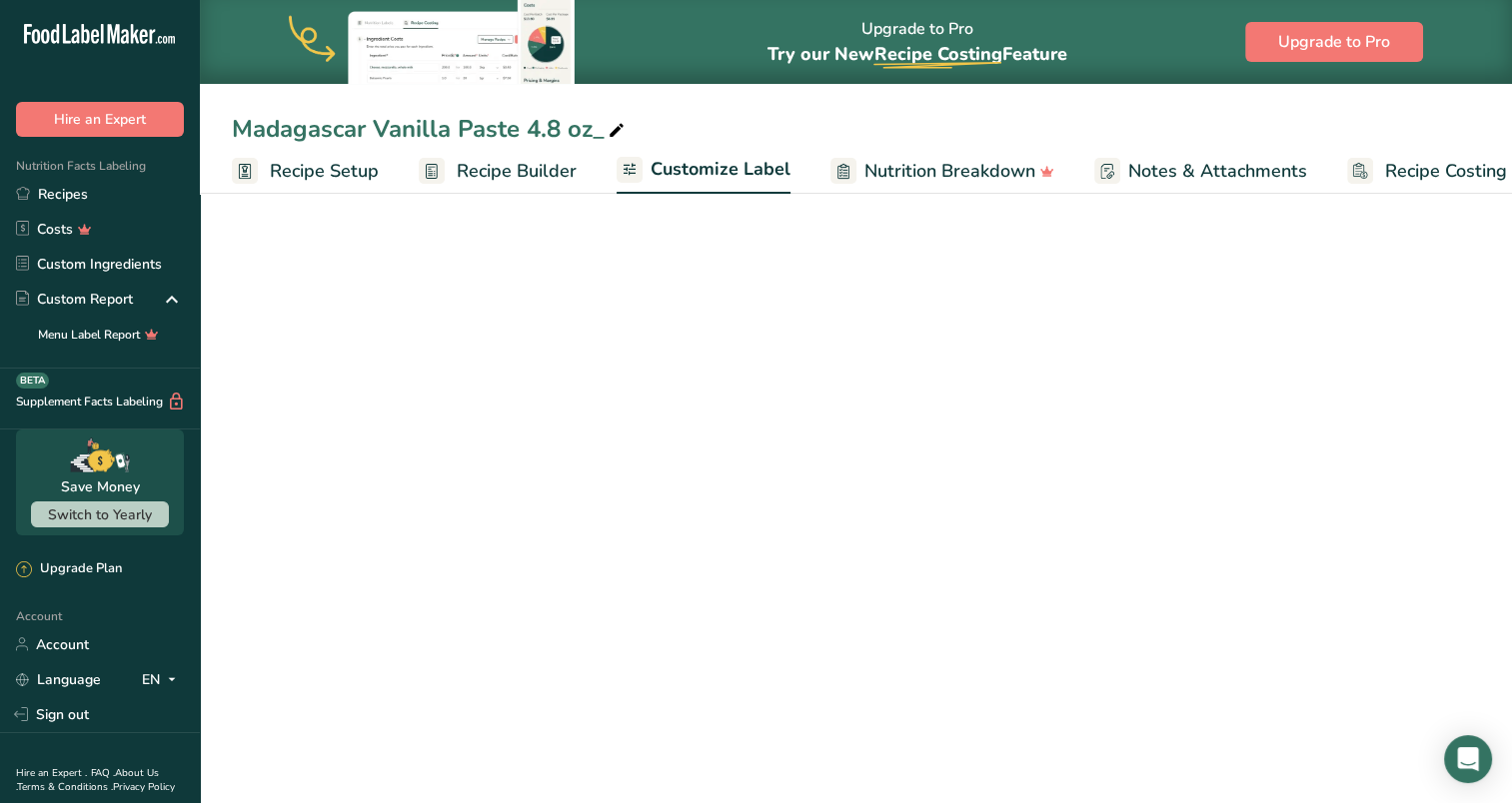 scroll, scrollTop: 0, scrollLeft: 46, axis: horizontal 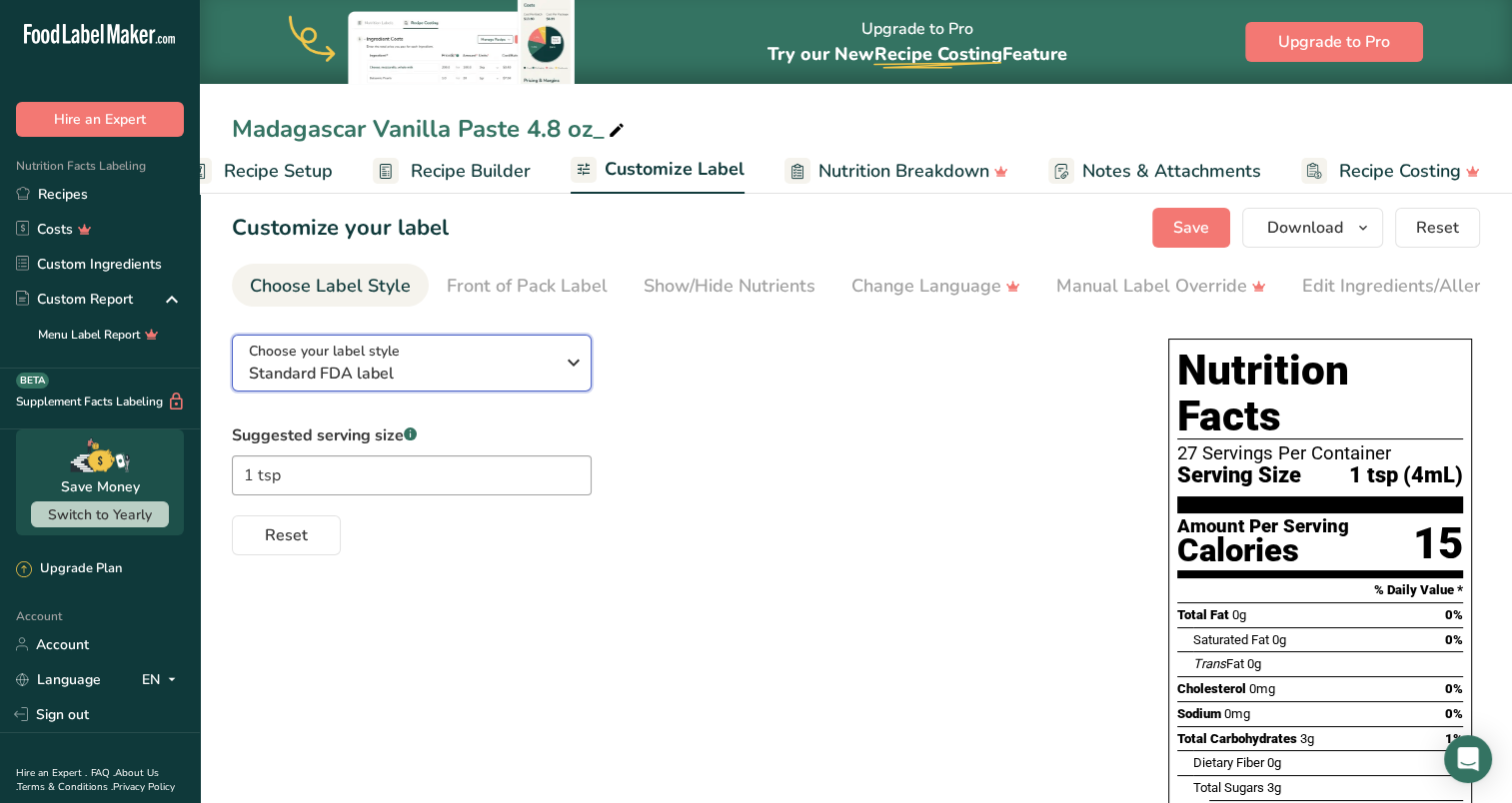 click at bounding box center (574, 363) 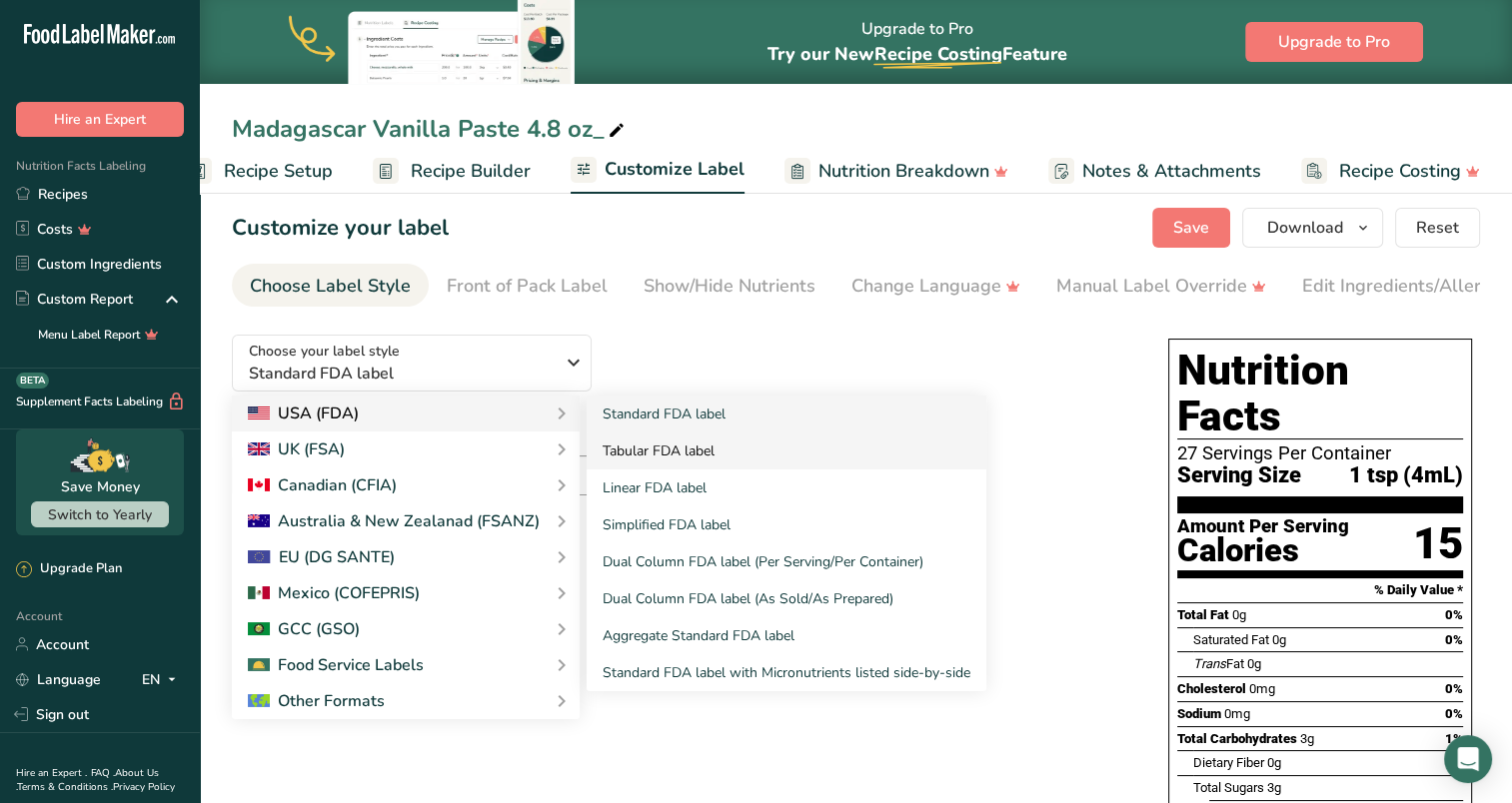 click on "Tabular FDA label" at bounding box center [786, 450] 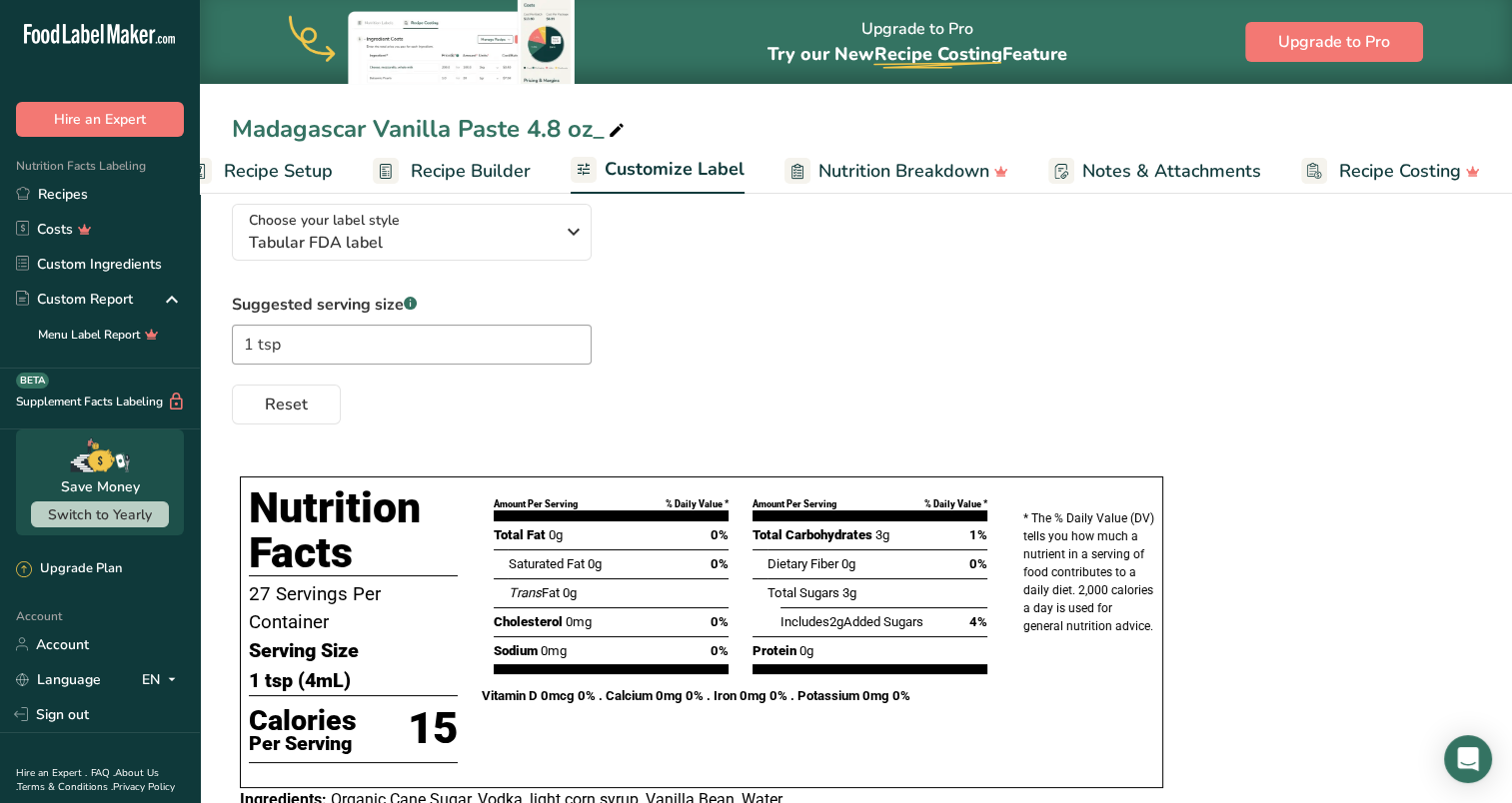 scroll, scrollTop: 140, scrollLeft: 0, axis: vertical 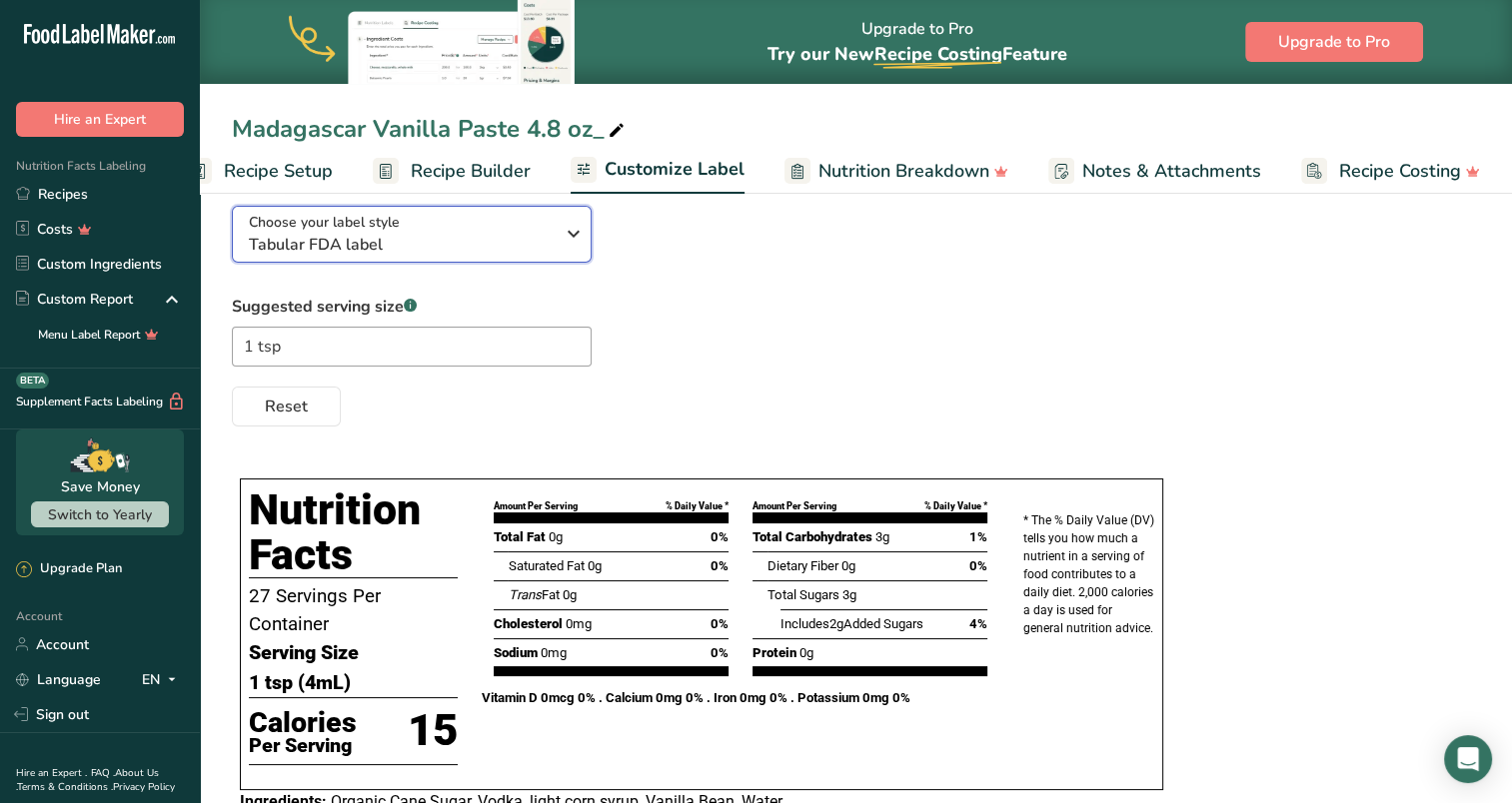 click on "Choose your label style
Tabular FDA label" at bounding box center (409, 234) 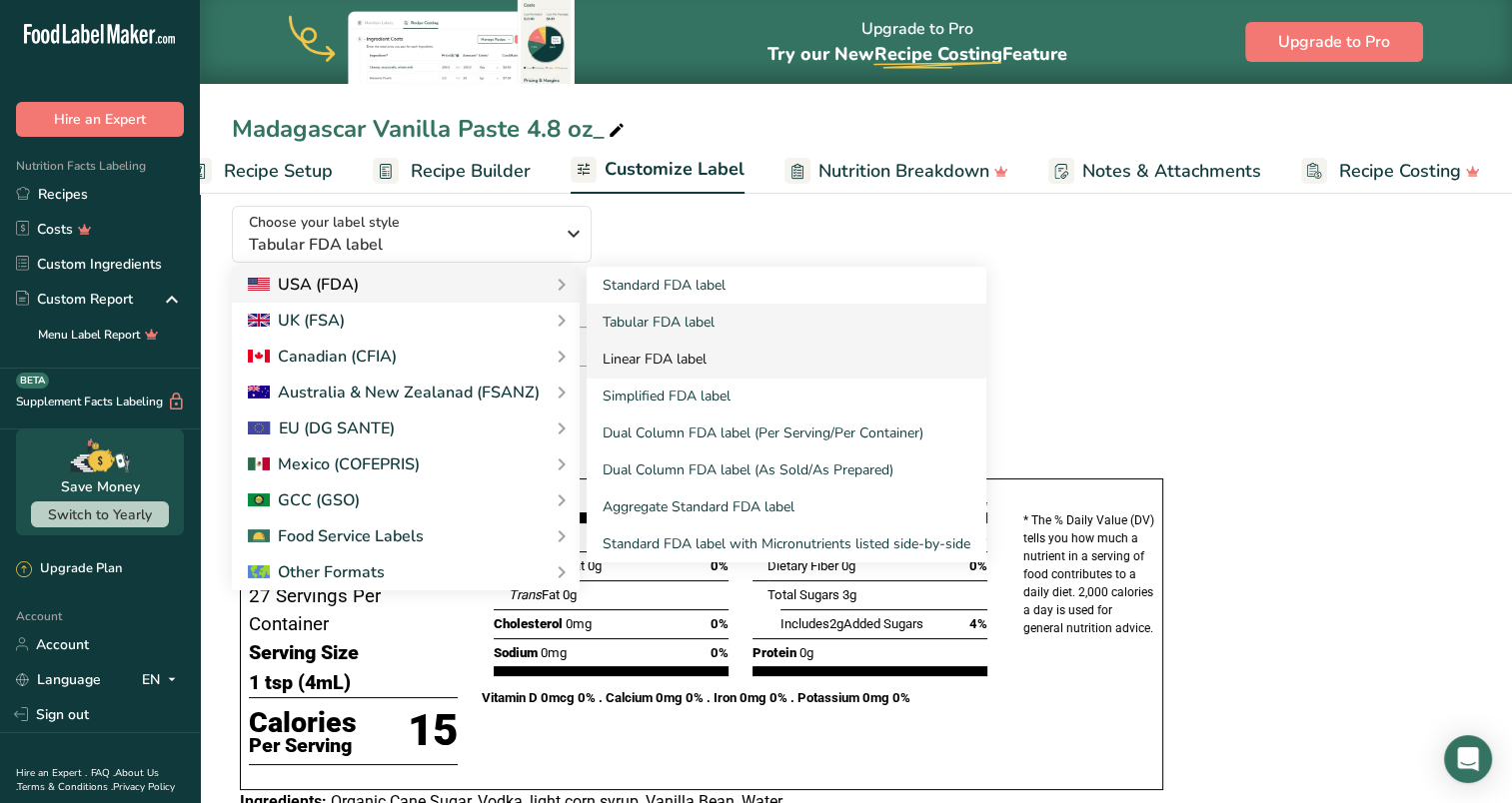 click on "Linear FDA label" at bounding box center [786, 359] 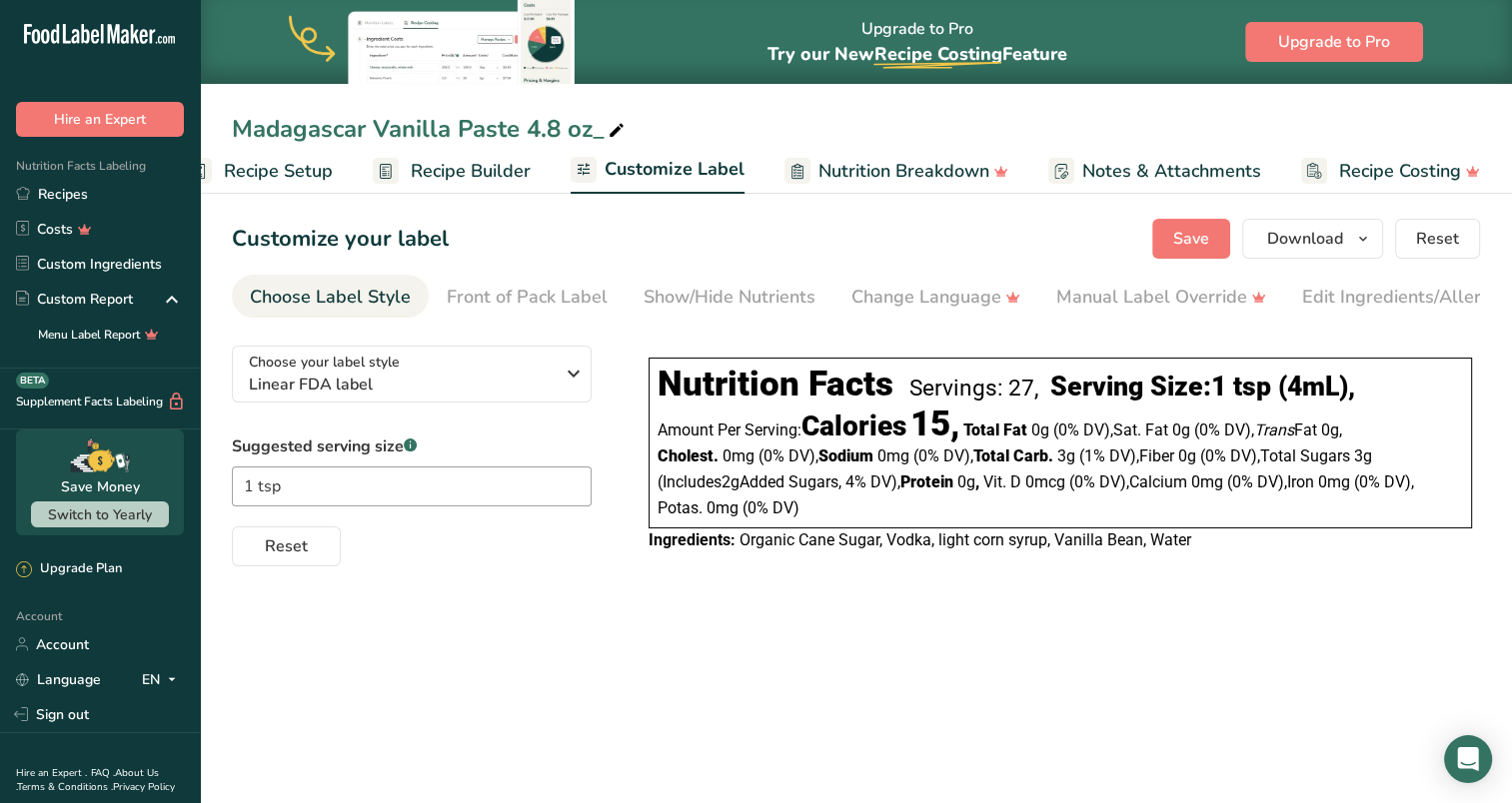 scroll, scrollTop: 0, scrollLeft: 0, axis: both 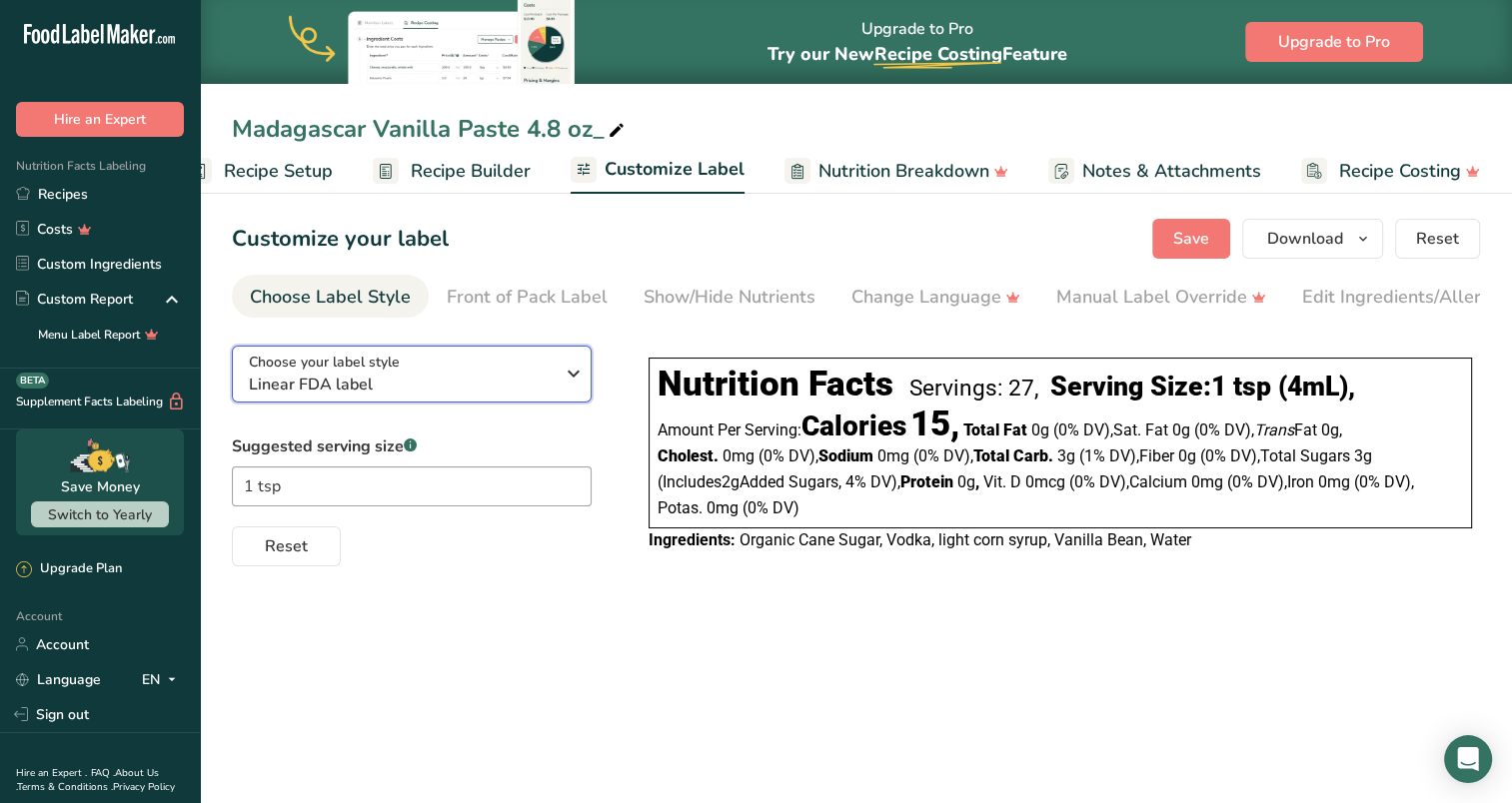 click on "Linear FDA label" at bounding box center [401, 385] 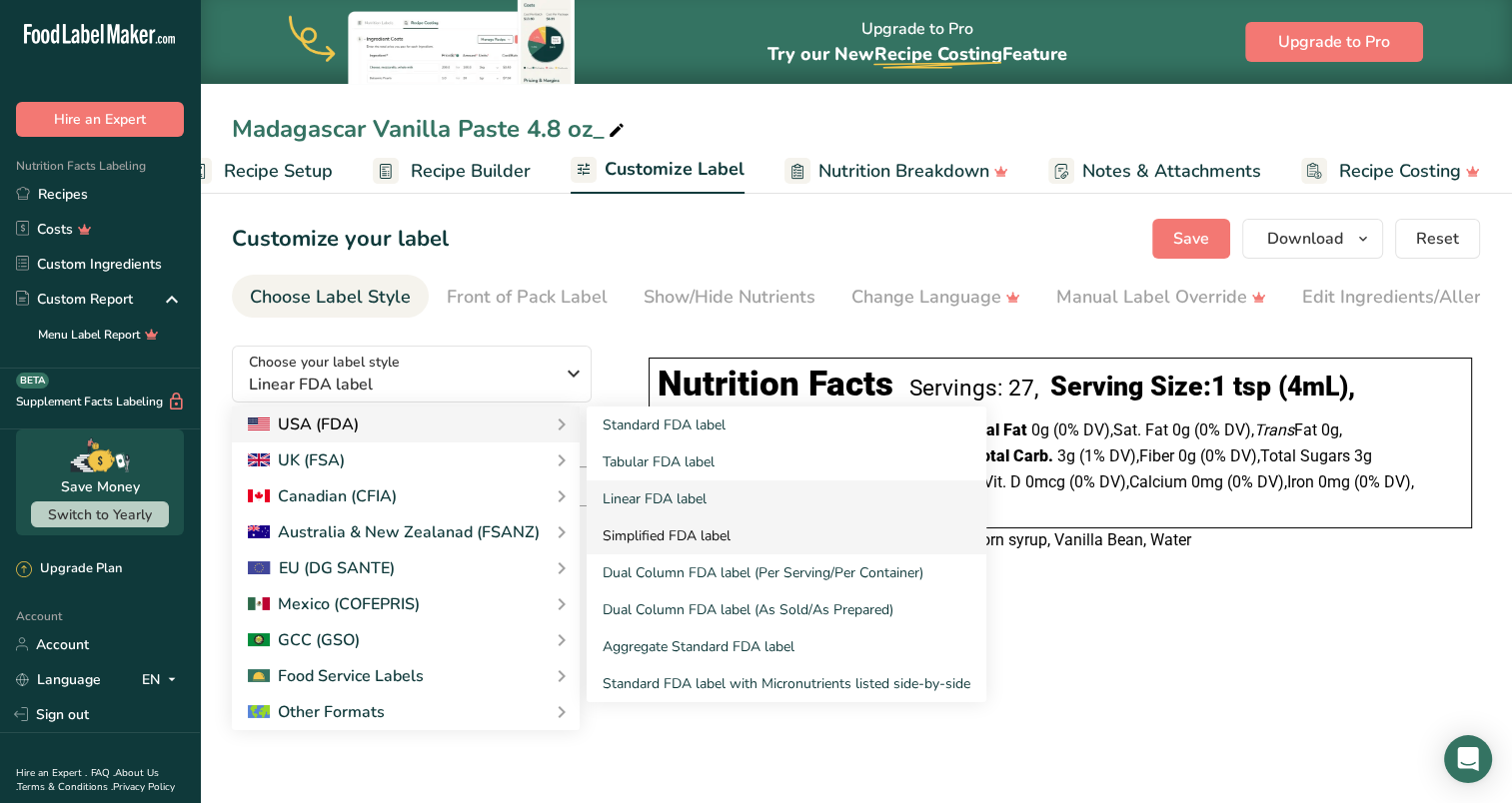 click on "Simplified FDA label" at bounding box center (786, 535) 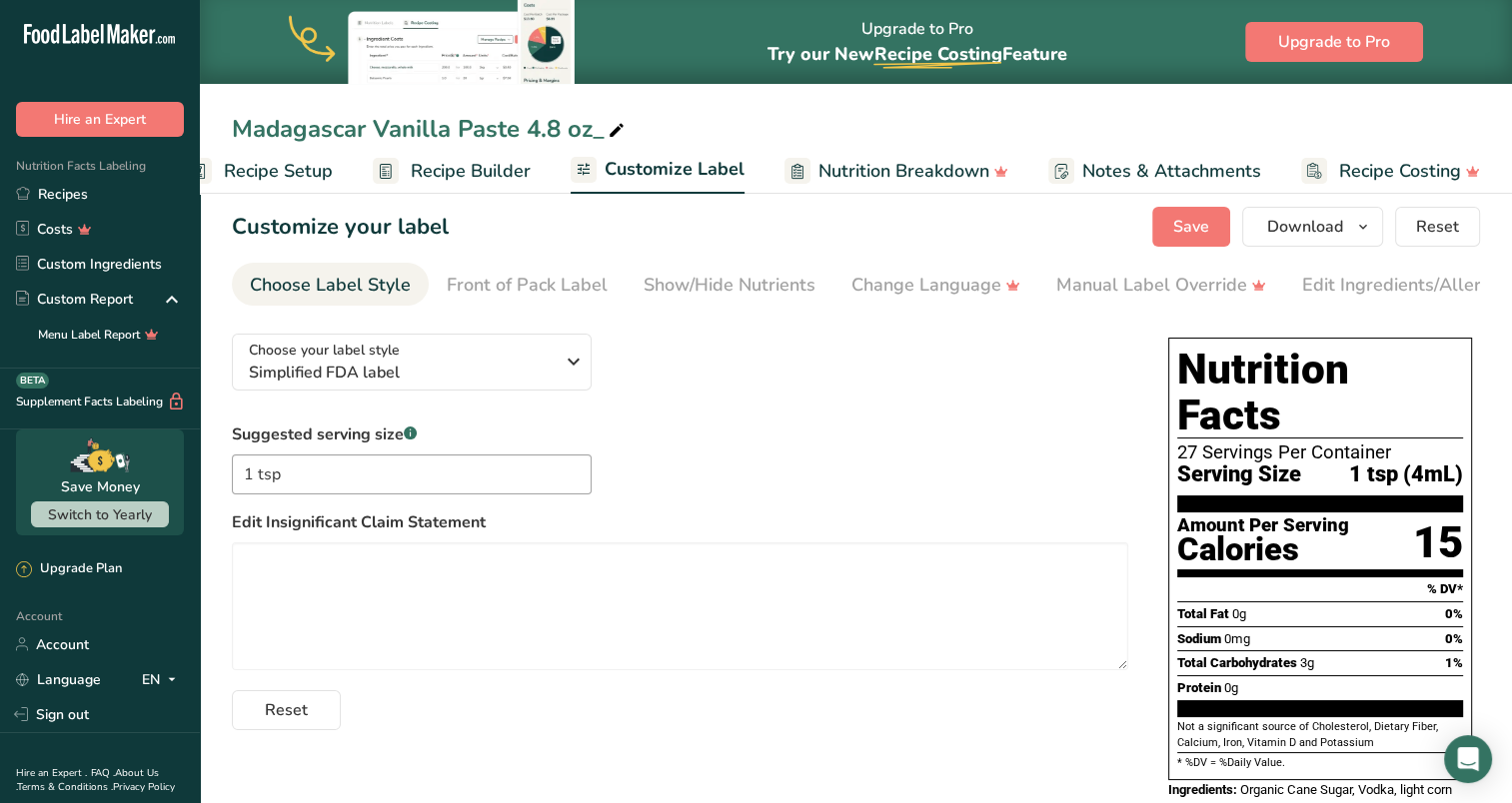 scroll, scrollTop: 11, scrollLeft: 0, axis: vertical 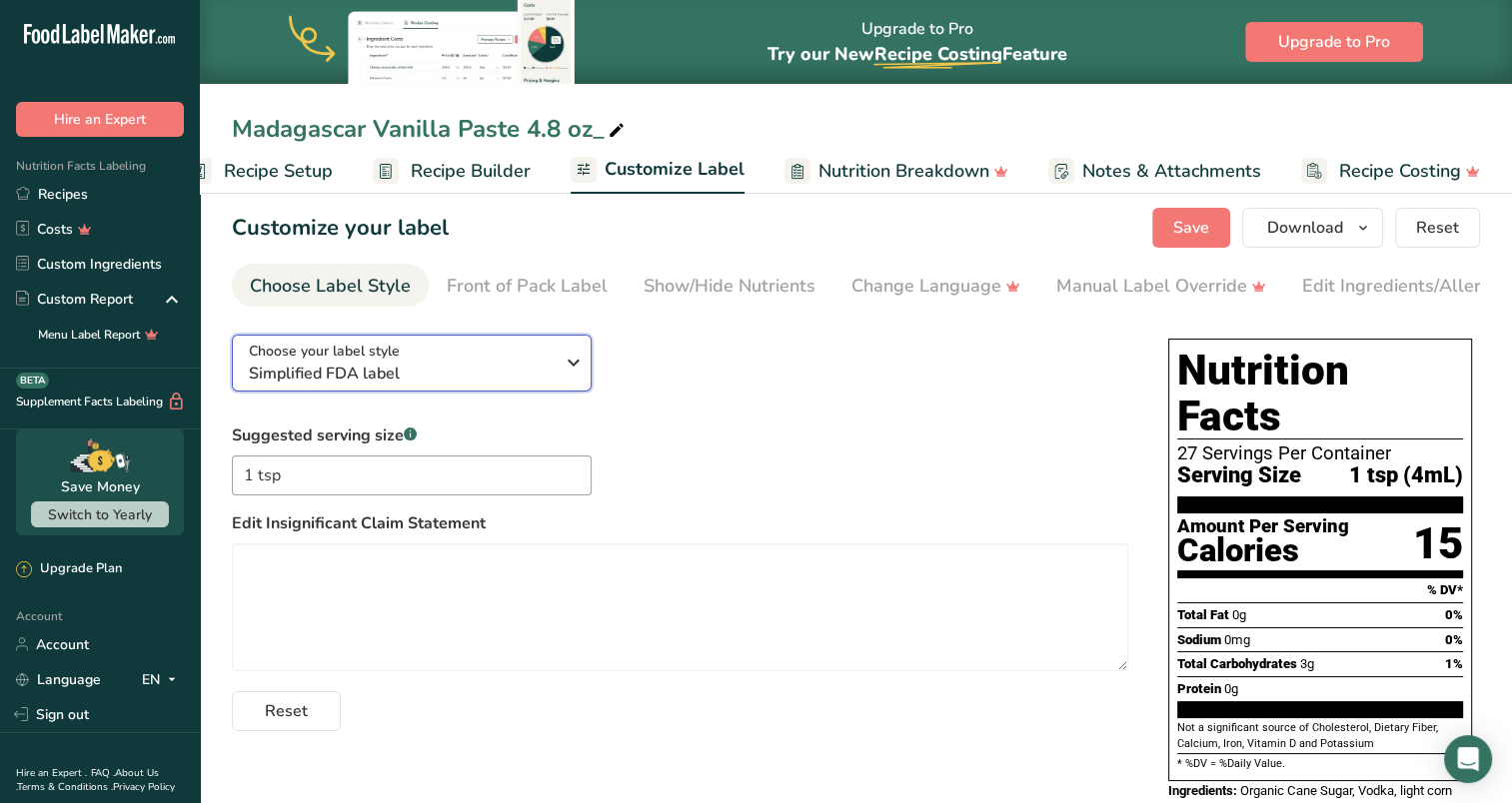 click at bounding box center (574, 363) 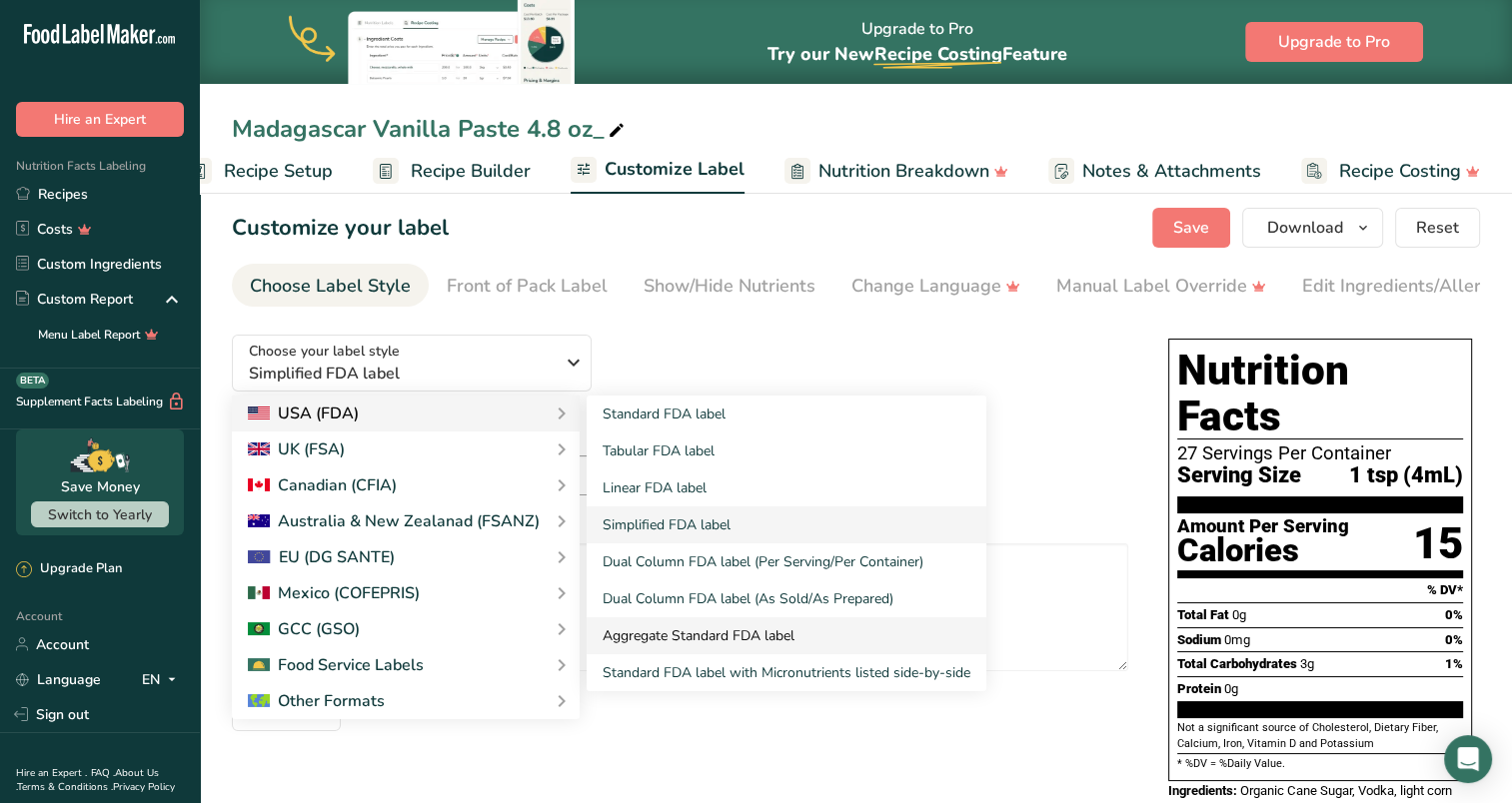 click on "Aggregate Standard FDA label" at bounding box center [786, 635] 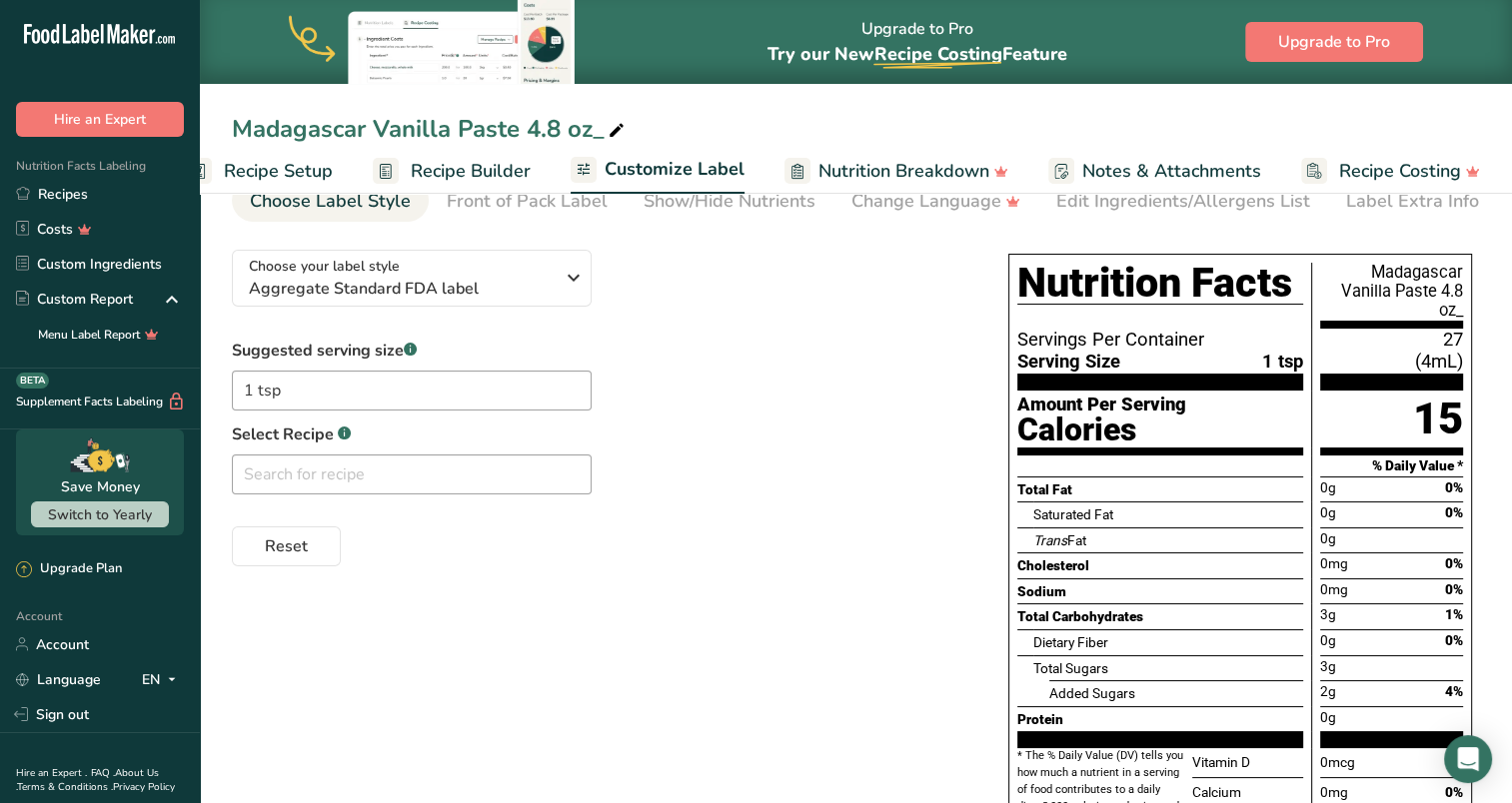 scroll, scrollTop: 84, scrollLeft: 0, axis: vertical 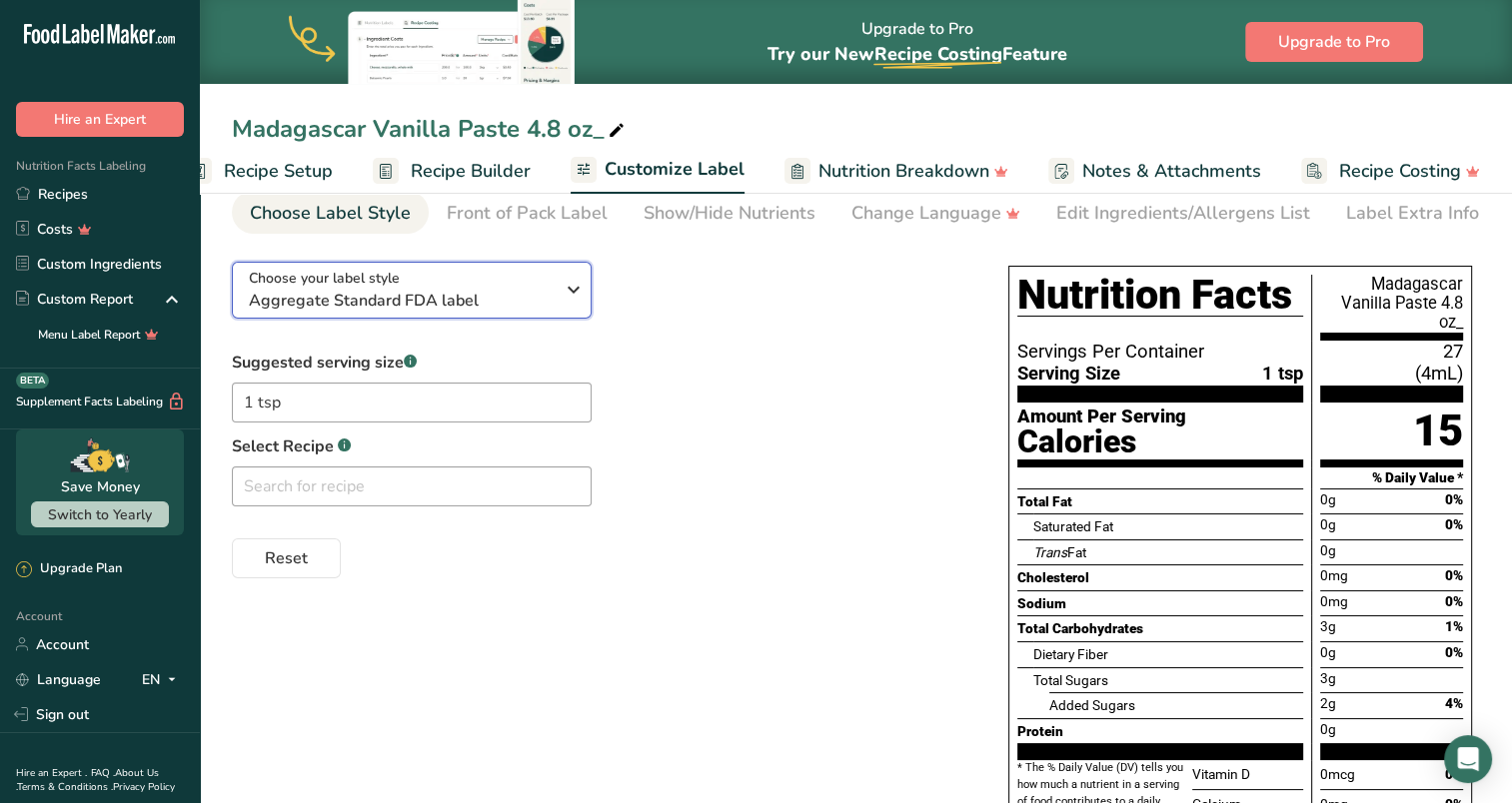 click on "Aggregate Standard FDA label" at bounding box center (401, 301) 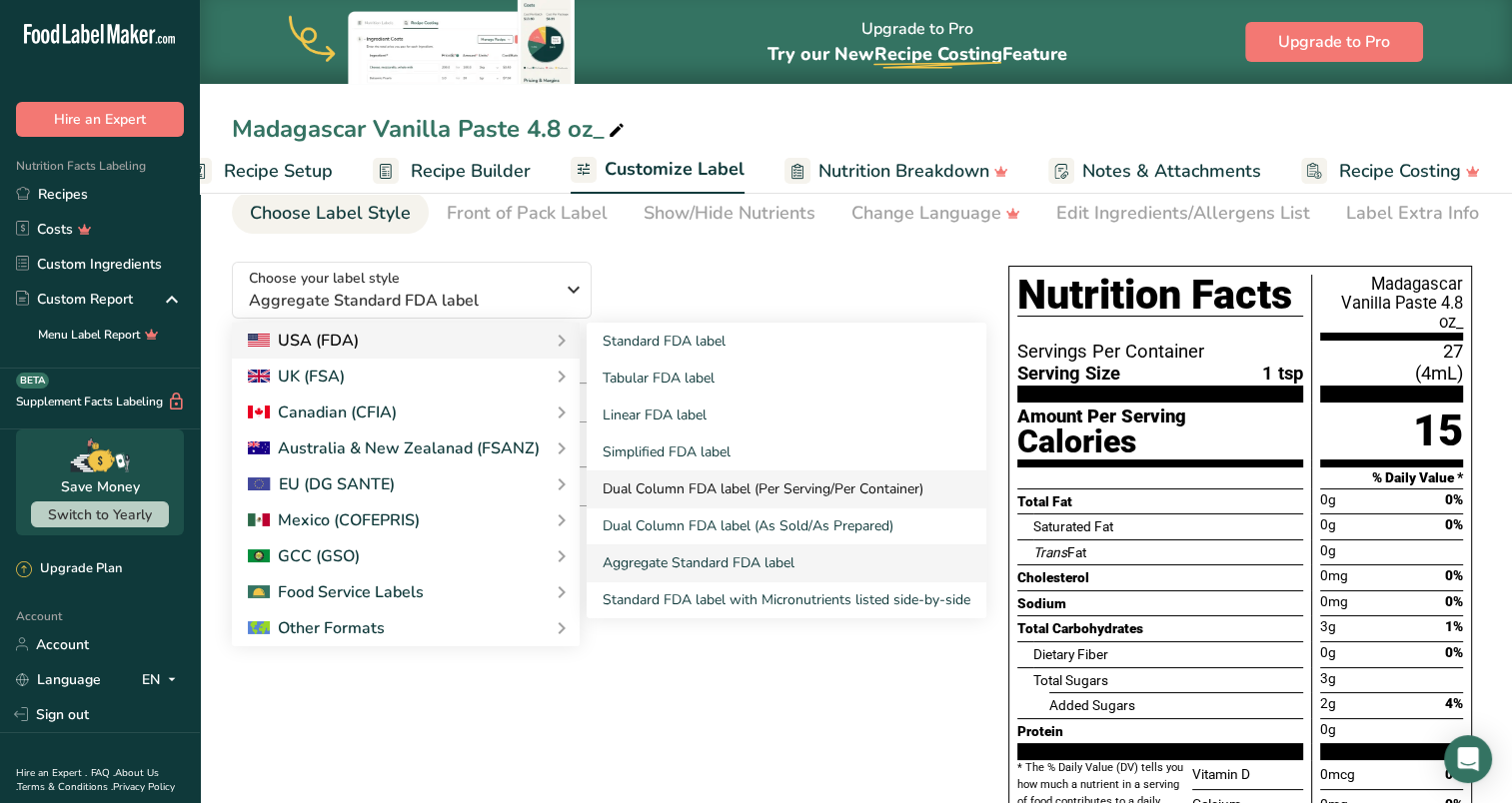click on "Dual Column FDA label (Per Serving/Per Container)" at bounding box center [786, 488] 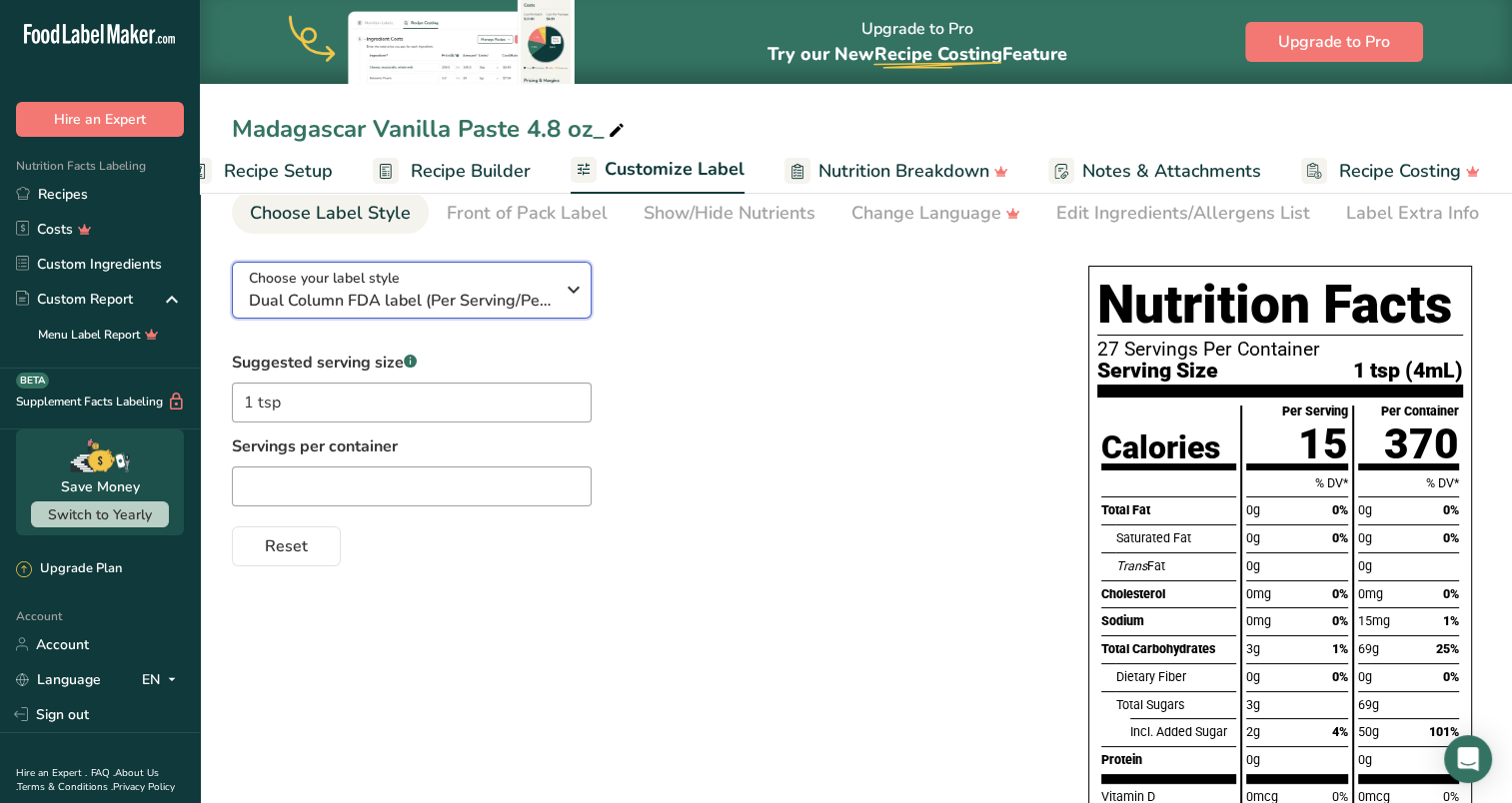 click at bounding box center [574, 290] 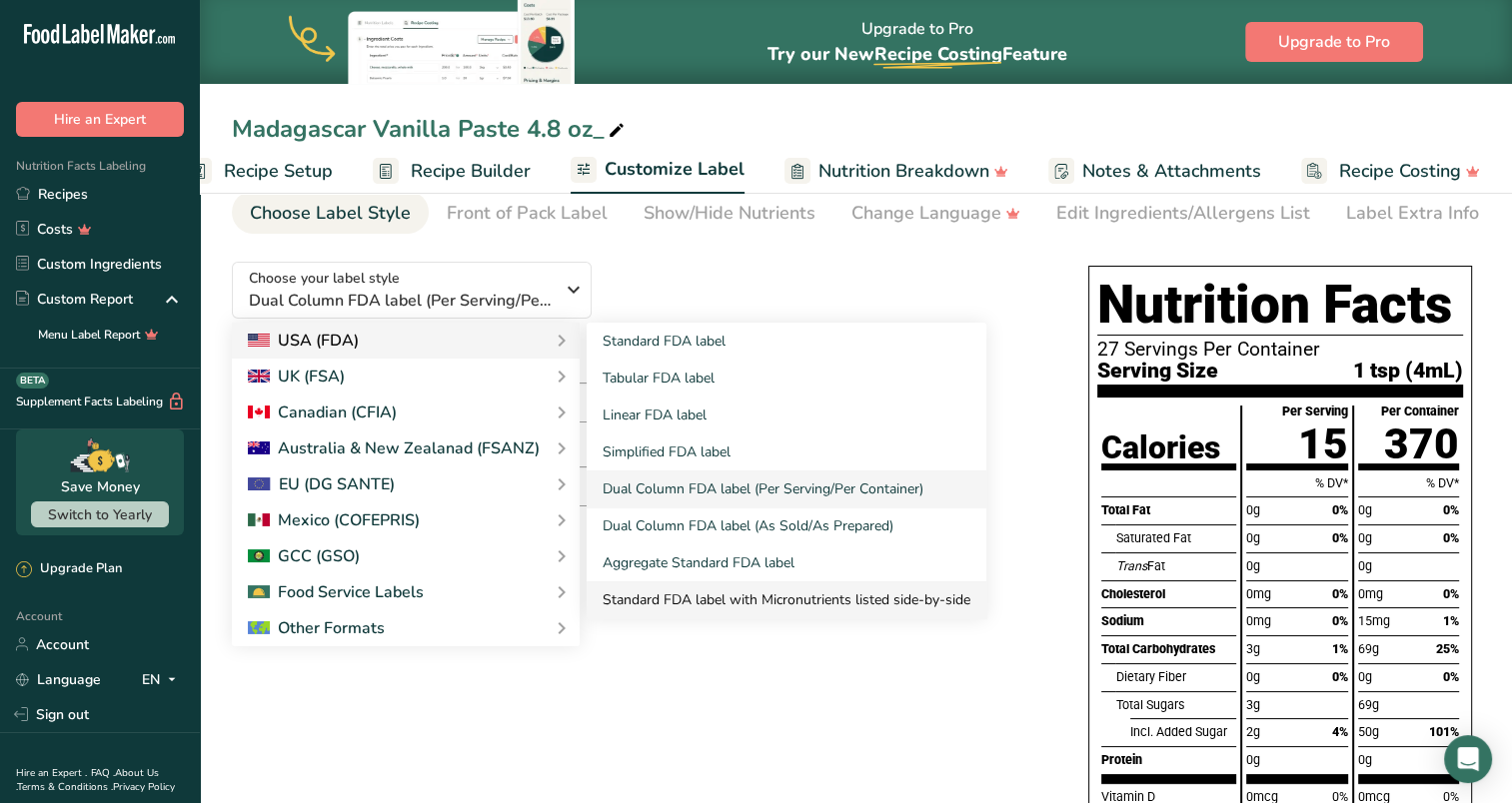 click on "Standard FDA label with Micronutrients listed side-by-side" at bounding box center (786, 599) 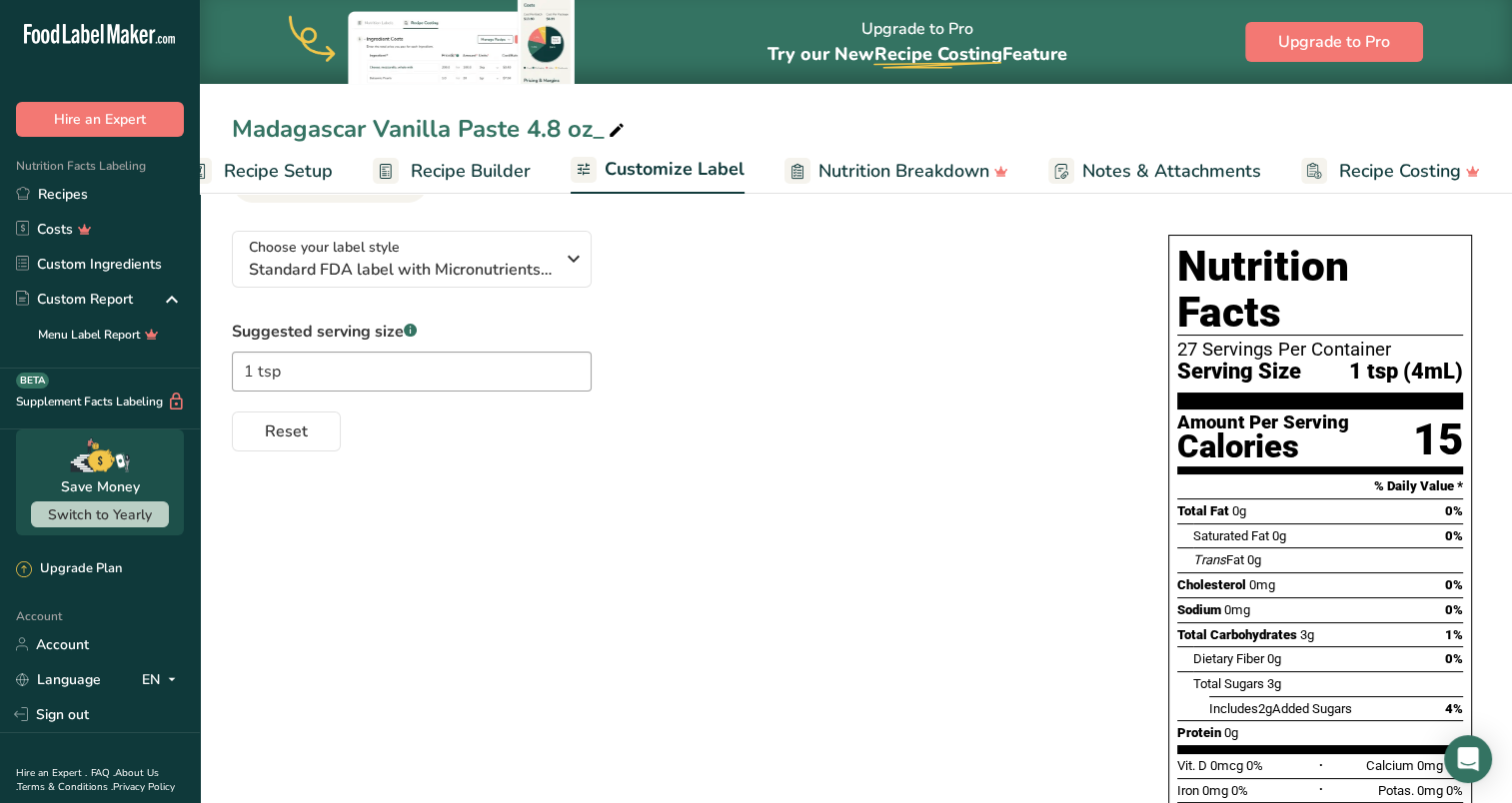 scroll, scrollTop: 86, scrollLeft: 0, axis: vertical 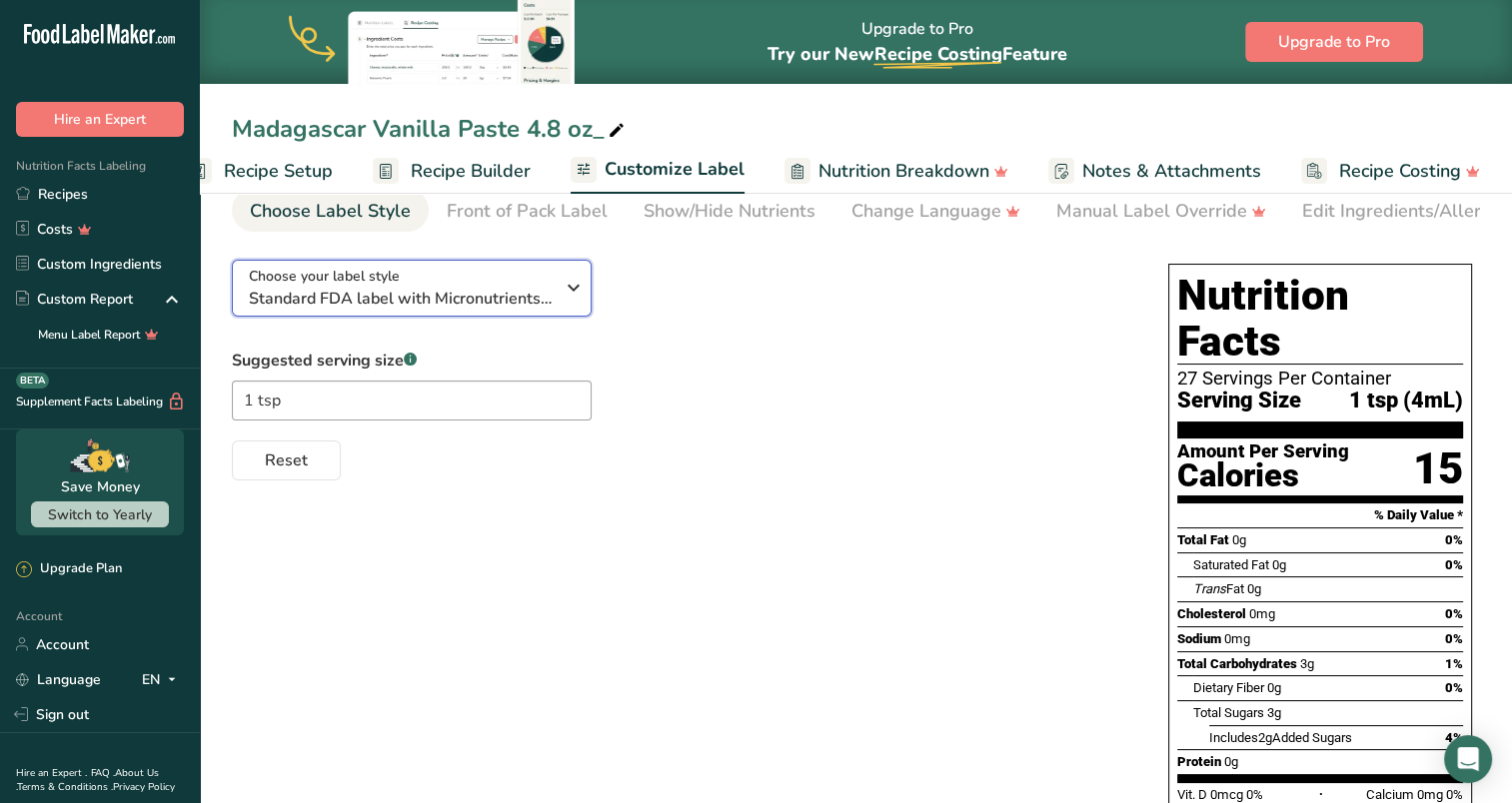 click at bounding box center [574, 288] 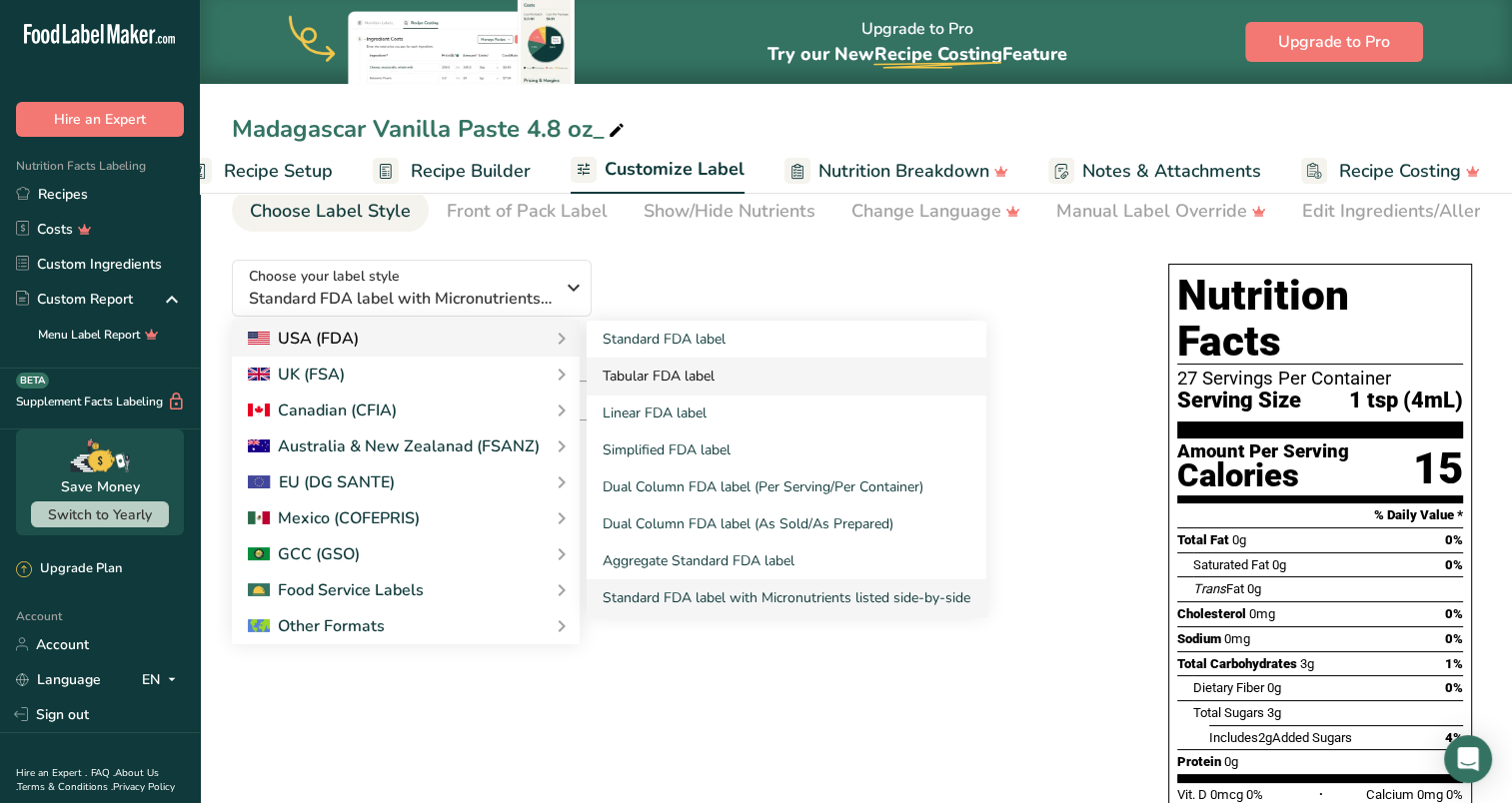 click on "Tabular FDA label" at bounding box center [786, 376] 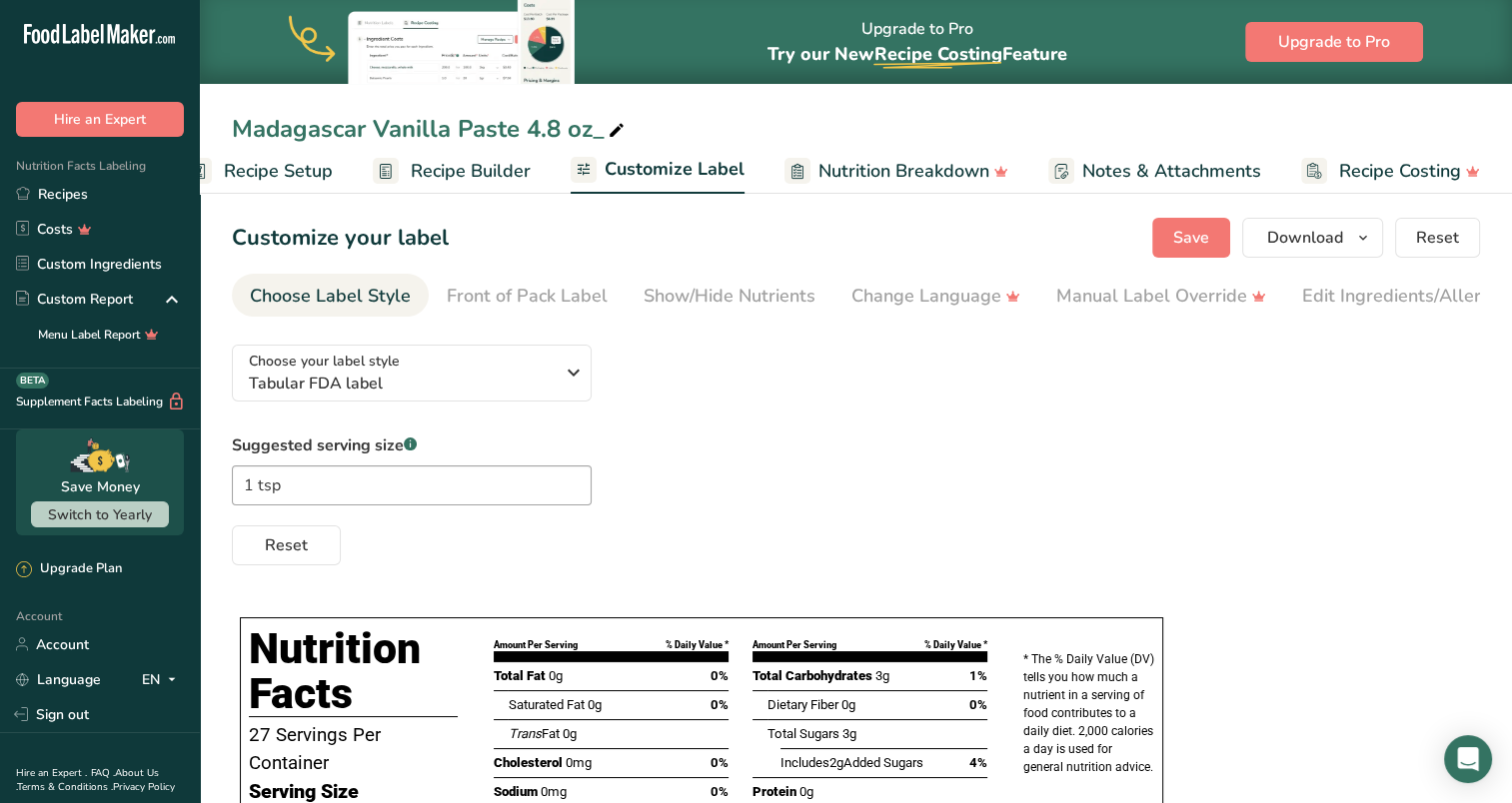 scroll, scrollTop: 0, scrollLeft: 0, axis: both 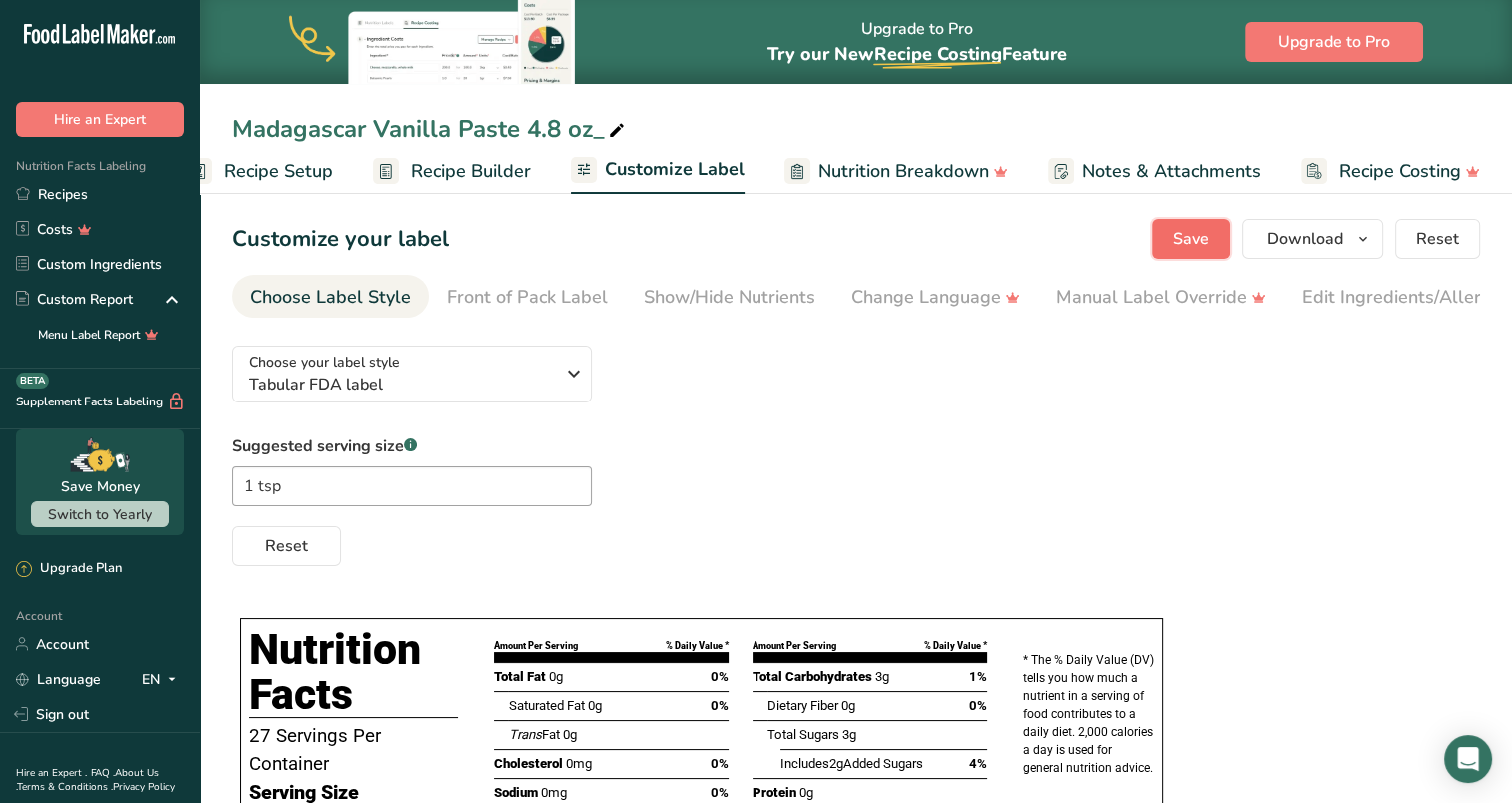 click on "Save" at bounding box center (1191, 239) 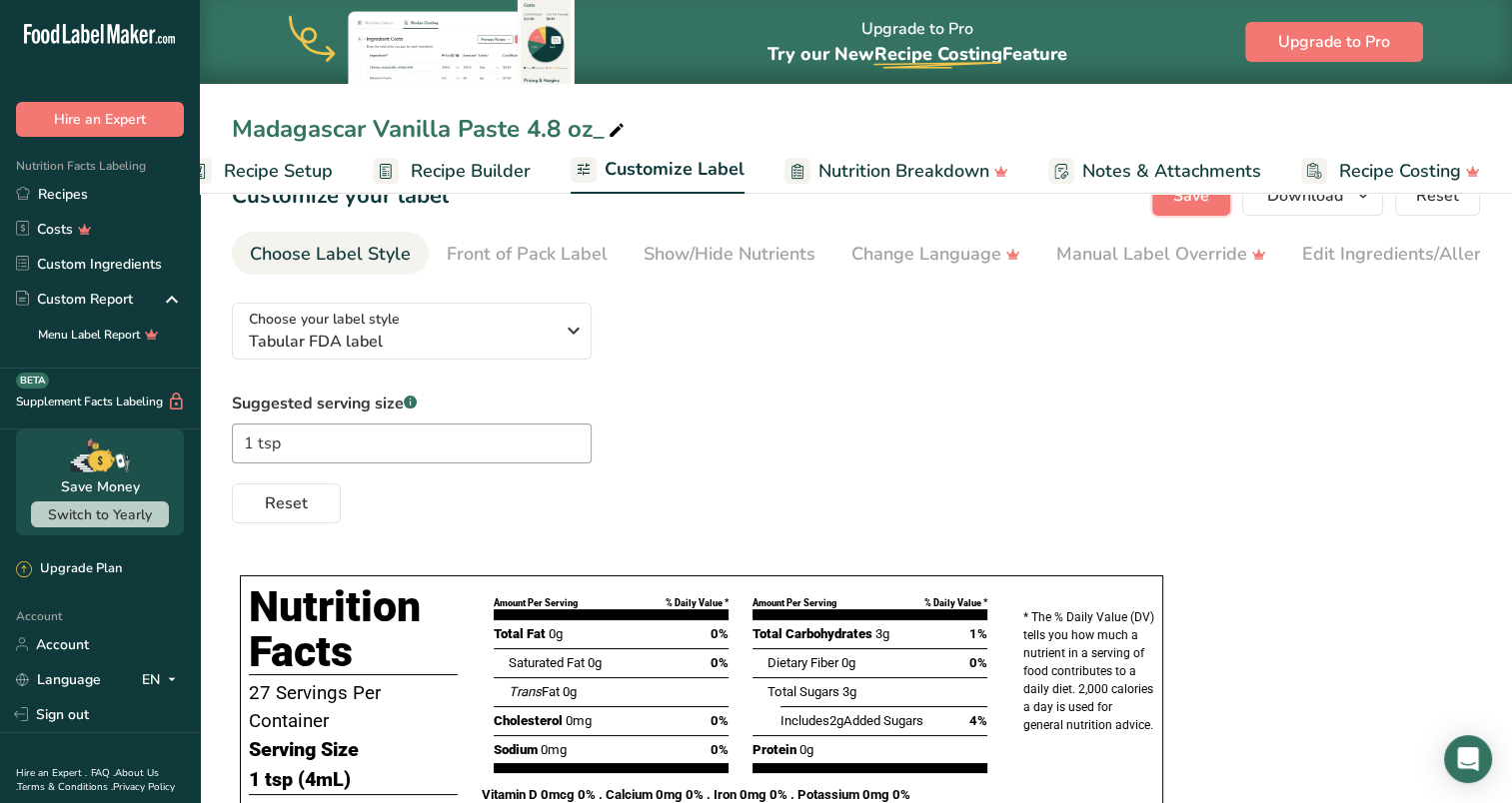 scroll, scrollTop: 8, scrollLeft: 0, axis: vertical 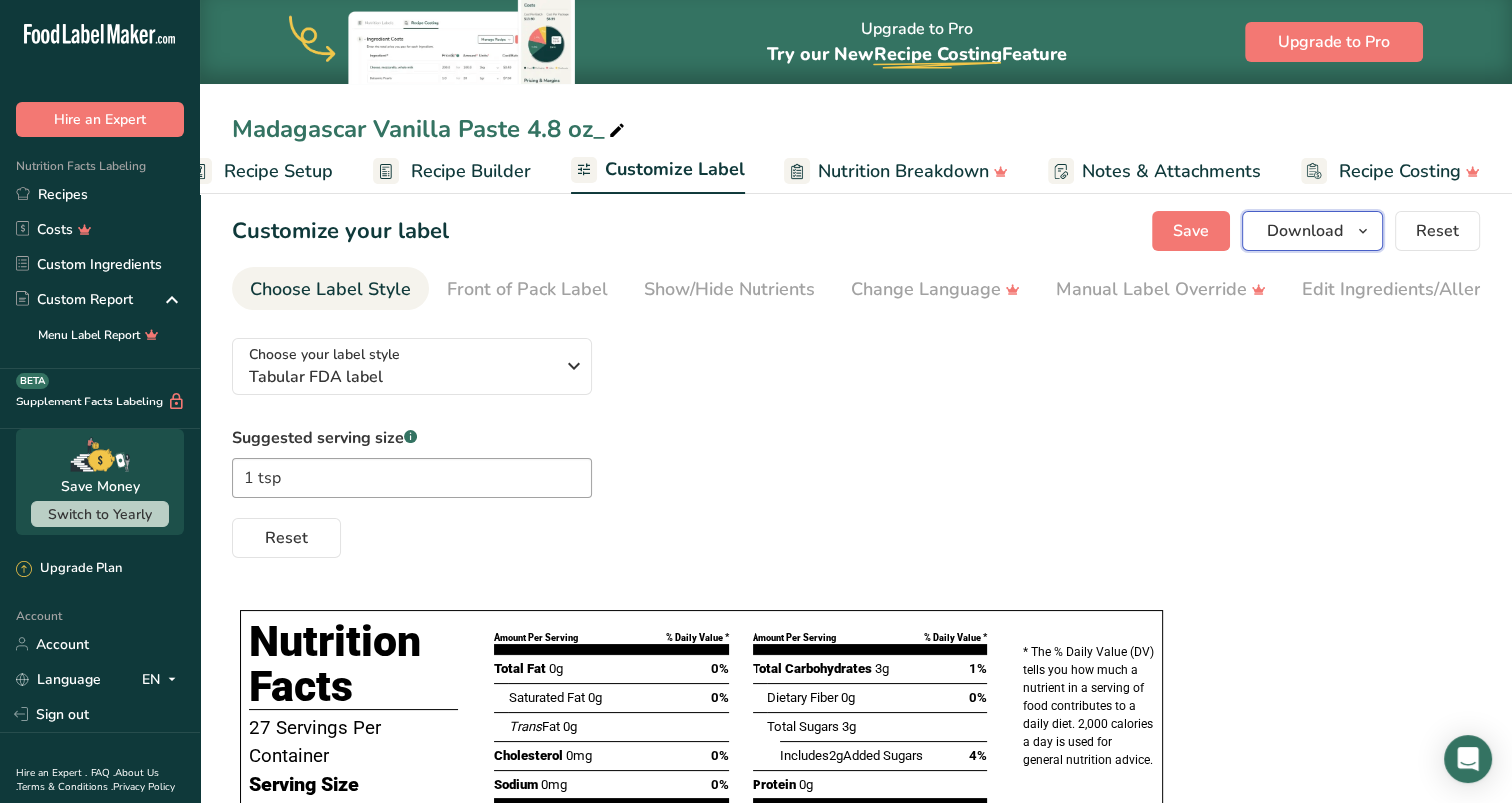 click at bounding box center (1363, 231) 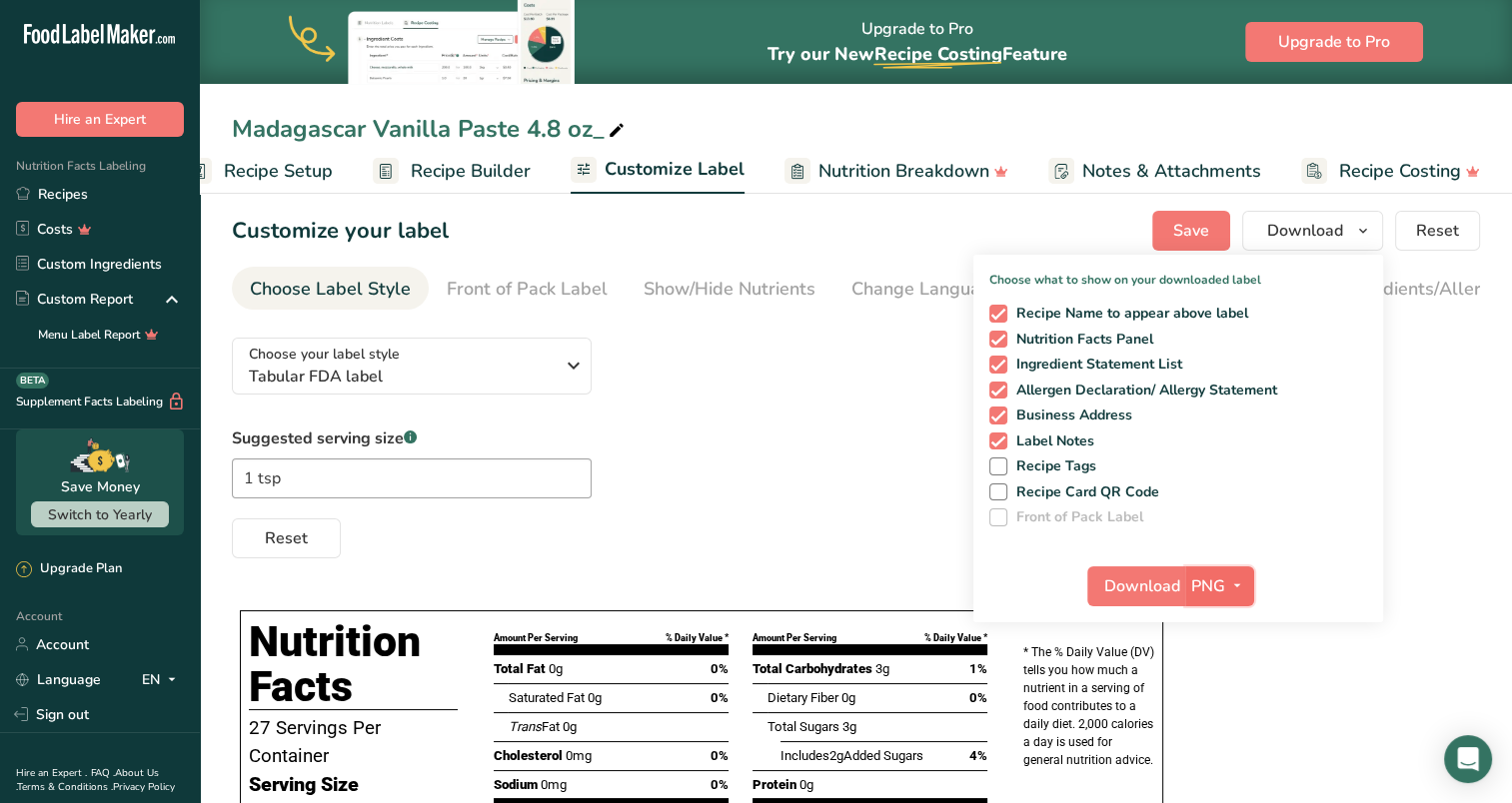 click at bounding box center (1237, 585) 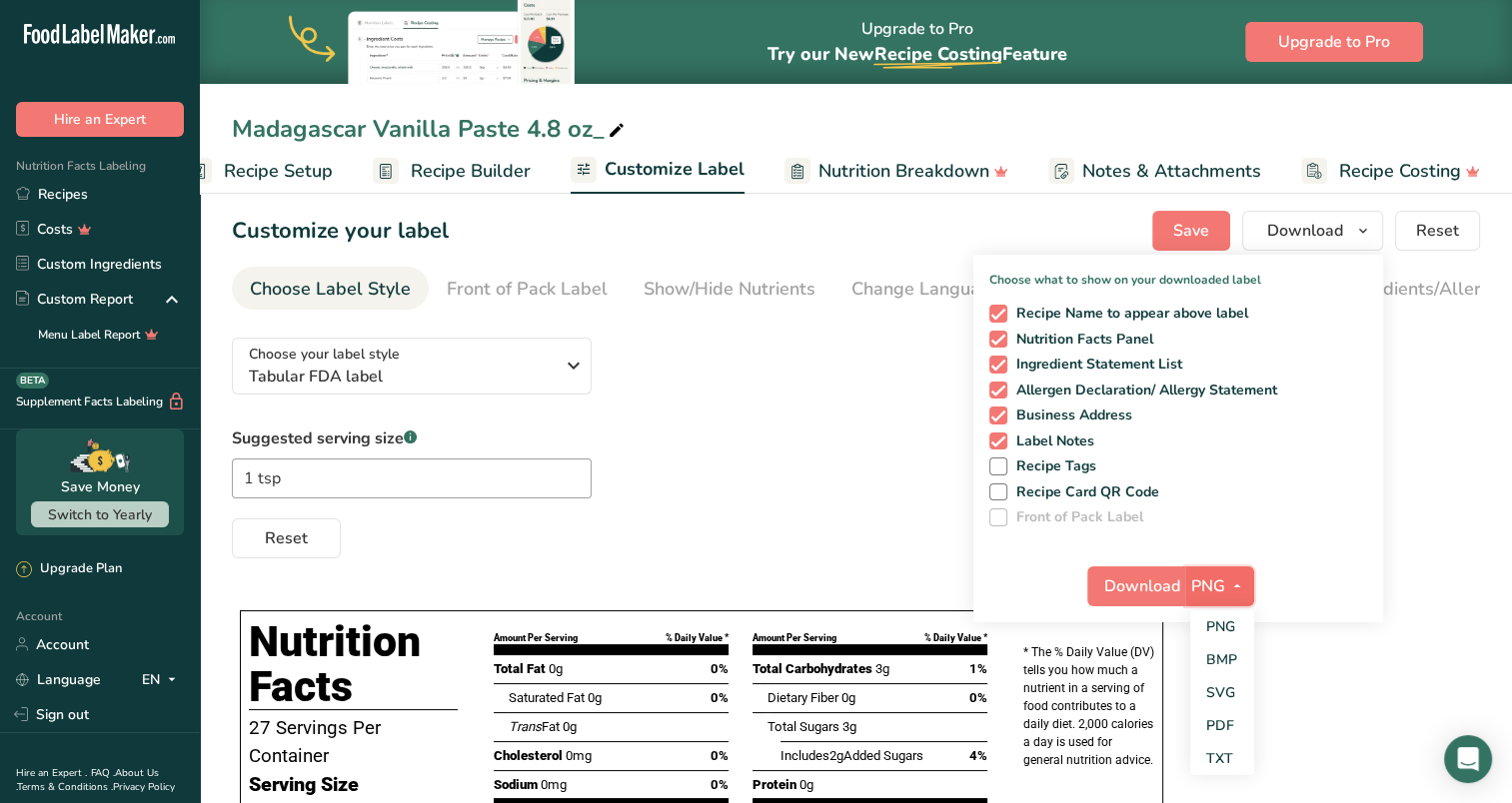 click at bounding box center [1237, 585] 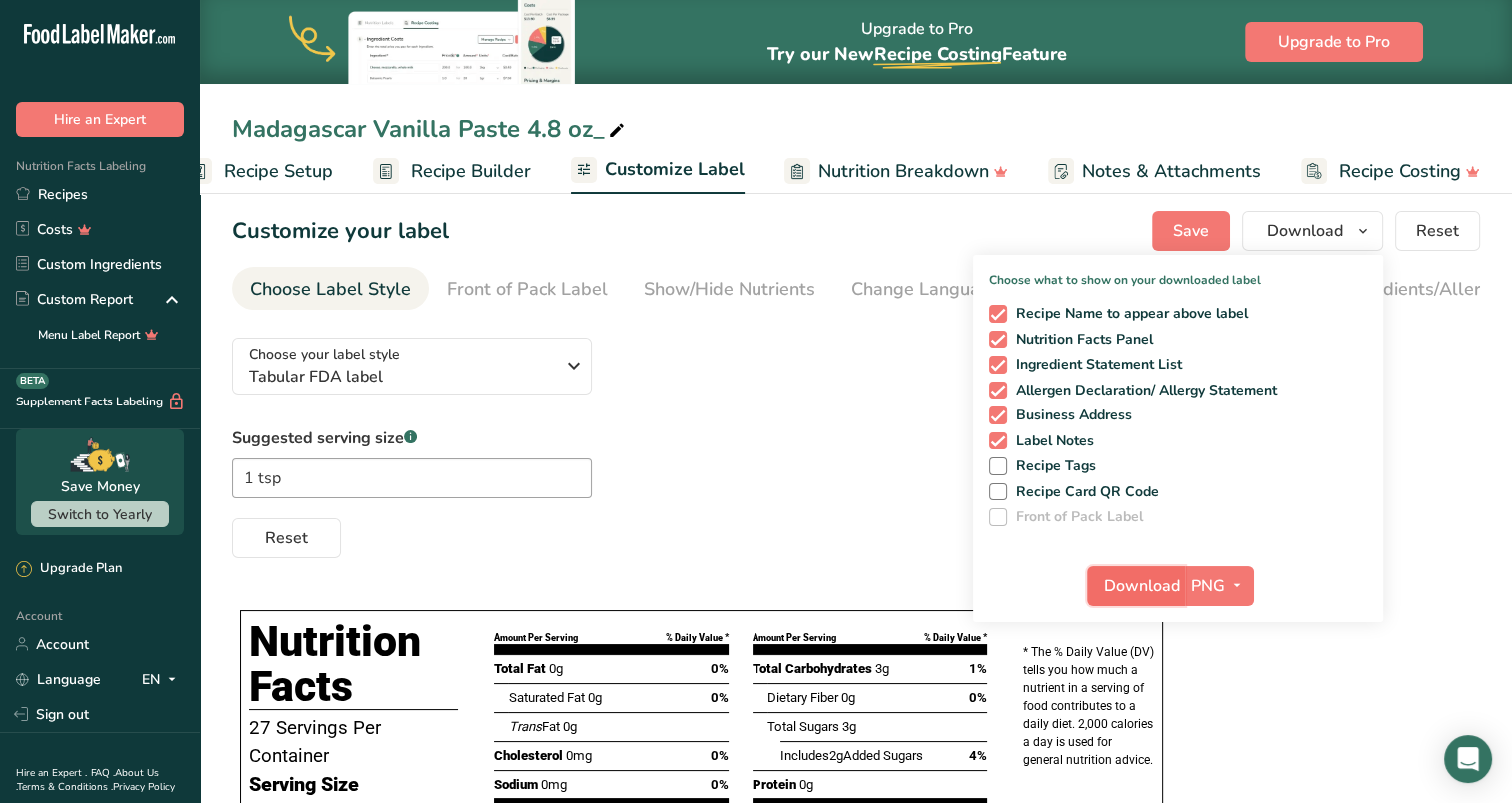 click on "Download" at bounding box center (1142, 586) 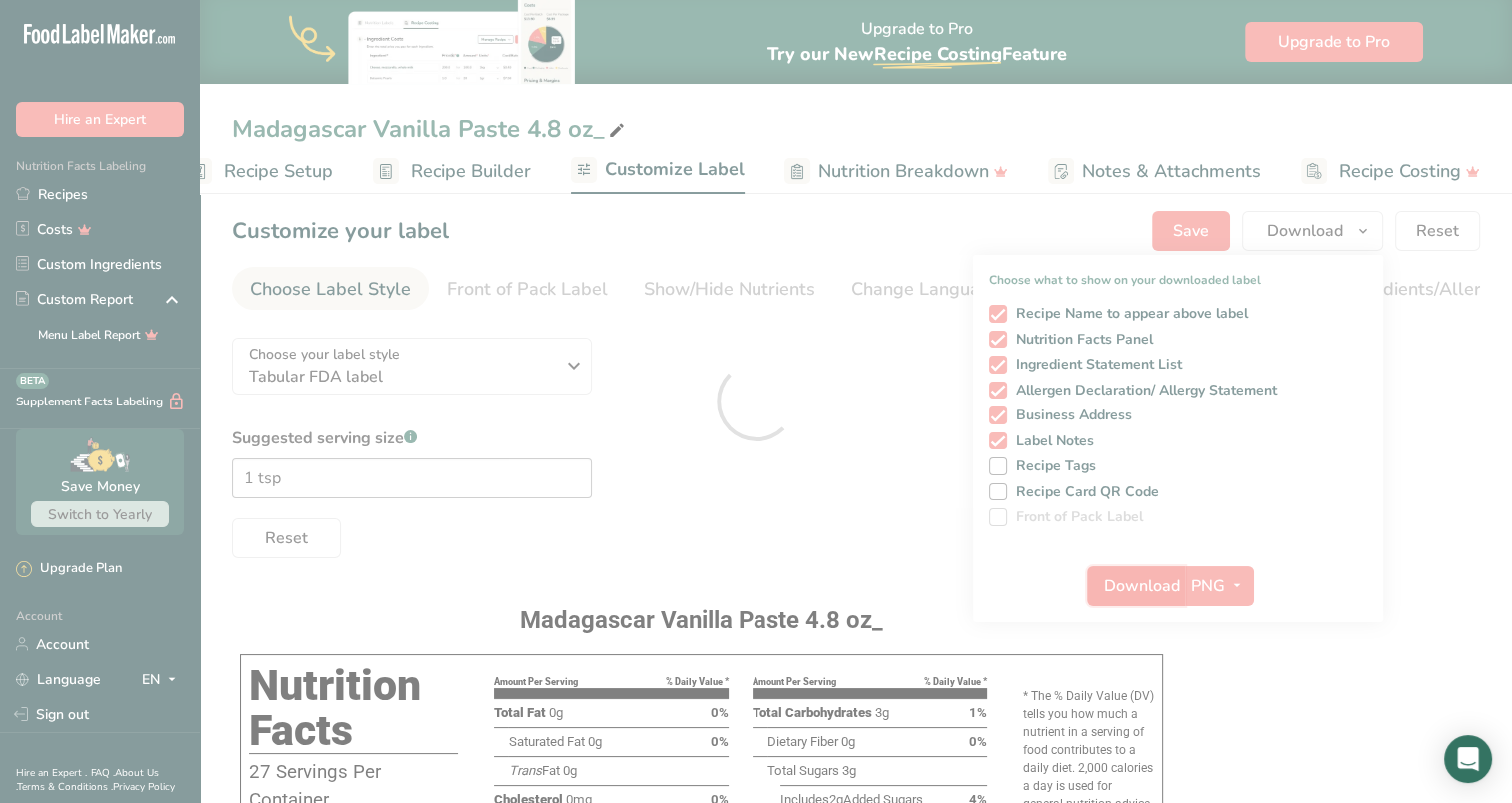 scroll, scrollTop: 0, scrollLeft: 0, axis: both 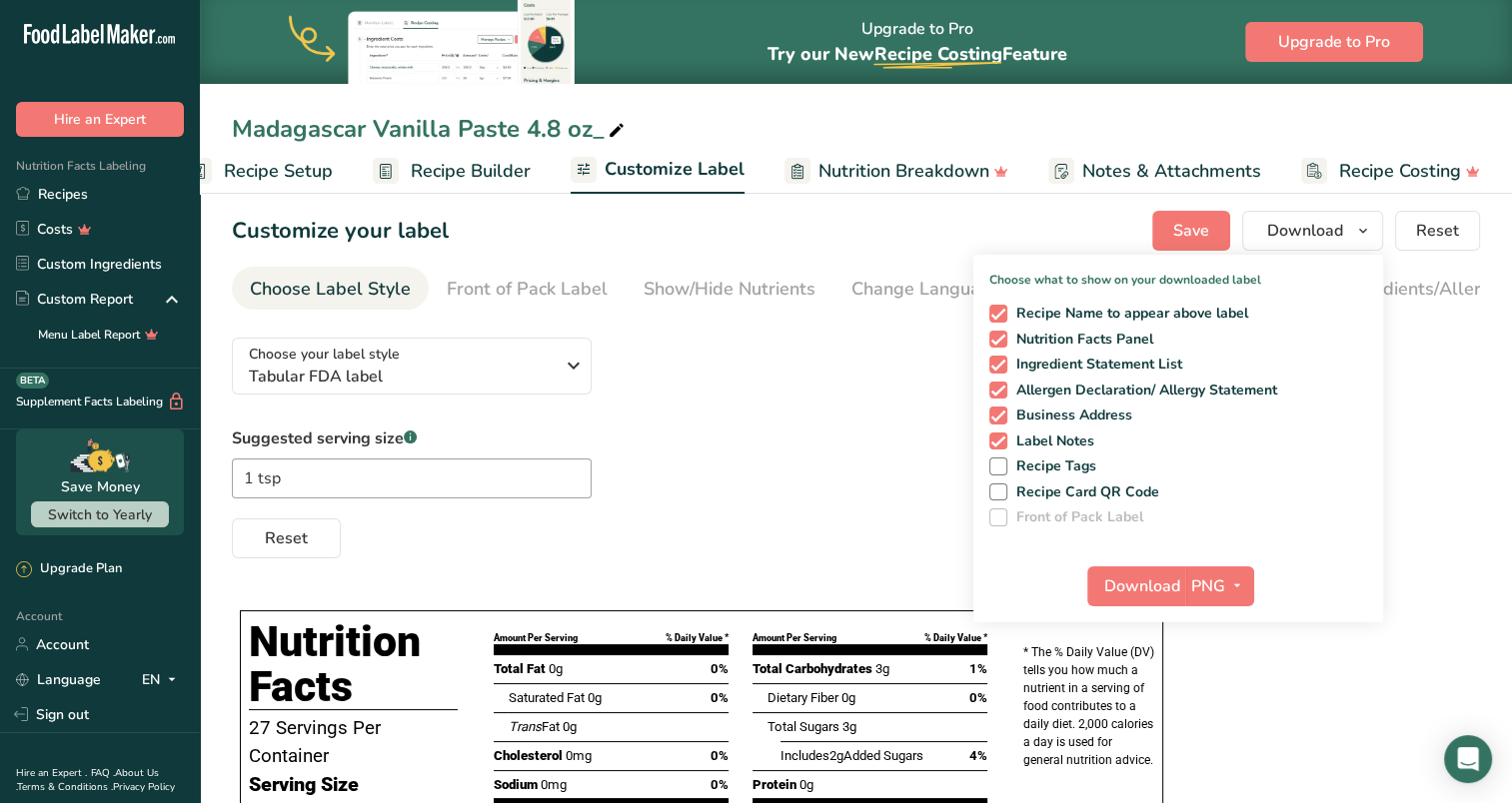 click on "Suggested serving size
.a-a{fill:#347362;}.b-a{fill:#fff;}           1 tsp
Reset" at bounding box center [855, 492] 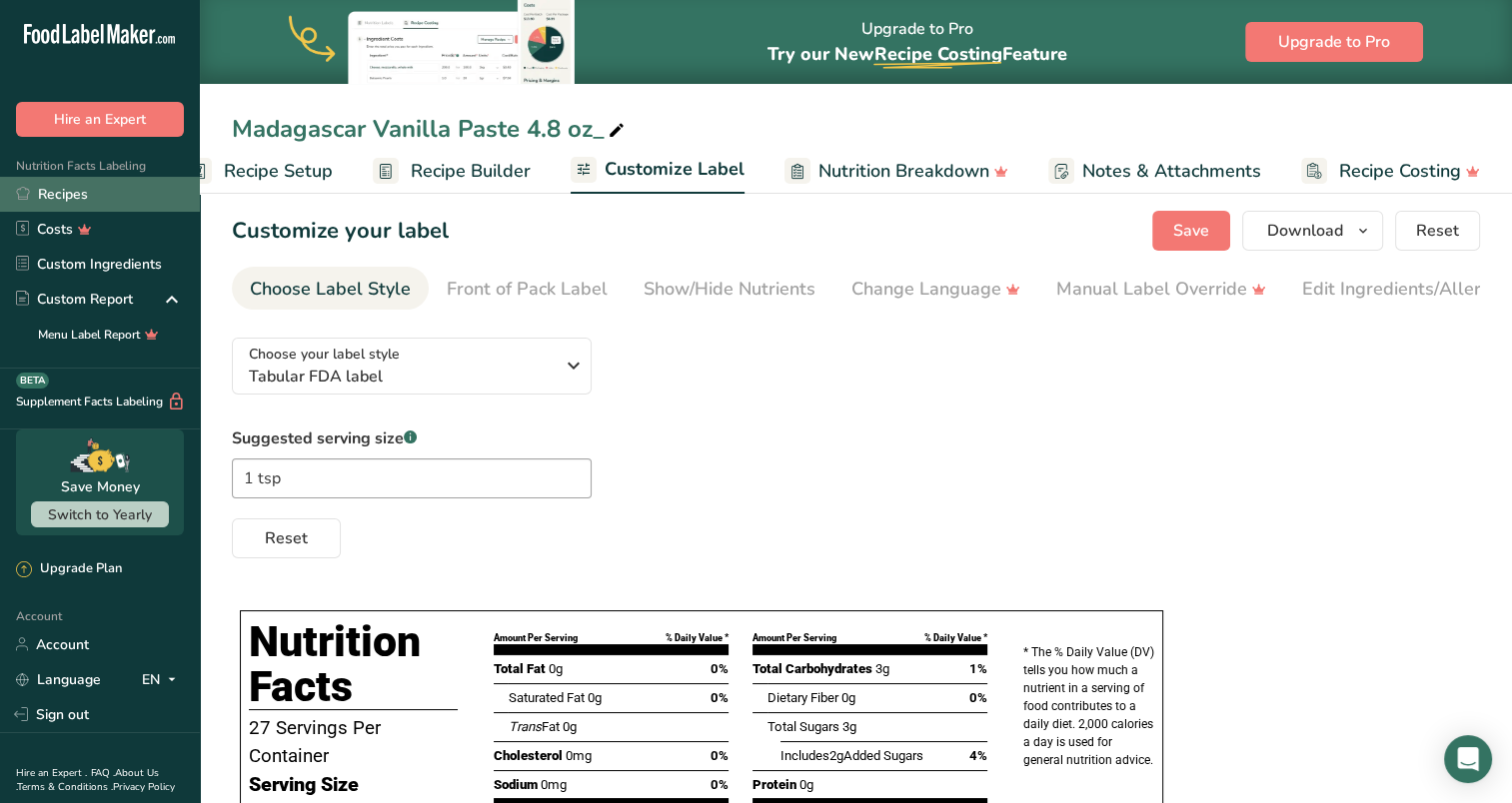 click on "Recipes" at bounding box center (100, 194) 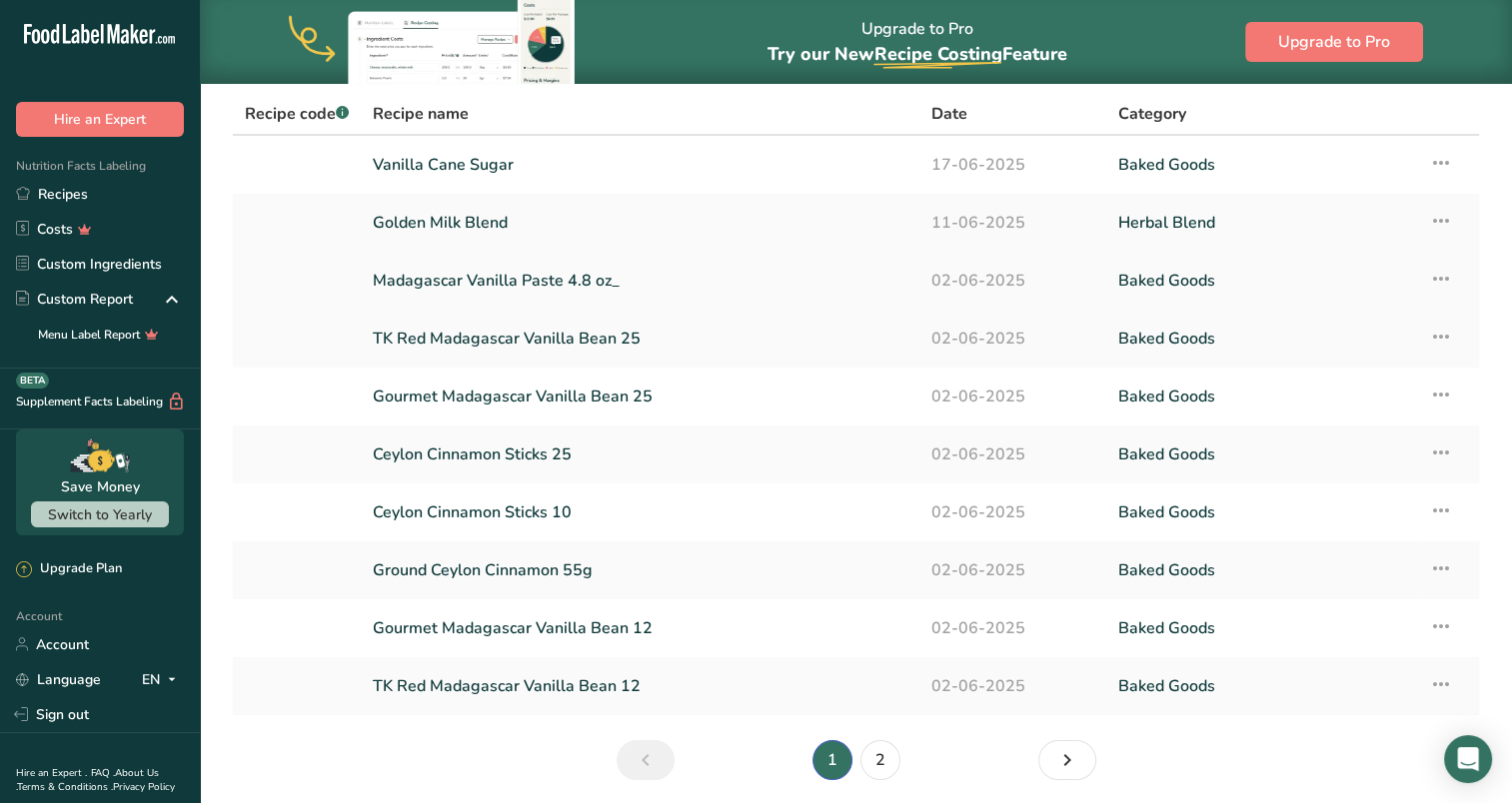 scroll, scrollTop: 155, scrollLeft: 0, axis: vertical 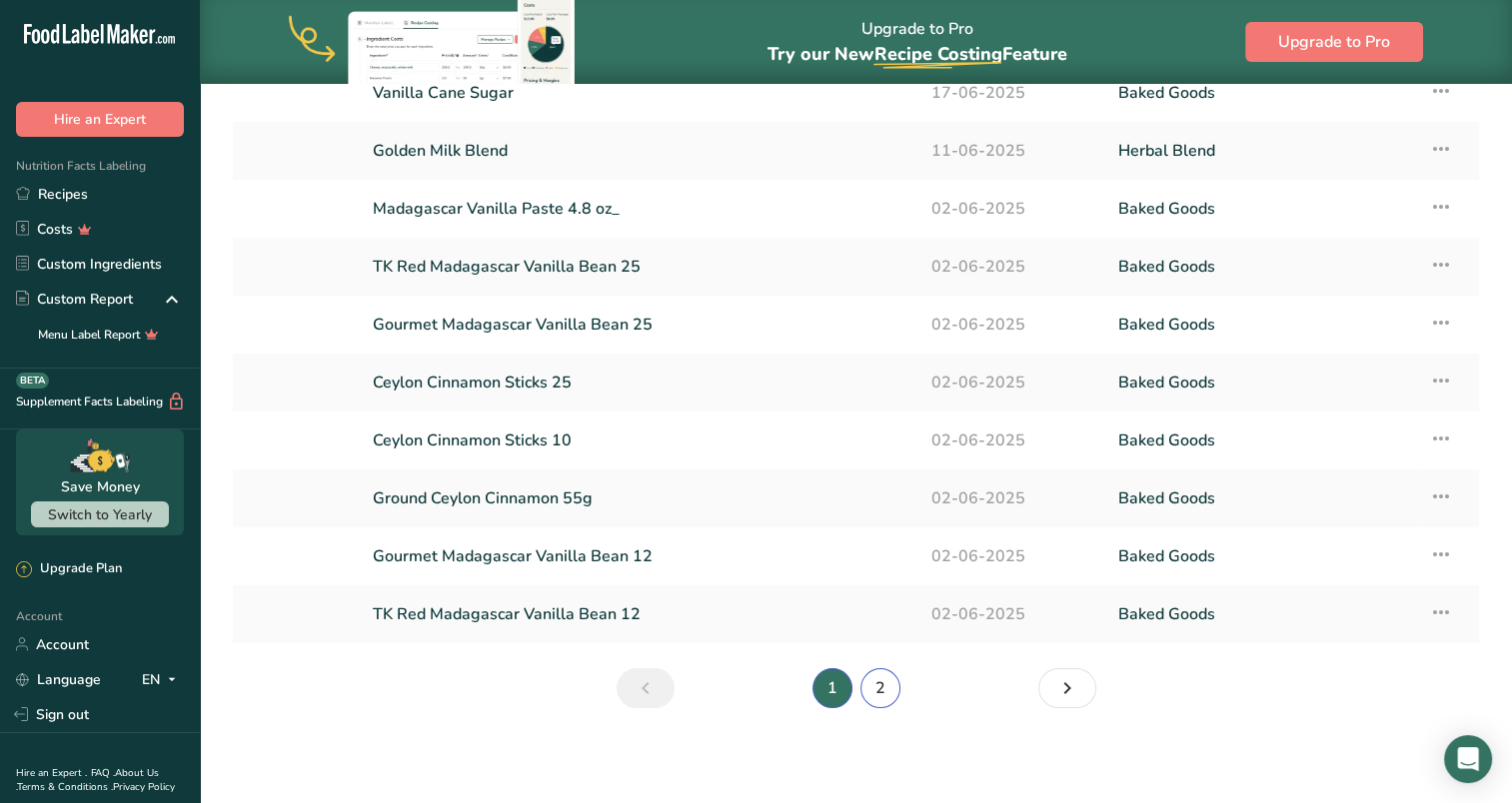 click on "2" at bounding box center [880, 688] 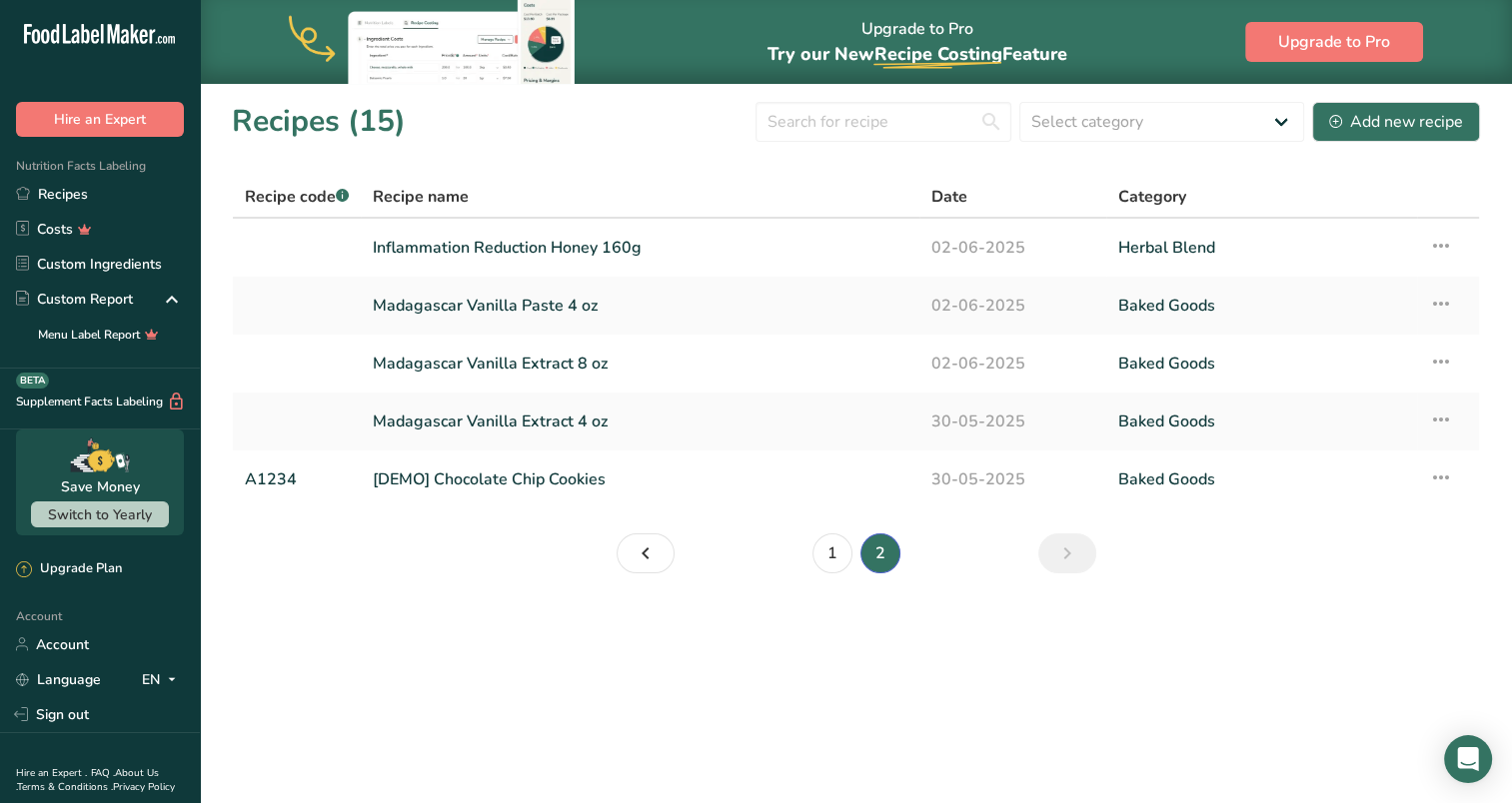 scroll, scrollTop: 0, scrollLeft: 0, axis: both 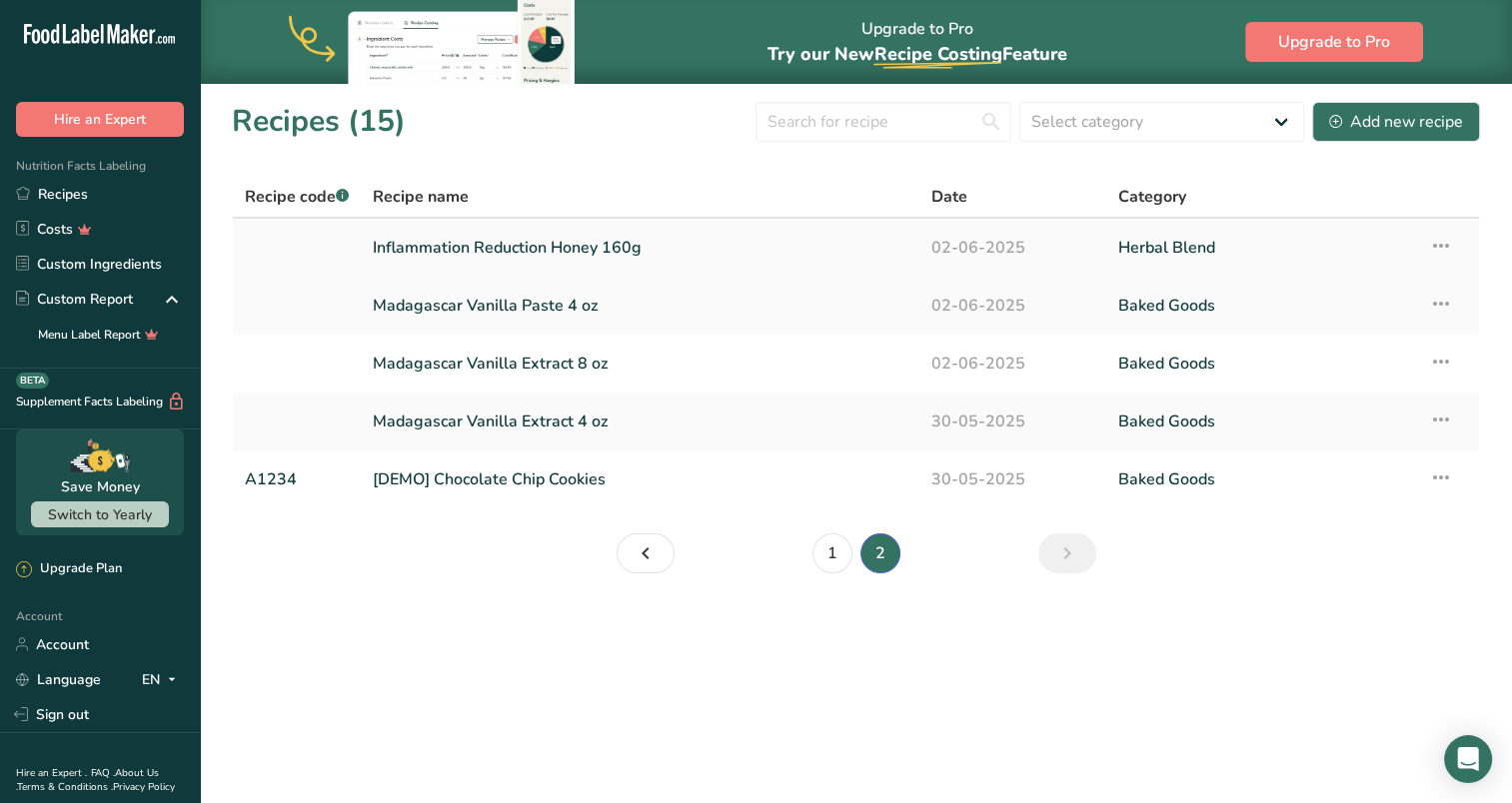 click on "Inflammation Reduction Honey 160g" at bounding box center (640, 248) 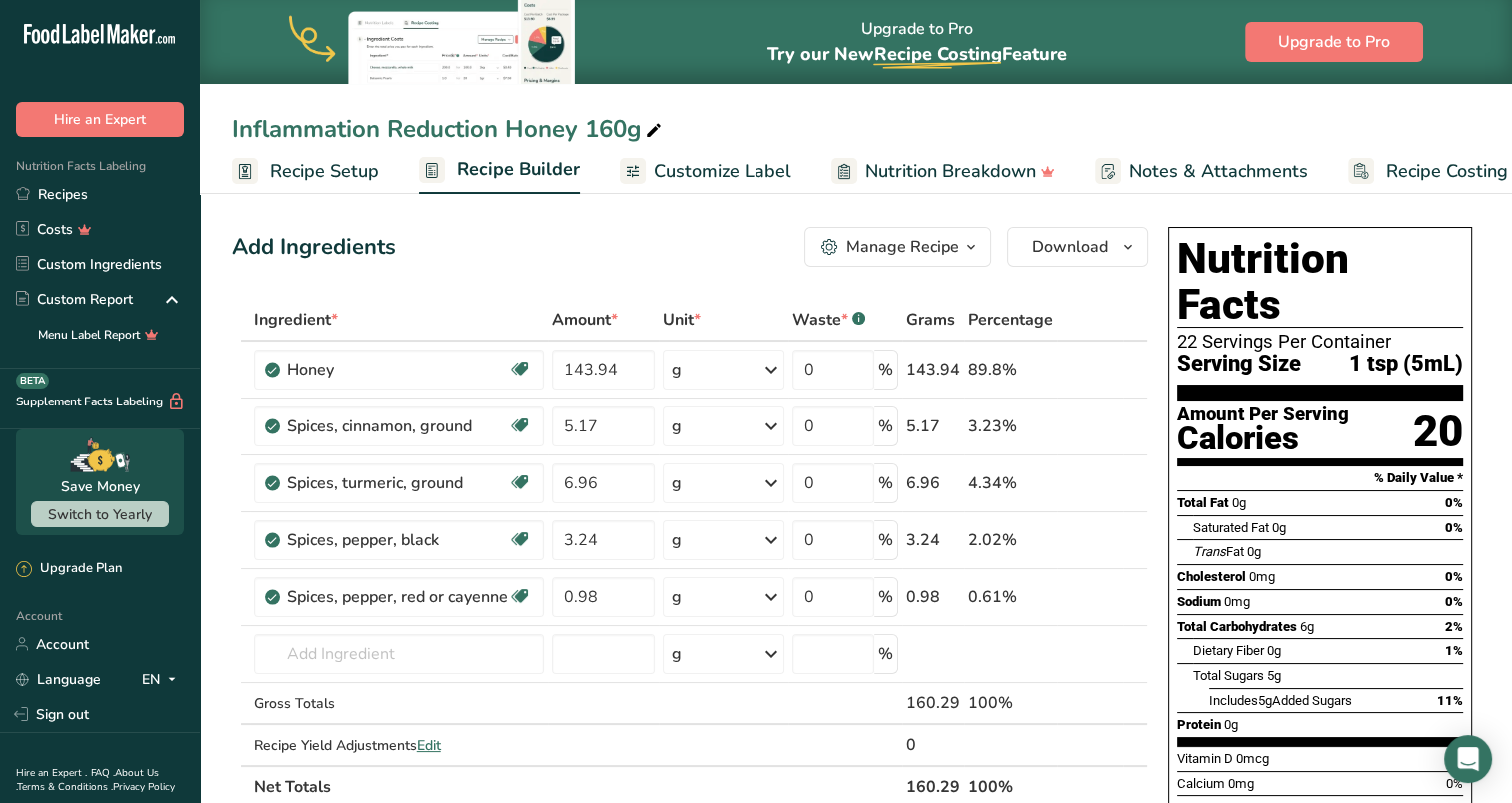 click on "Customize Label" at bounding box center (723, 171) 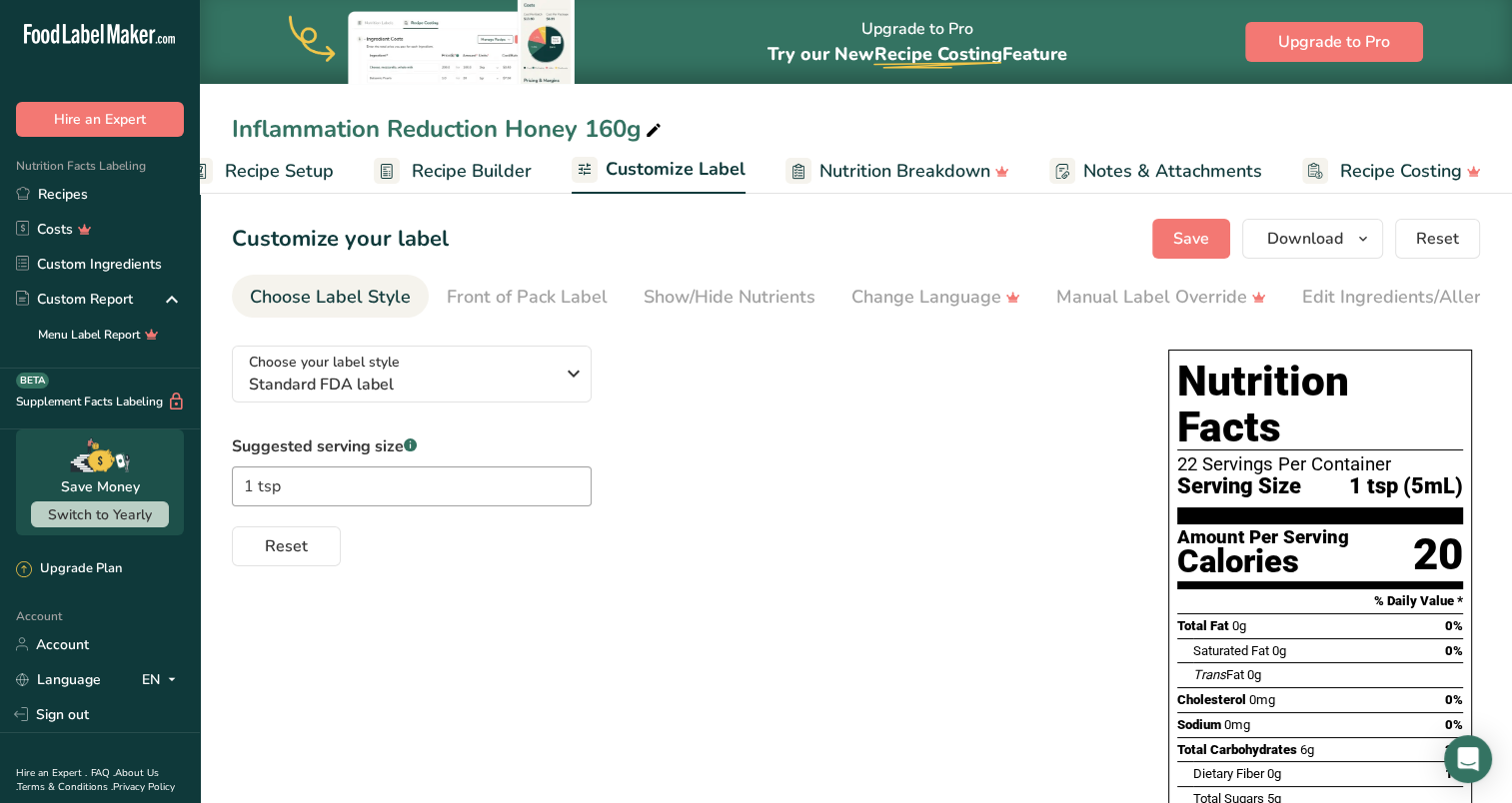 scroll, scrollTop: 0, scrollLeft: 46, axis: horizontal 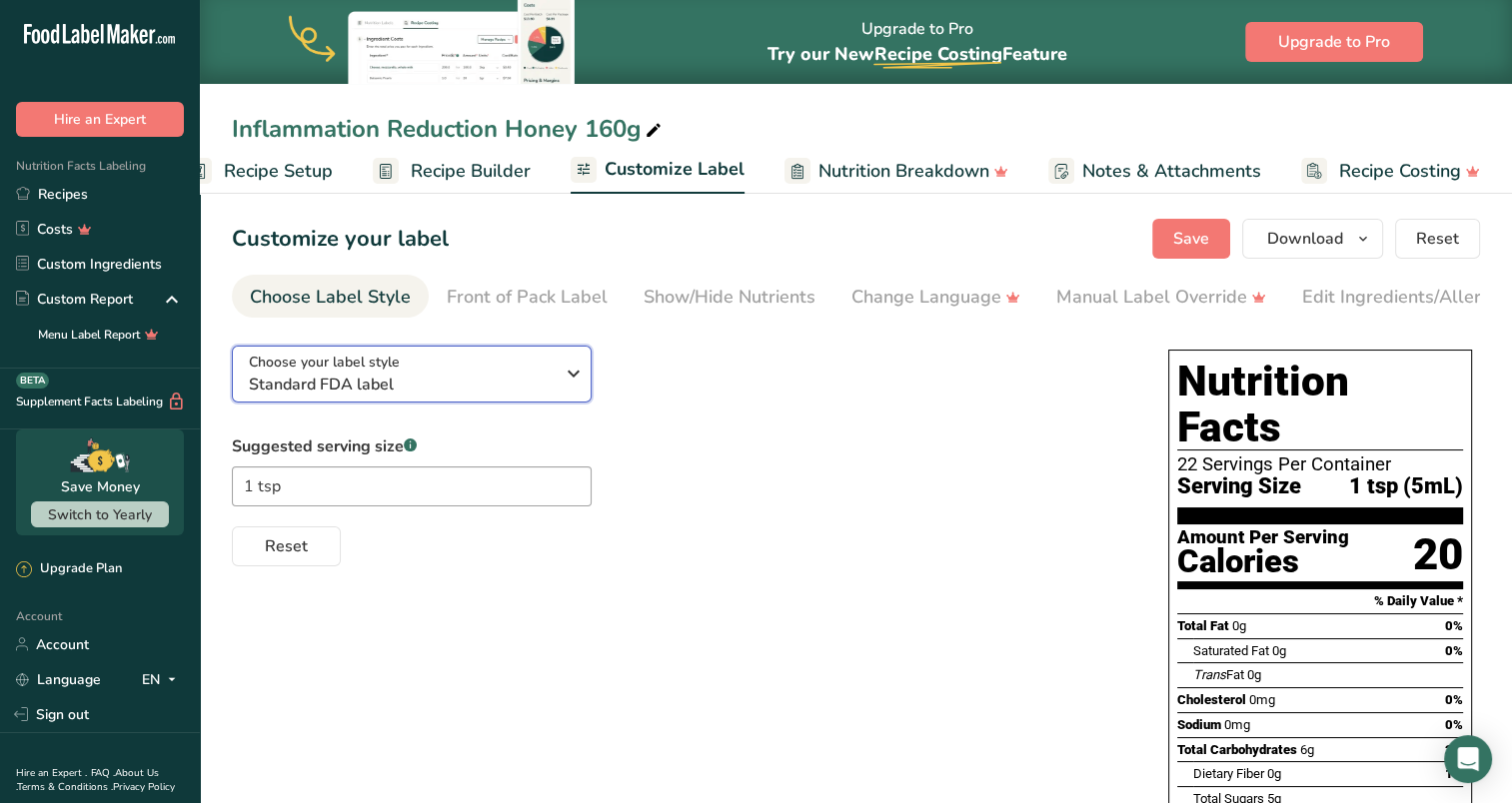 click at bounding box center (574, 374) 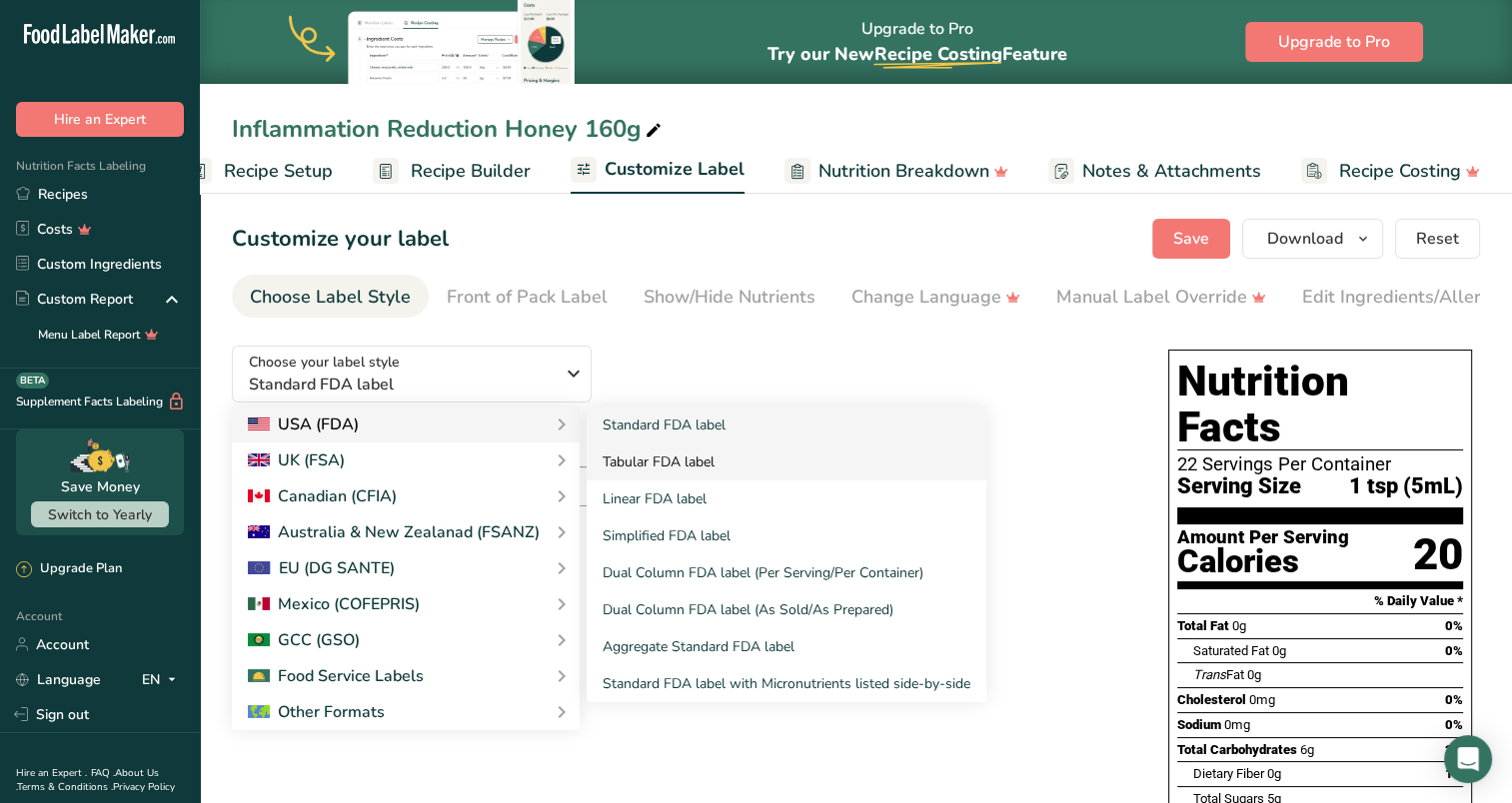 click on "Tabular FDA label" at bounding box center [786, 461] 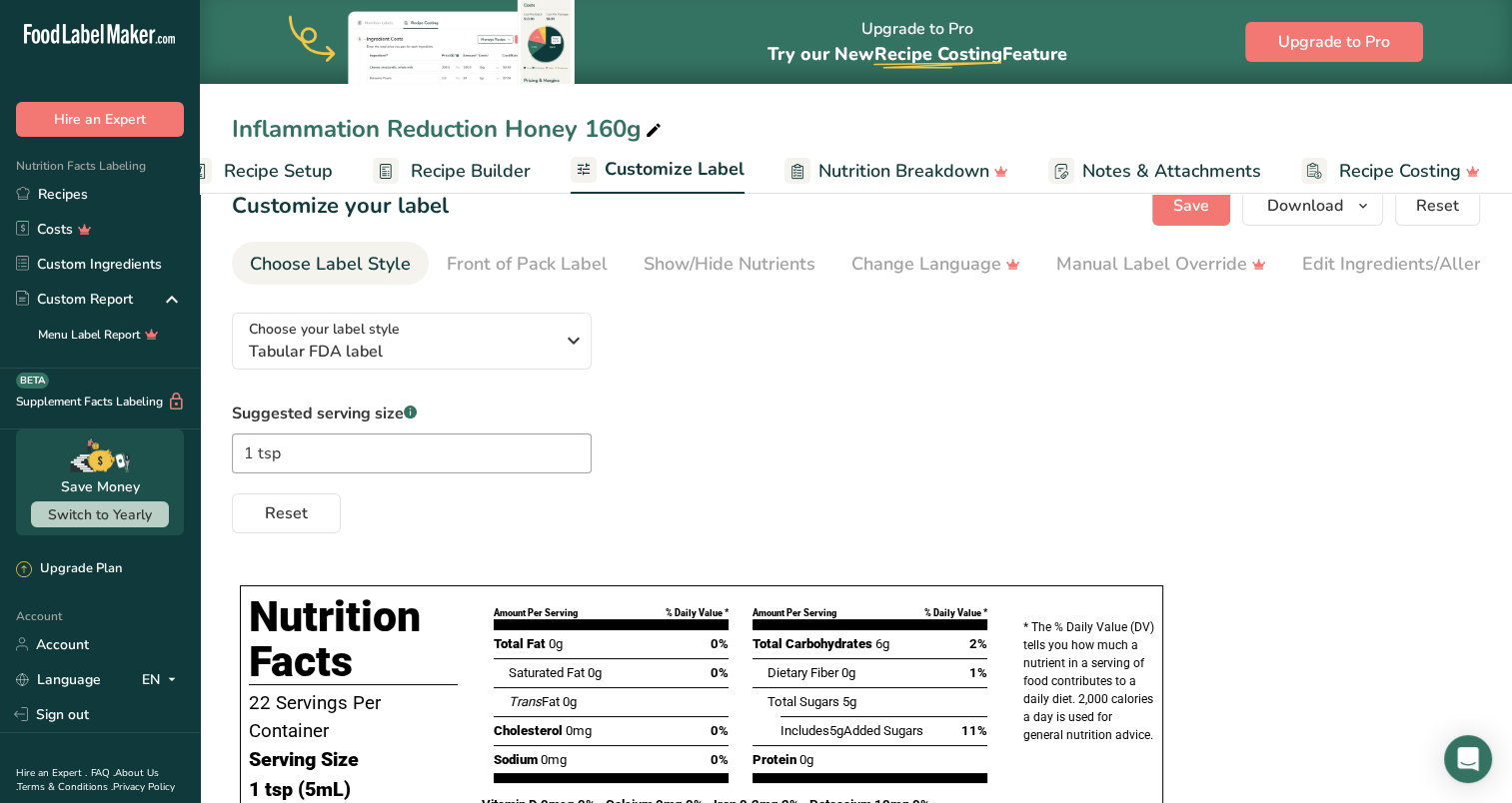 scroll, scrollTop: 0, scrollLeft: 0, axis: both 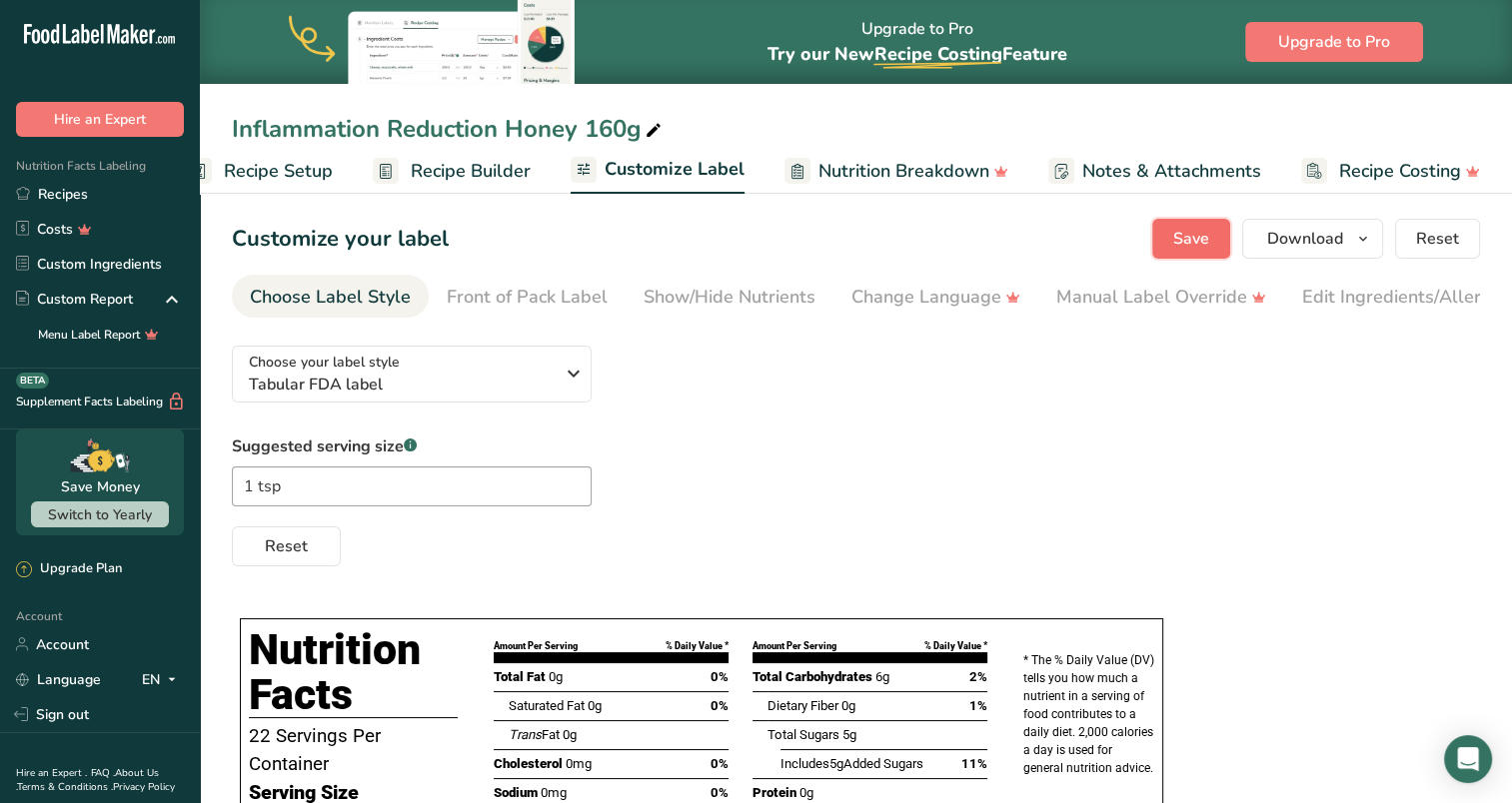 click on "Save" at bounding box center [1191, 239] 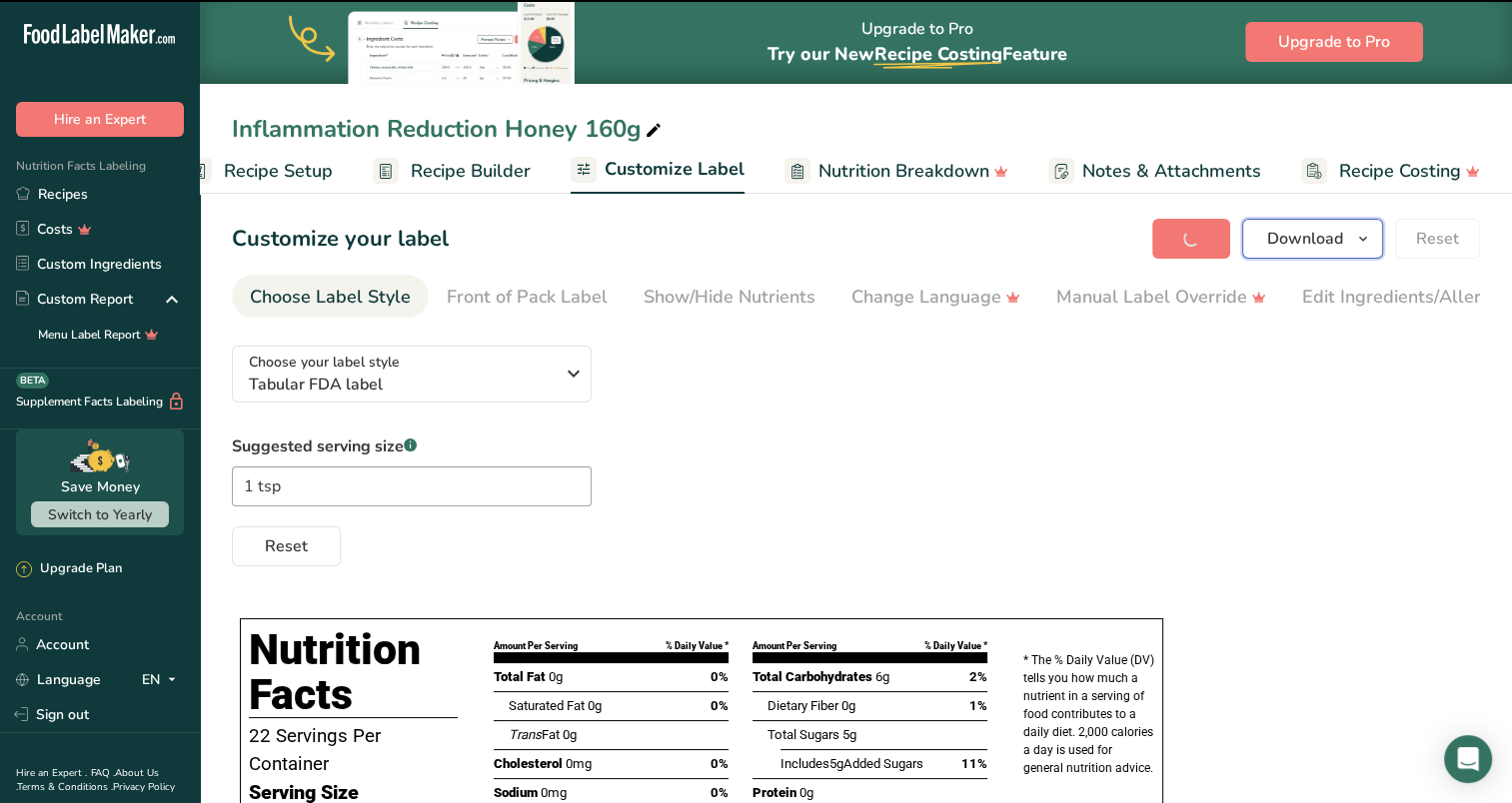 click at bounding box center [1363, 239] 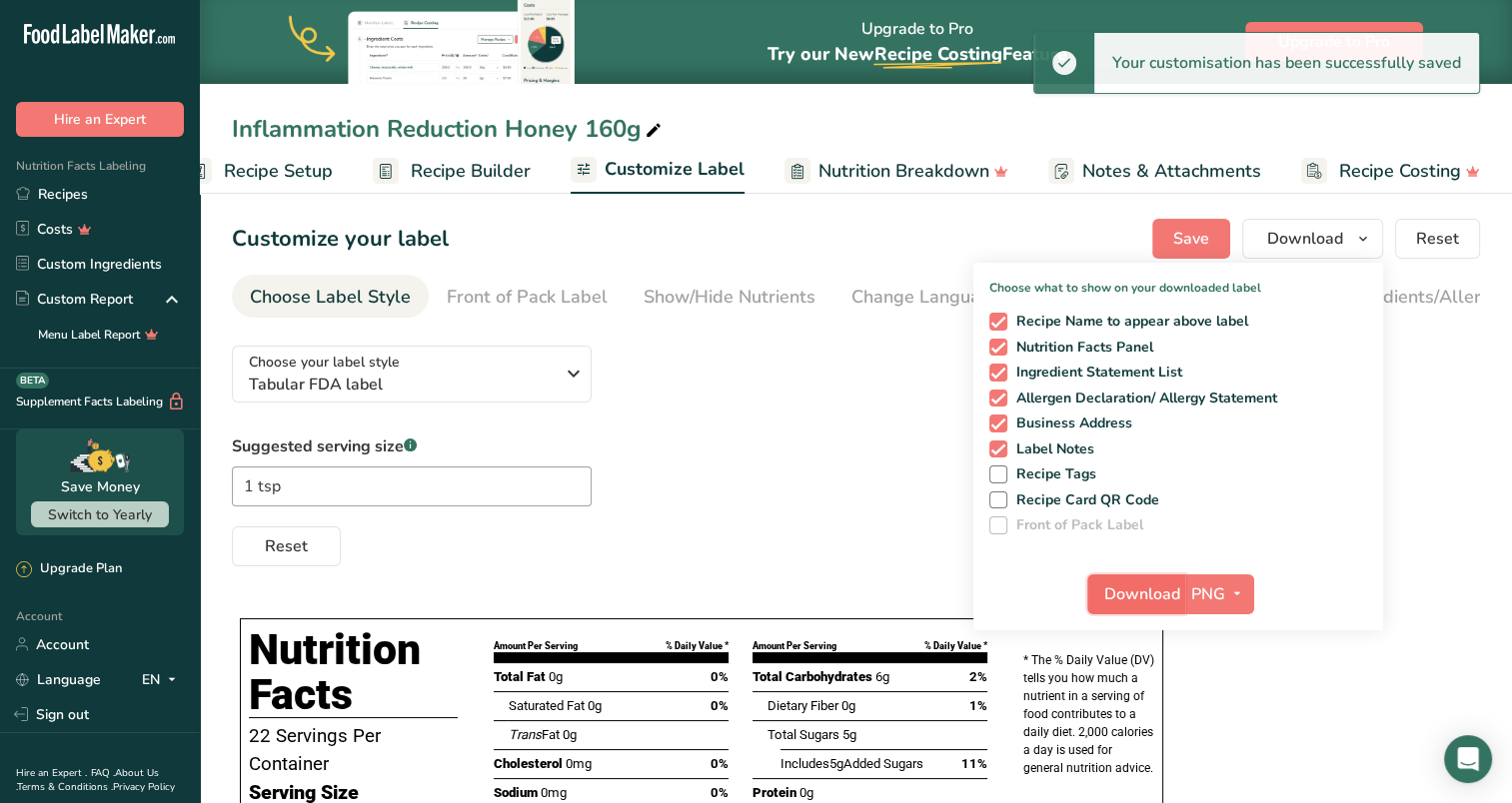 click on "Download" at bounding box center [1142, 594] 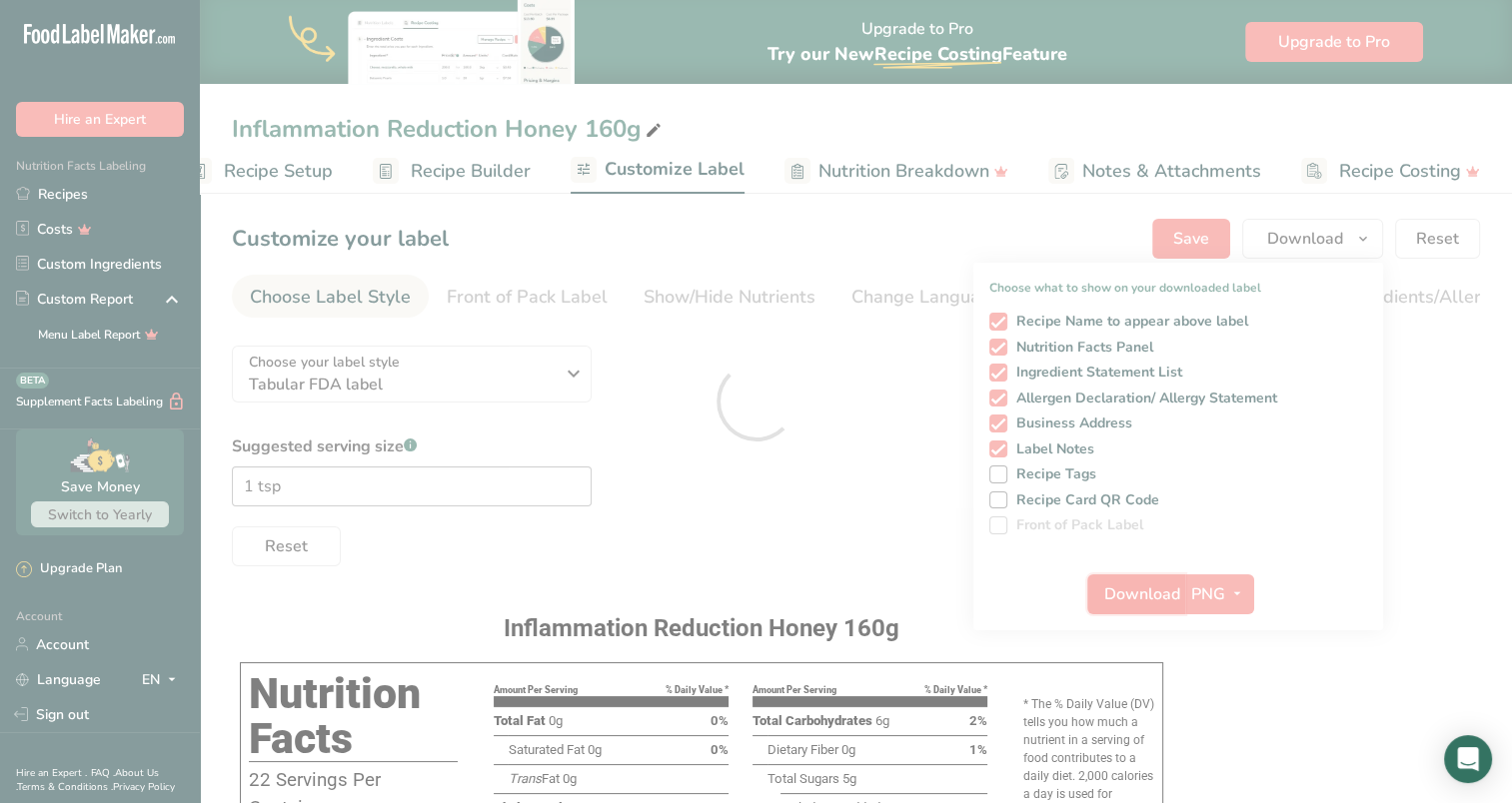 scroll, scrollTop: 0, scrollLeft: 0, axis: both 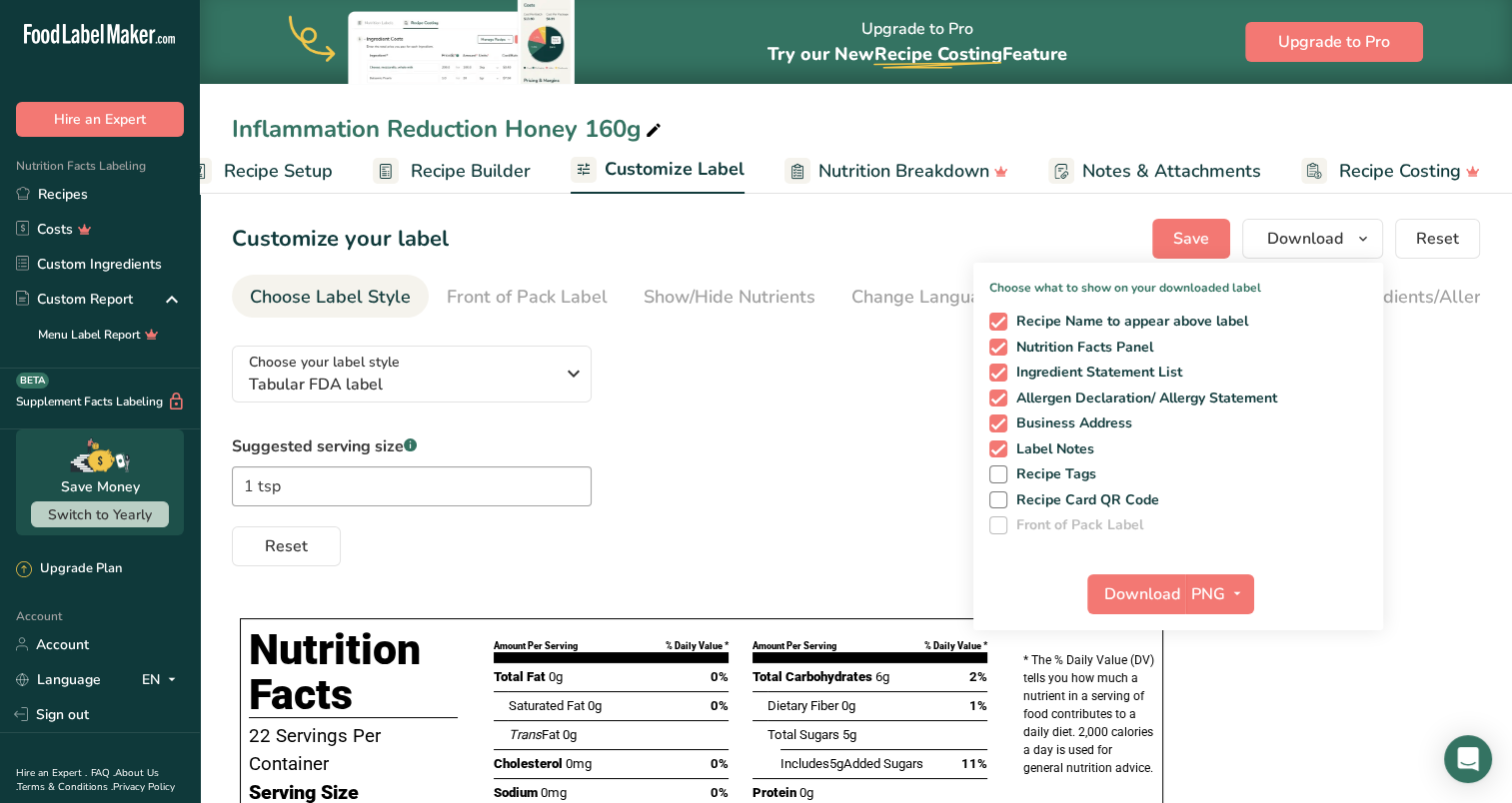 click on "Choose your label style
Tabular FDA label
USA (FDA)
Standard FDA label
Tabular FDA label
Linear FDA label
Simplified FDA label
Dual Column FDA label (Per Serving/Per Container)
Dual Column FDA label (As Sold/As Prepared)
Aggregate Standard FDA label
Standard FDA label with Micronutrients listed side-by-side
UK (FSA)
UK Mandatory Label "Back of Pack"
UK Traffic Light Label  "Front of Pack"
Canadian (CFIA)
Canadian Standard label
Canadian Dual Column label" at bounding box center [855, 447] 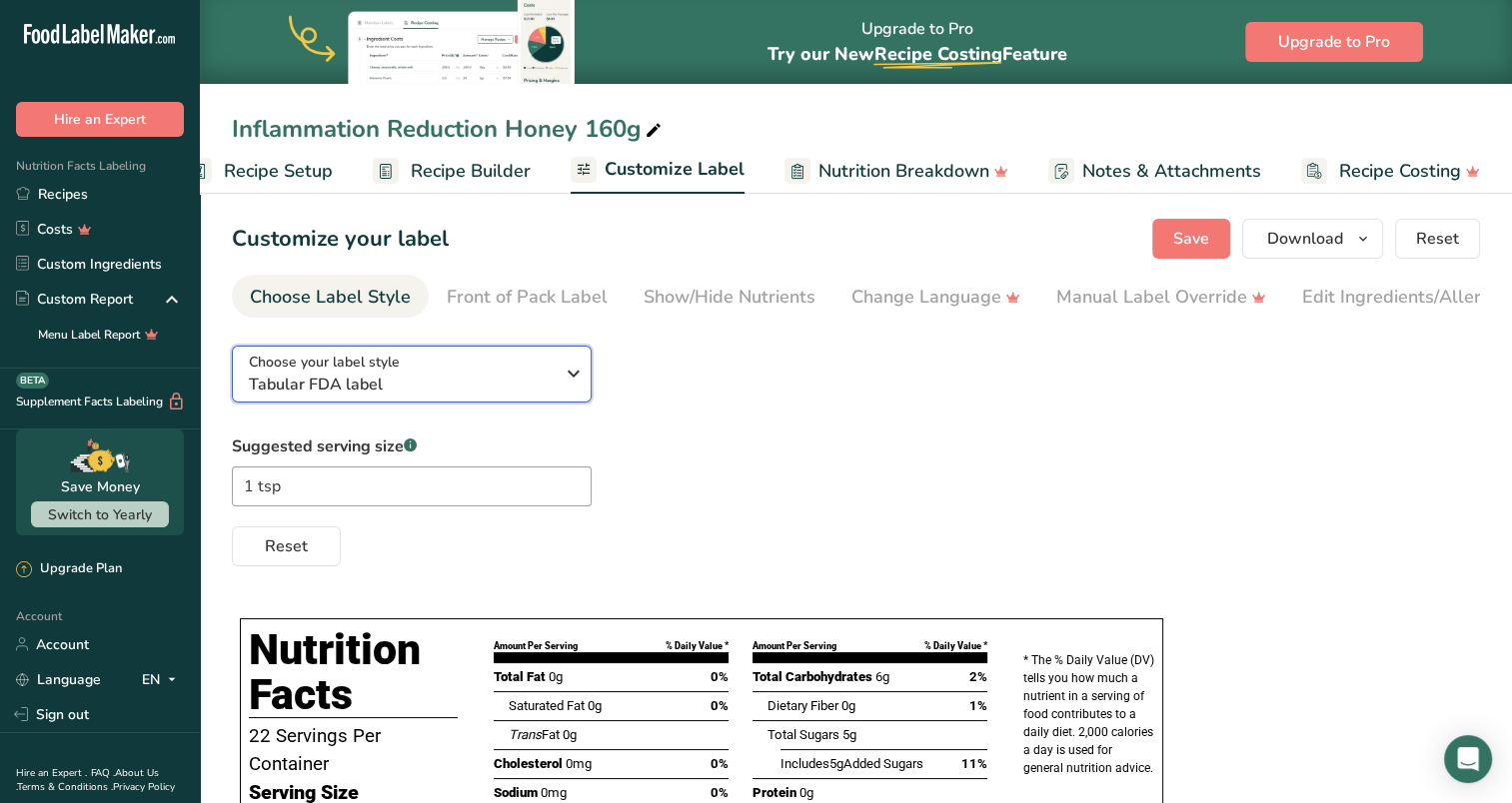 click at bounding box center (574, 374) 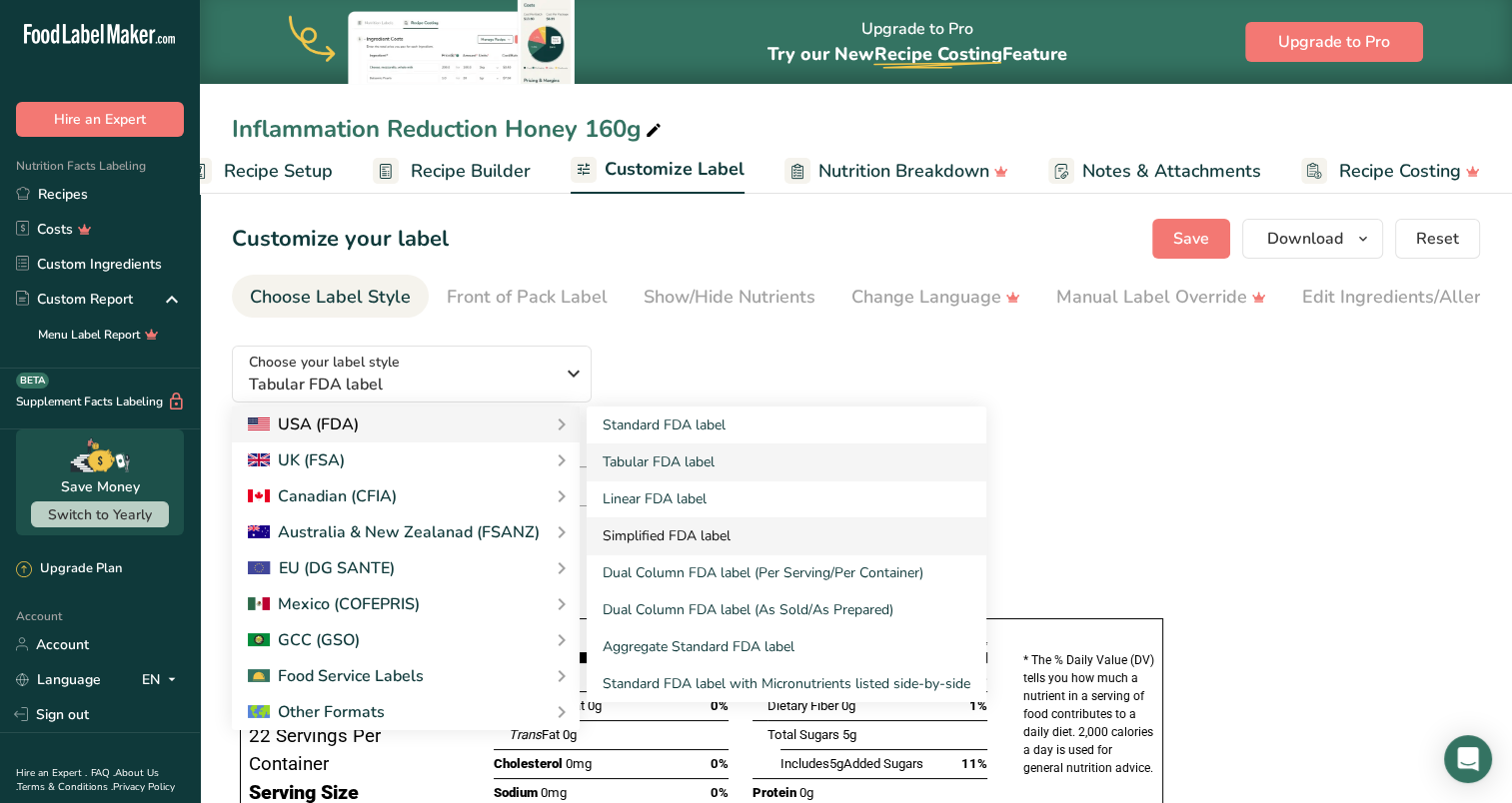 click on "Simplified FDA label" at bounding box center [786, 535] 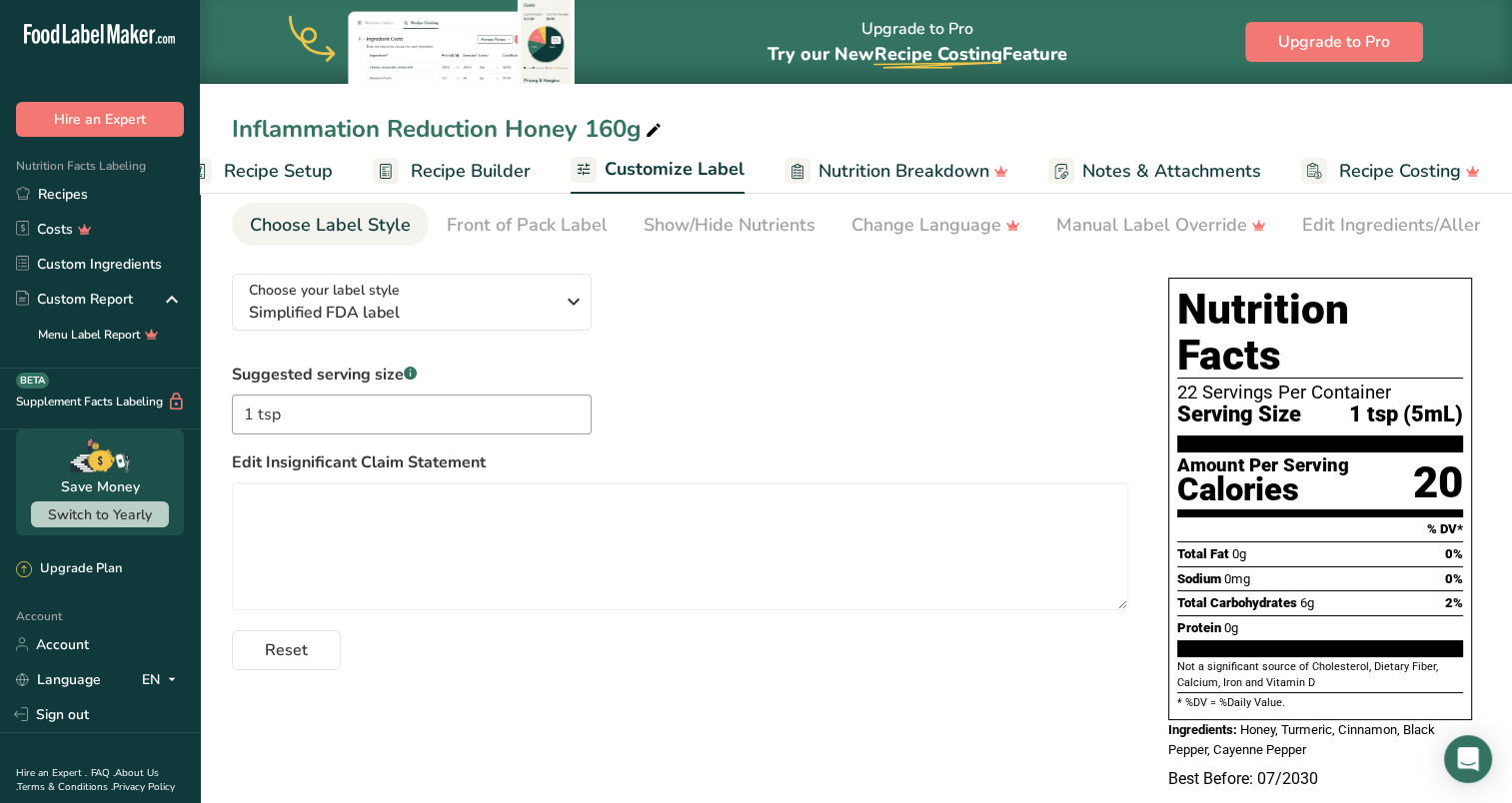 scroll, scrollTop: 69, scrollLeft: 0, axis: vertical 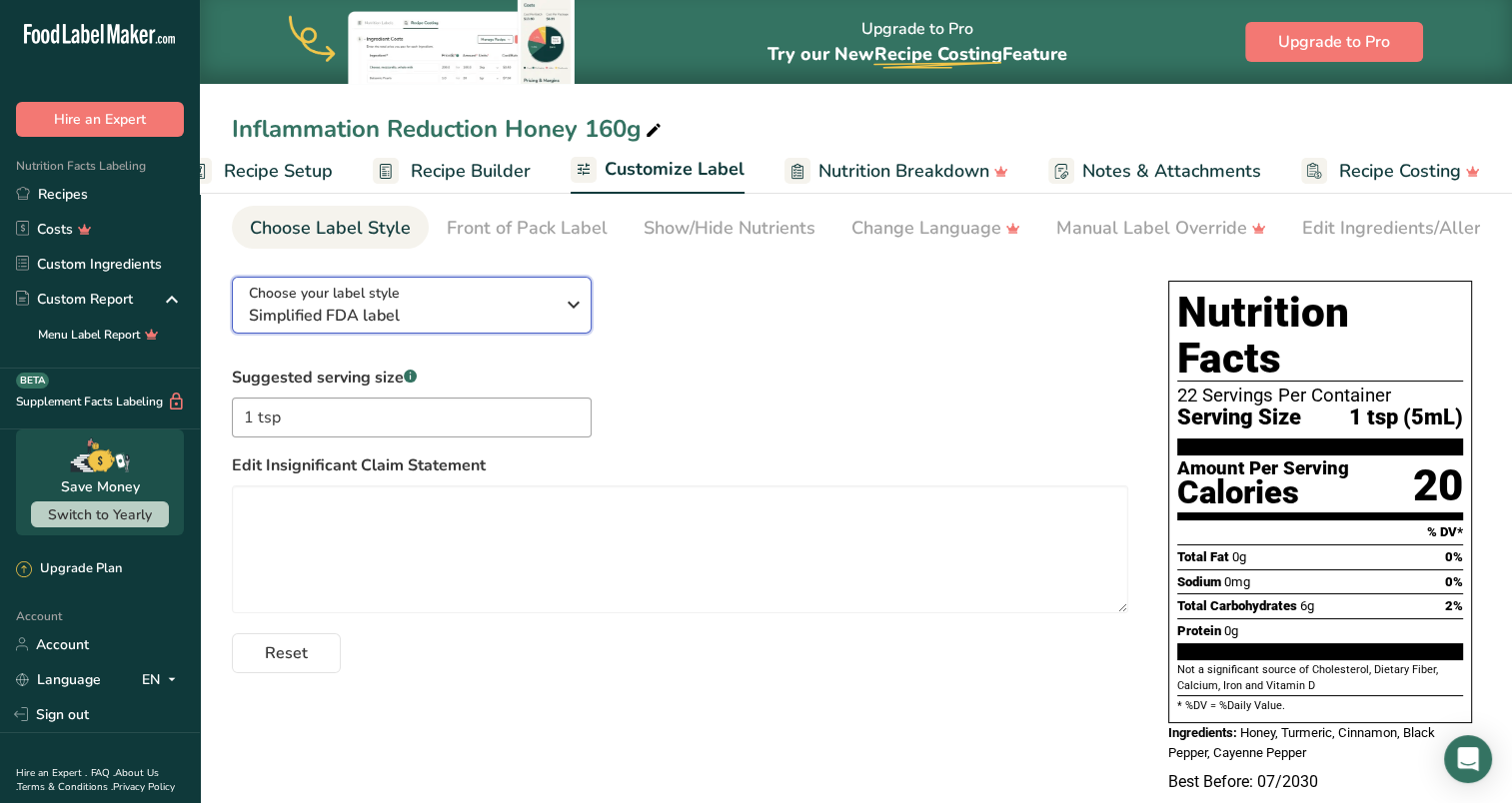 click on "Choose your label style
Simplified FDA label" at bounding box center (412, 305) 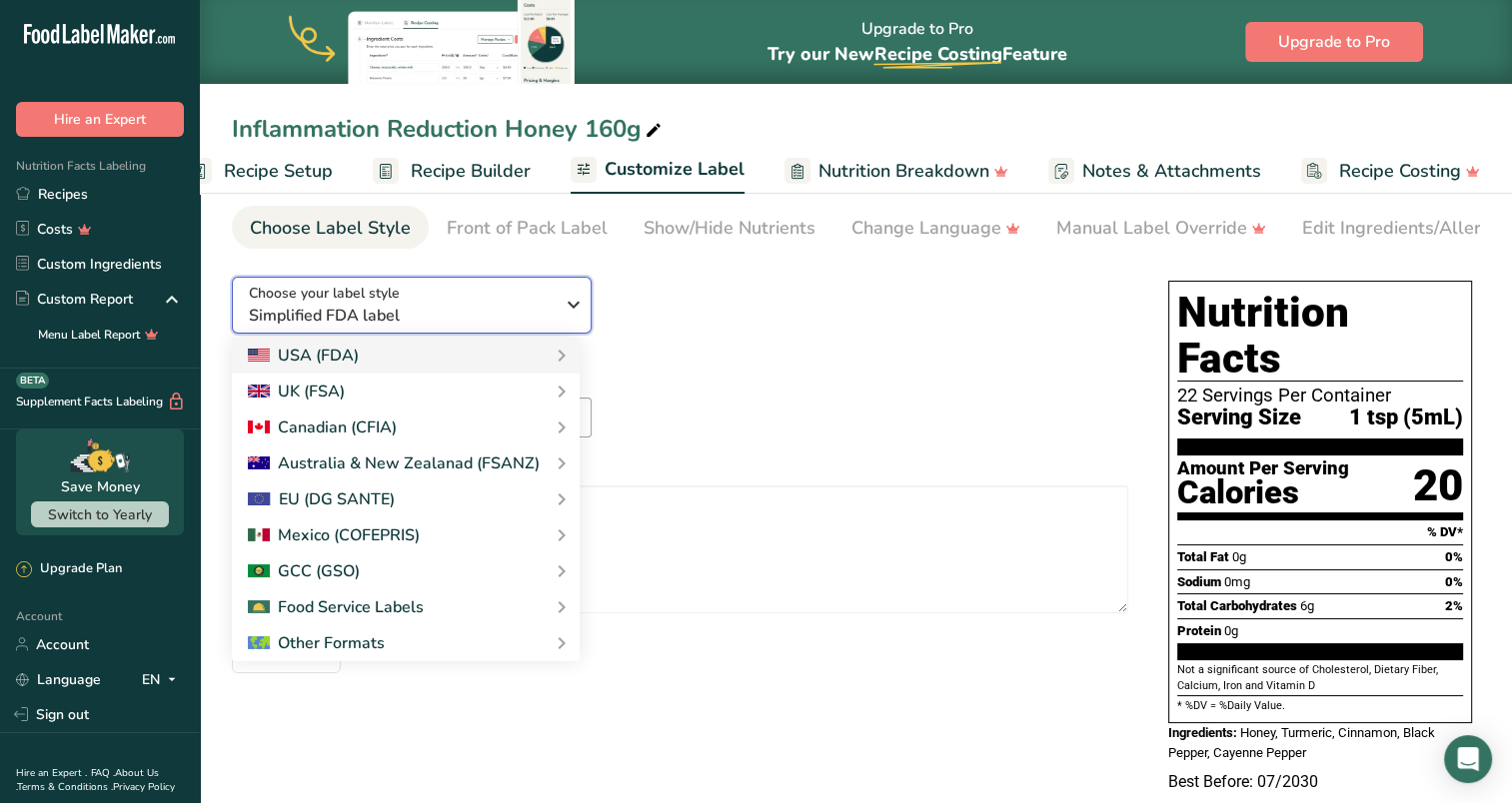 scroll, scrollTop: 73, scrollLeft: 0, axis: vertical 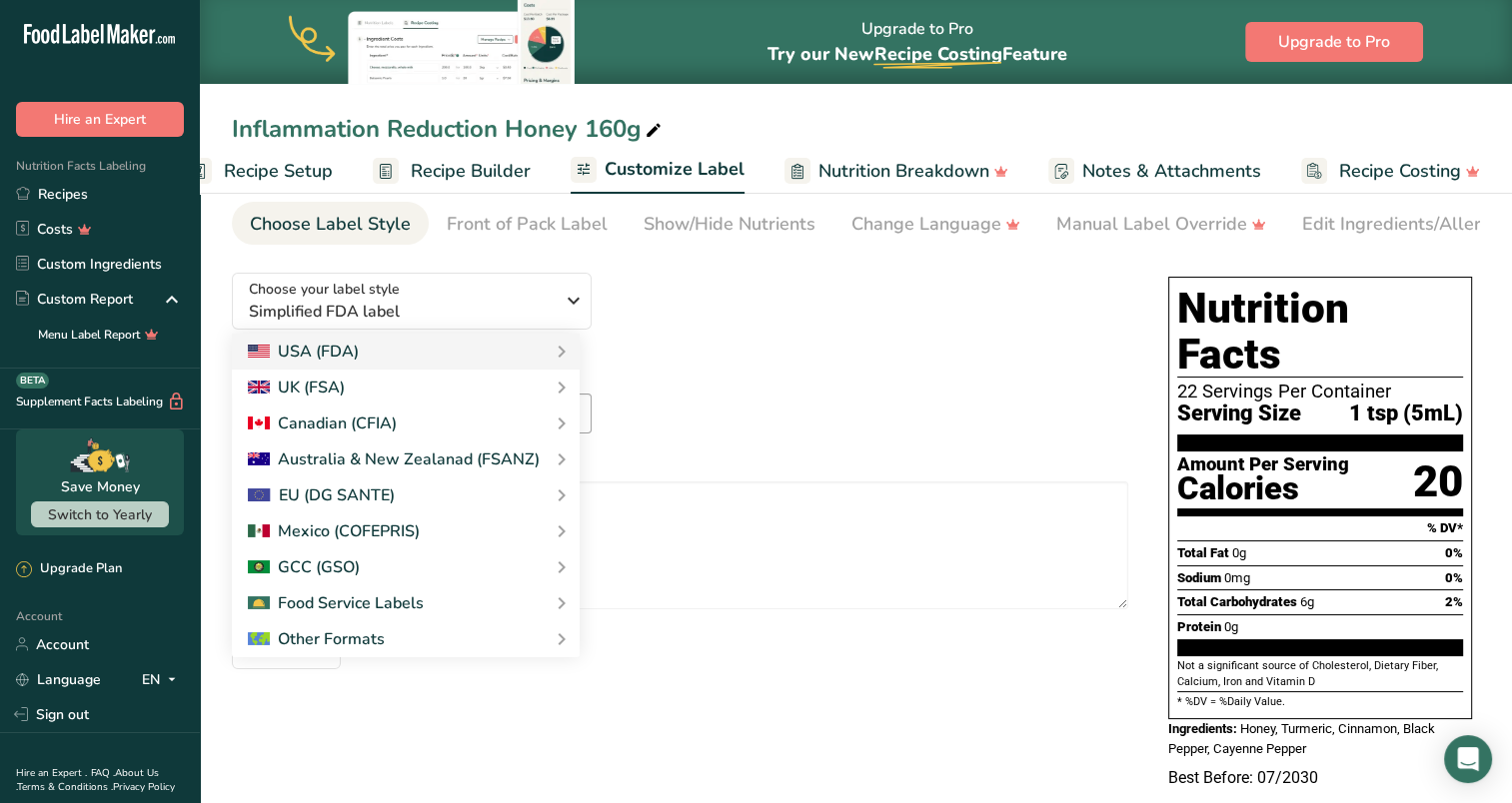 click on "Suggested serving size
.a-a{fill:#347362;}.b-a{fill:#fff;}           1 tsp                                 Edit Insignificant Claim Statement
Reset" at bounding box center (680, 515) 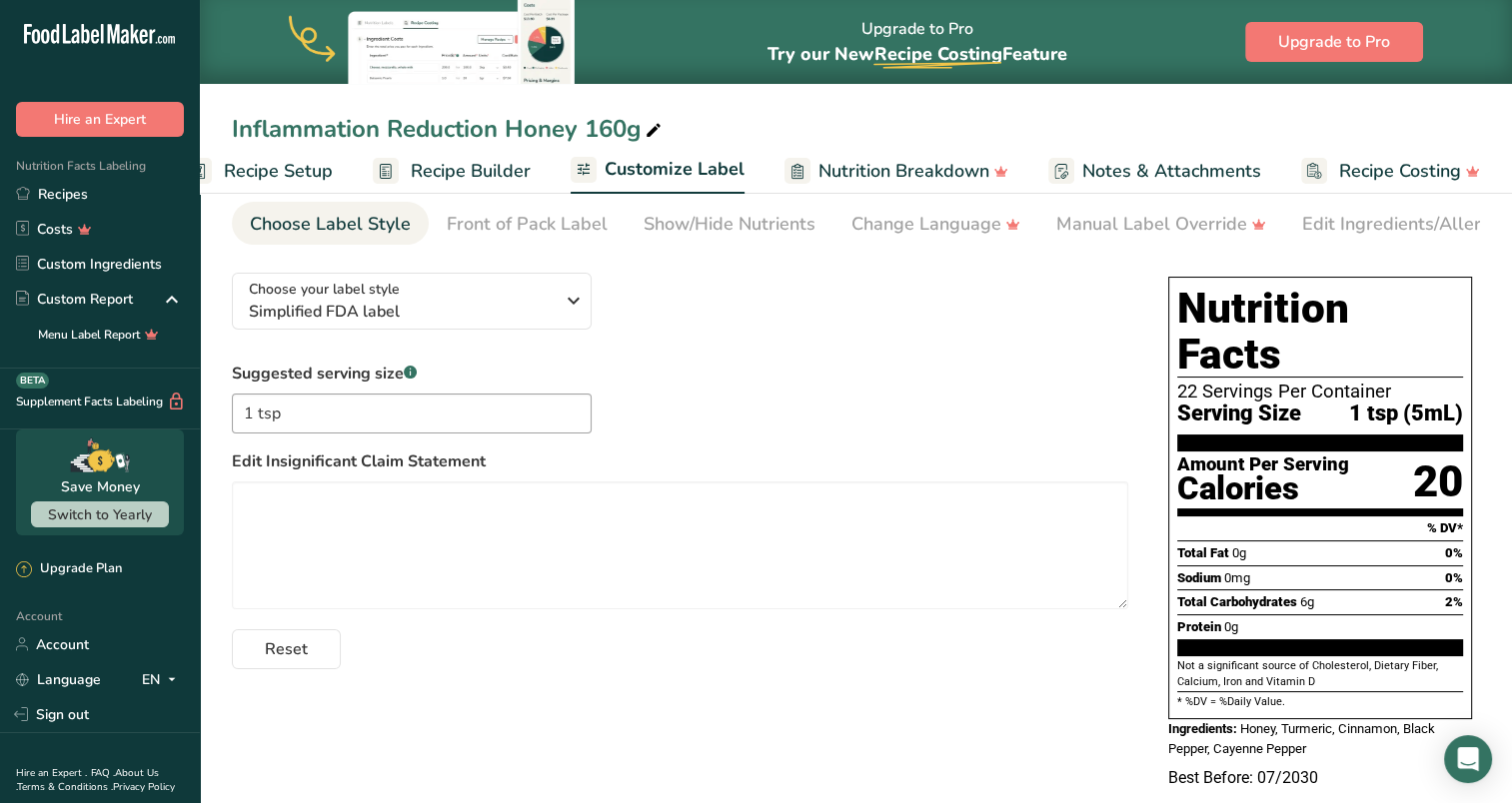 scroll, scrollTop: 0, scrollLeft: 0, axis: both 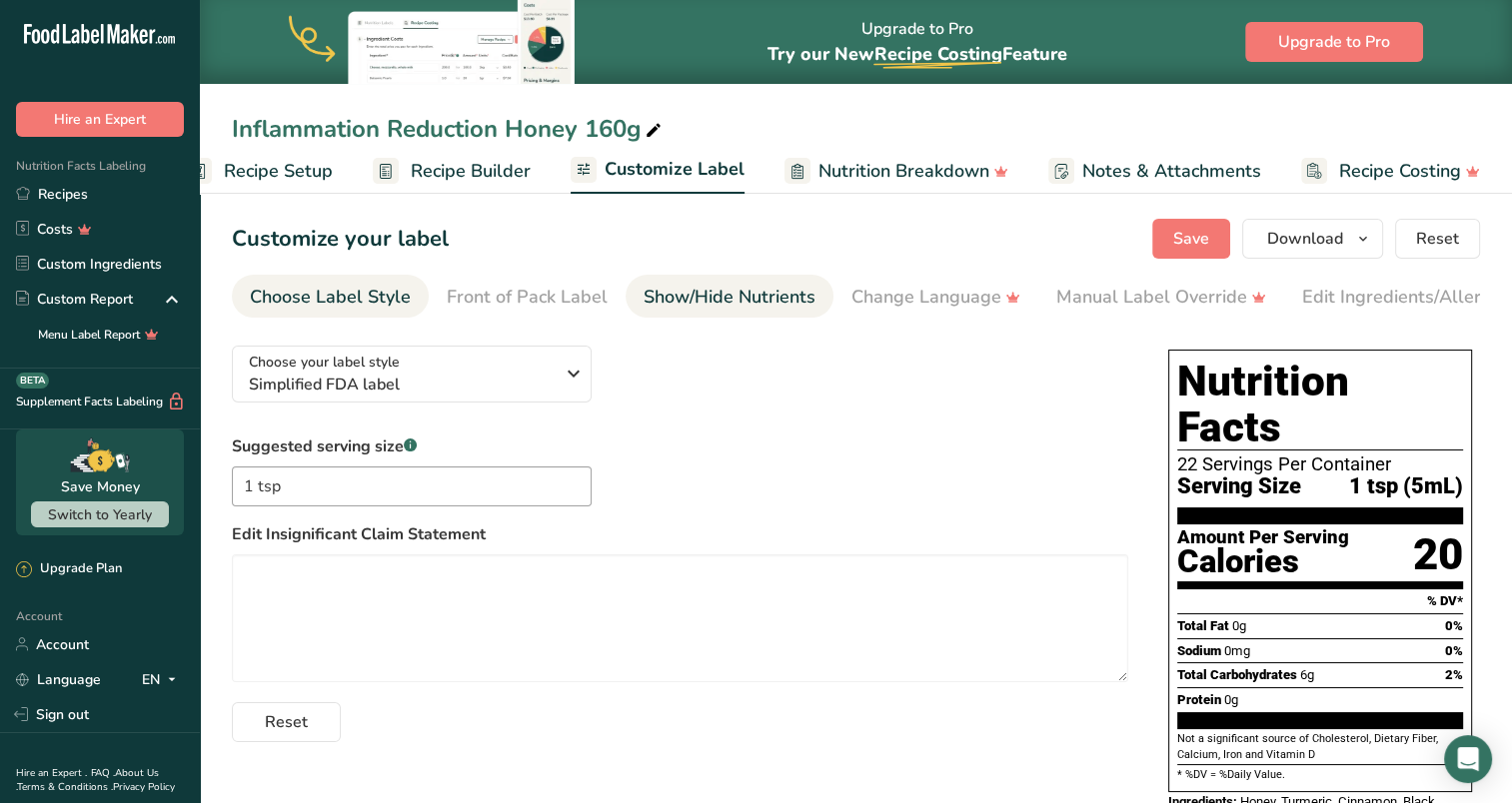 click on "Show/Hide Nutrients" at bounding box center [730, 297] 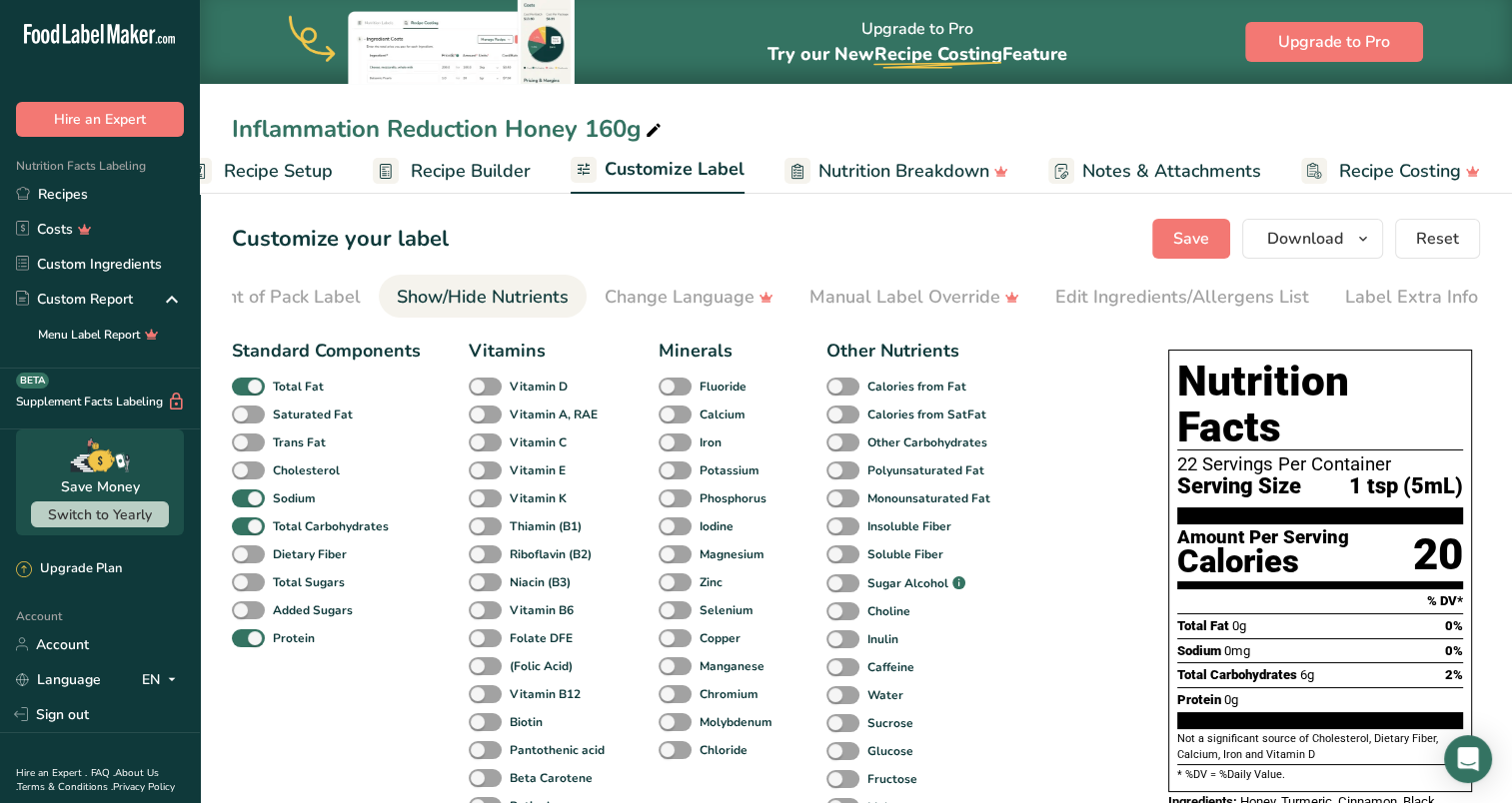 scroll, scrollTop: 0, scrollLeft: 252, axis: horizontal 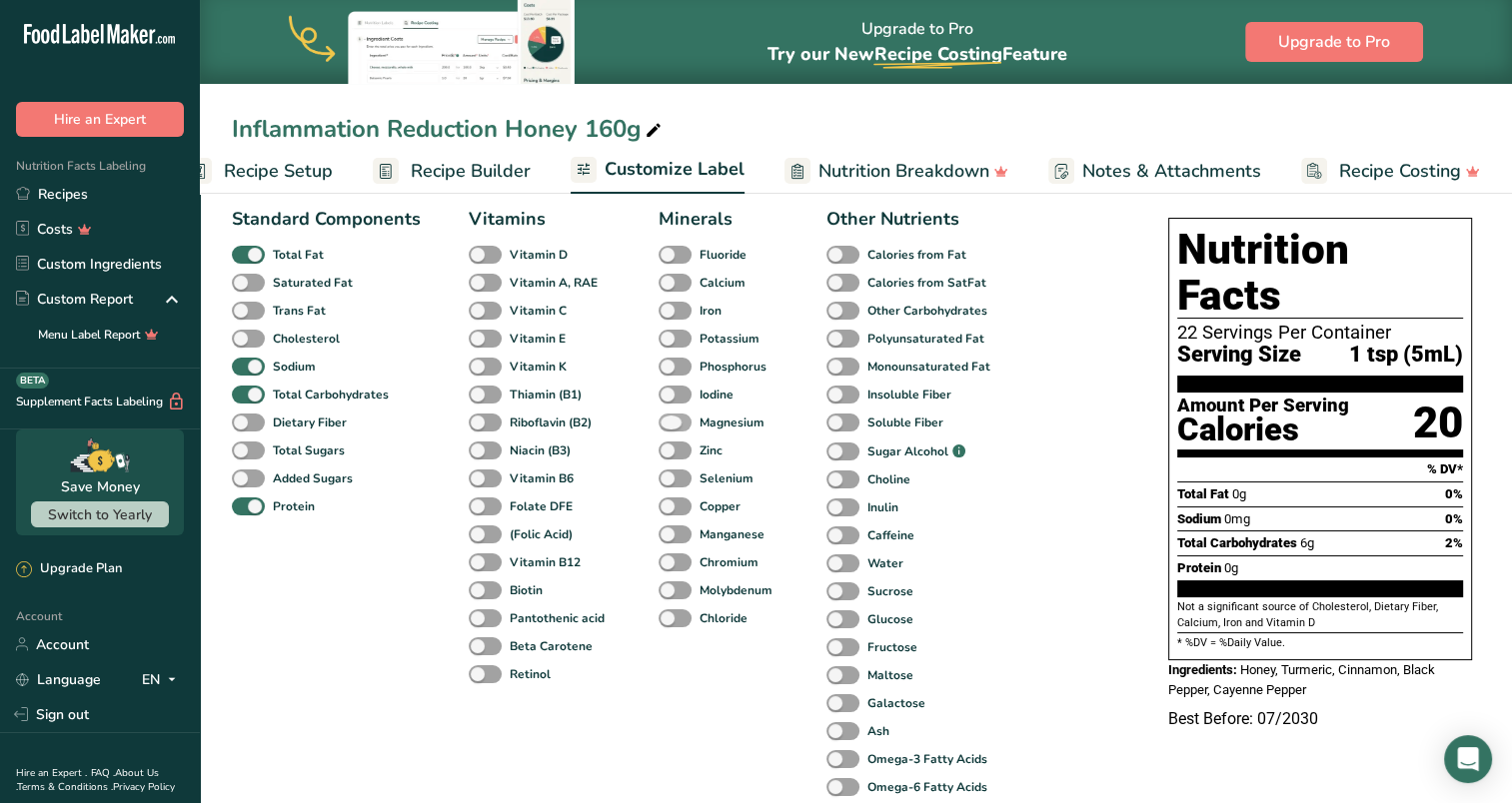 click at bounding box center (675, 422) 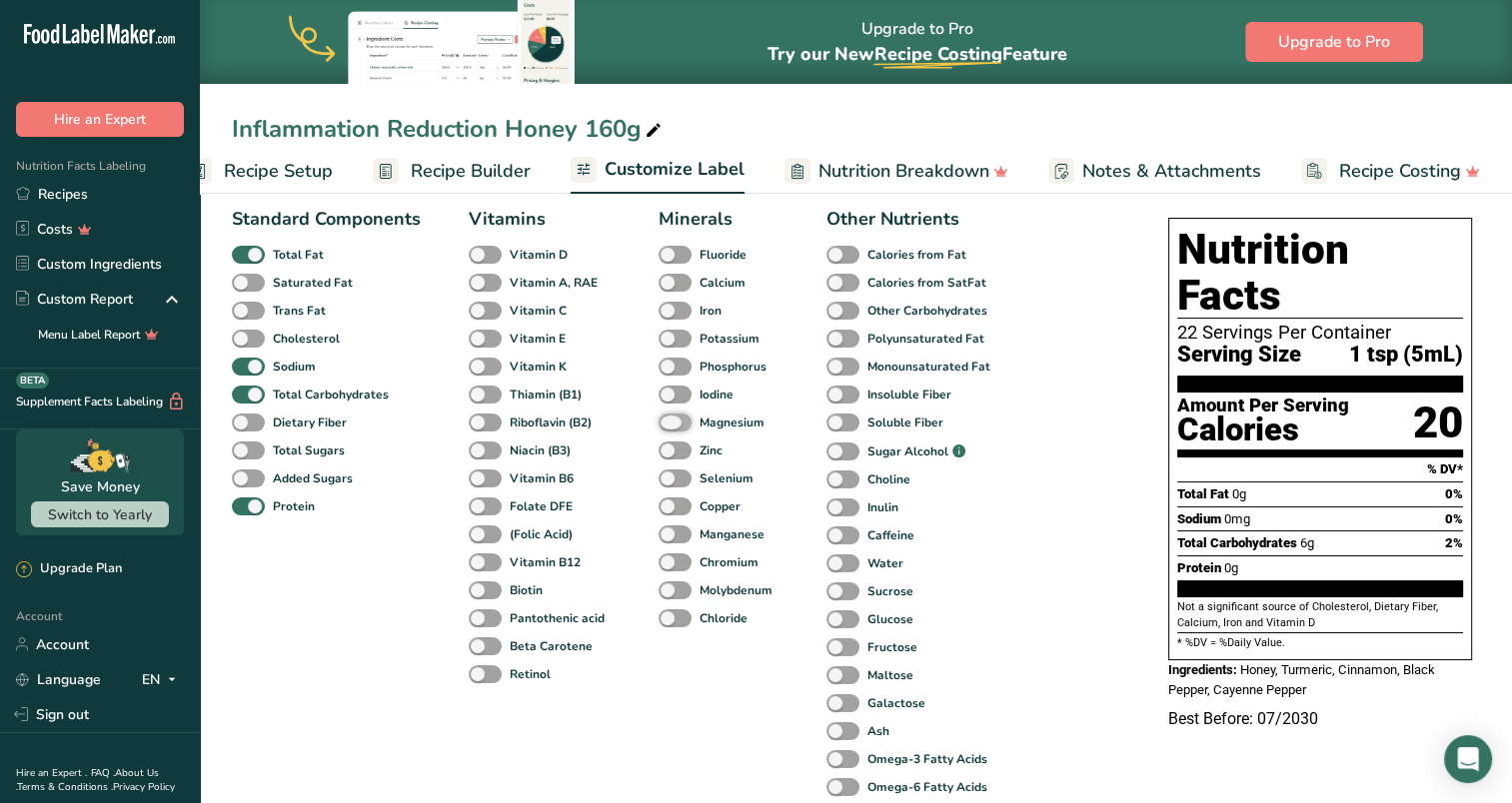 click on "Magnesium" at bounding box center [665, 421] 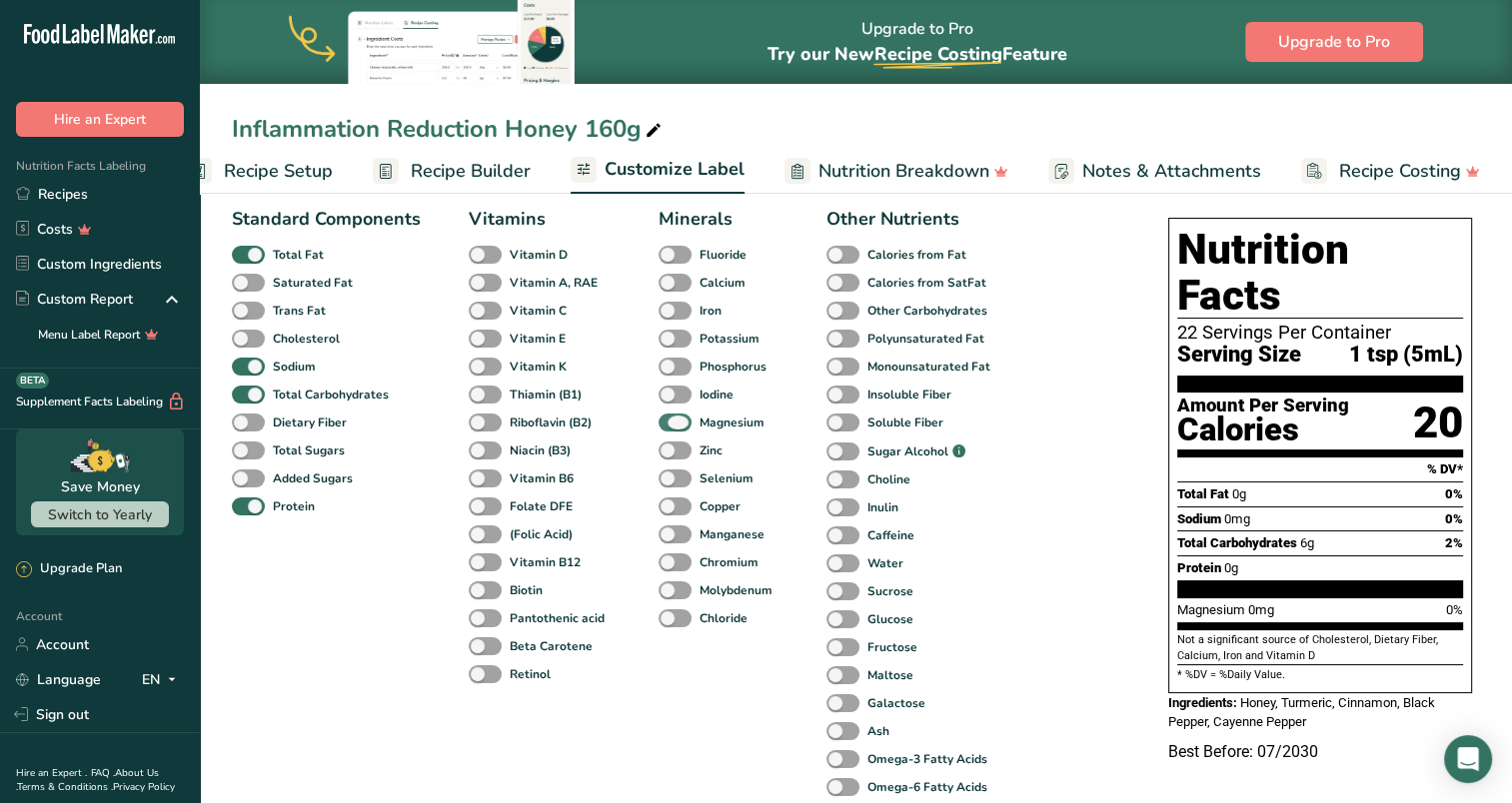 click at bounding box center [675, 422] 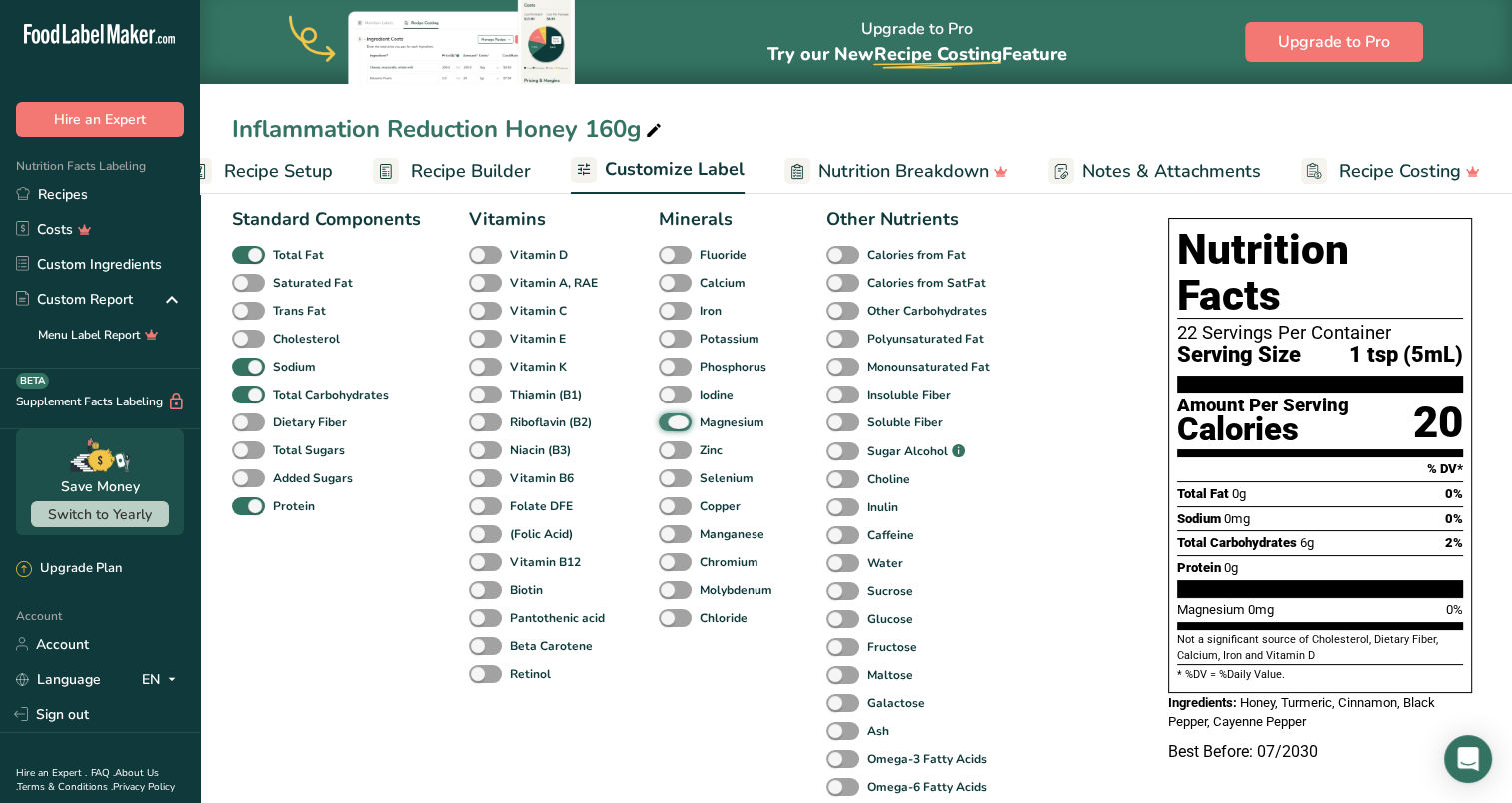 click on "Magnesium" at bounding box center (665, 421) 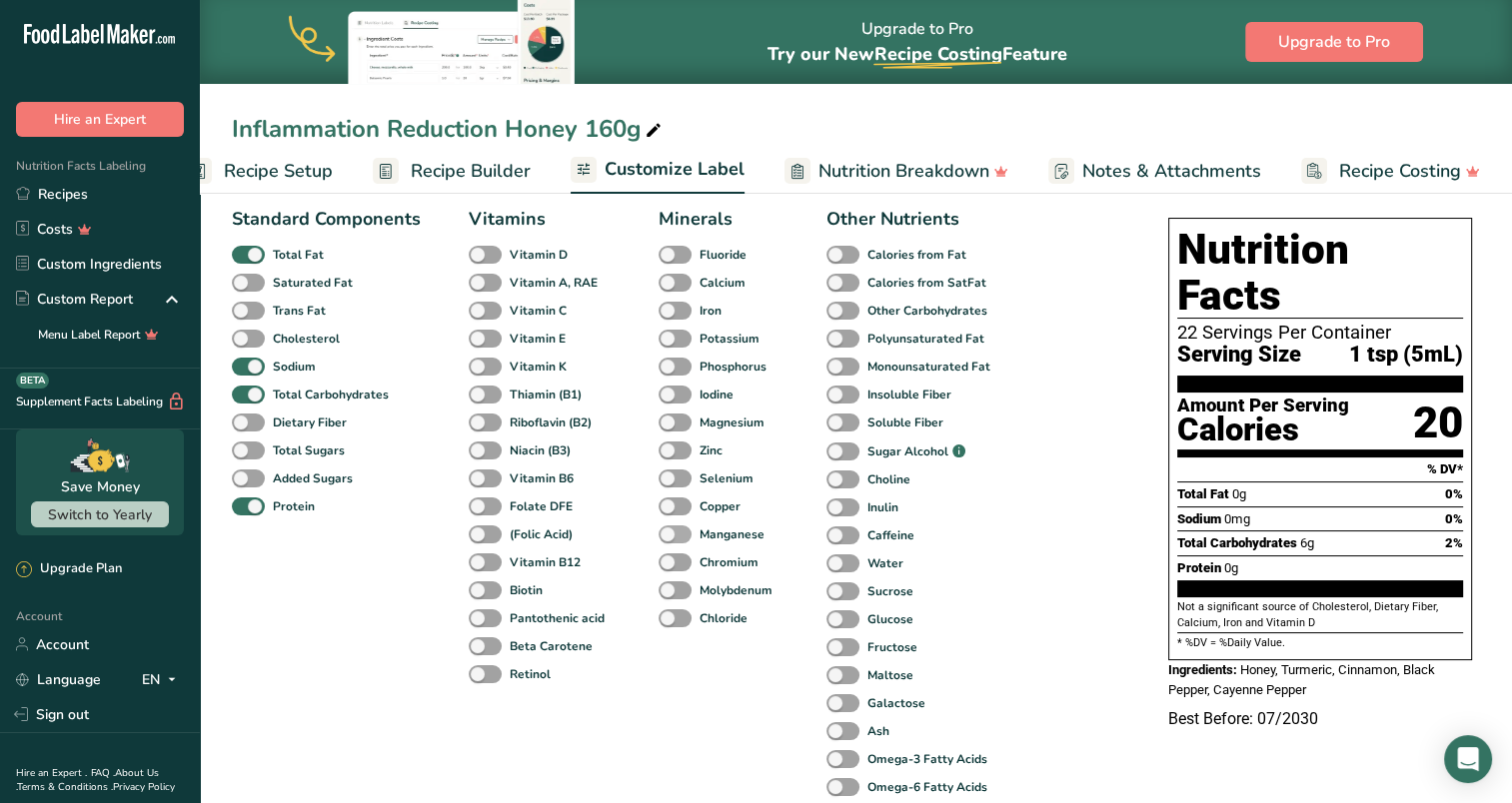 click at bounding box center (675, 534) 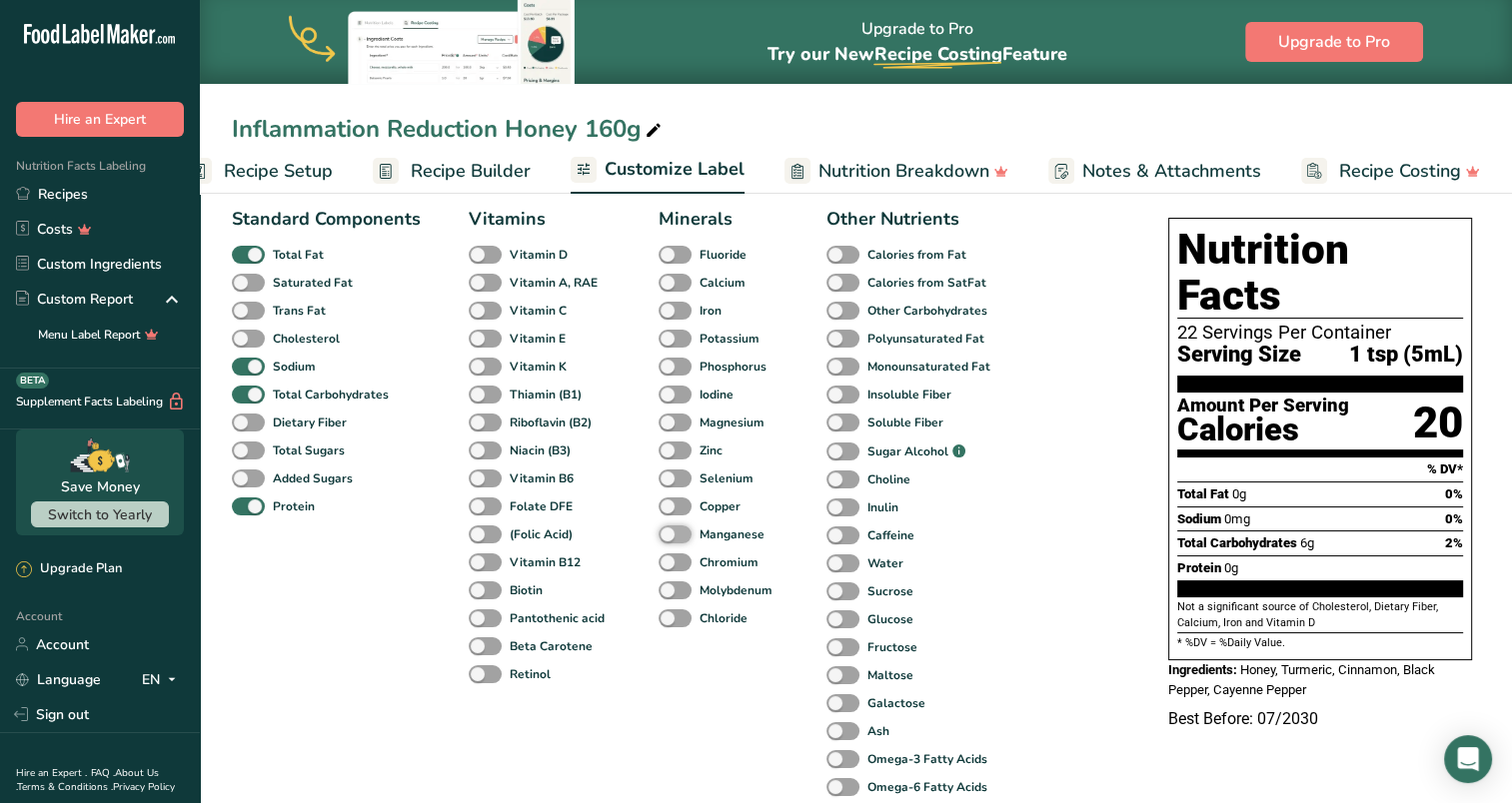 click on "Manganese" at bounding box center (665, 533) 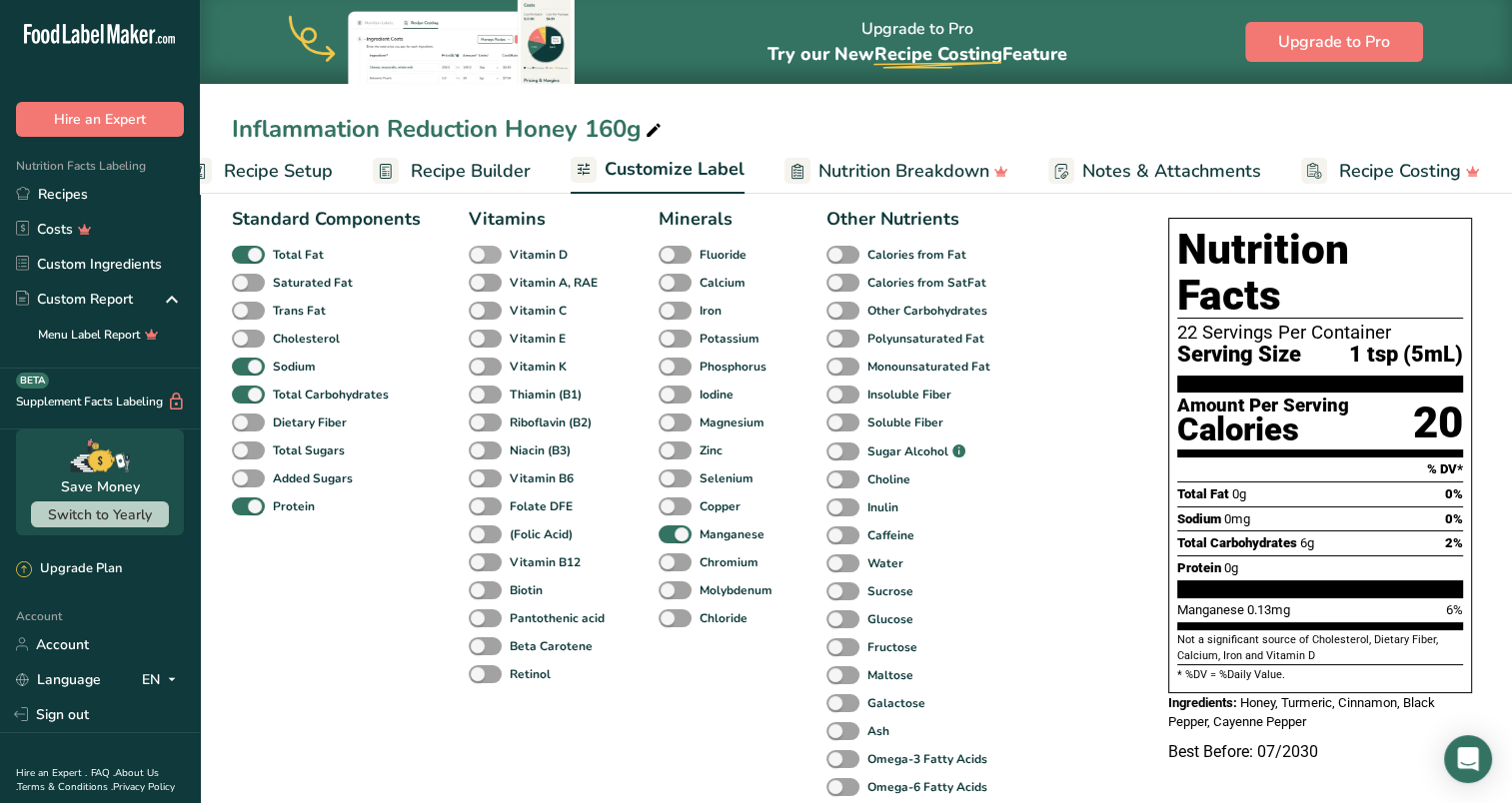 click at bounding box center (485, 255) 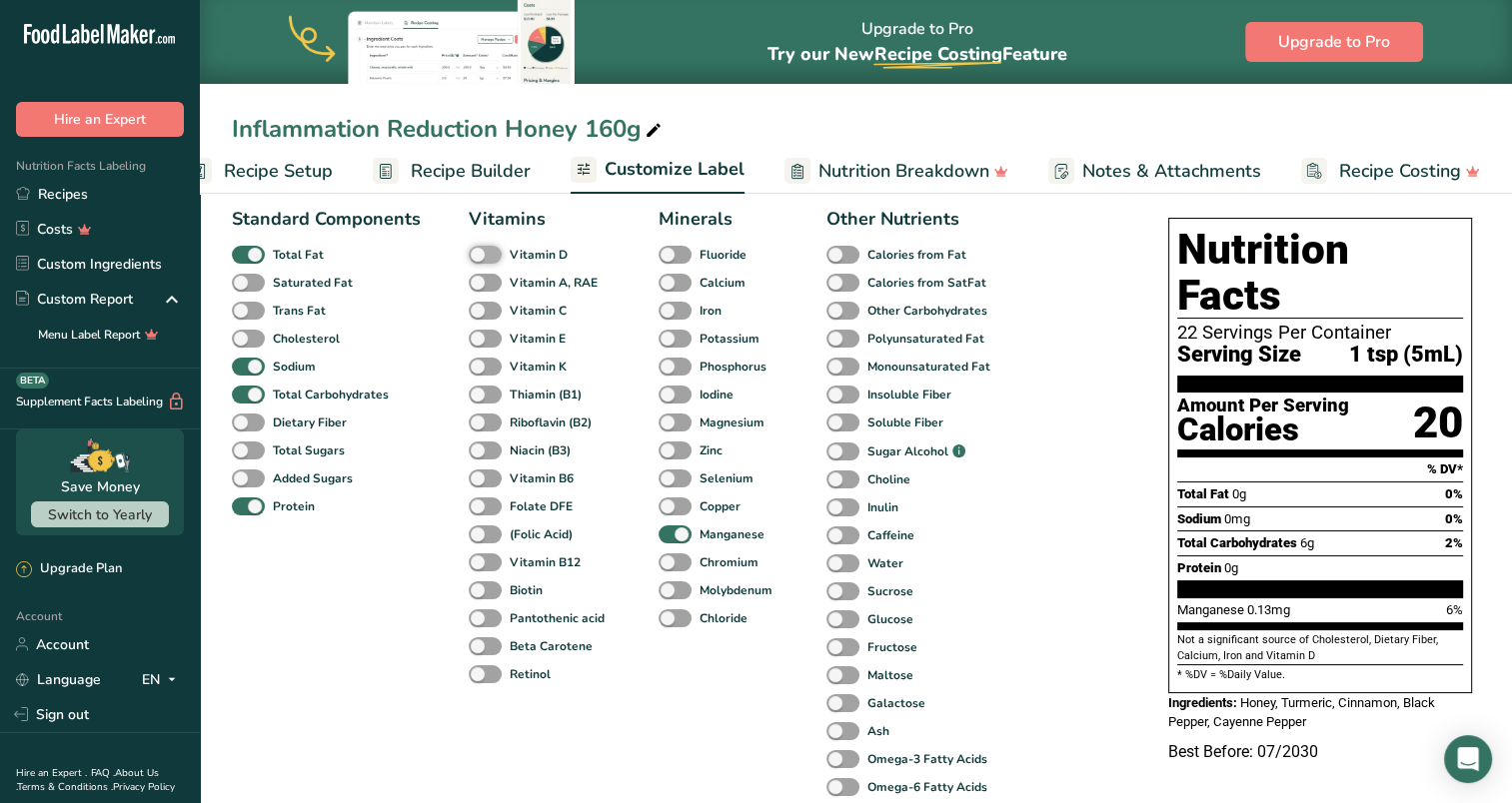 click on "Vitamin D" at bounding box center (475, 254) 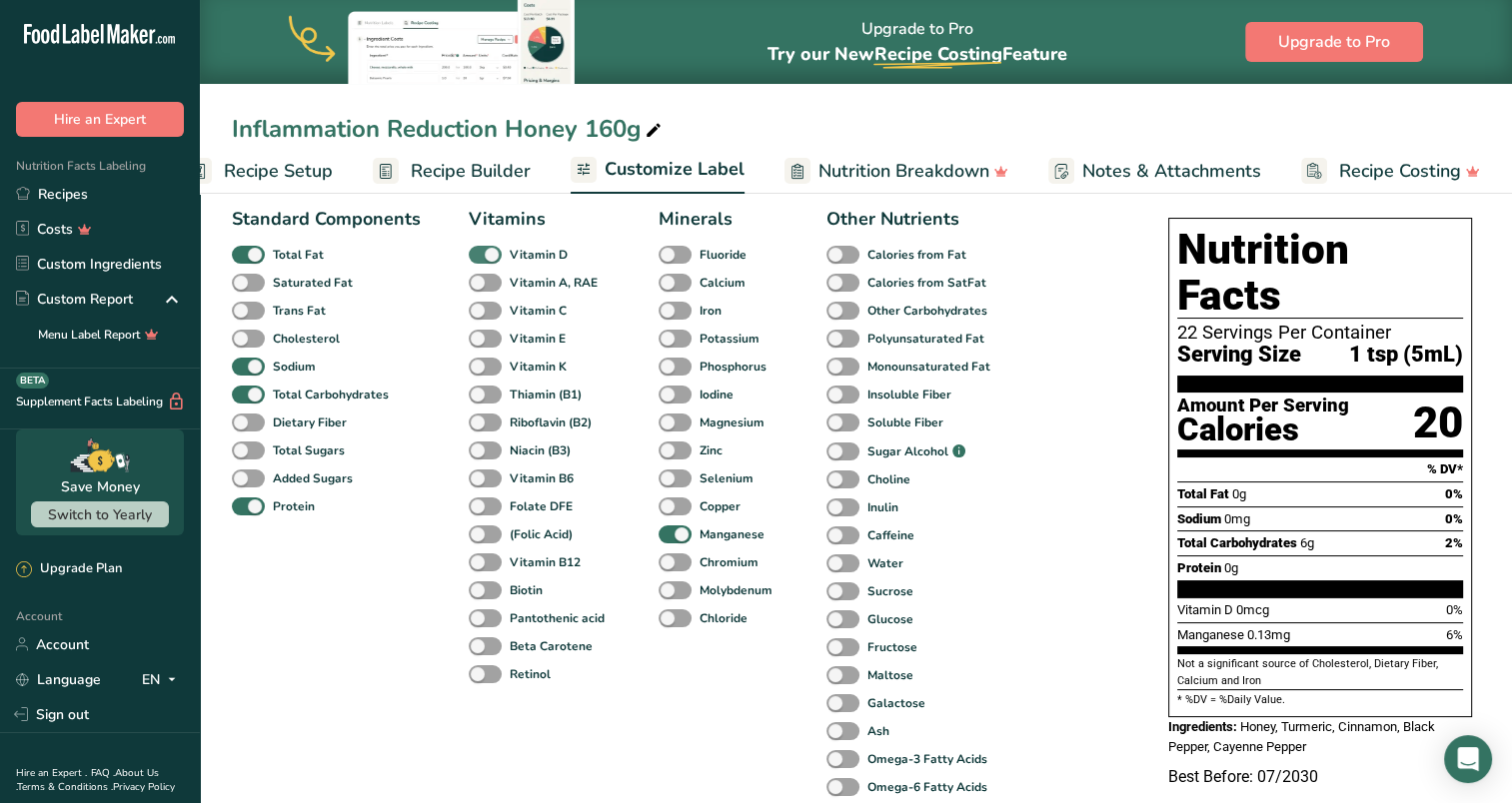 click at bounding box center (485, 255) 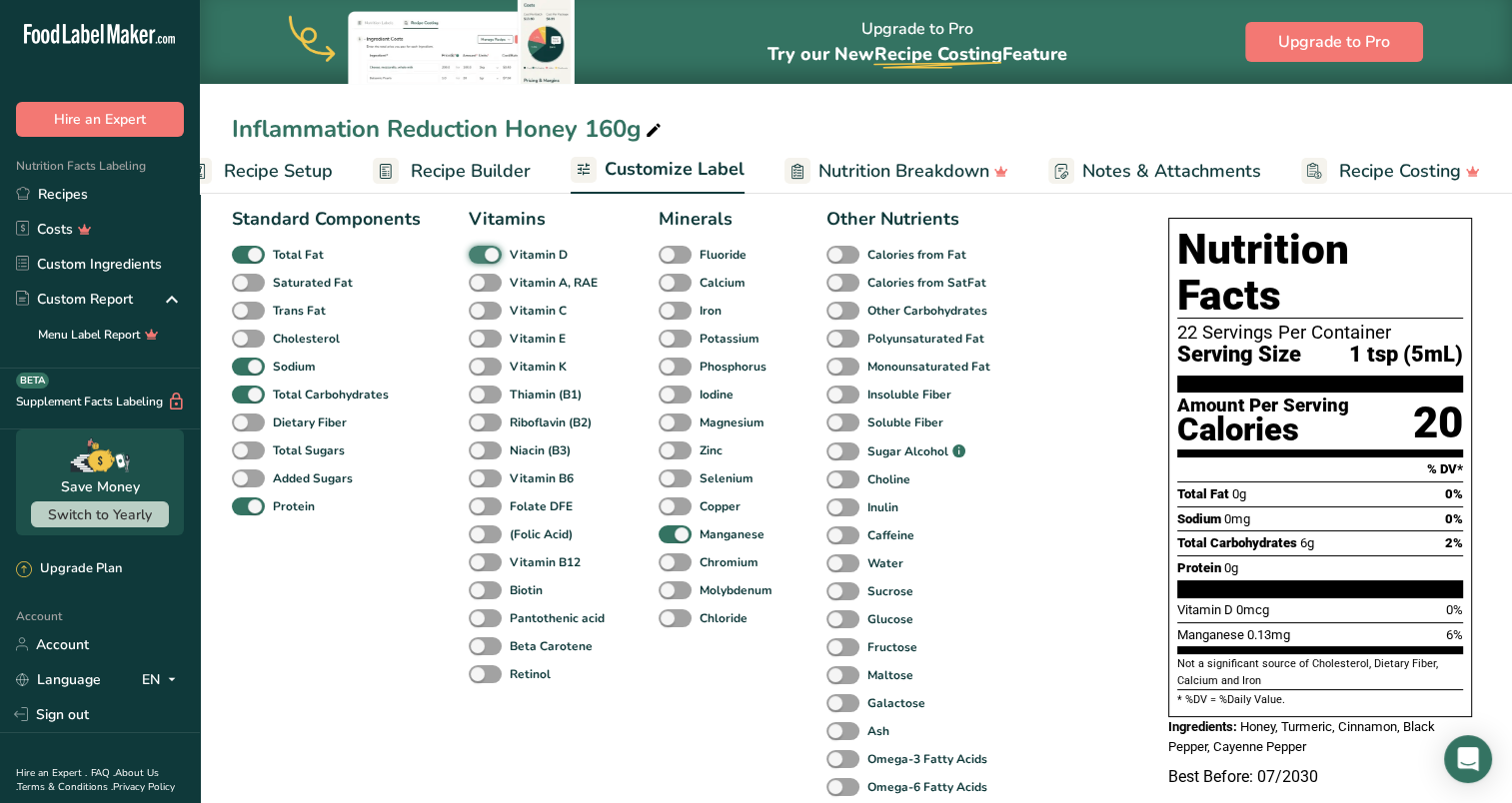 click on "Vitamin D" at bounding box center (475, 254) 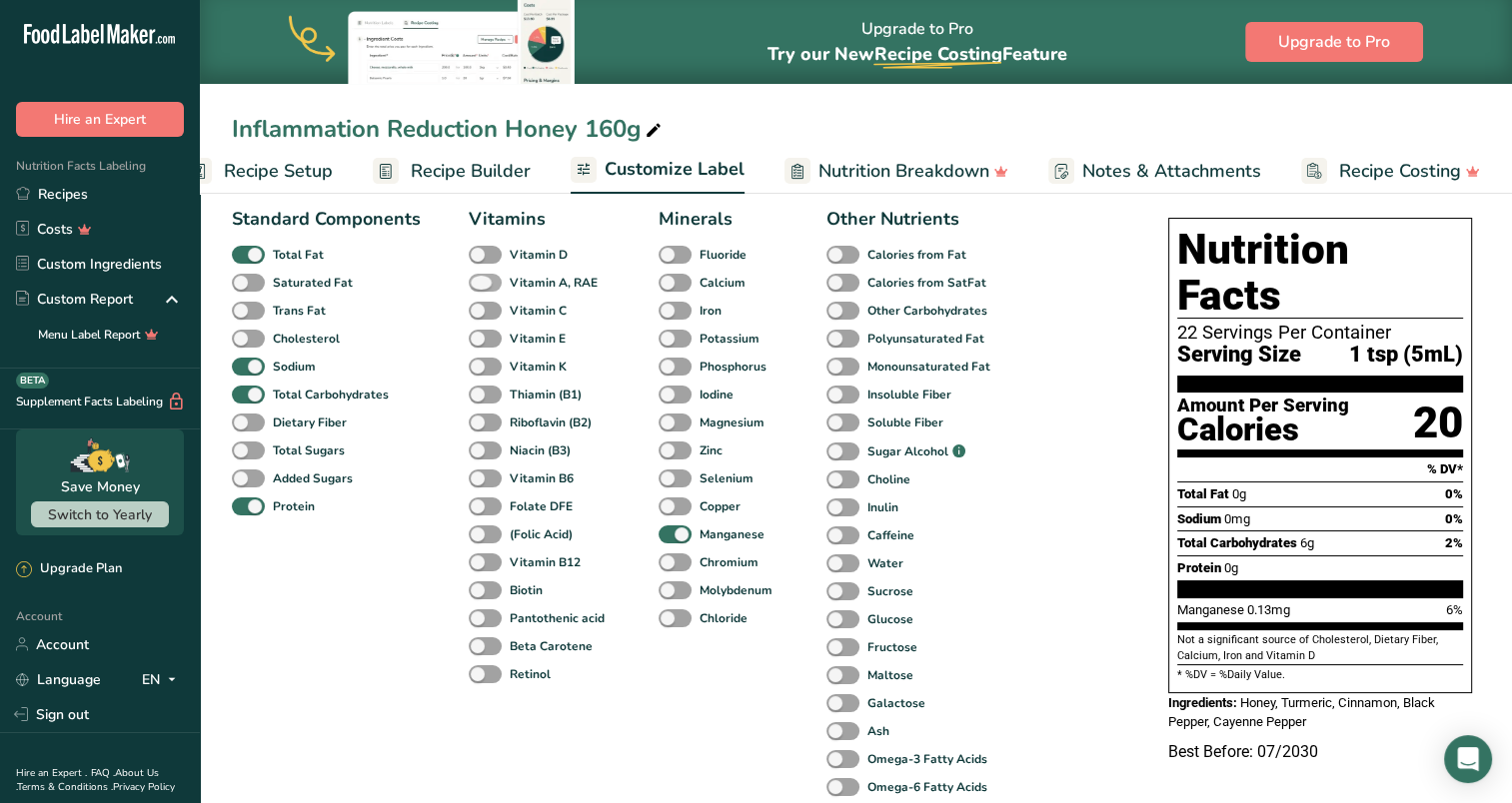 click at bounding box center (485, 283) 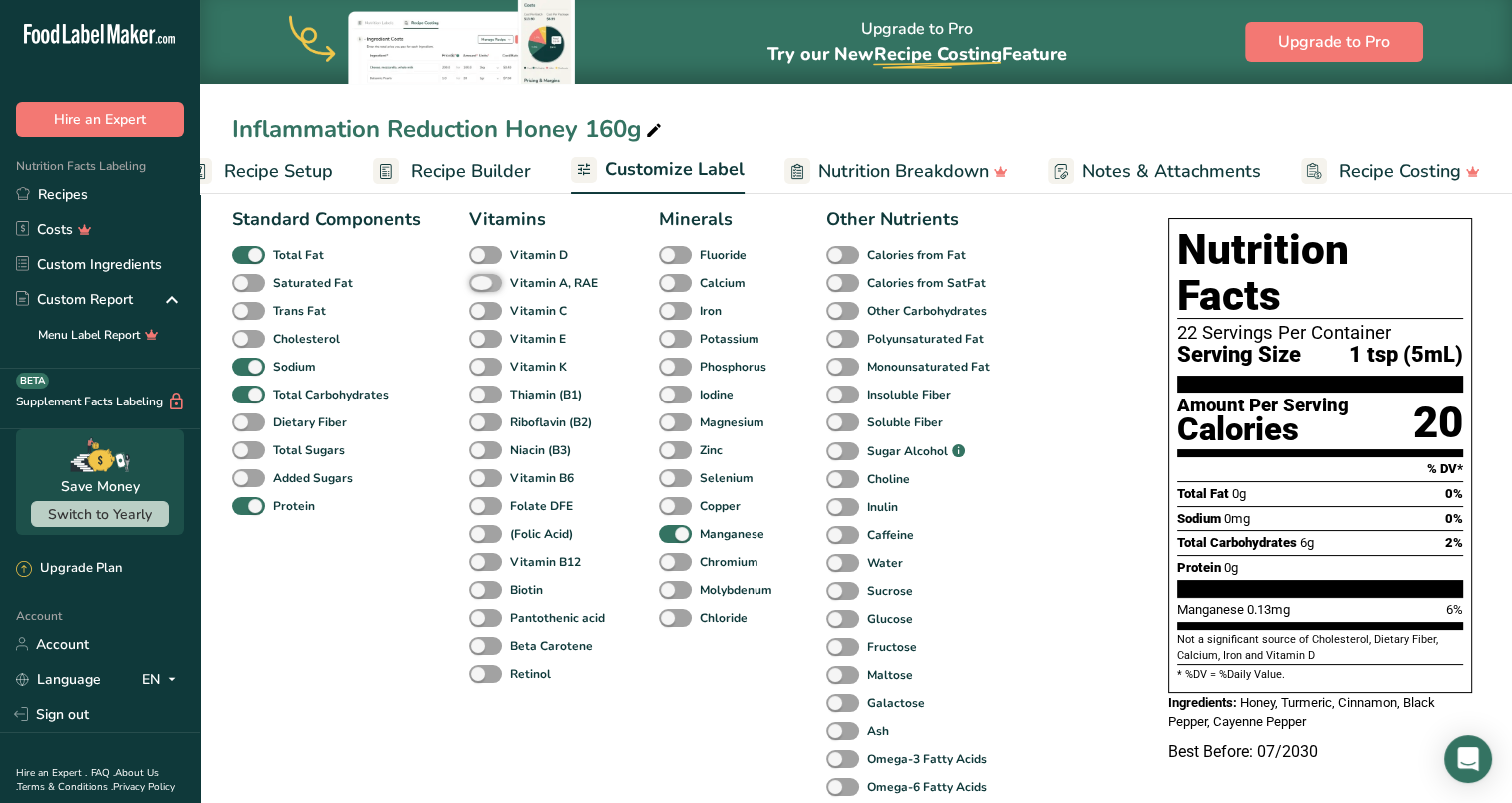 click on "Vitamin A, RAE" at bounding box center [475, 282] 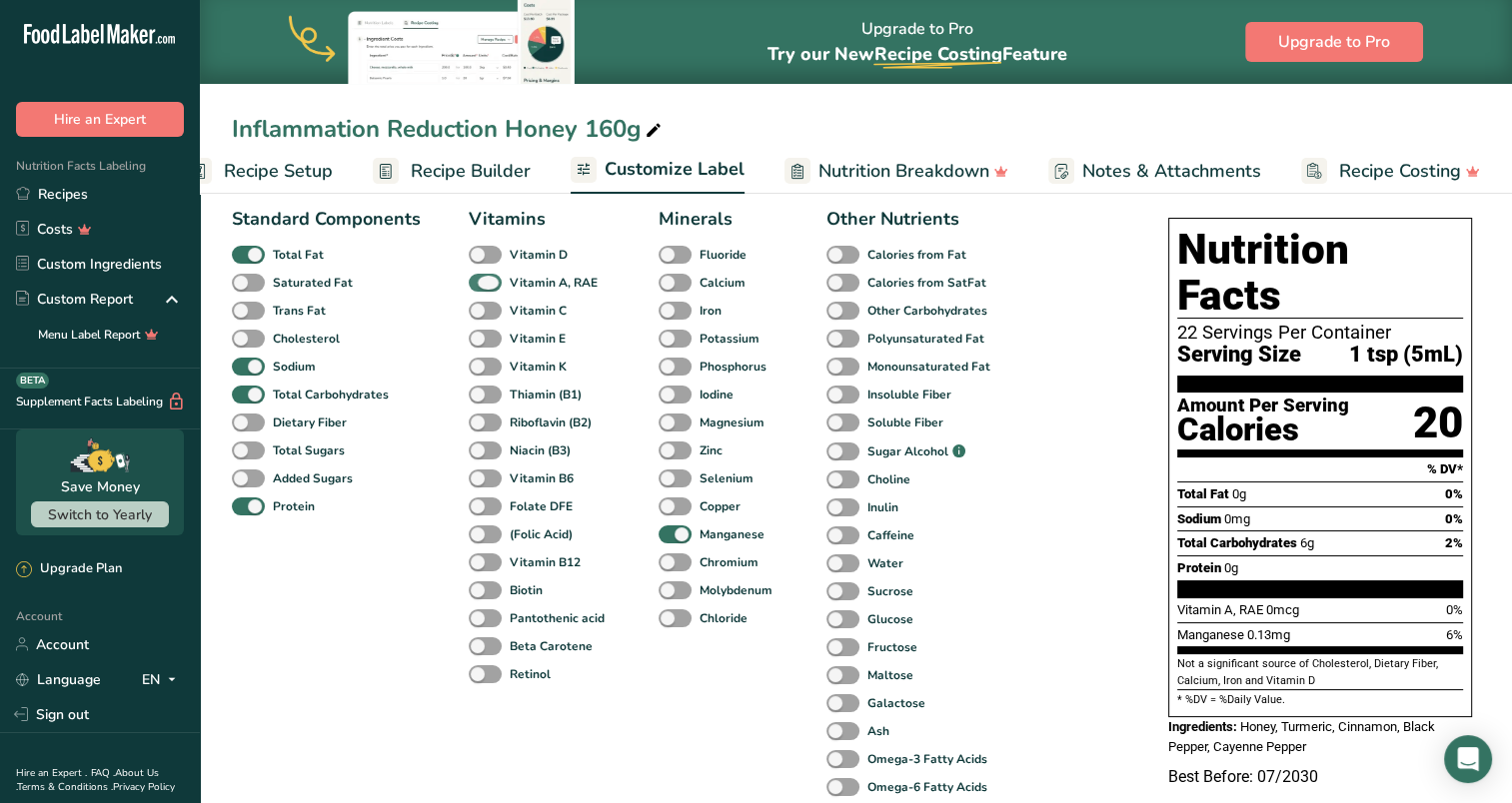 click at bounding box center (485, 283) 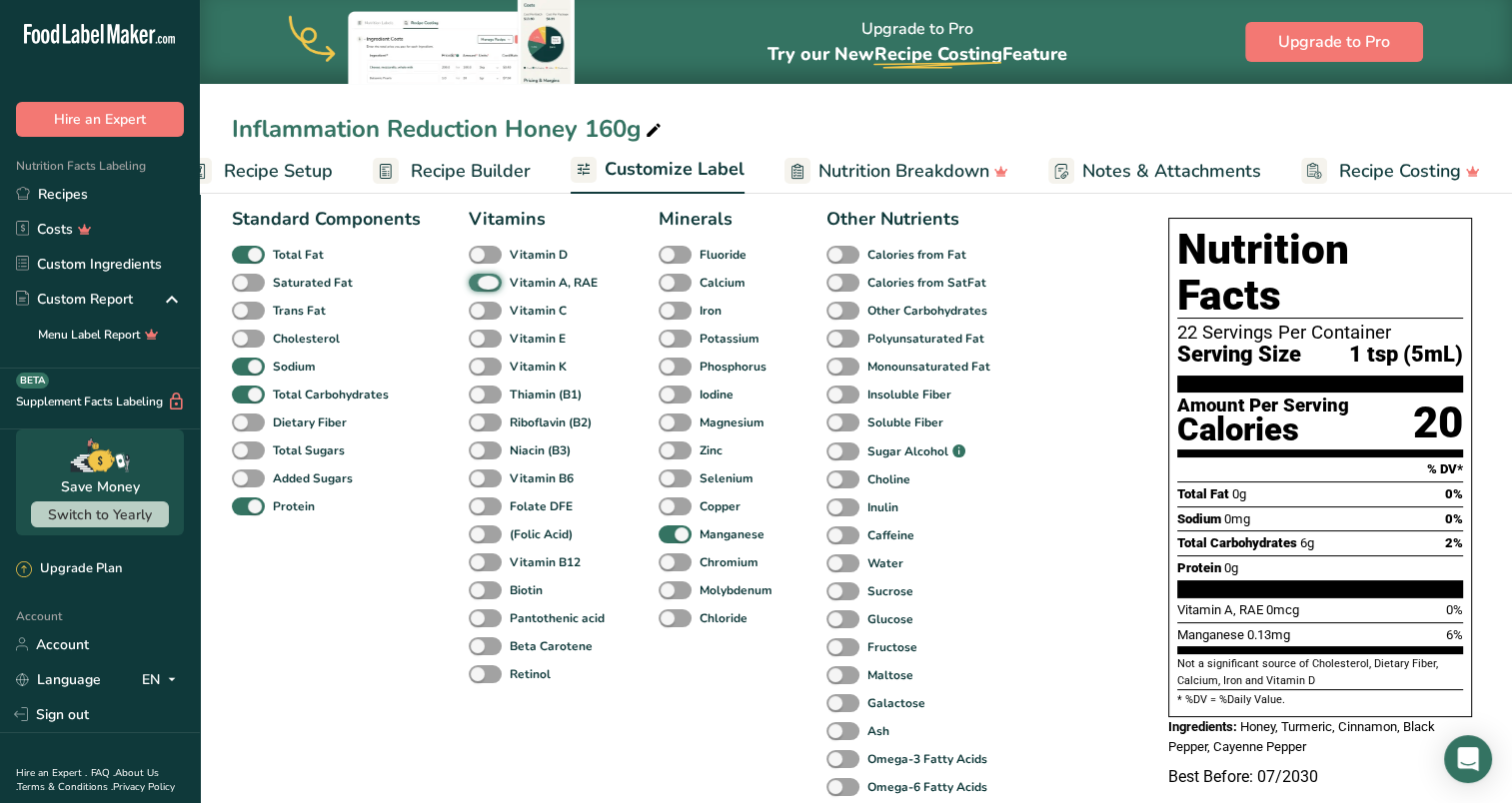 click on "Vitamin A, RAE" at bounding box center (475, 282) 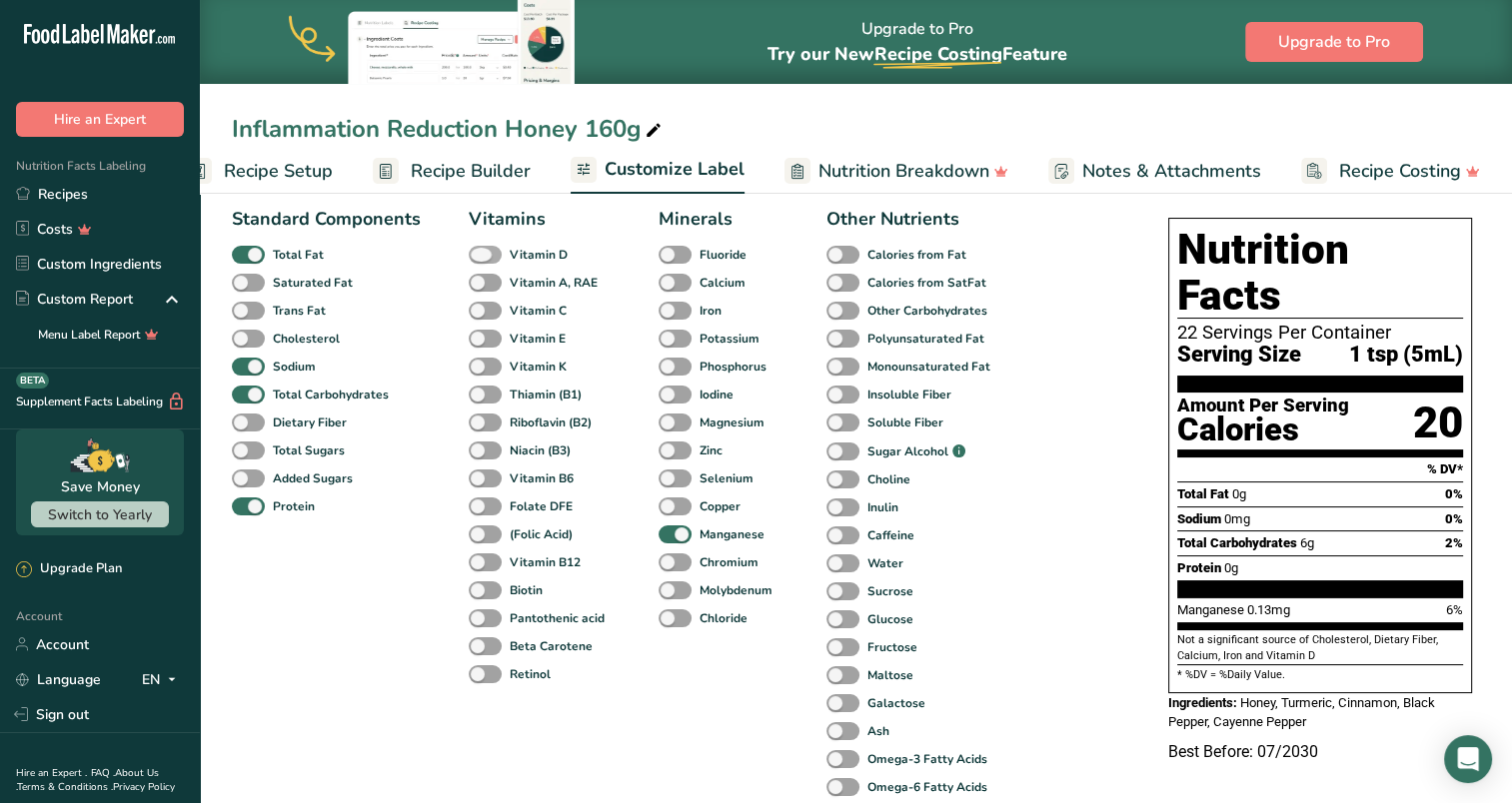 click at bounding box center [485, 255] 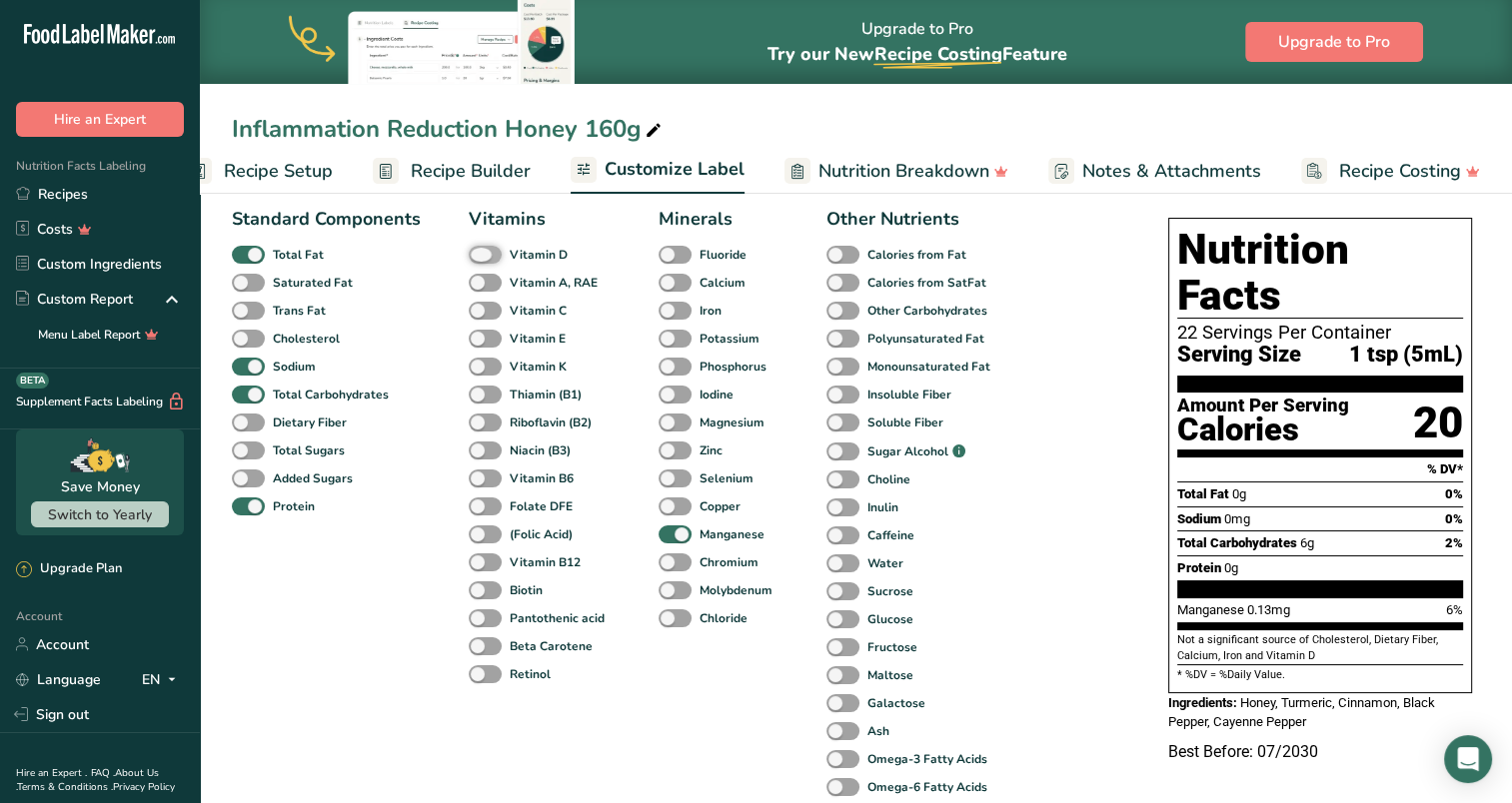 click on "Vitamin D" at bounding box center [475, 254] 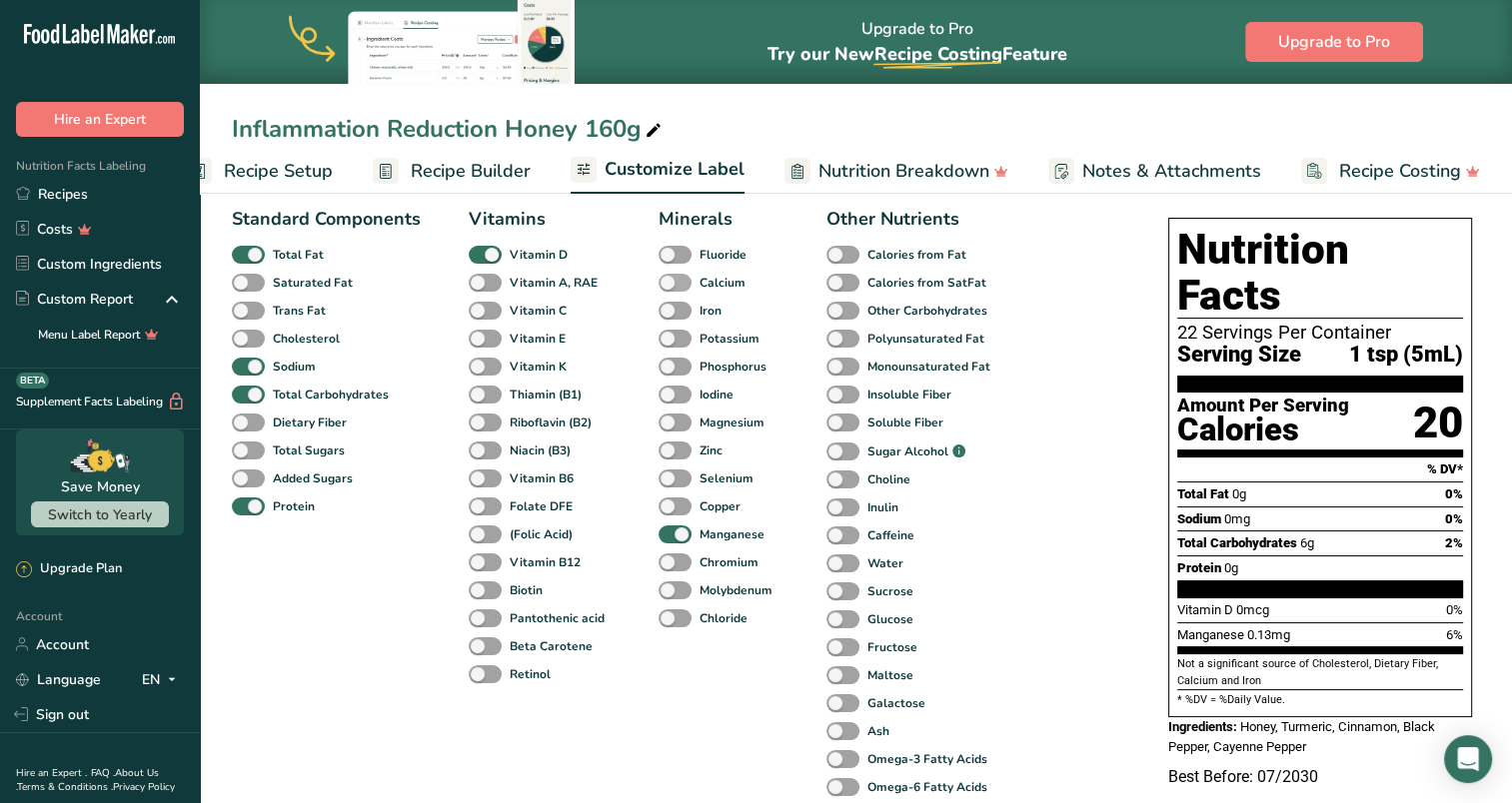 click at bounding box center [675, 283] 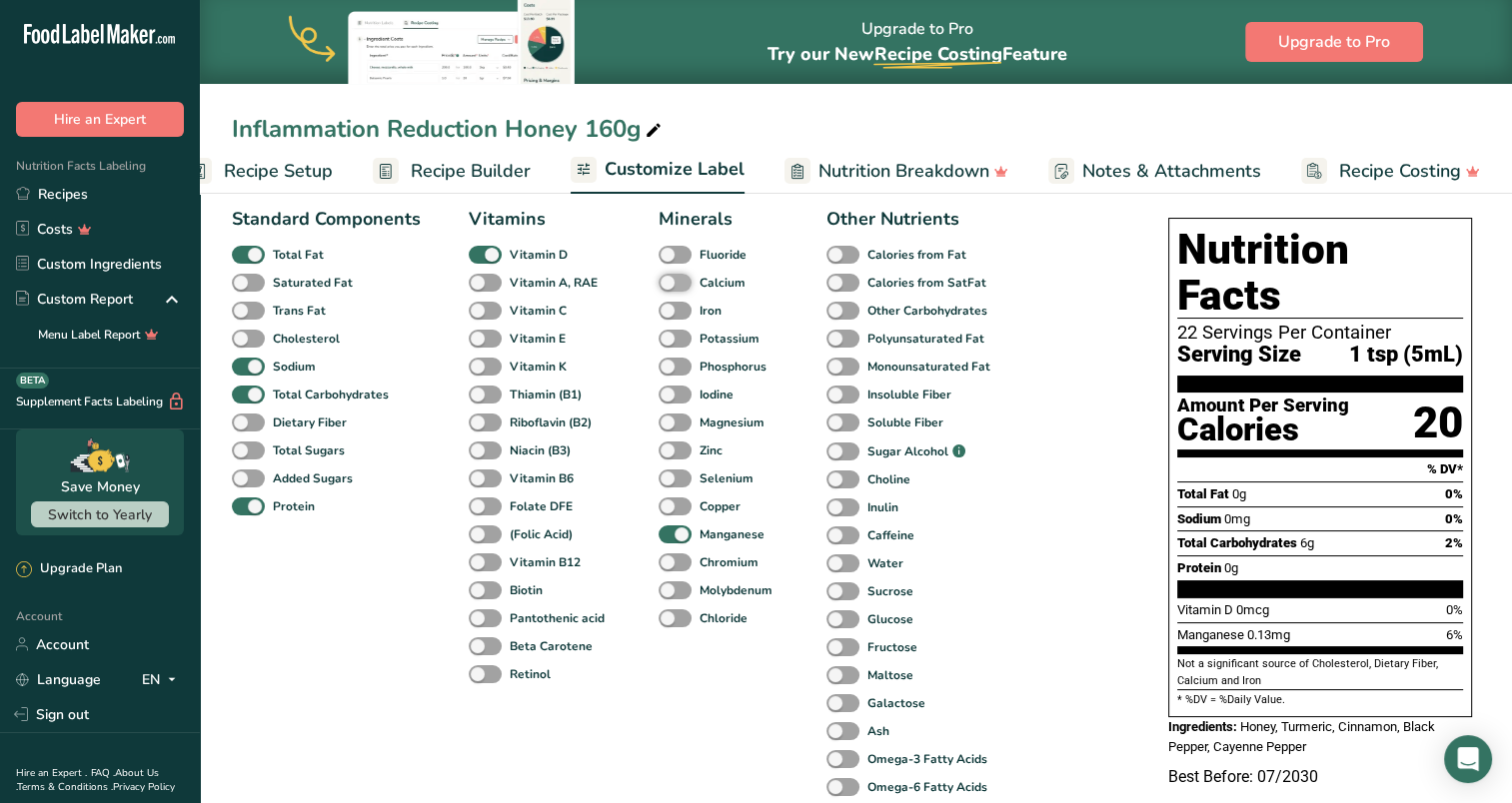 click on "Calcium" at bounding box center (665, 282) 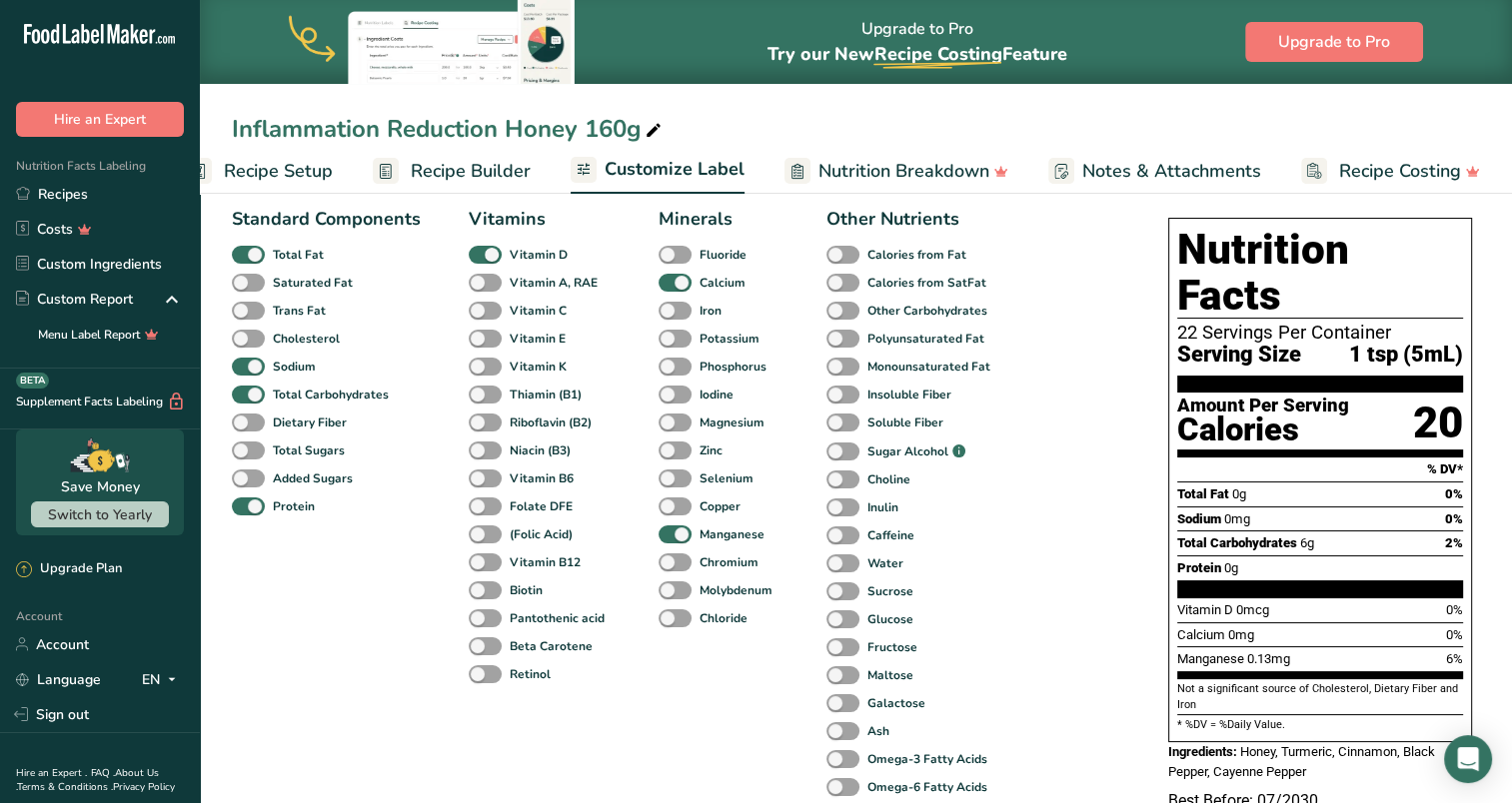 click on "Iron" at bounding box center (674, 311) 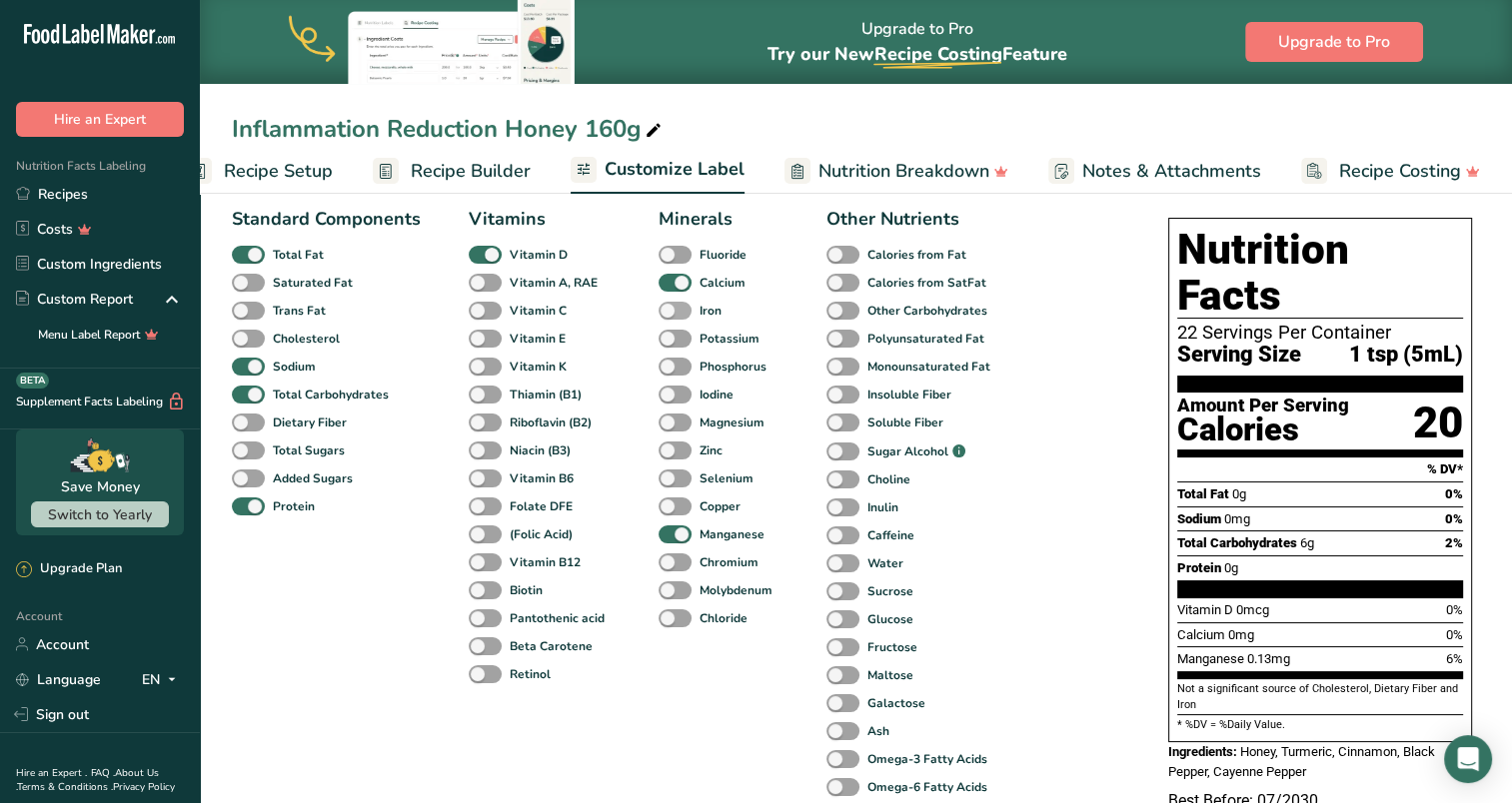 click at bounding box center [675, 311] 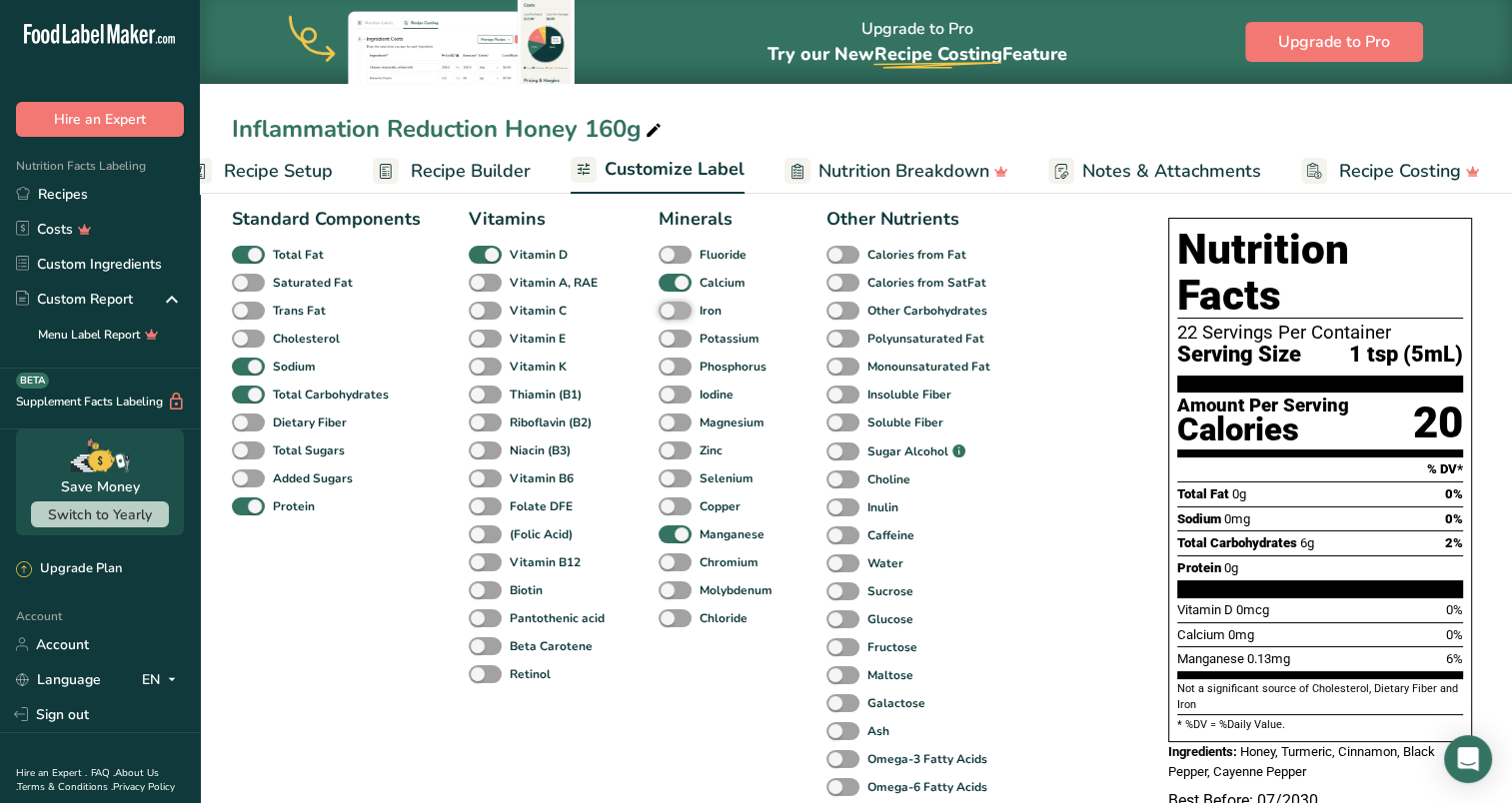 click on "Iron" at bounding box center [665, 310] 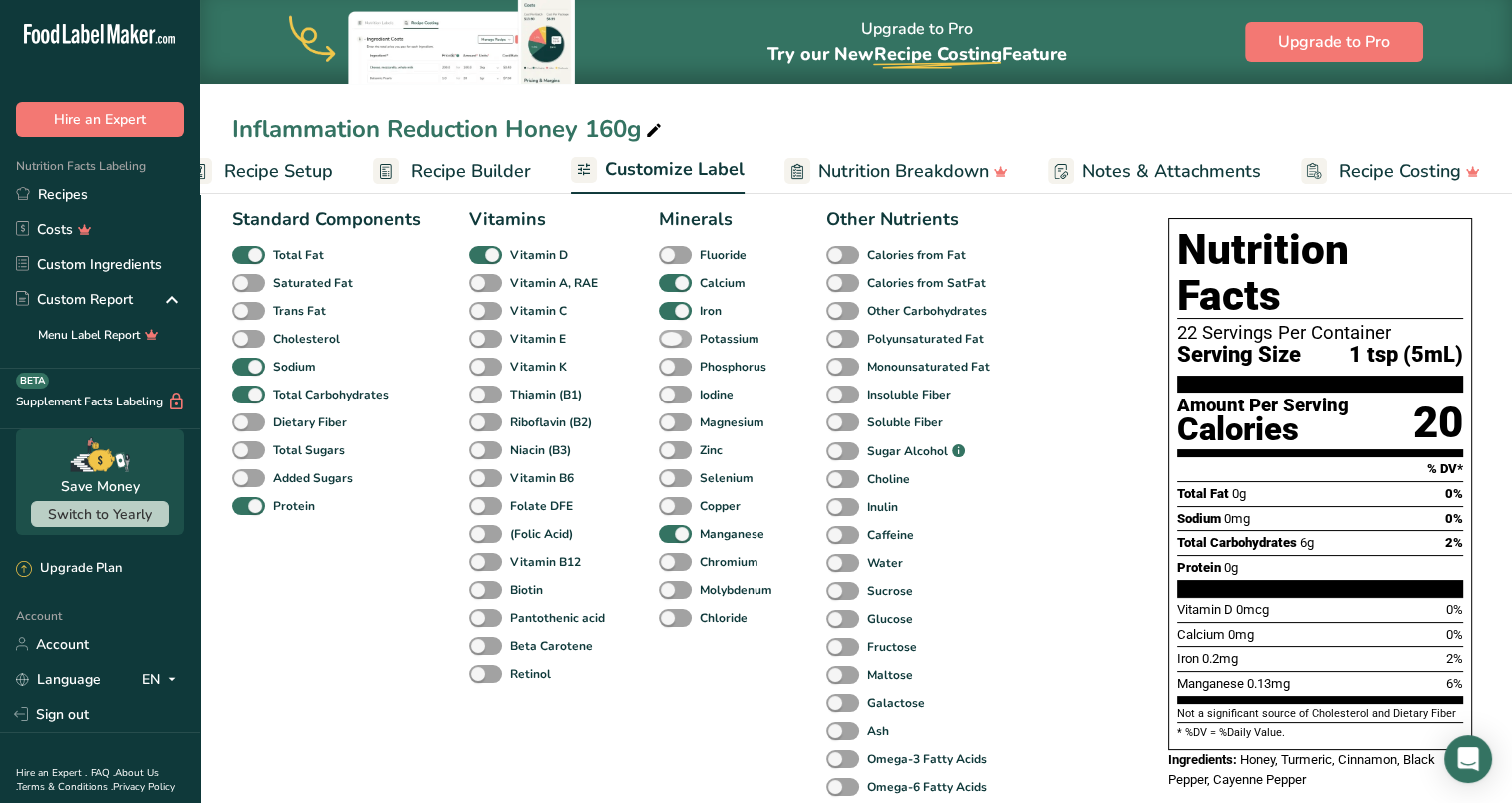 click at bounding box center [675, 339] 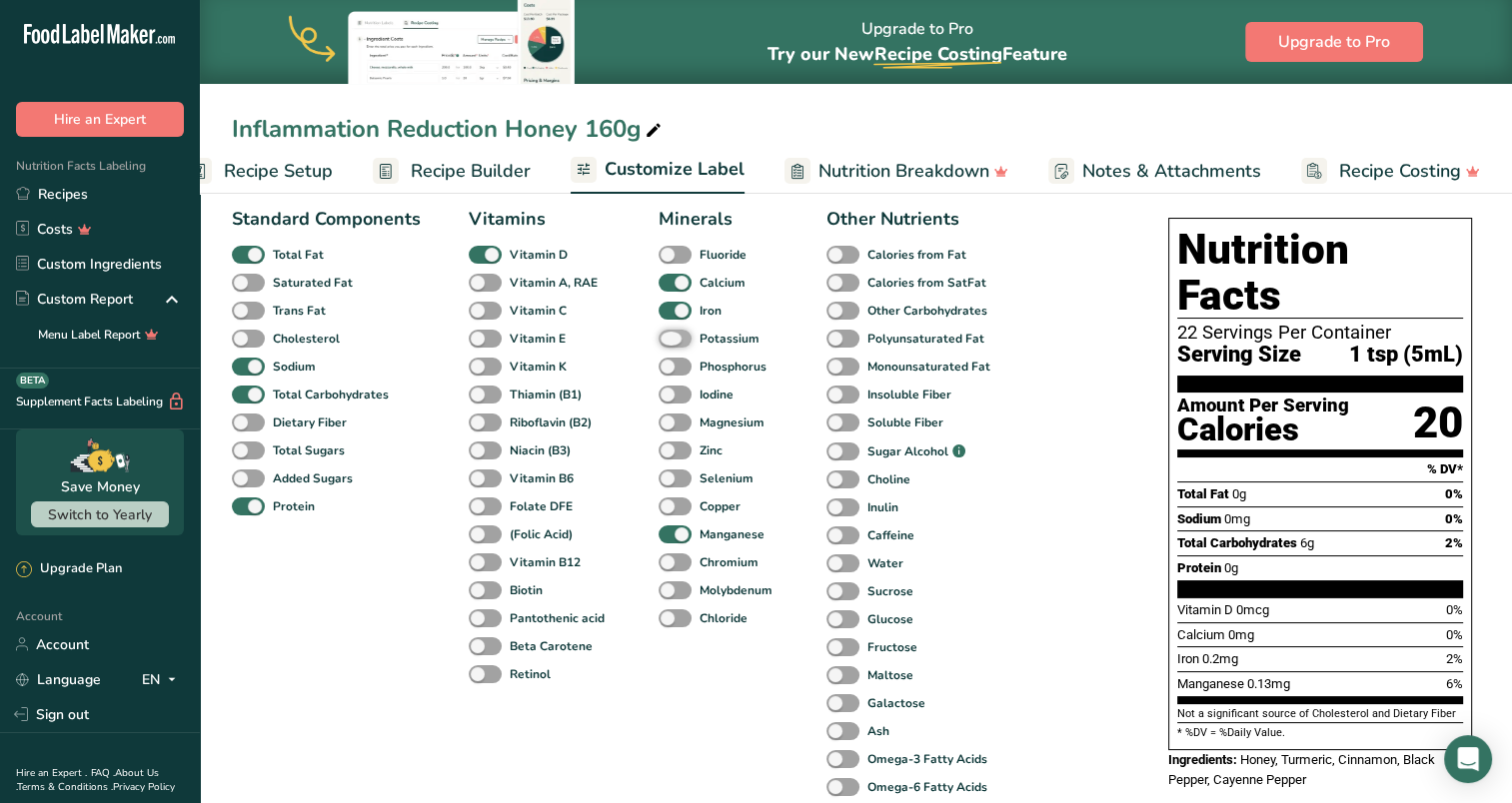 click on "Potassium" at bounding box center (665, 338) 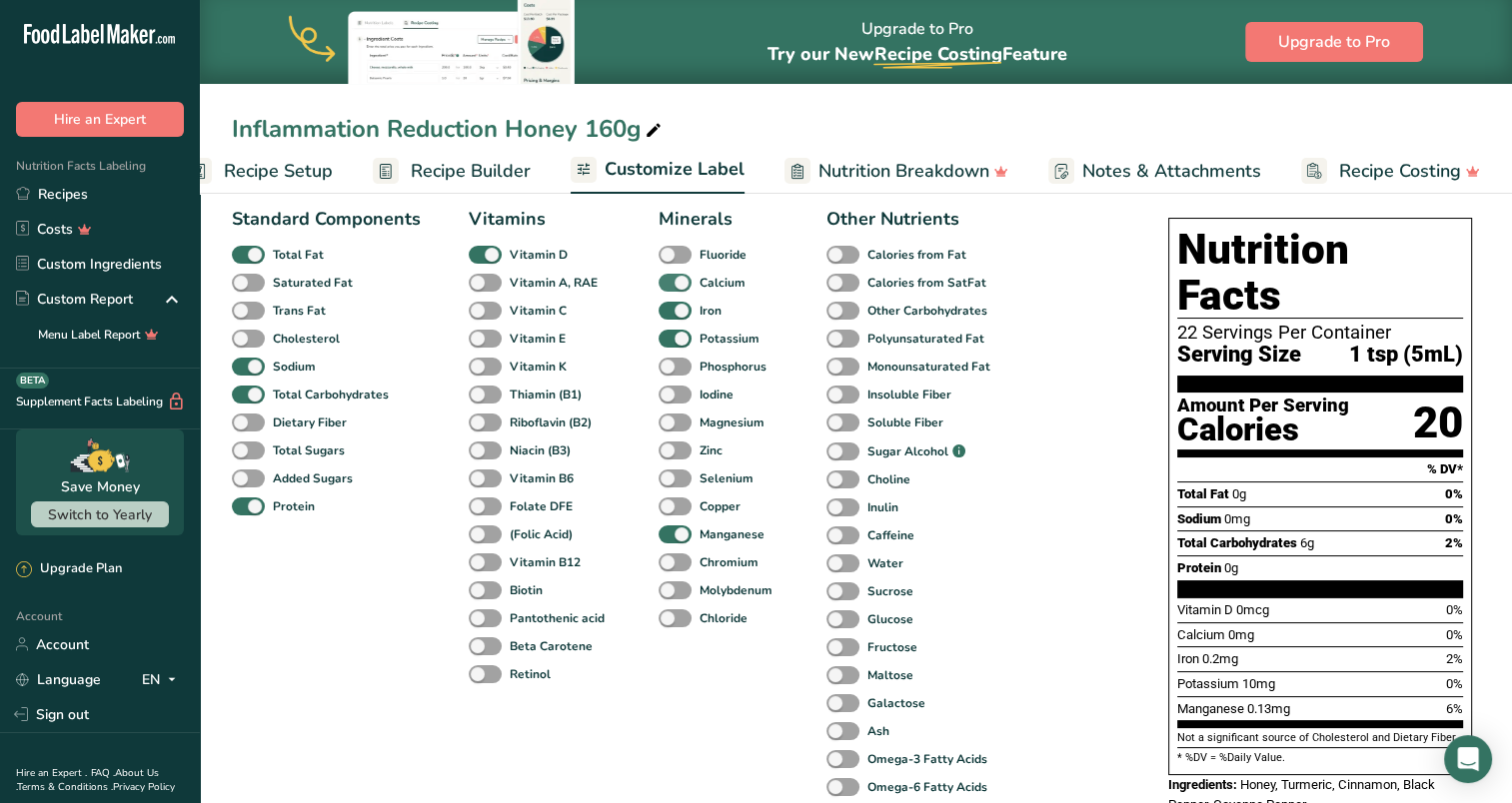 click at bounding box center [675, 283] 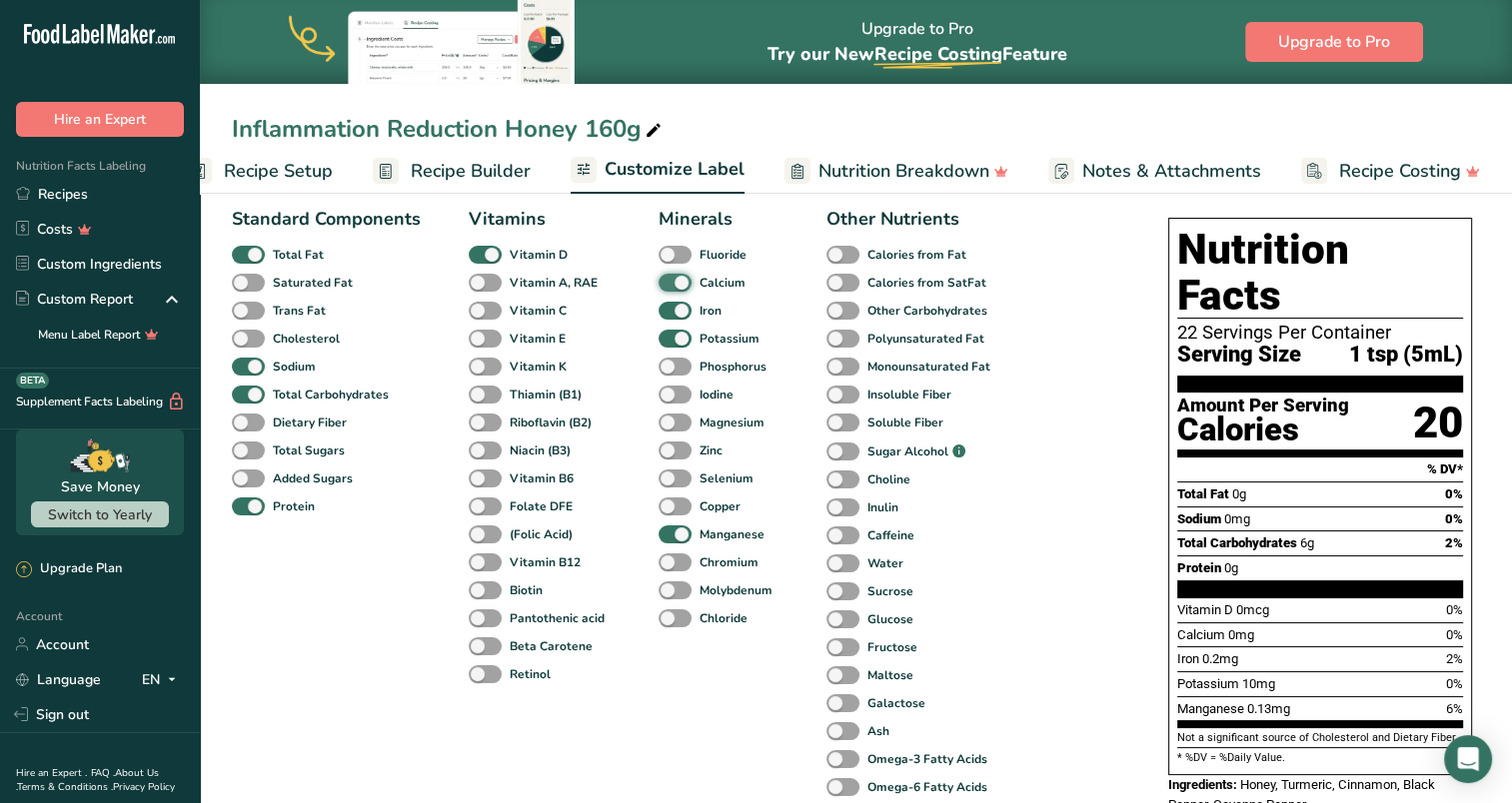click on "Calcium" at bounding box center (665, 282) 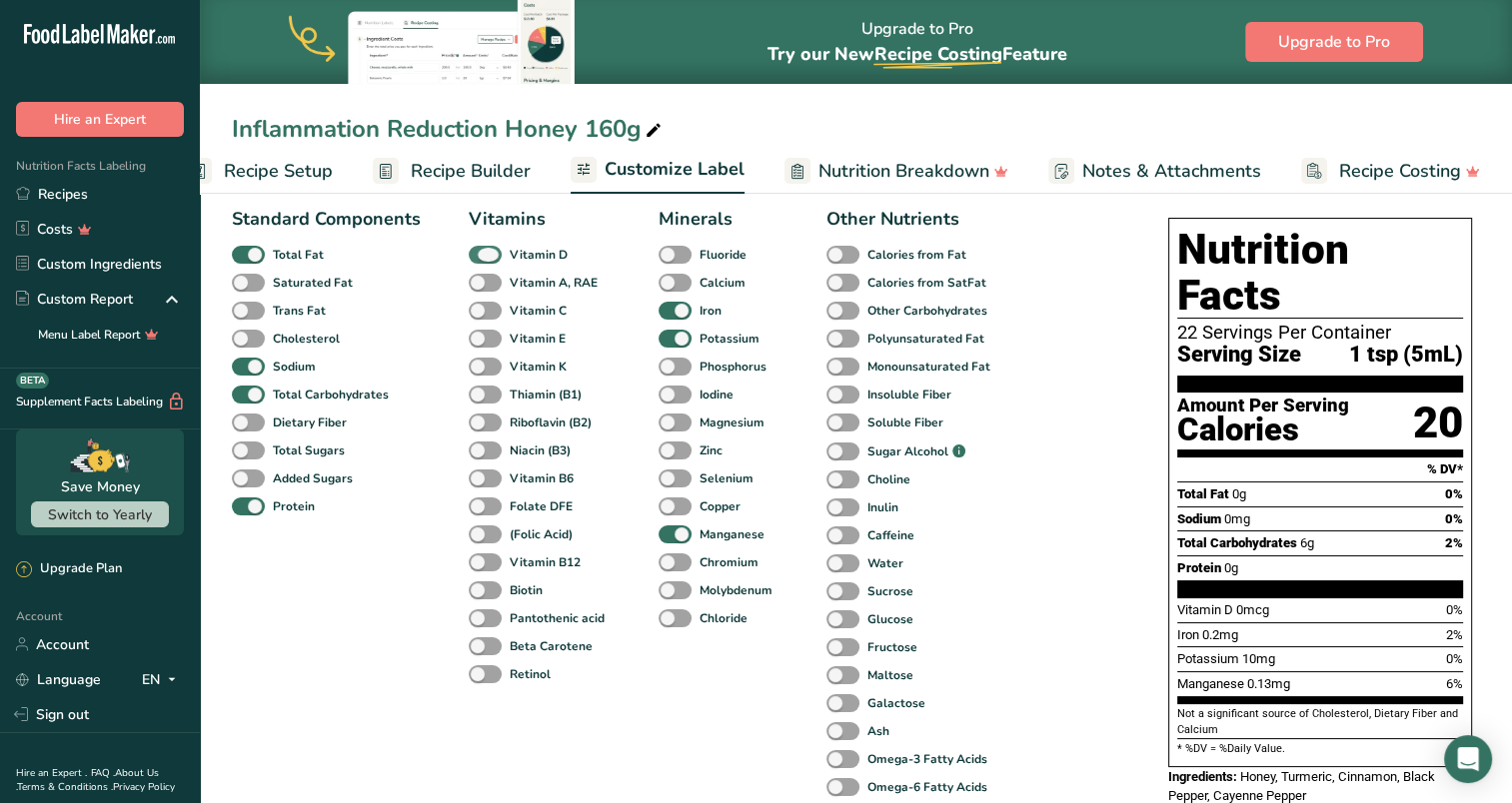 click at bounding box center [485, 255] 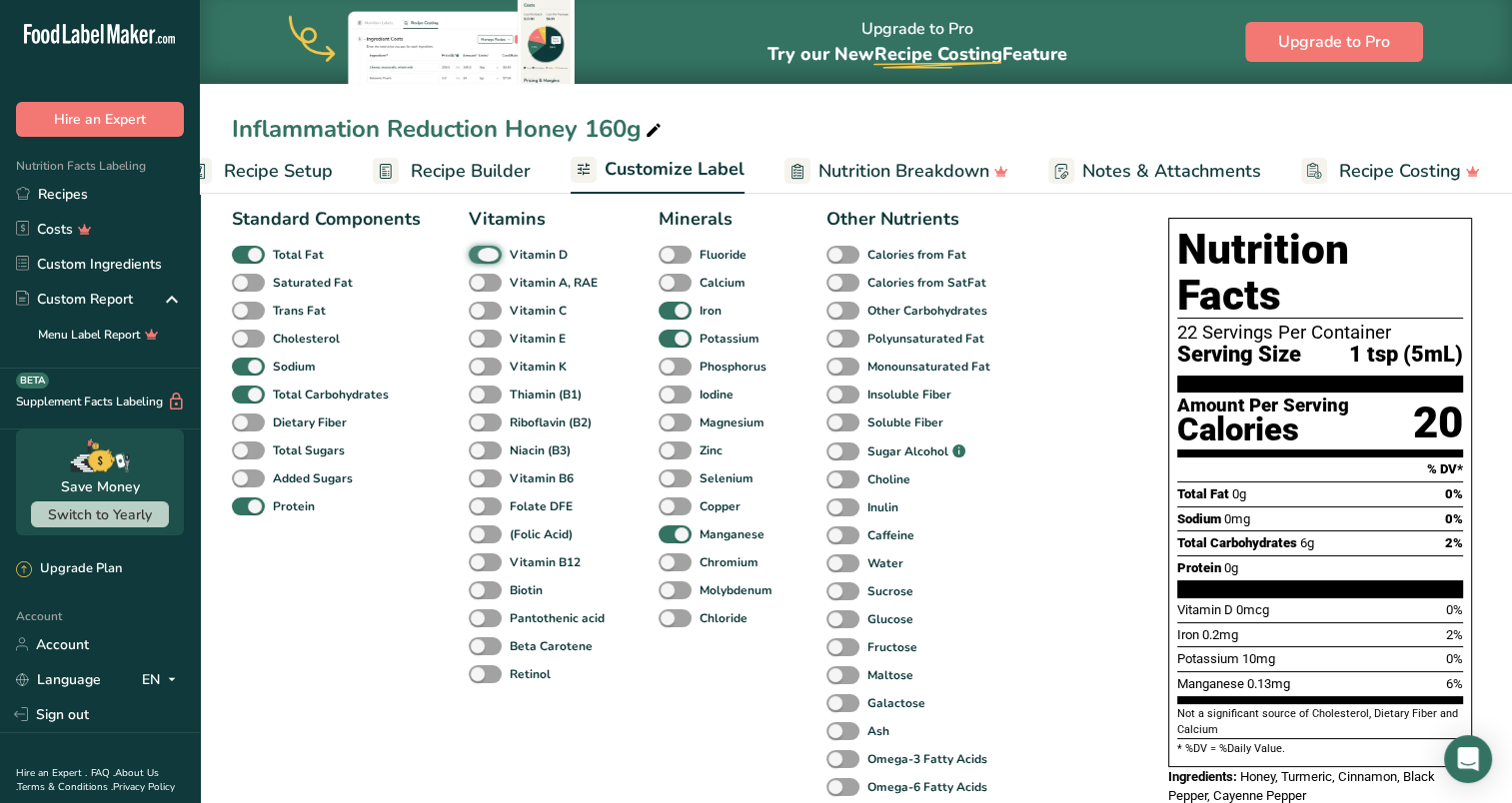 click on "Vitamin D" at bounding box center (475, 254) 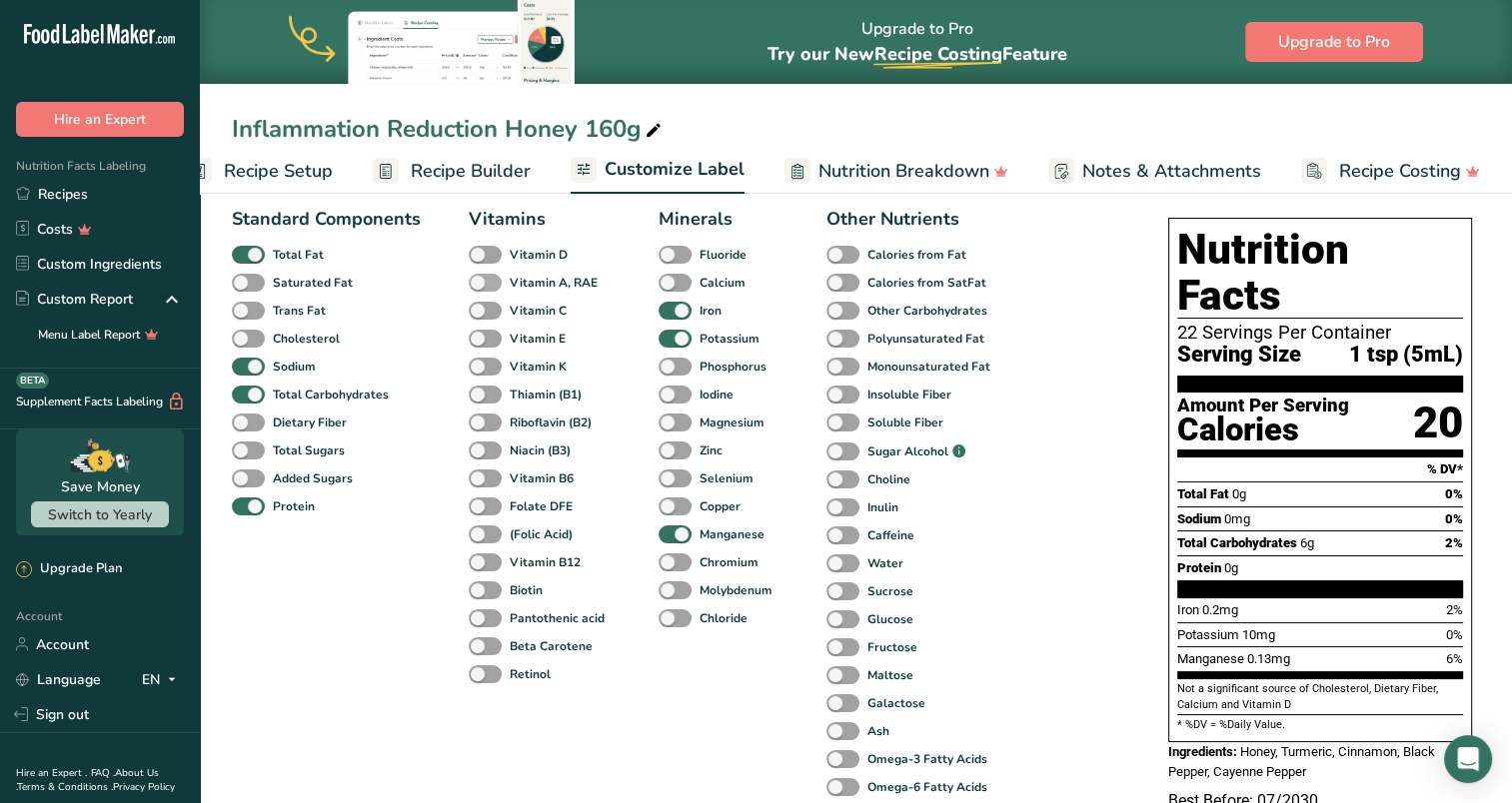 click at bounding box center [485, 283] 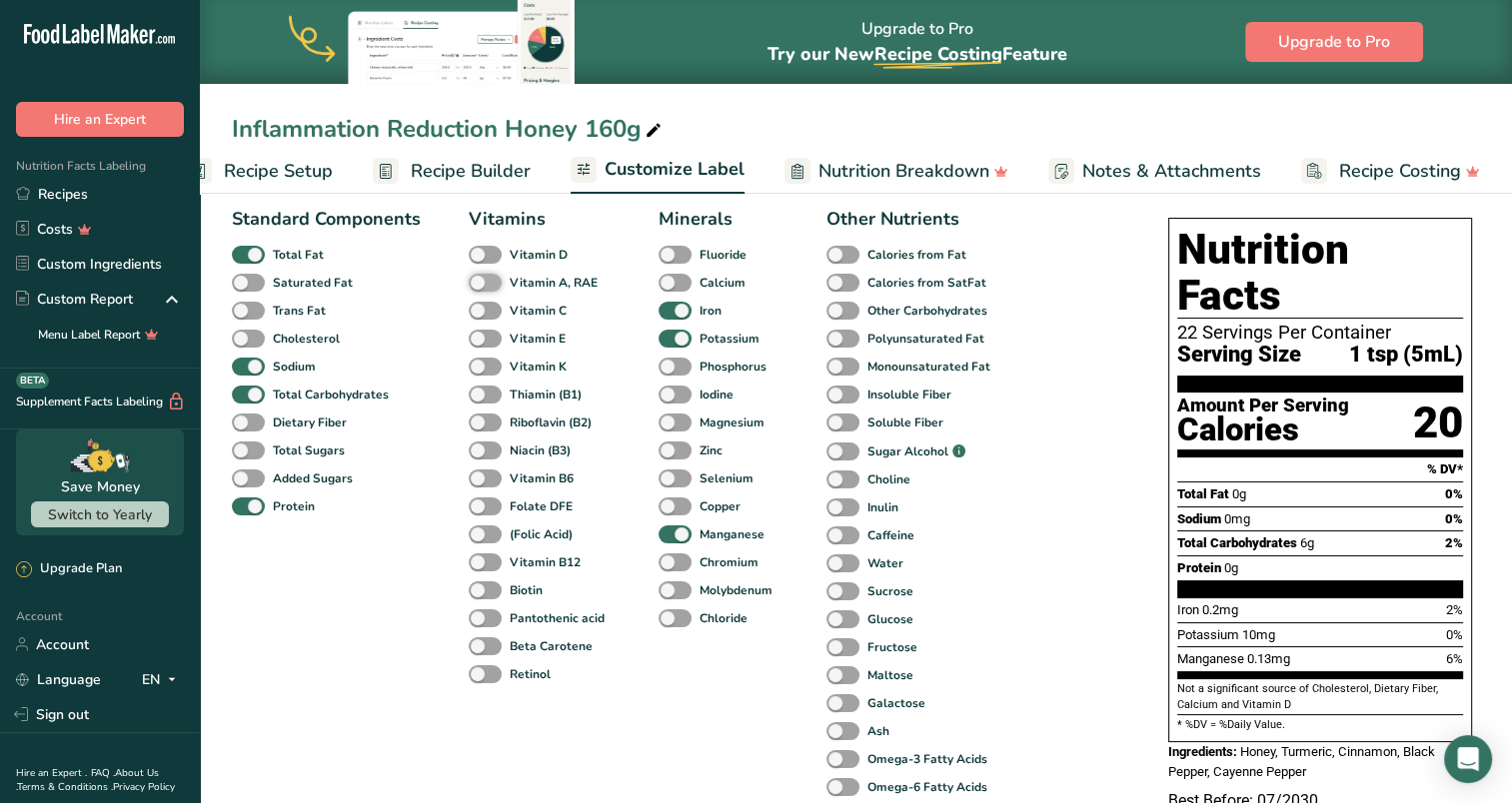 click on "Vitamin A, RAE" at bounding box center [475, 282] 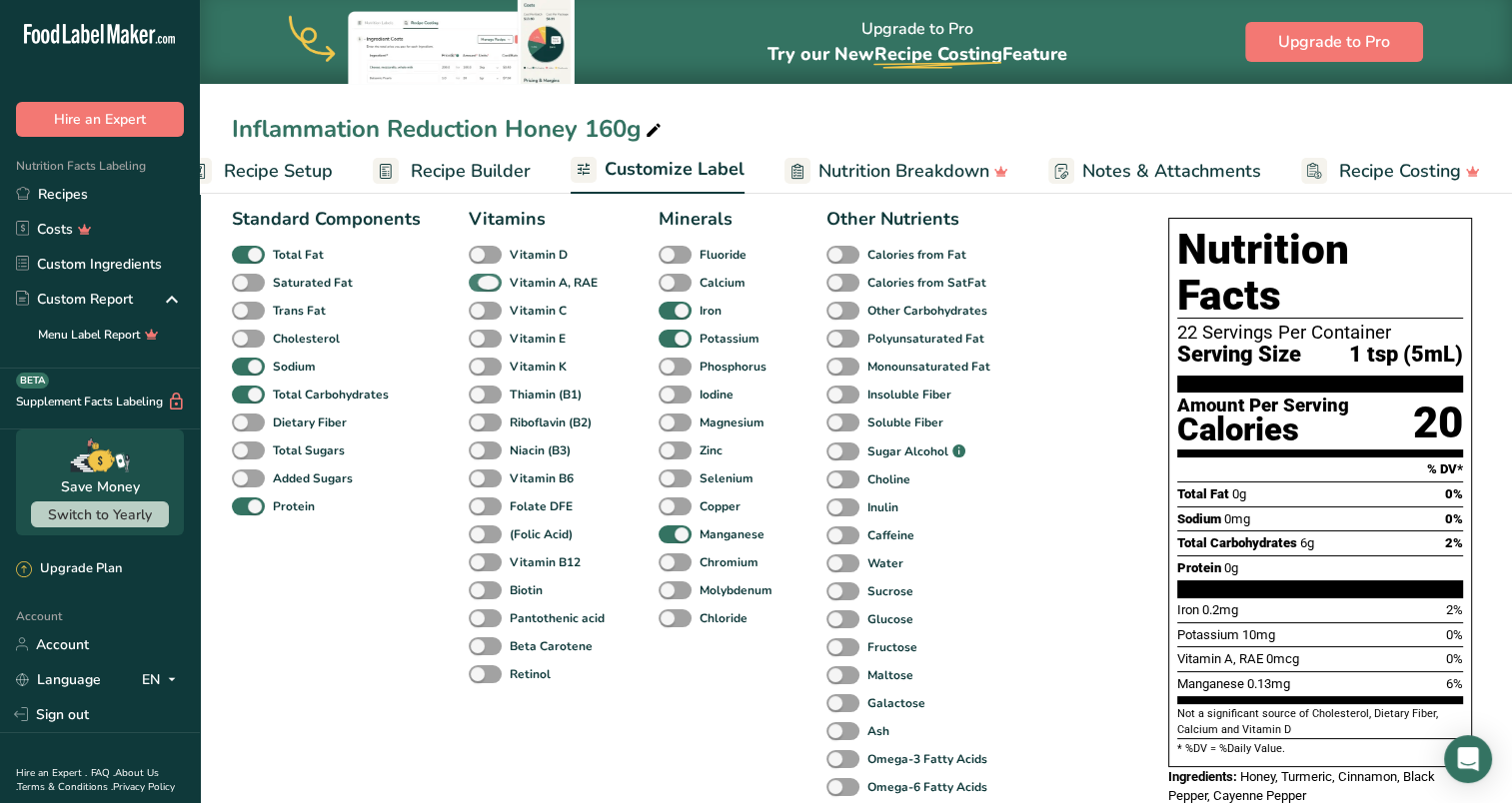 click at bounding box center [485, 283] 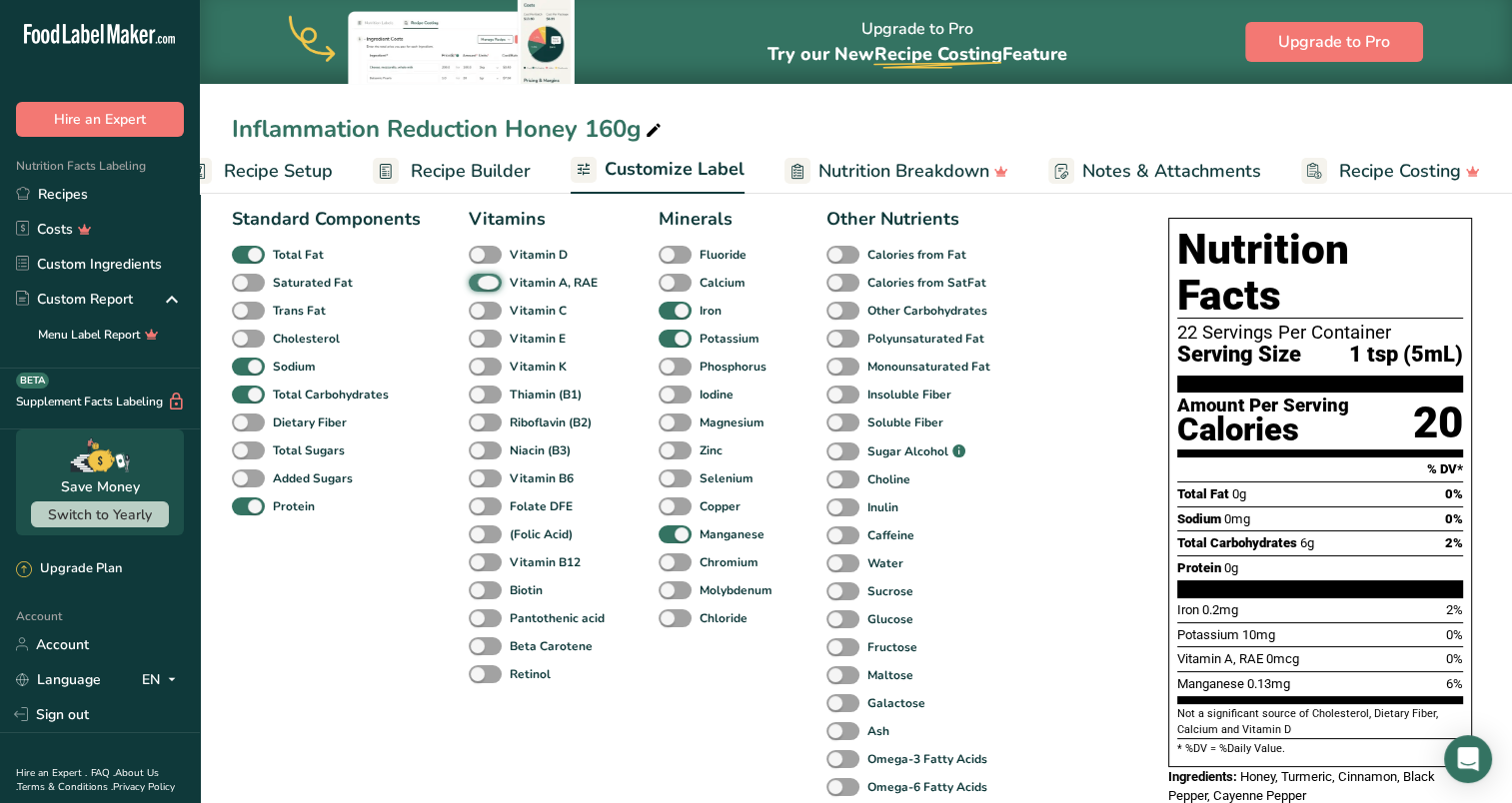 click on "Vitamin A, RAE" at bounding box center [475, 282] 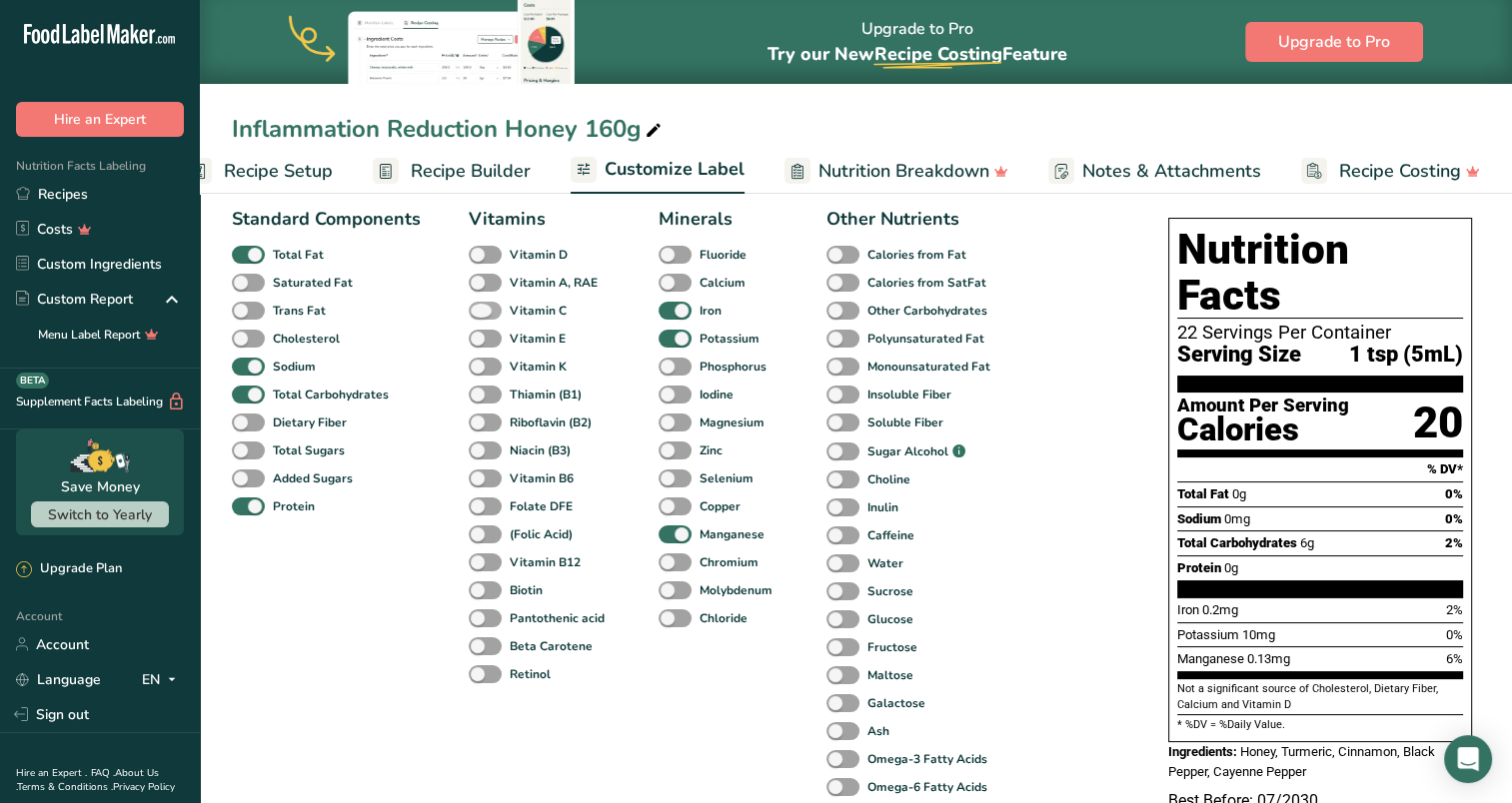 click at bounding box center (485, 311) 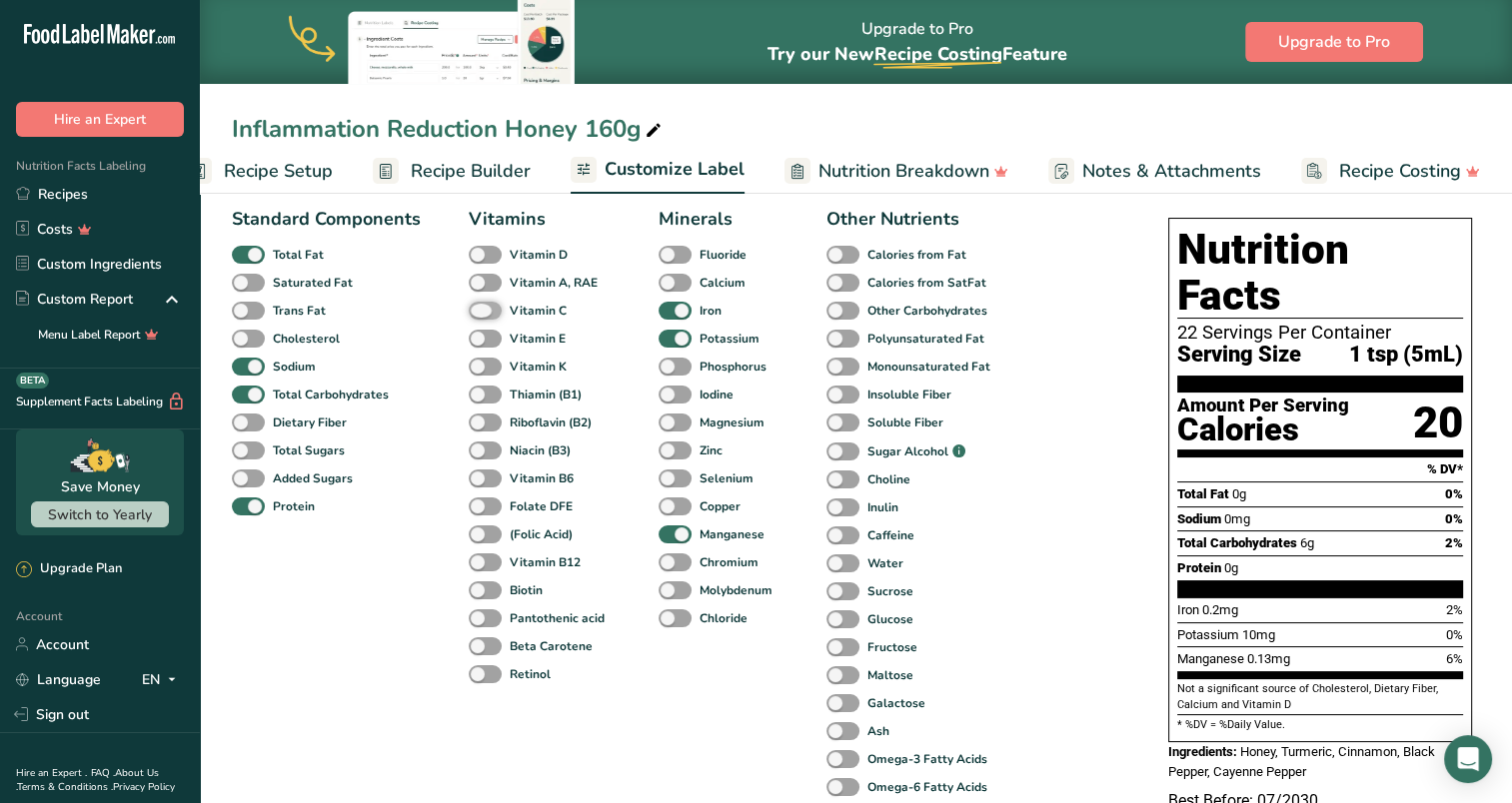 click on "Vitamin C" at bounding box center [475, 310] 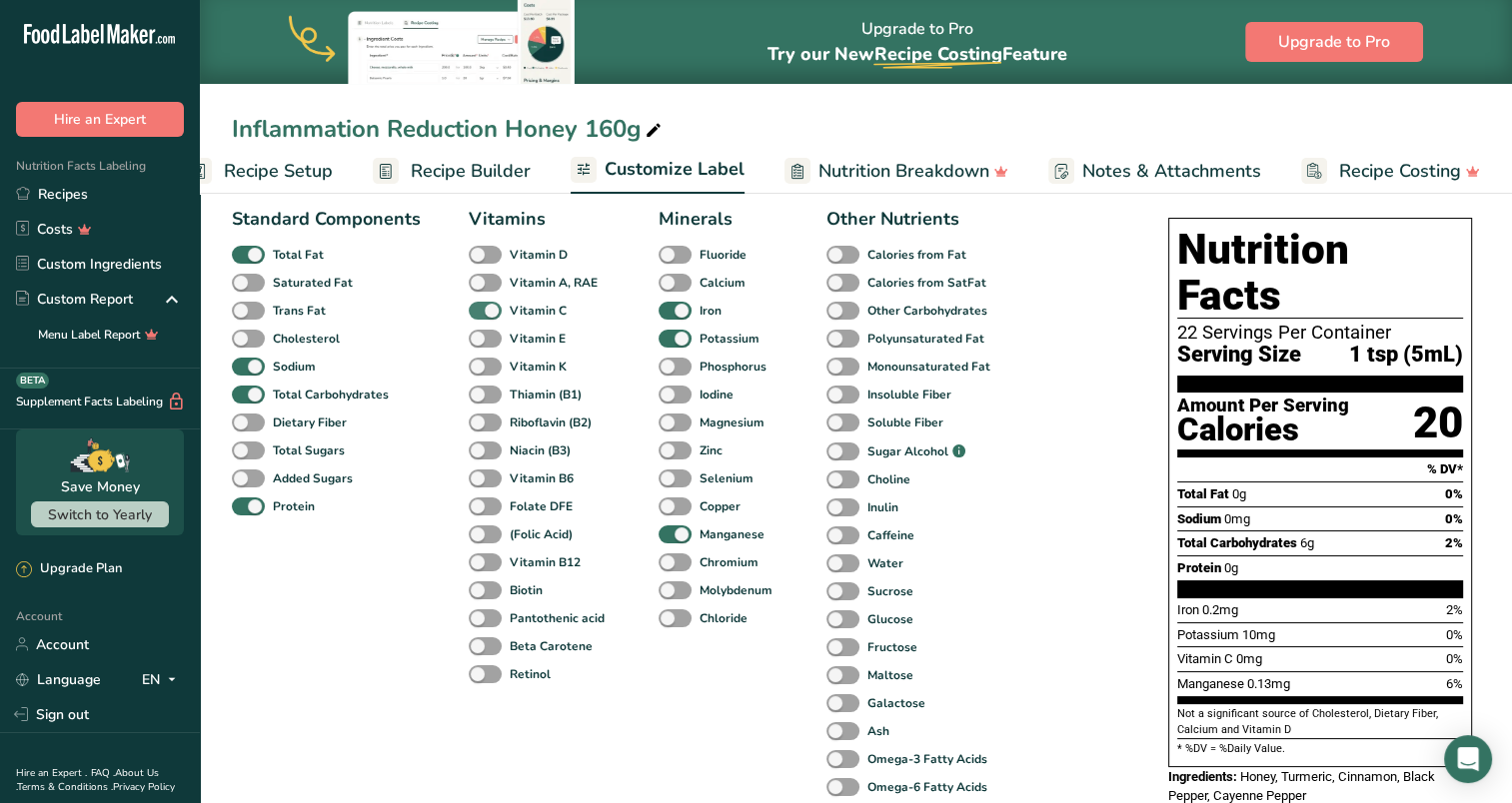click at bounding box center [485, 311] 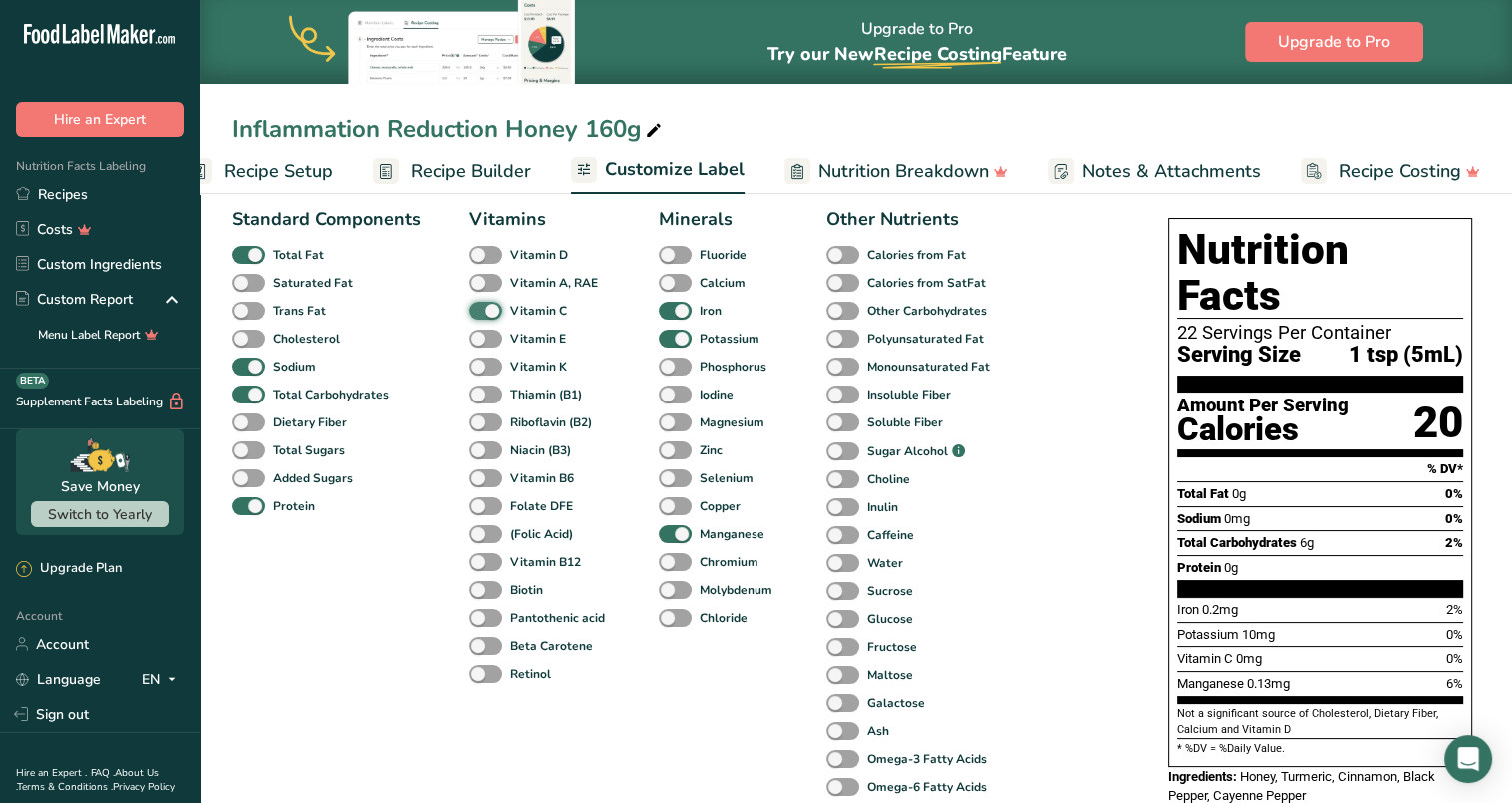 click on "Vitamin C" at bounding box center (475, 310) 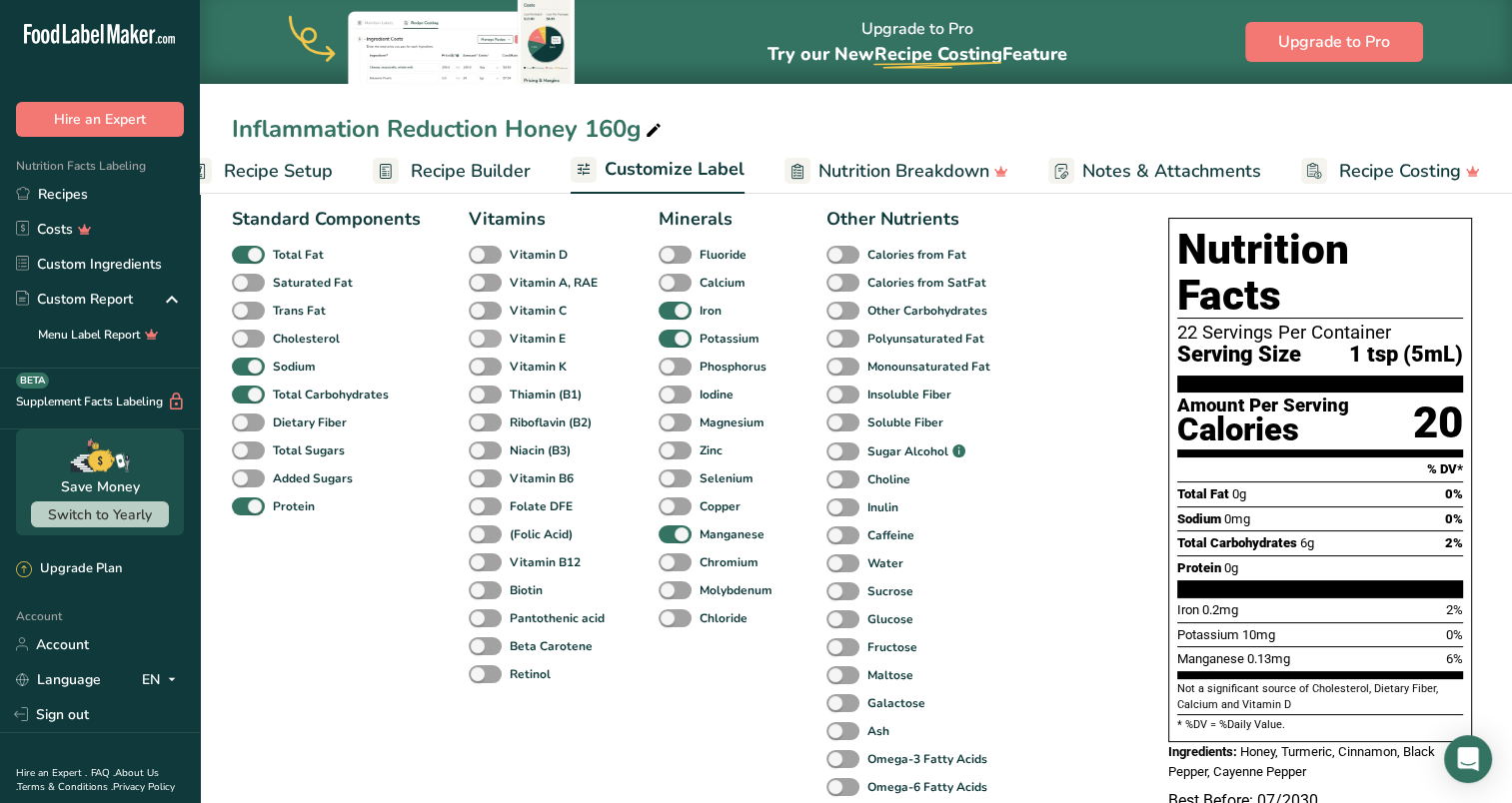 click at bounding box center [485, 339] 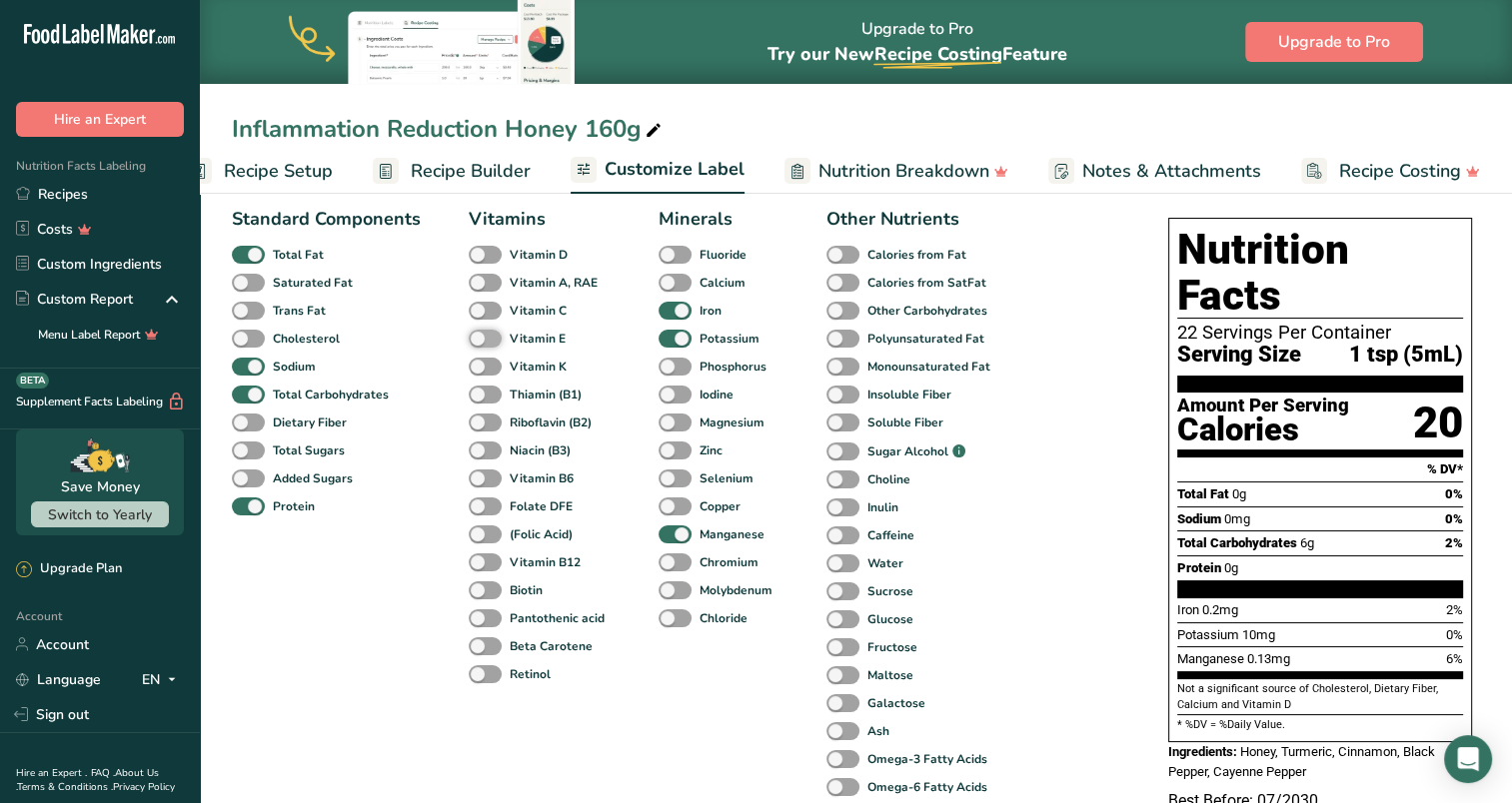 click on "Vitamin E" at bounding box center [475, 338] 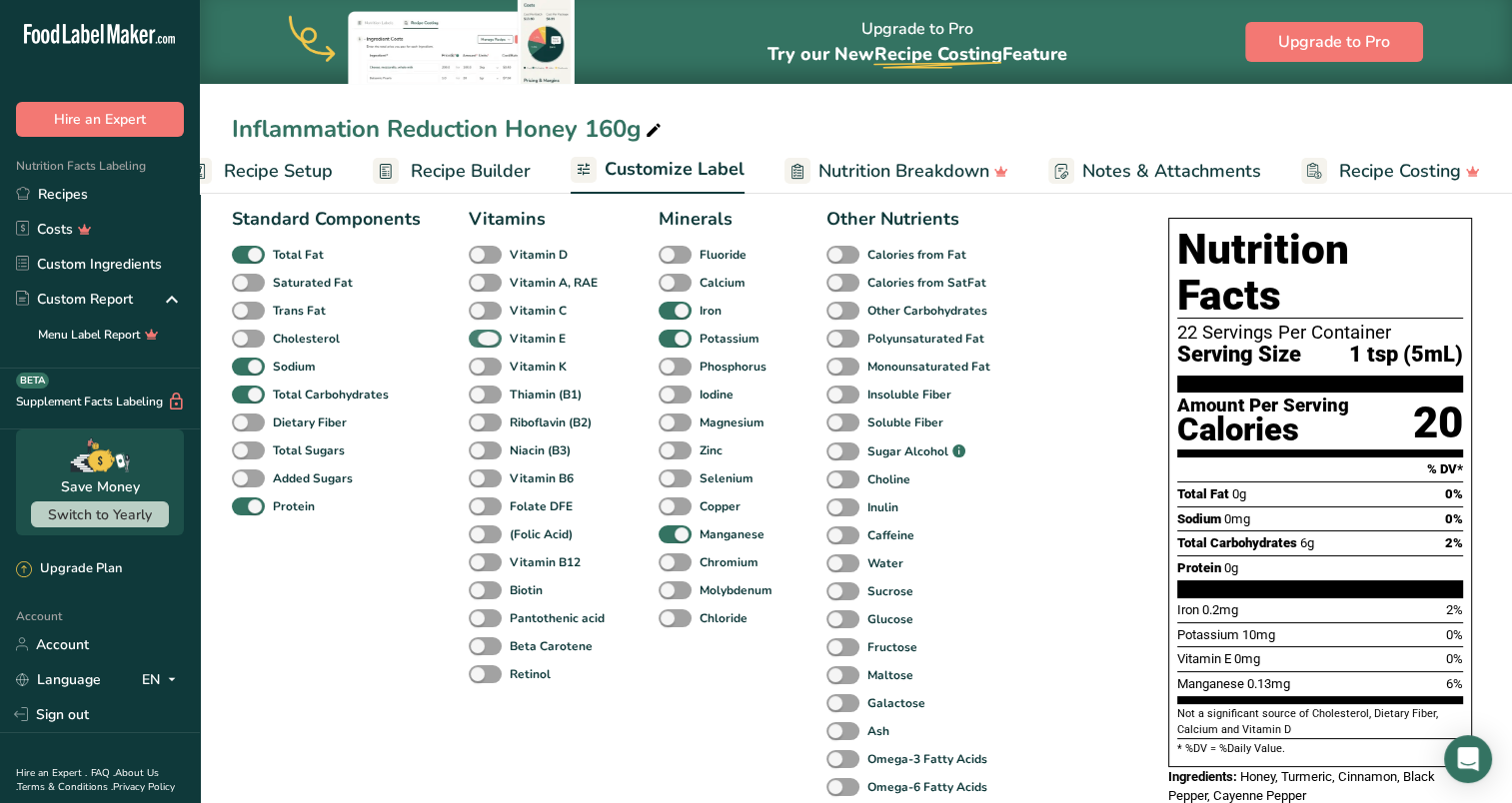 click at bounding box center (485, 339) 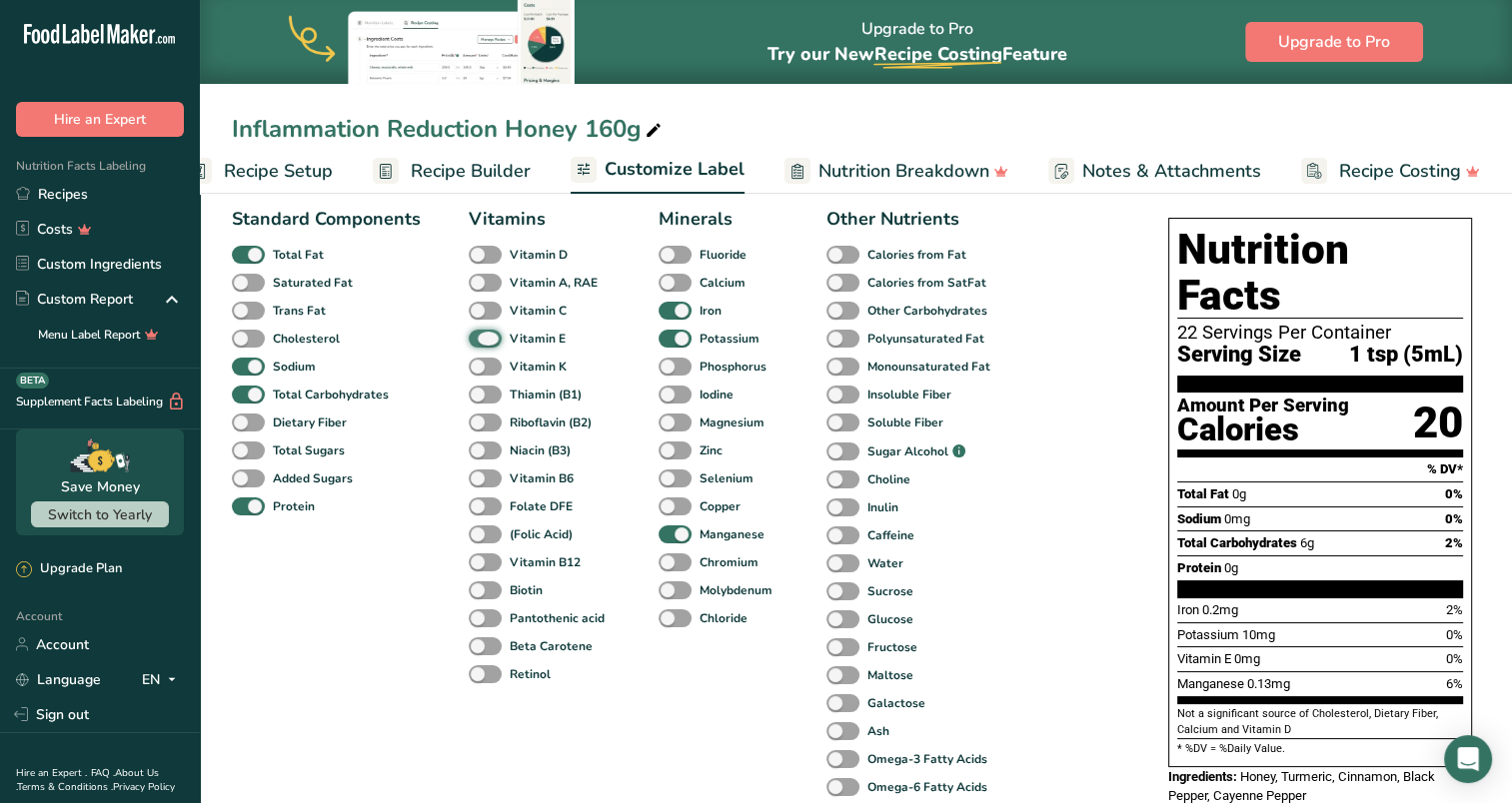 click on "Vitamin E" at bounding box center [475, 338] 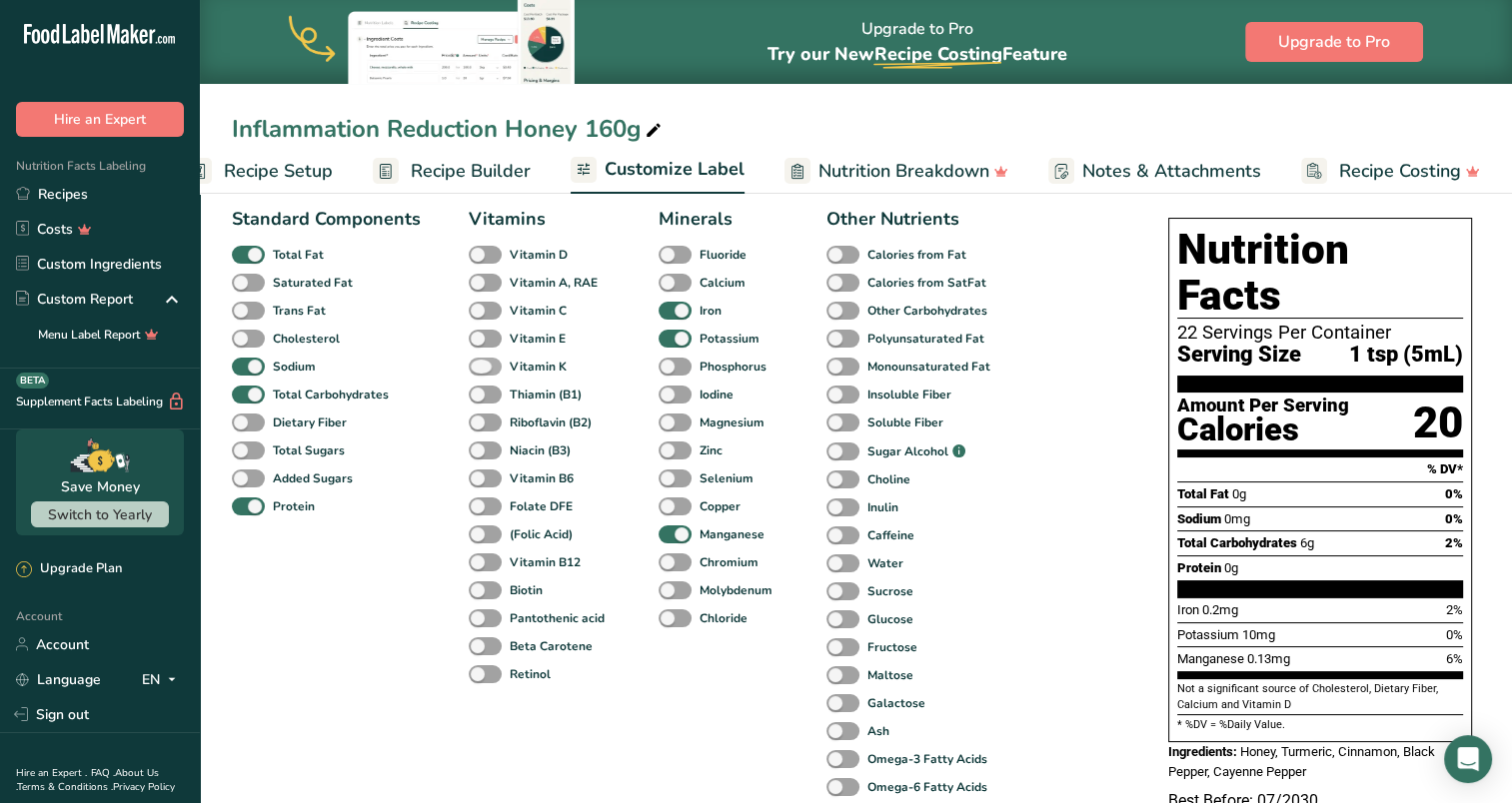 click at bounding box center (485, 367) 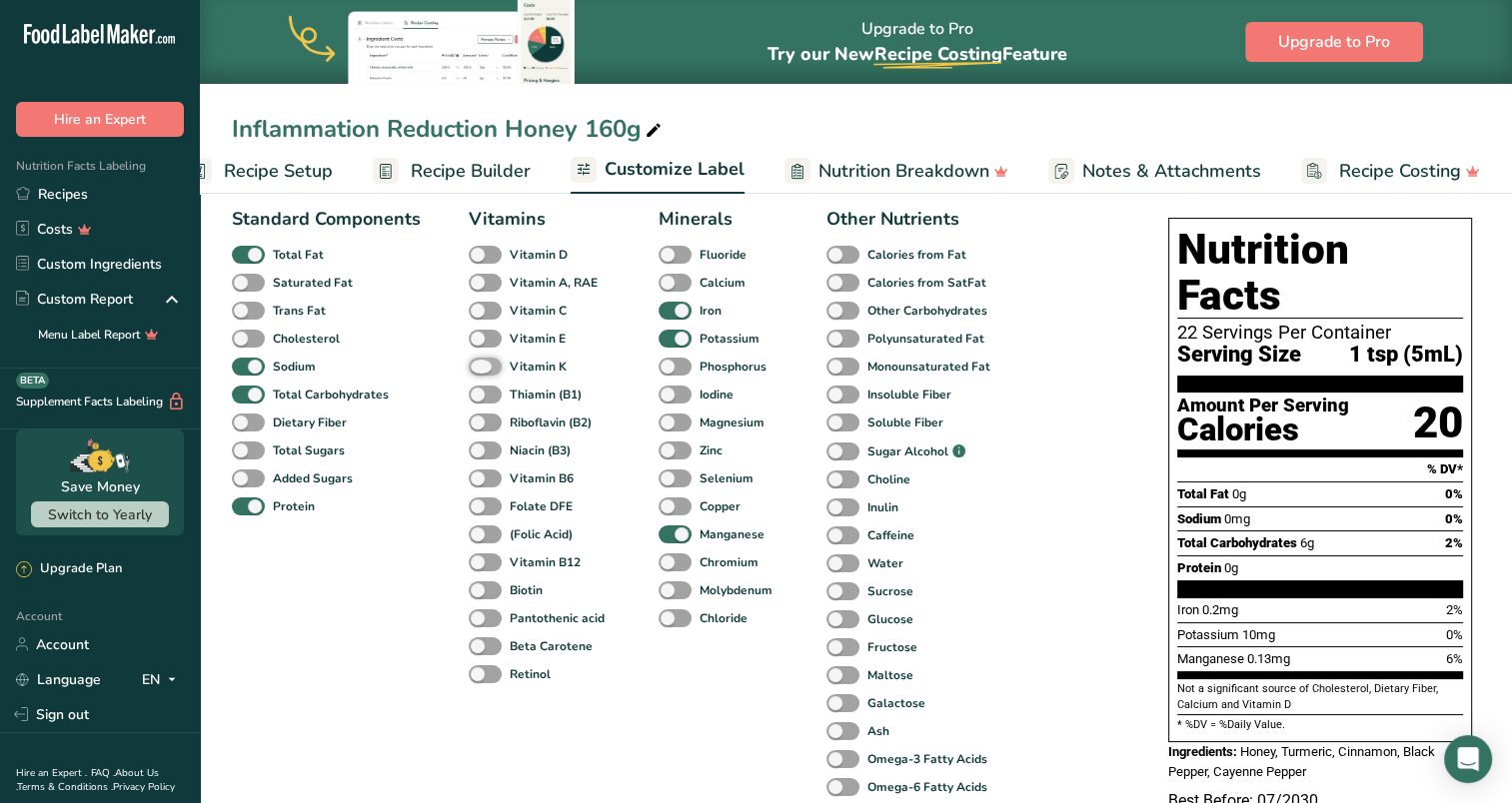 click on "Vitamin K" at bounding box center [475, 366] 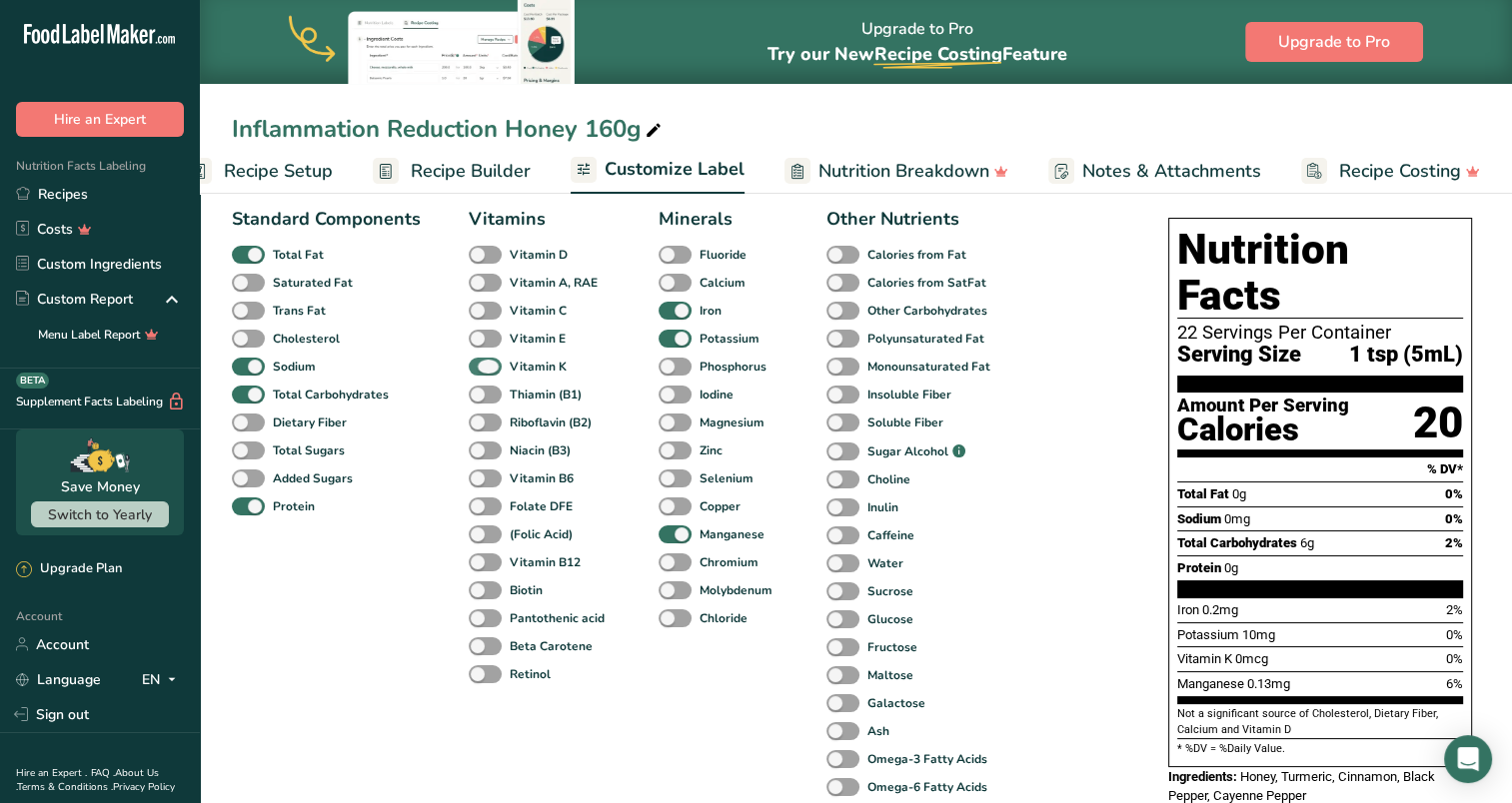 click at bounding box center (485, 367) 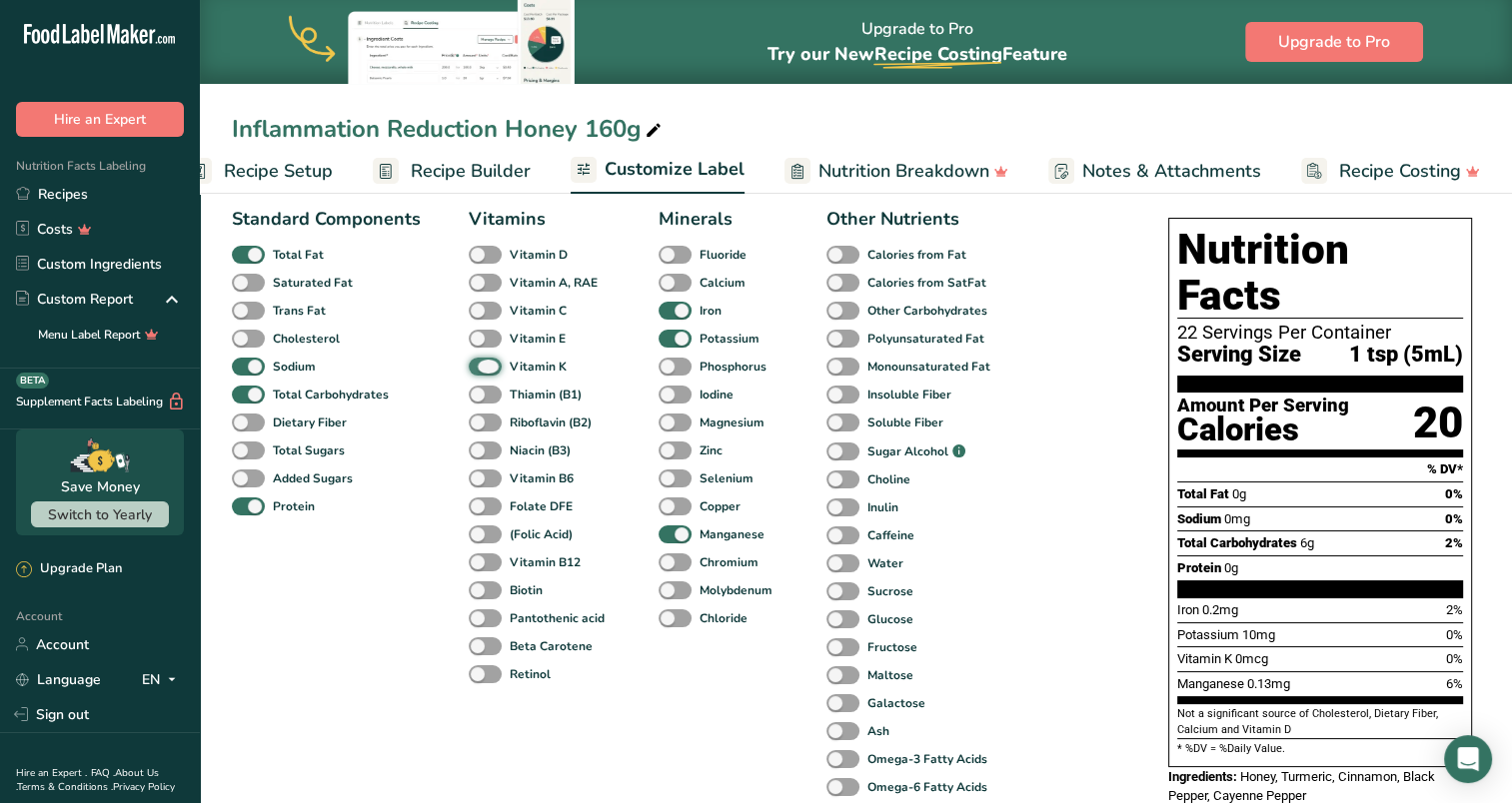 click on "Vitamin K" at bounding box center [475, 366] 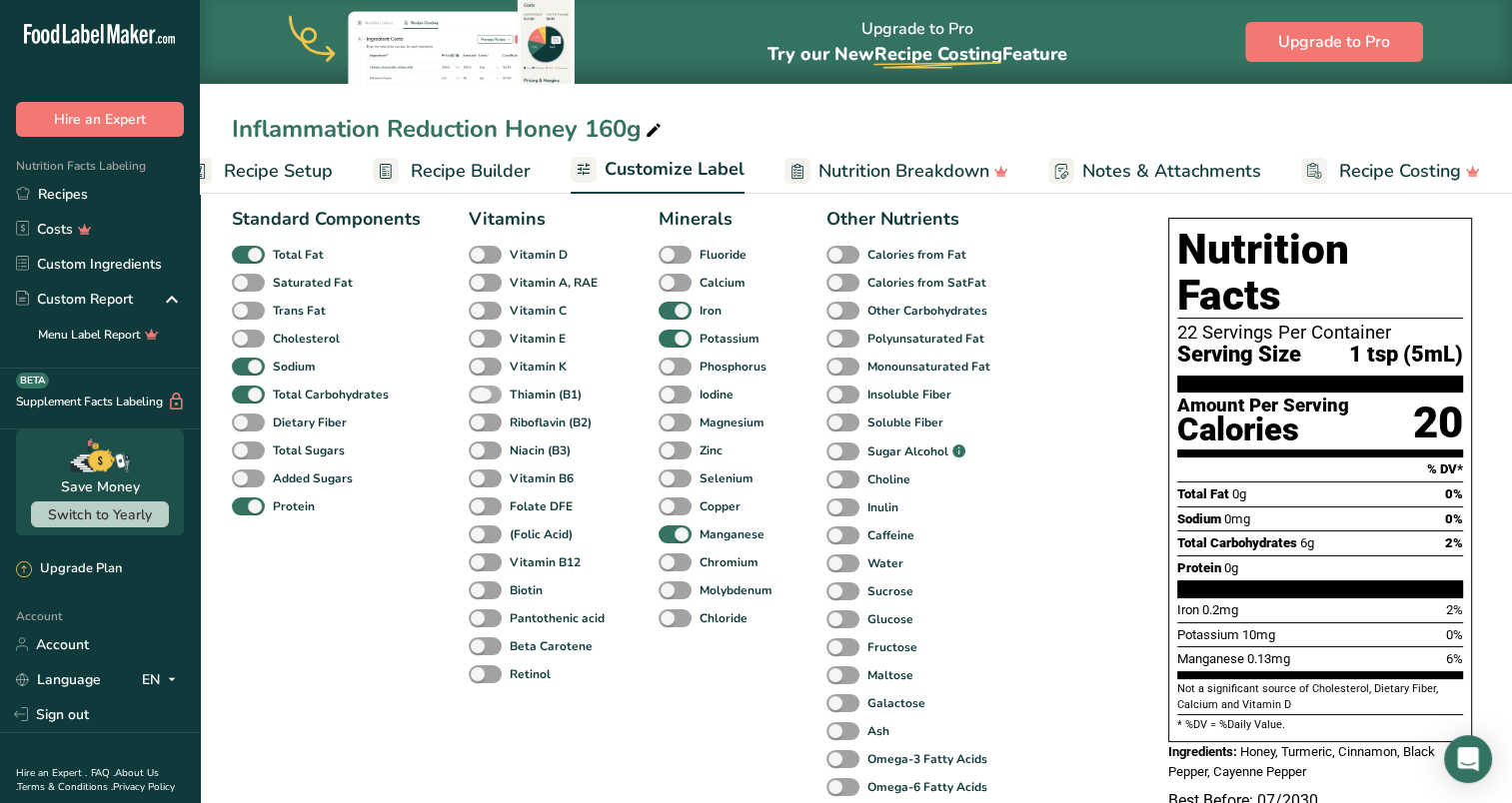 click at bounding box center [485, 395] 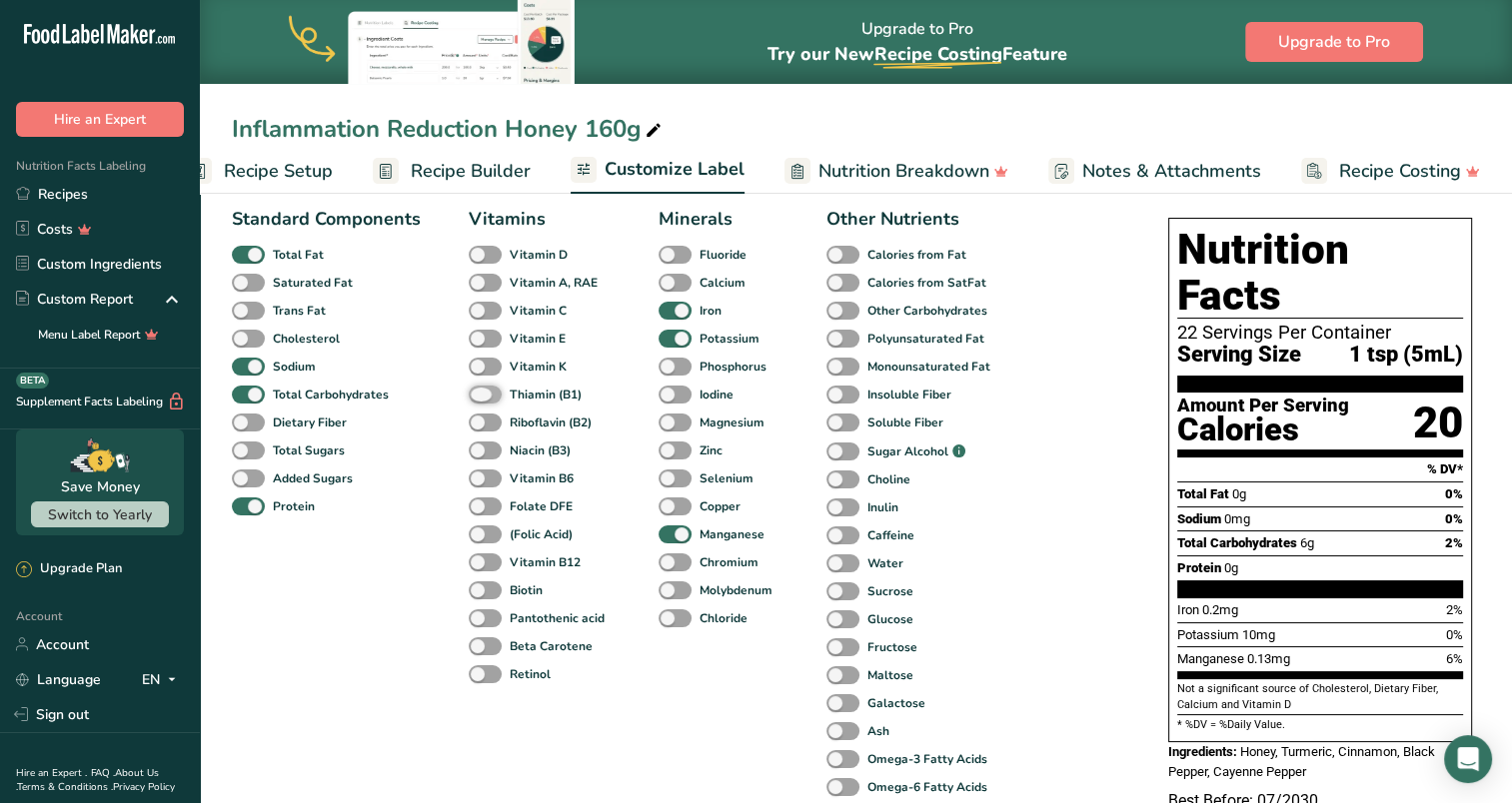 click on "Thiamin (B1)" at bounding box center (475, 394) 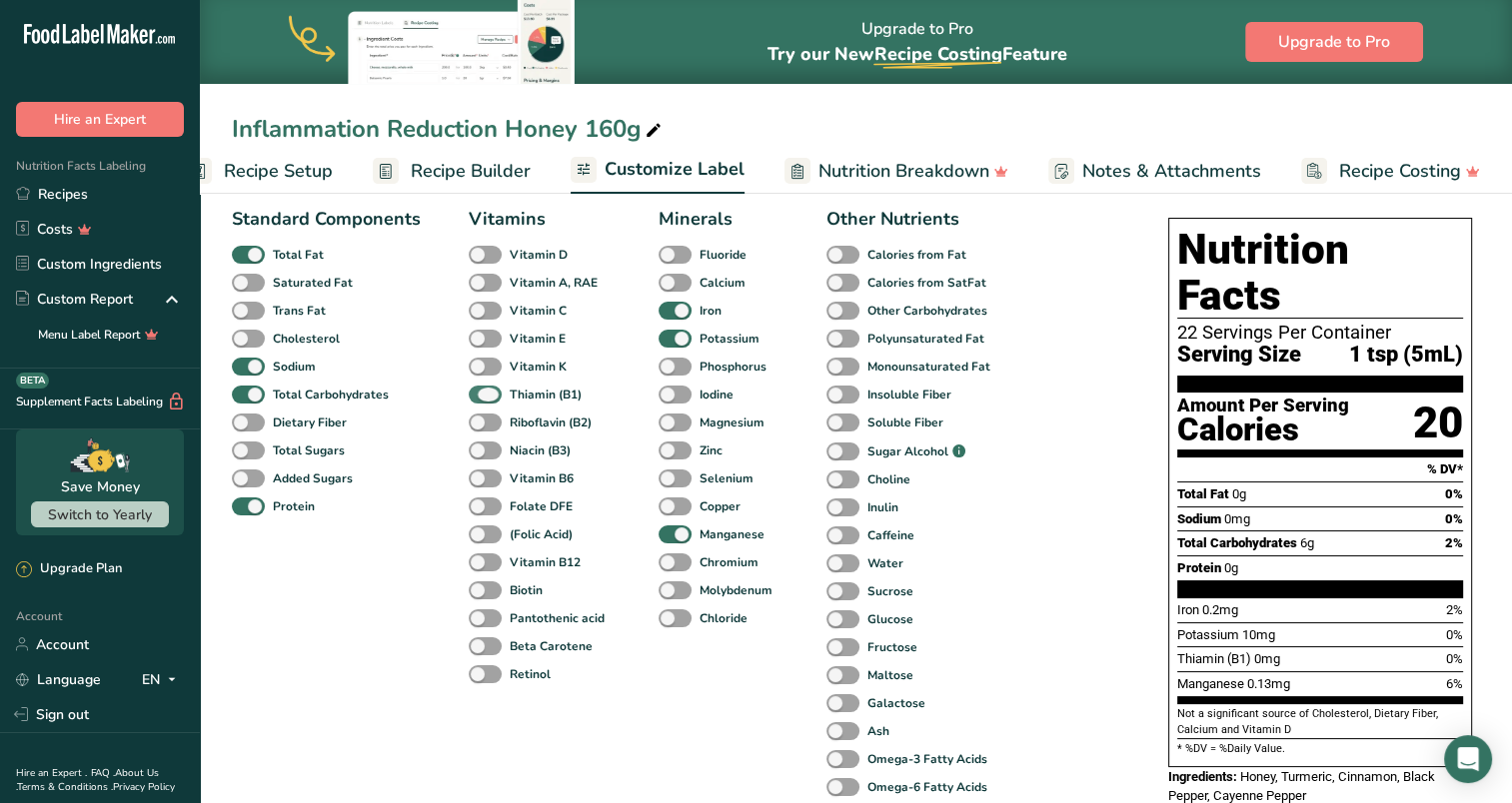click at bounding box center (485, 395) 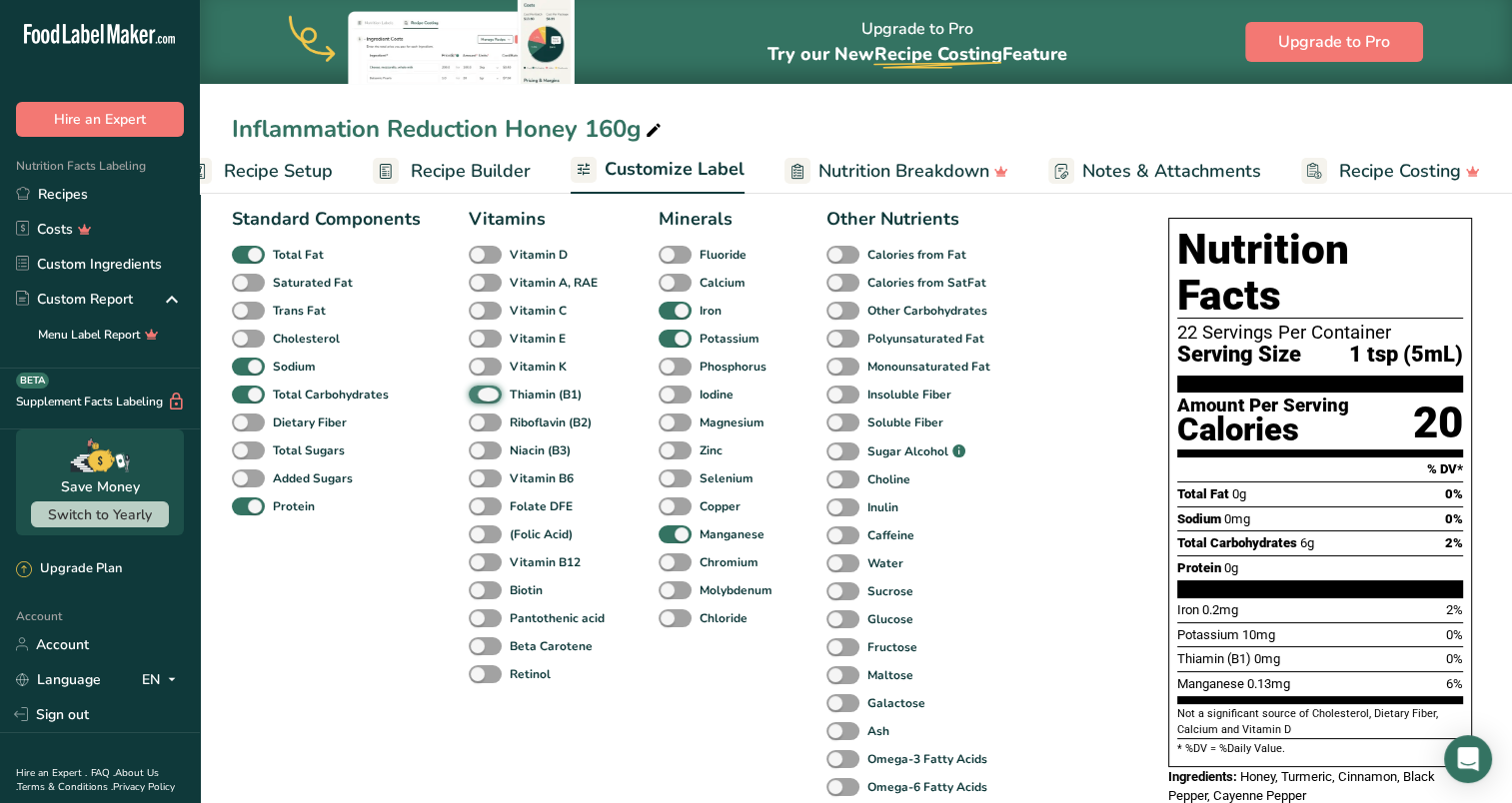 click on "Thiamin (B1)" at bounding box center (475, 394) 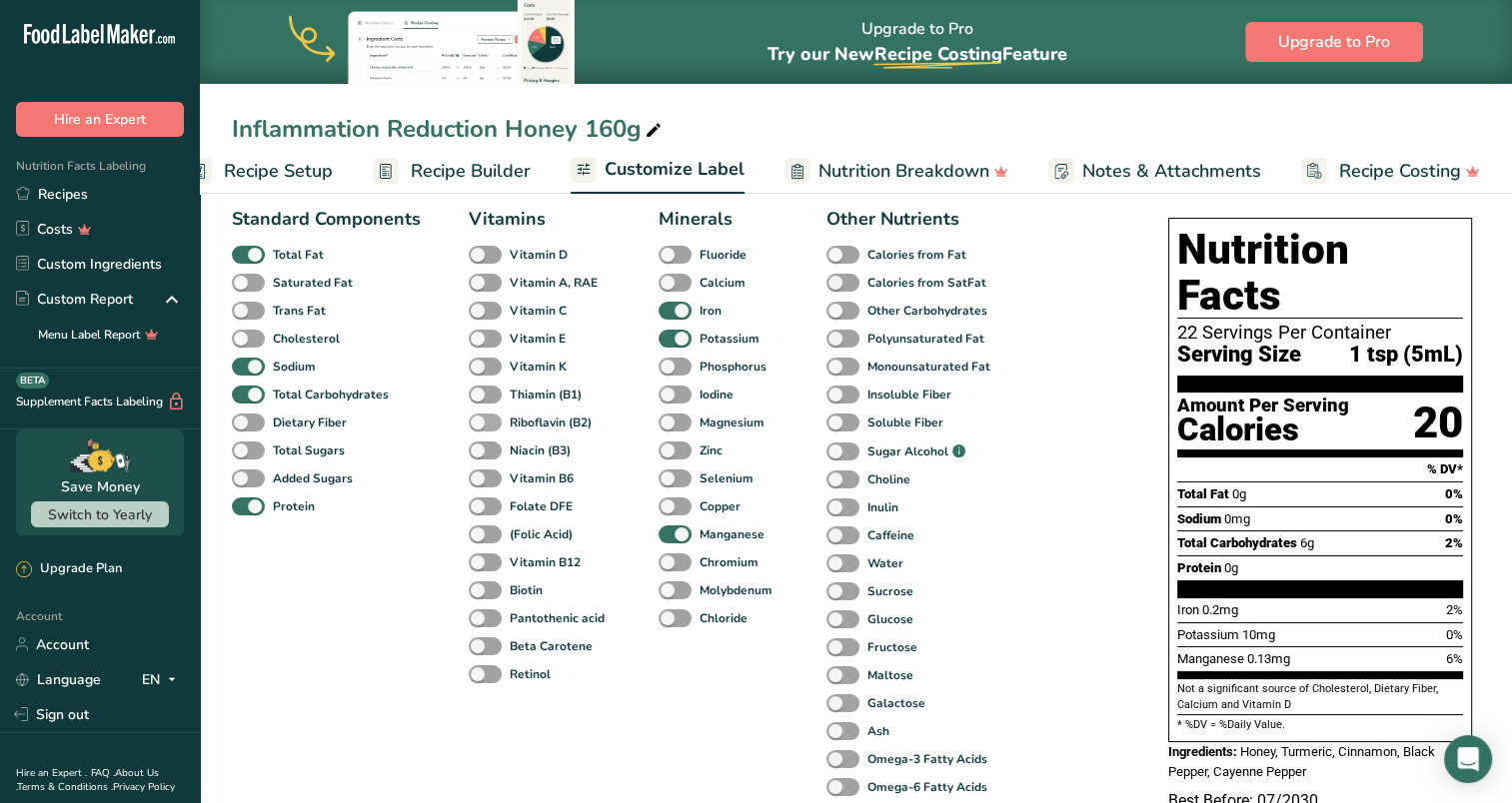 click at bounding box center [485, 422] 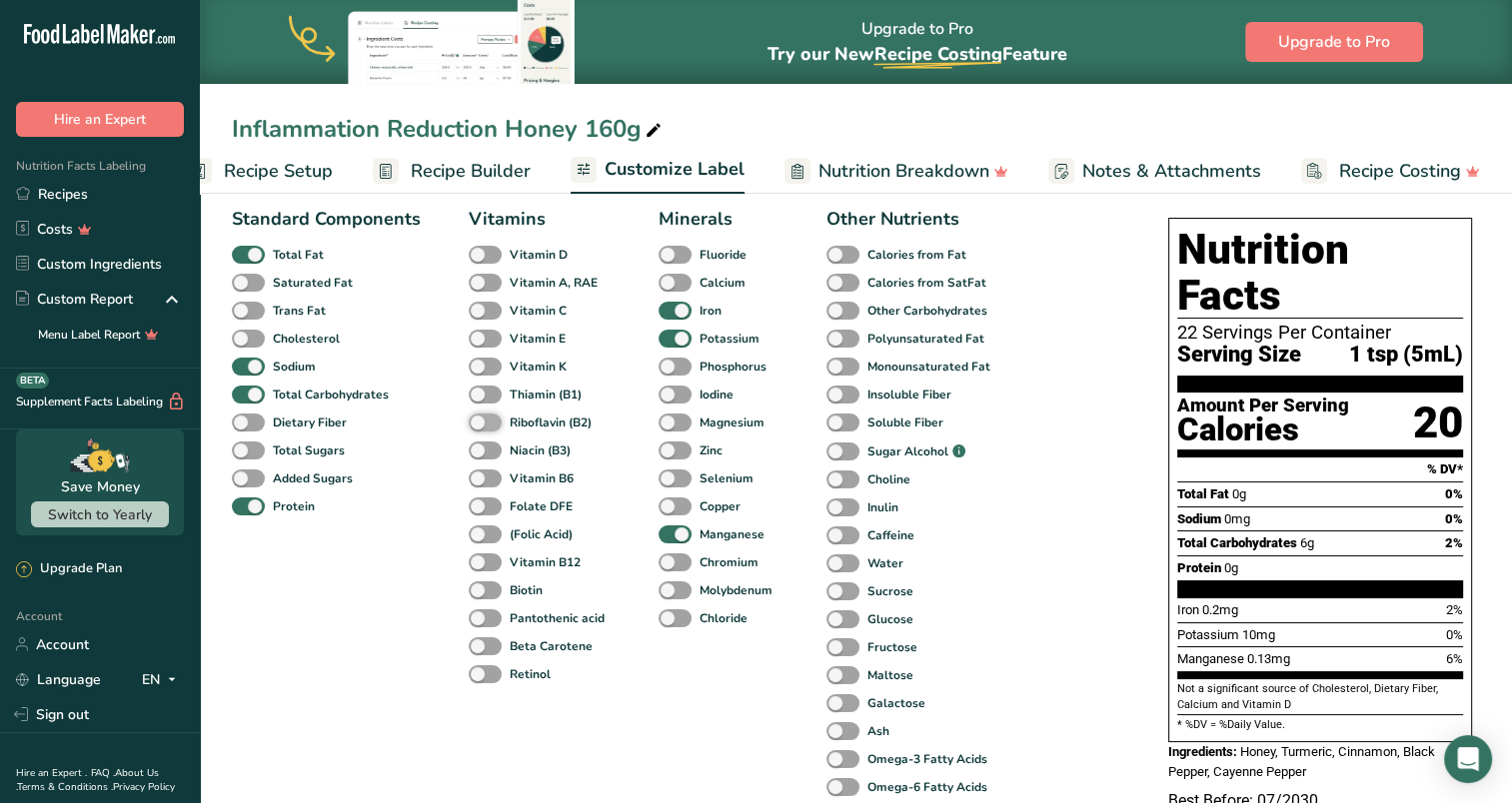 click on "Riboflavin (B2)" at bounding box center [475, 421] 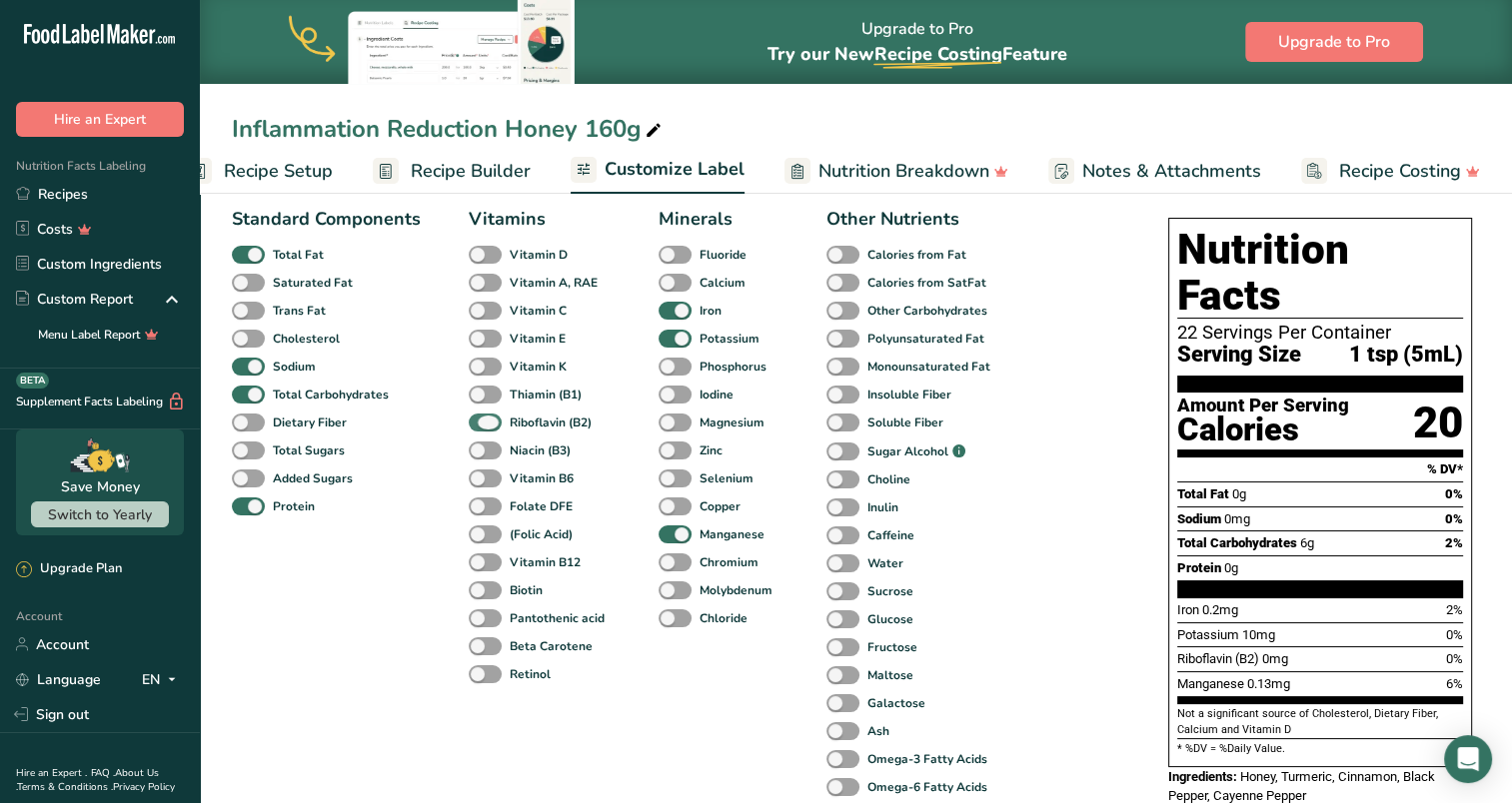 click at bounding box center [485, 422] 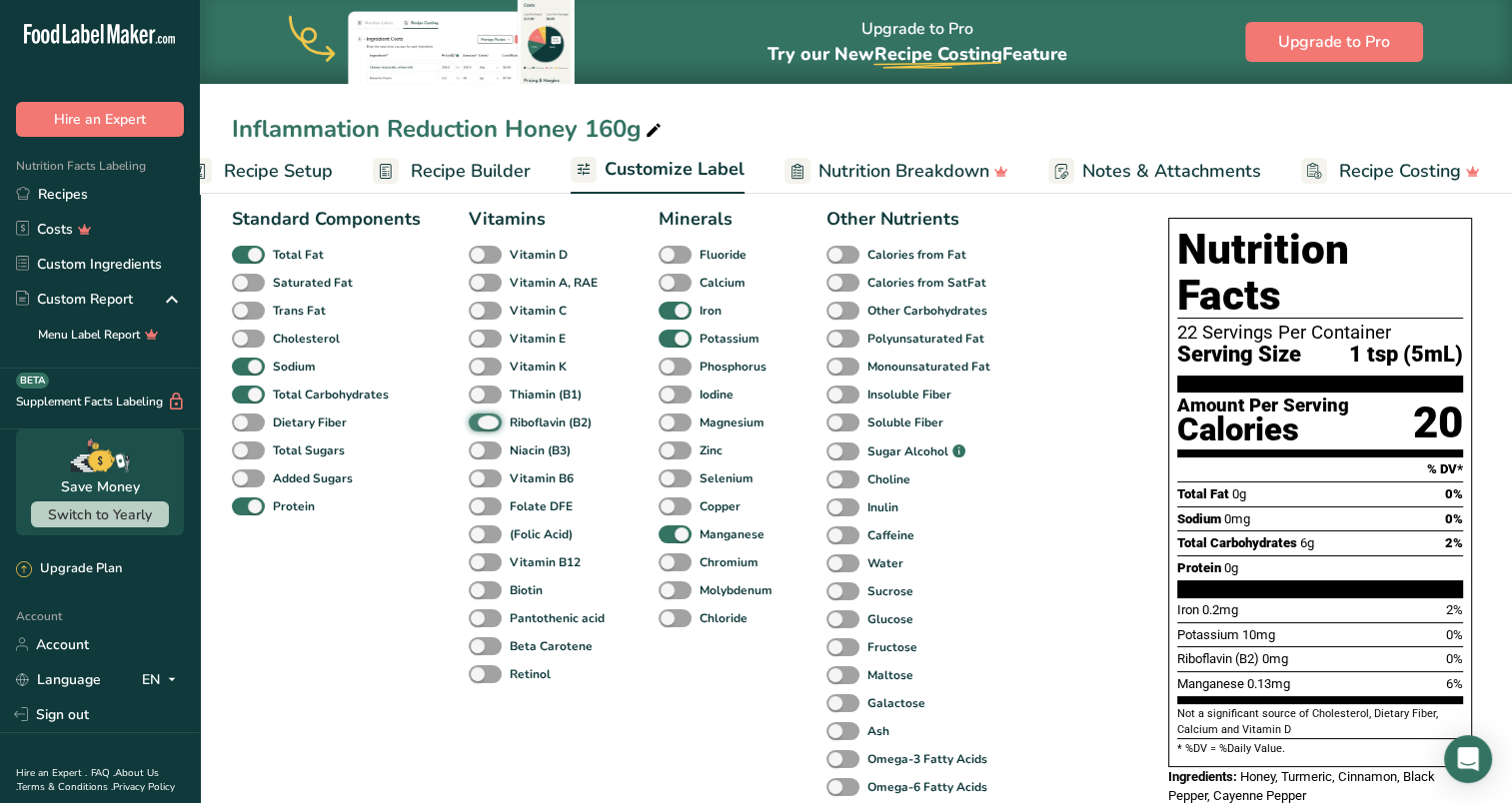 click on "Riboflavin (B2)" at bounding box center [475, 421] 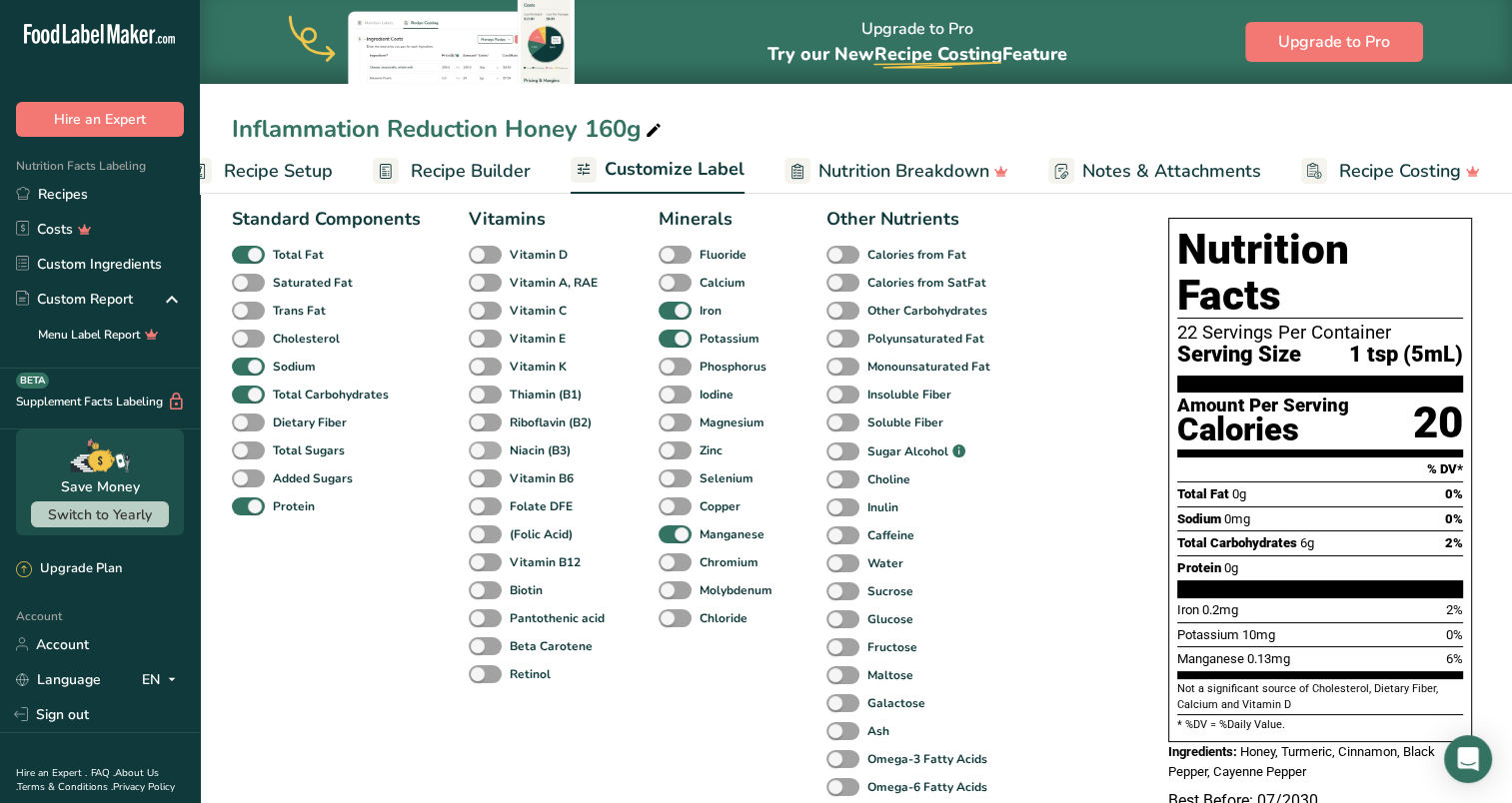 click at bounding box center (485, 450) 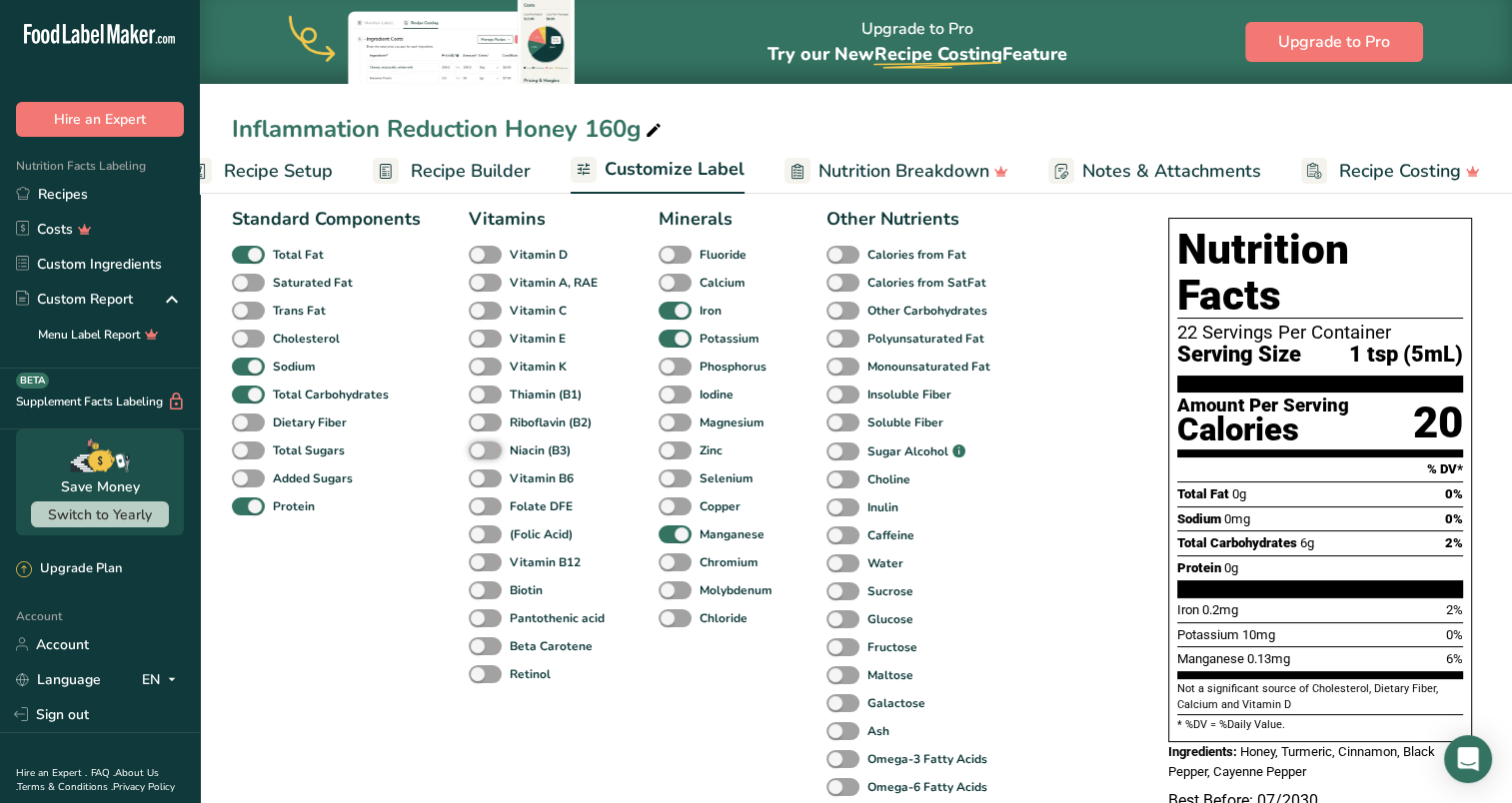 click on "Niacin (B3)" at bounding box center [475, 449] 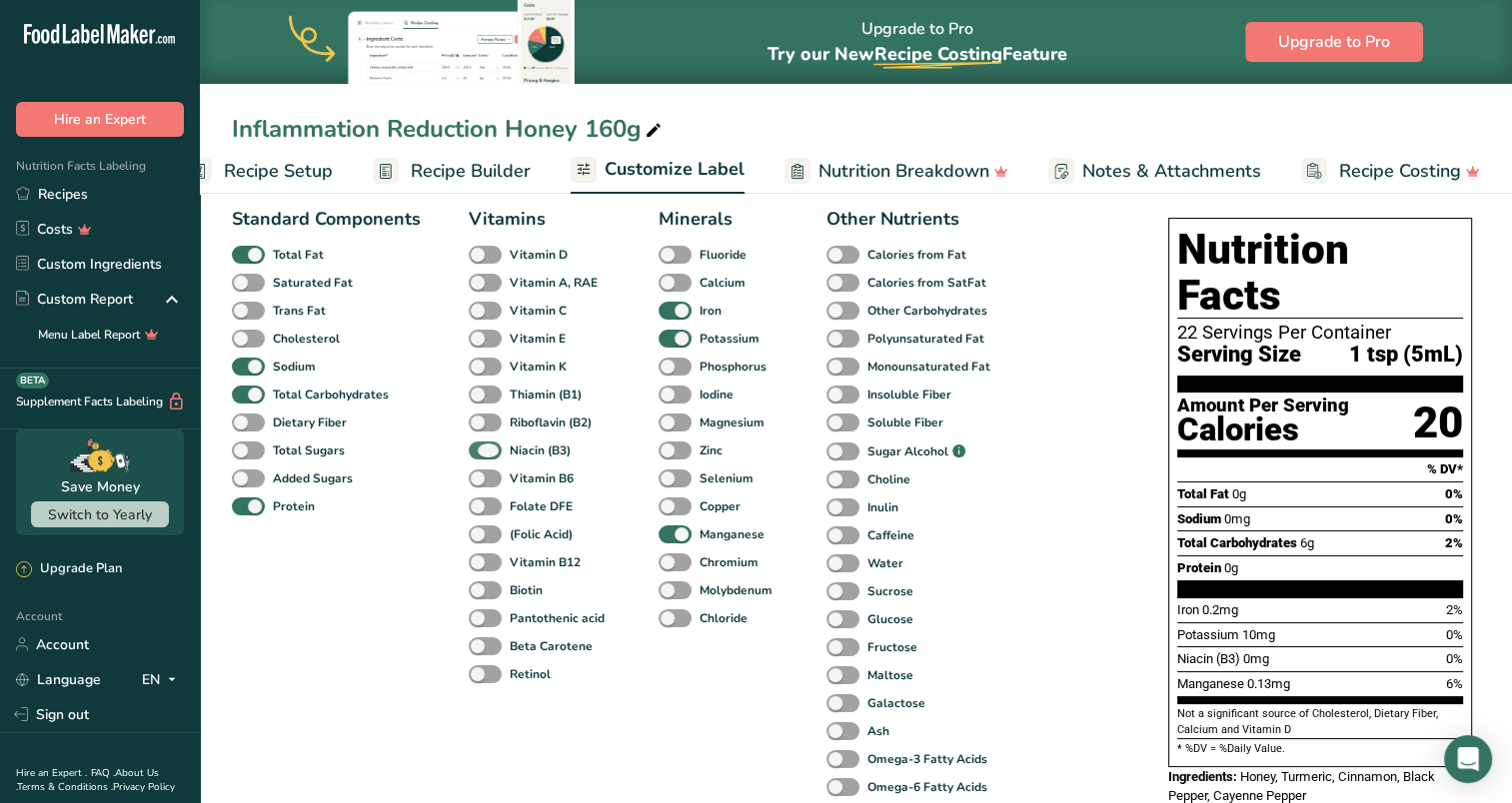 click at bounding box center [485, 450] 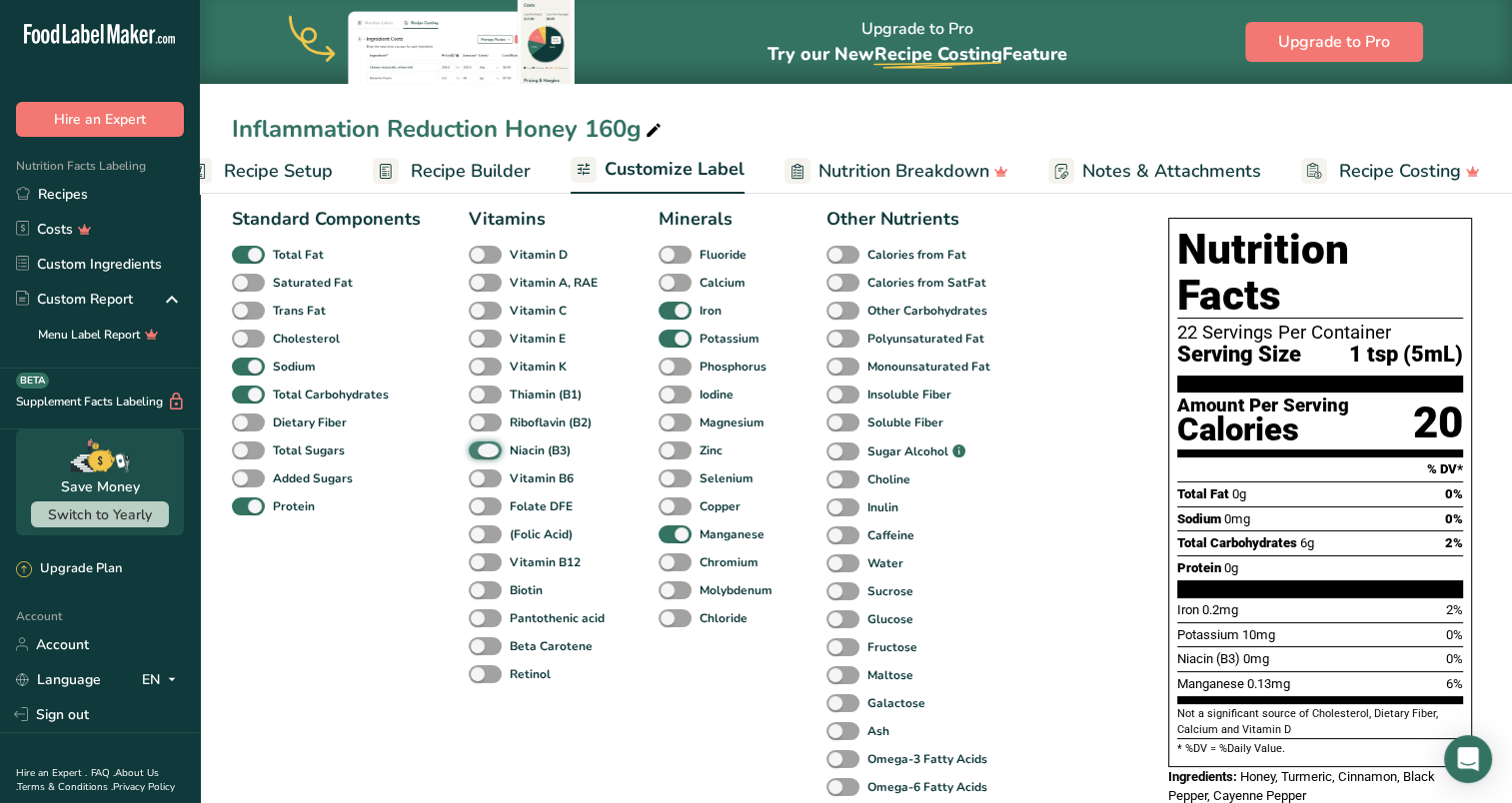 click on "Niacin (B3)" at bounding box center (475, 449) 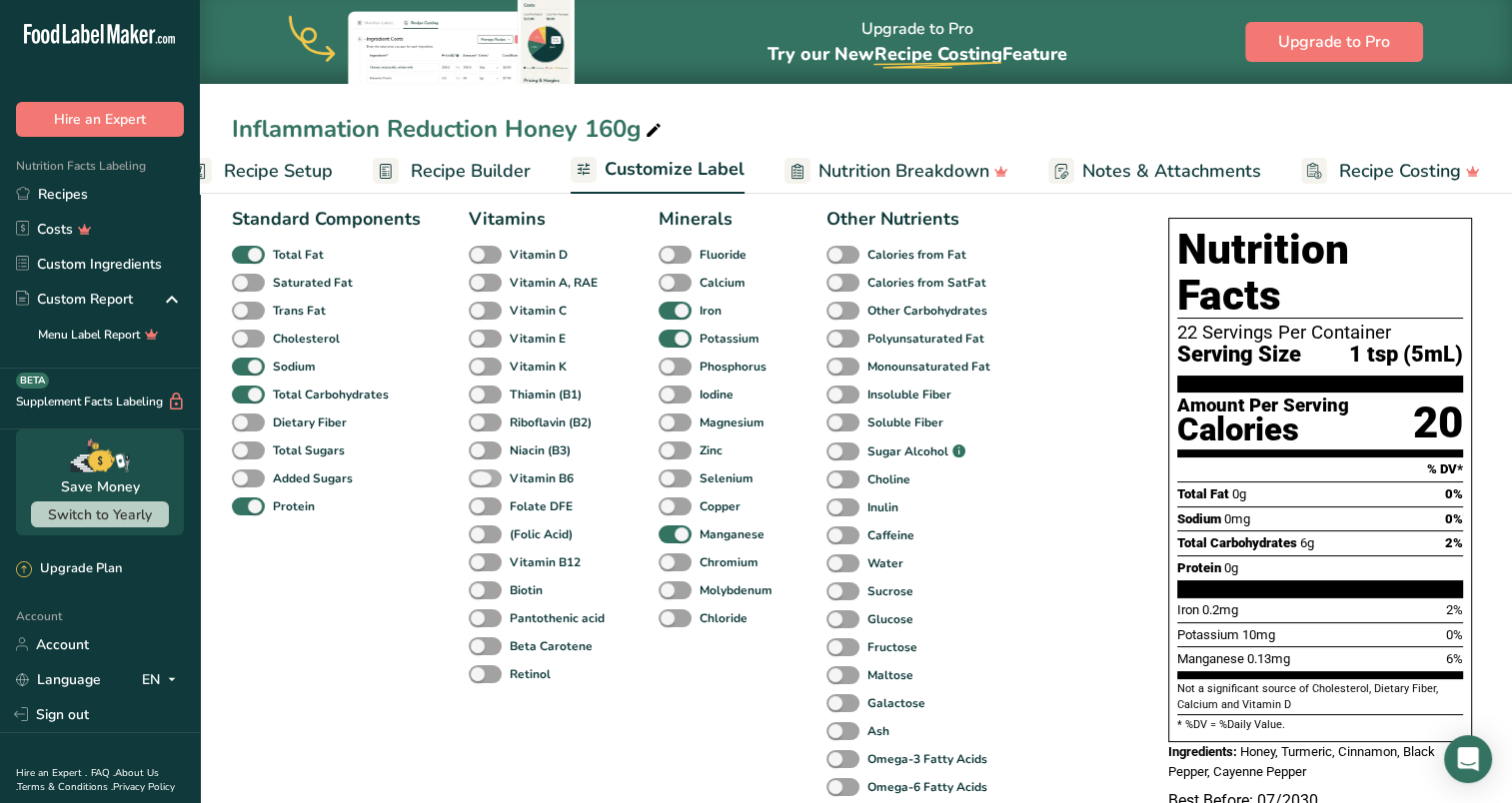 click at bounding box center (485, 478) 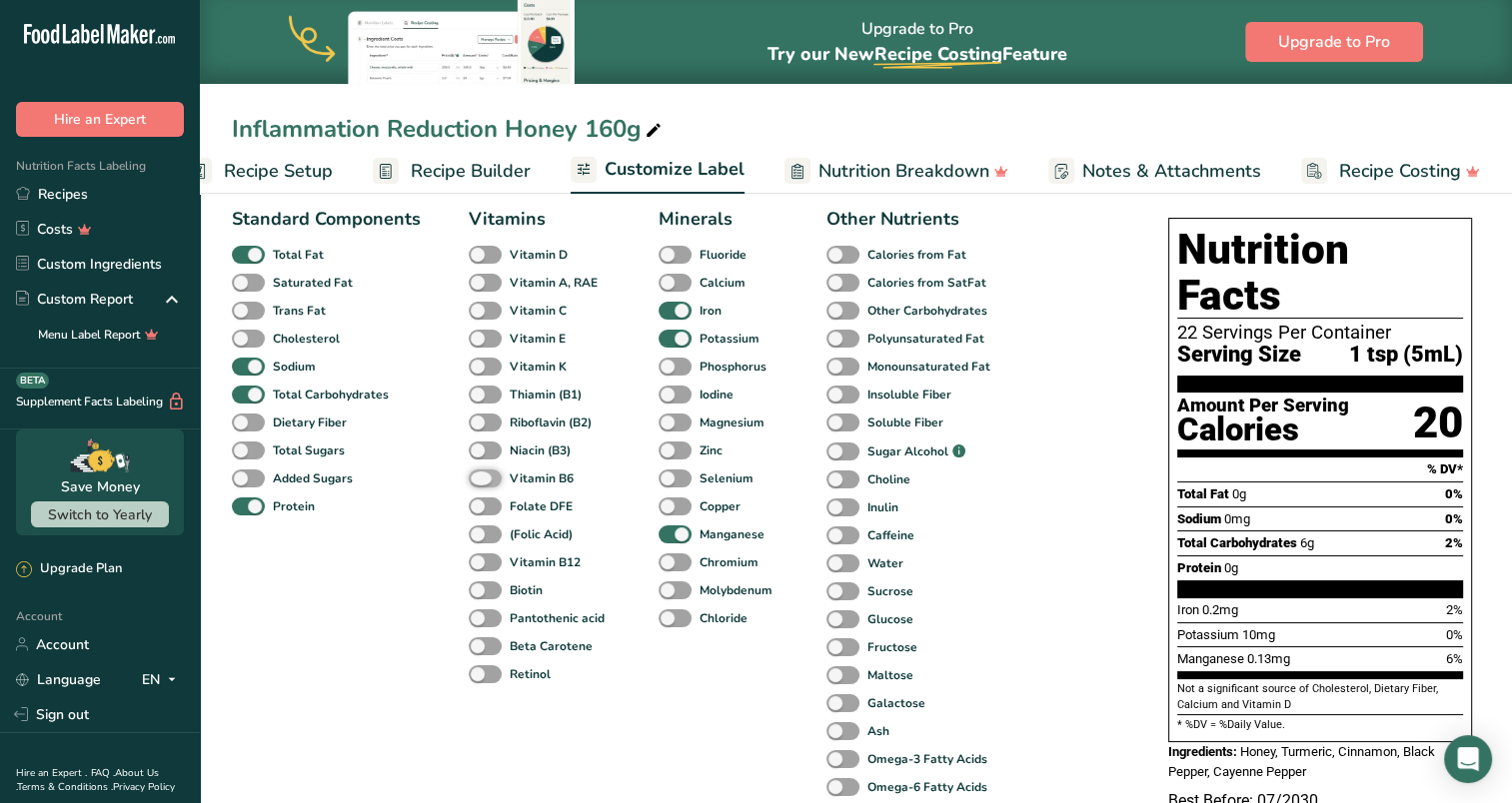 click on "Vitamin B6" at bounding box center (475, 477) 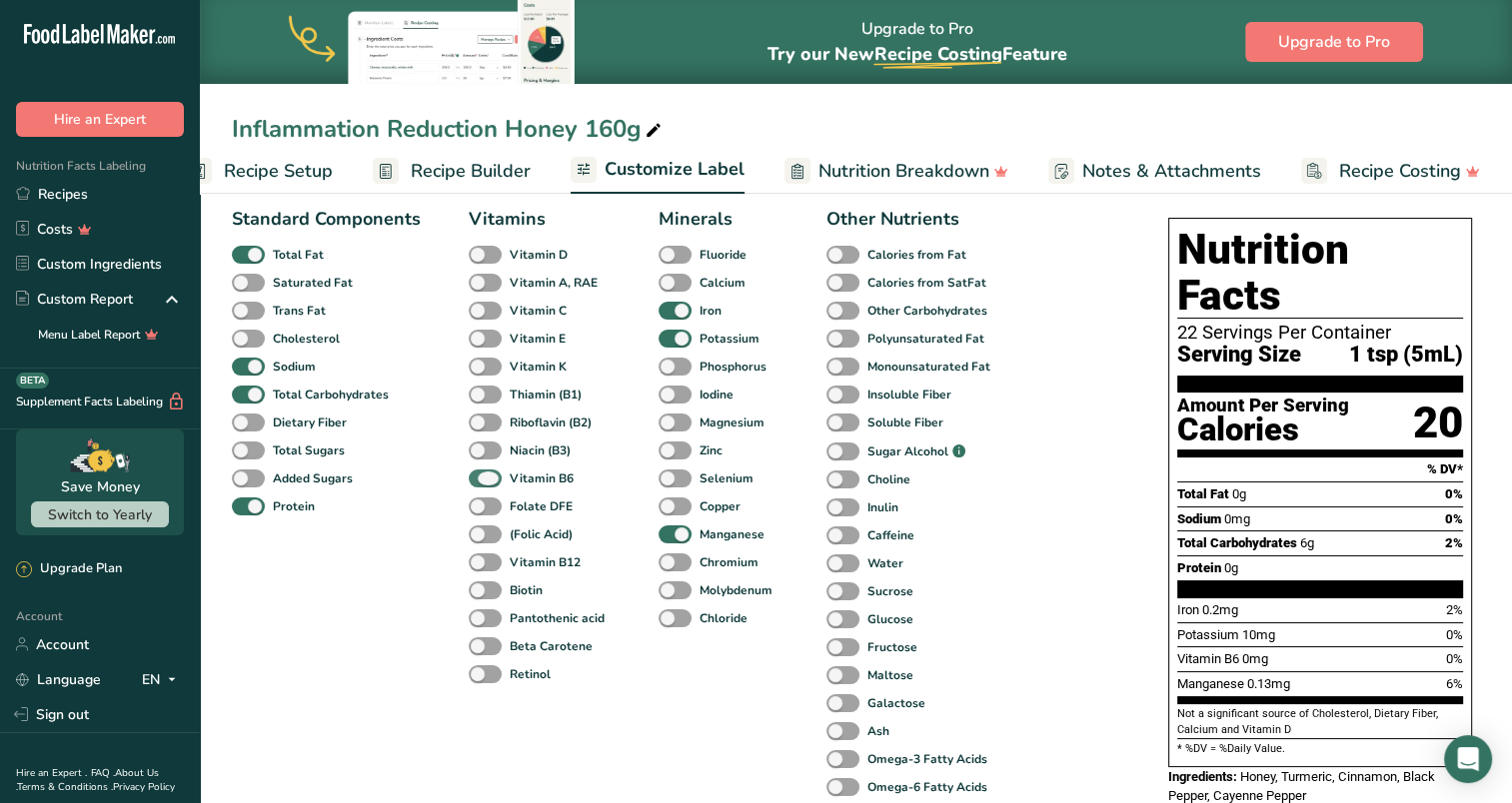 click at bounding box center (485, 478) 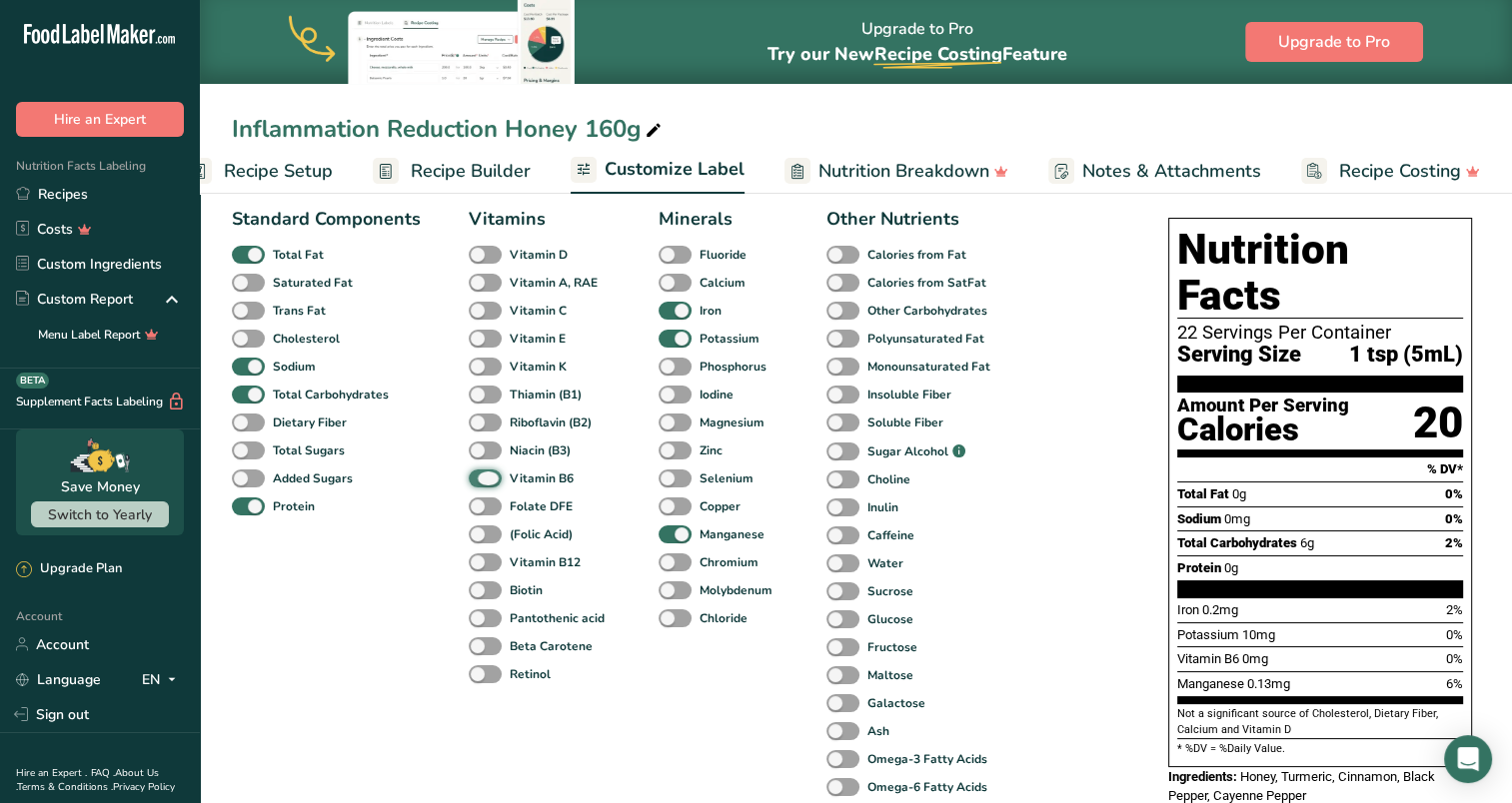 click on "Vitamin B6" at bounding box center (475, 477) 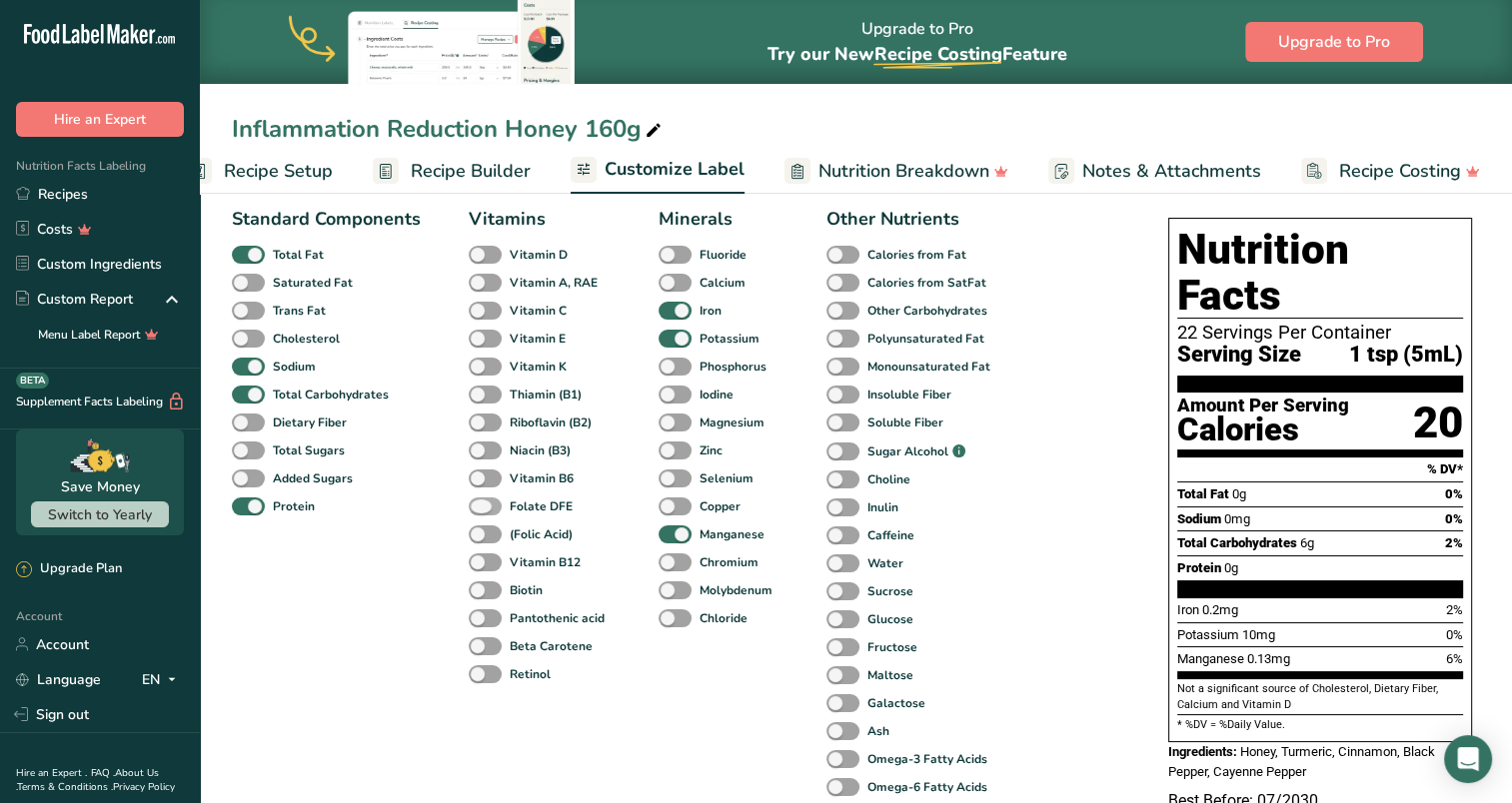click at bounding box center (485, 506) 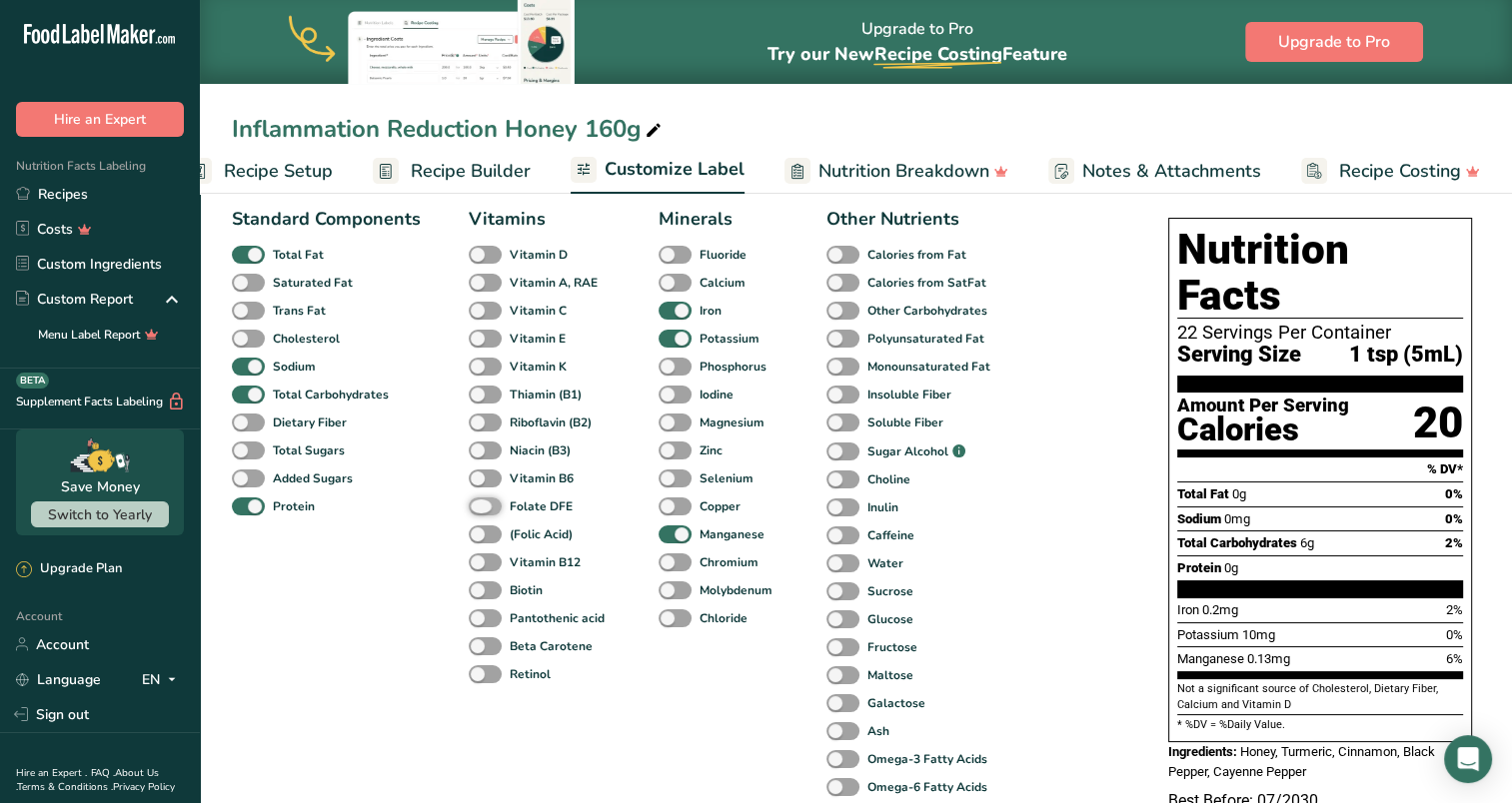 click on "Folate DFE" at bounding box center [475, 505] 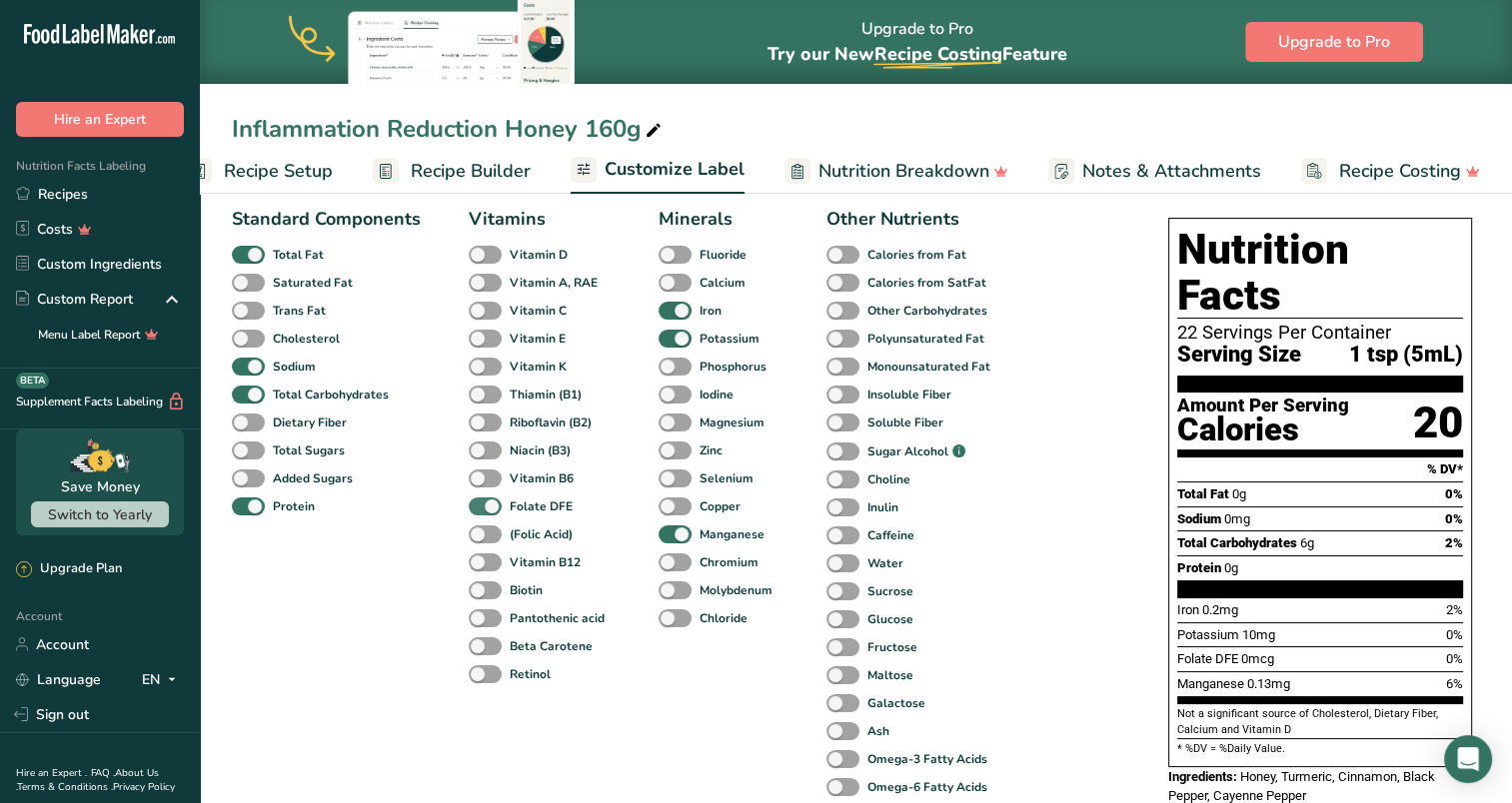click at bounding box center [485, 506] 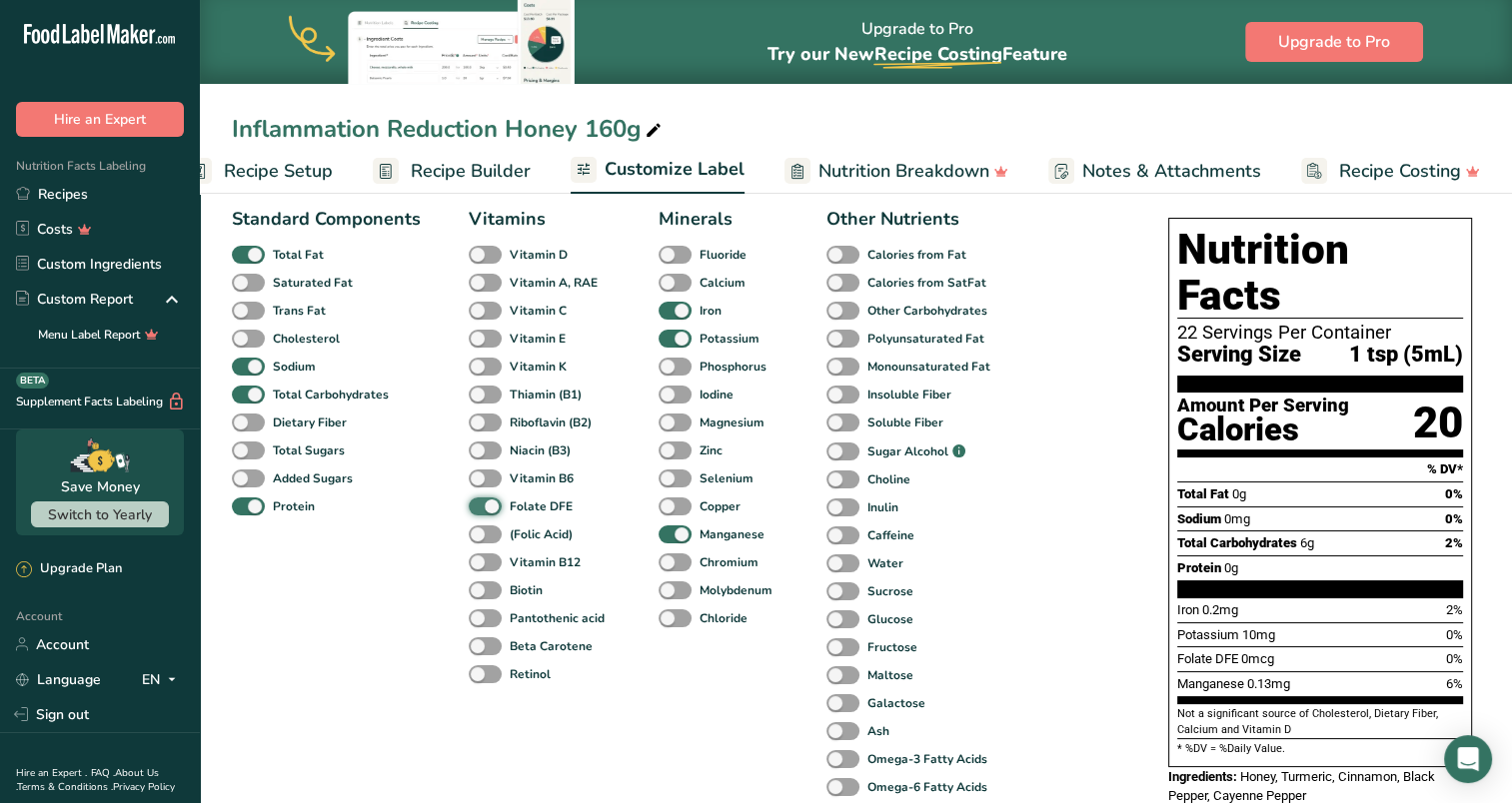 click on "Folate DFE" at bounding box center [475, 505] 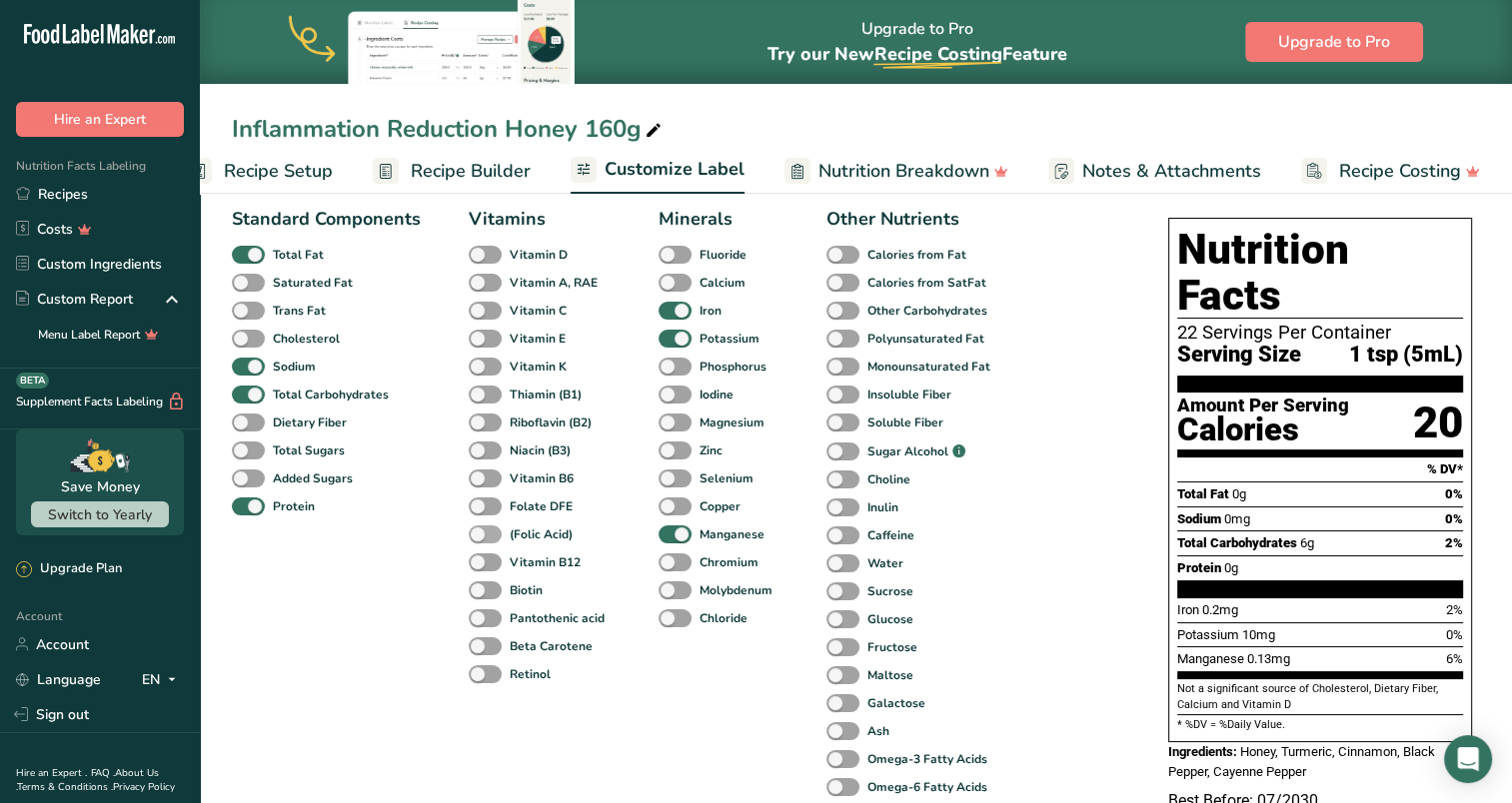 click at bounding box center [485, 534] 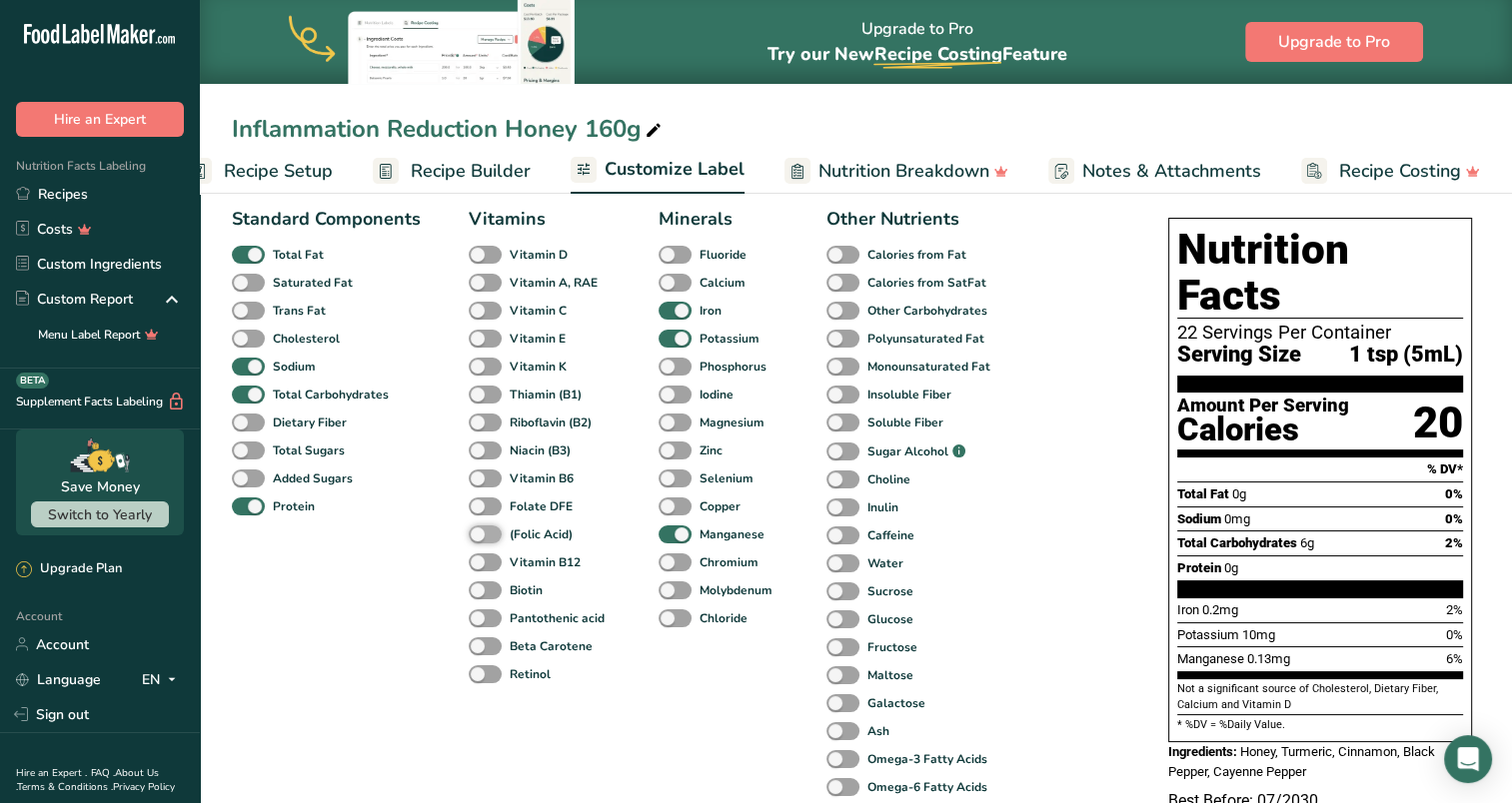 click on "(Folic Acid)" at bounding box center (475, 533) 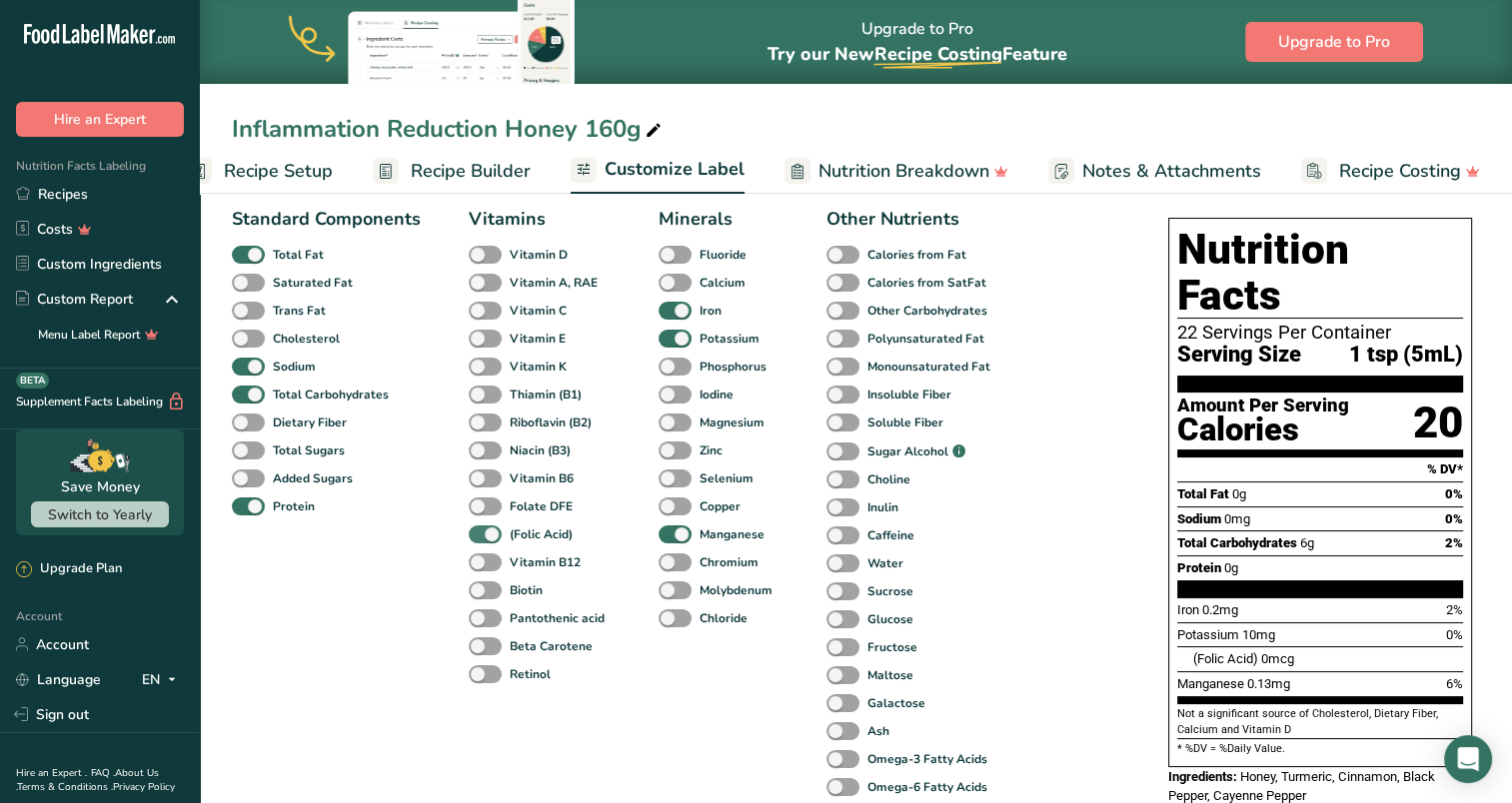 click at bounding box center (485, 534) 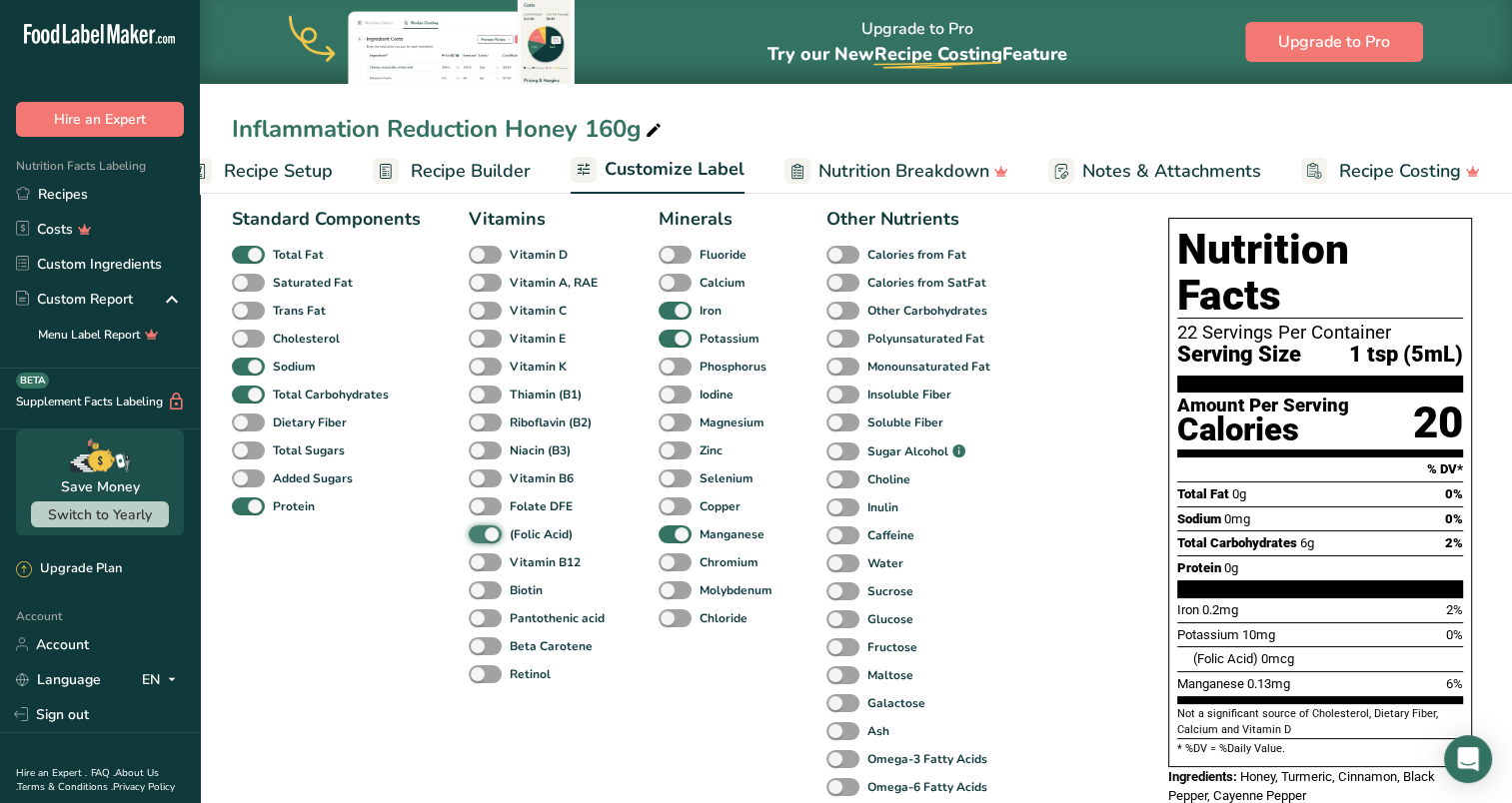 click on "(Folic Acid)" at bounding box center (475, 533) 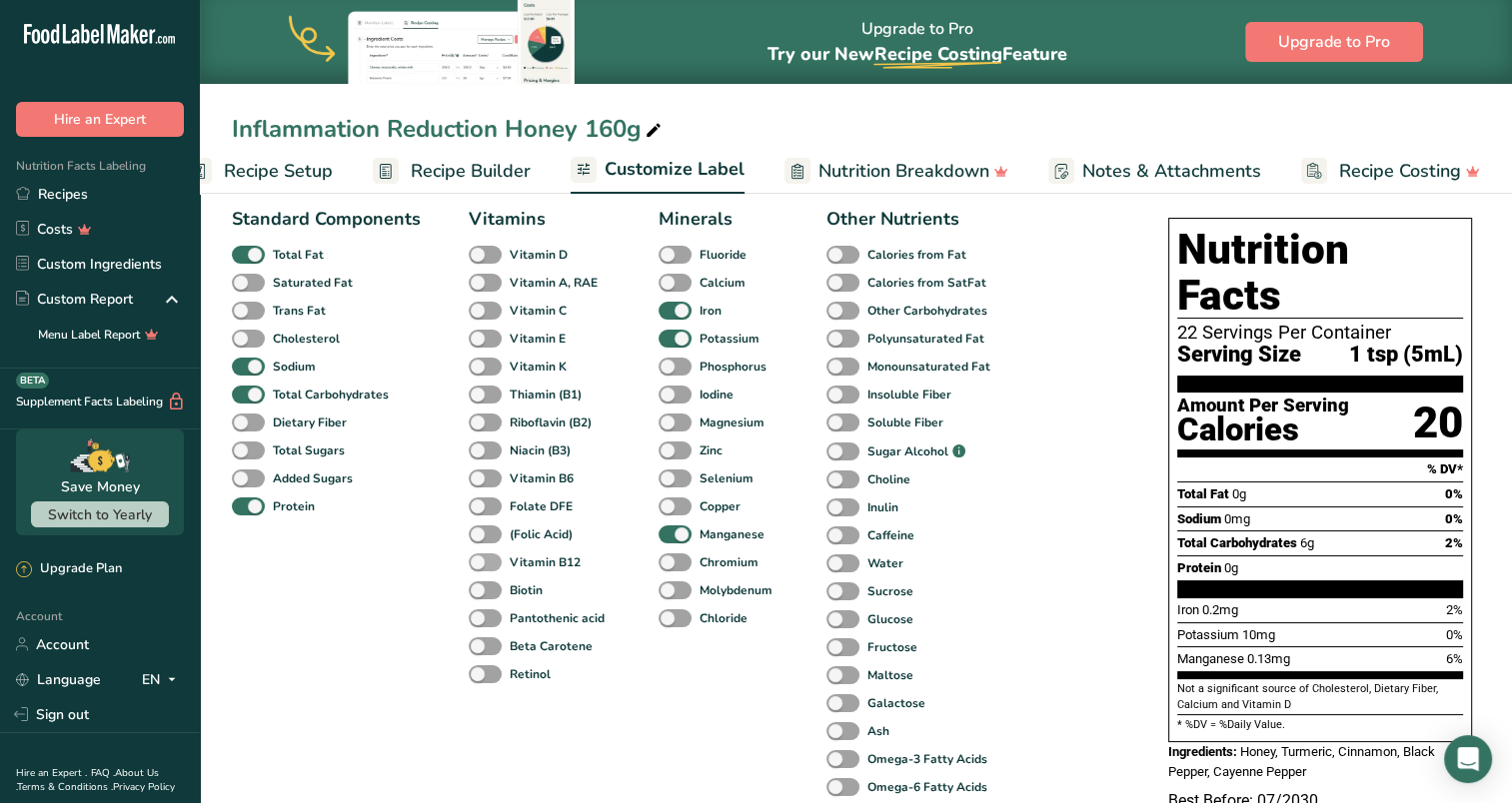 click at bounding box center [485, 562] 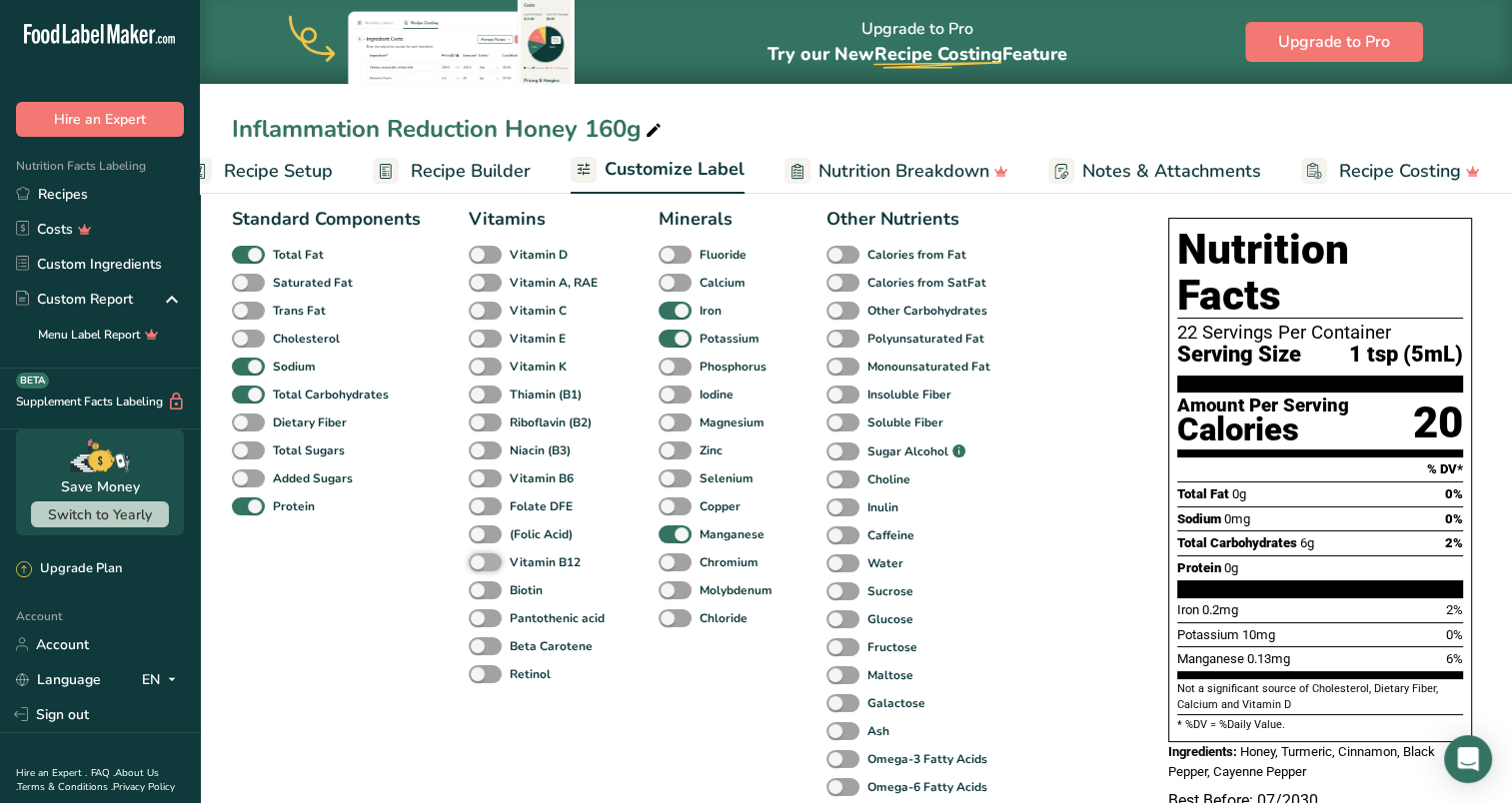 click on "Vitamin B12" at bounding box center [475, 561] 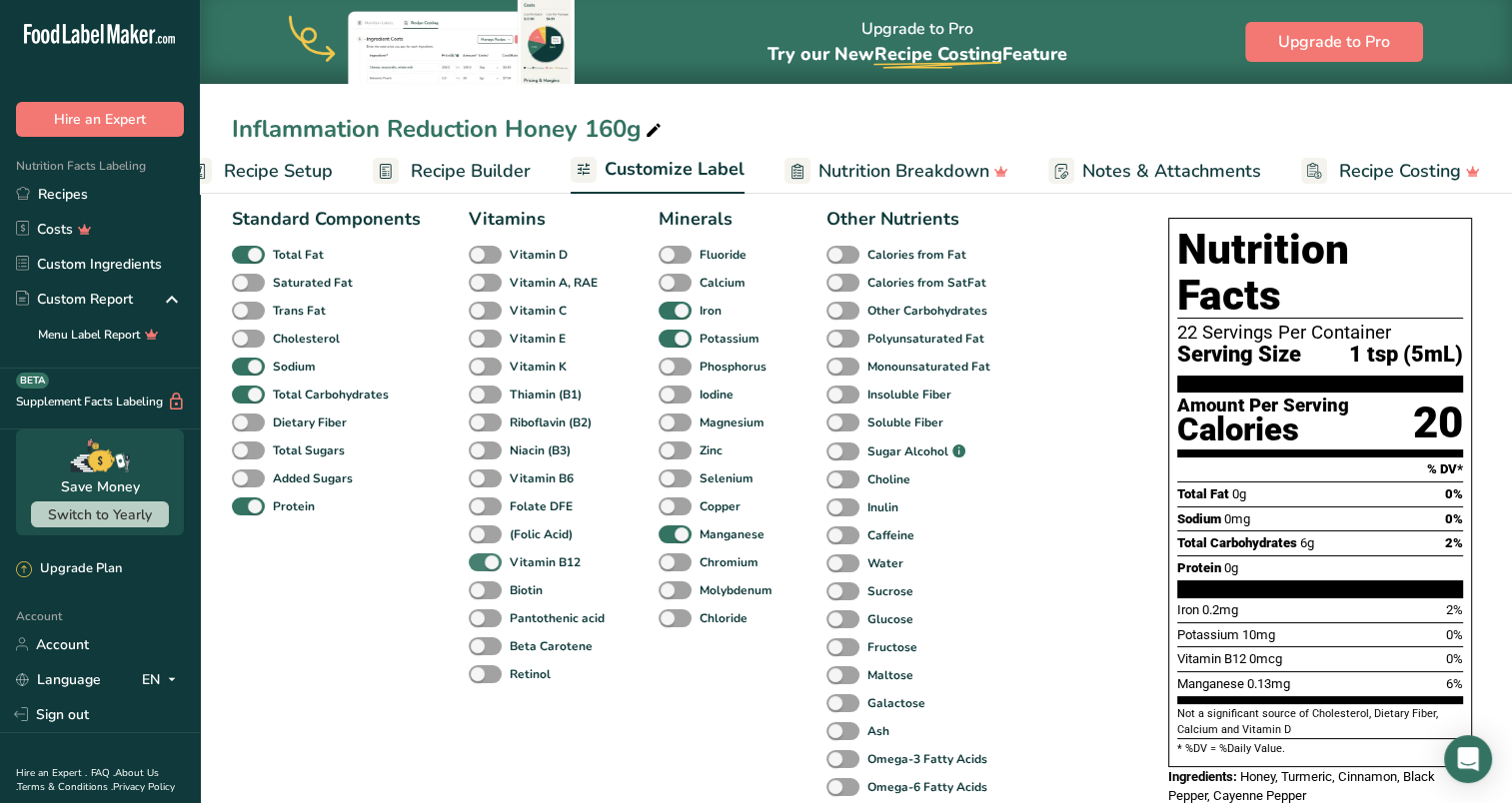 click at bounding box center (485, 562) 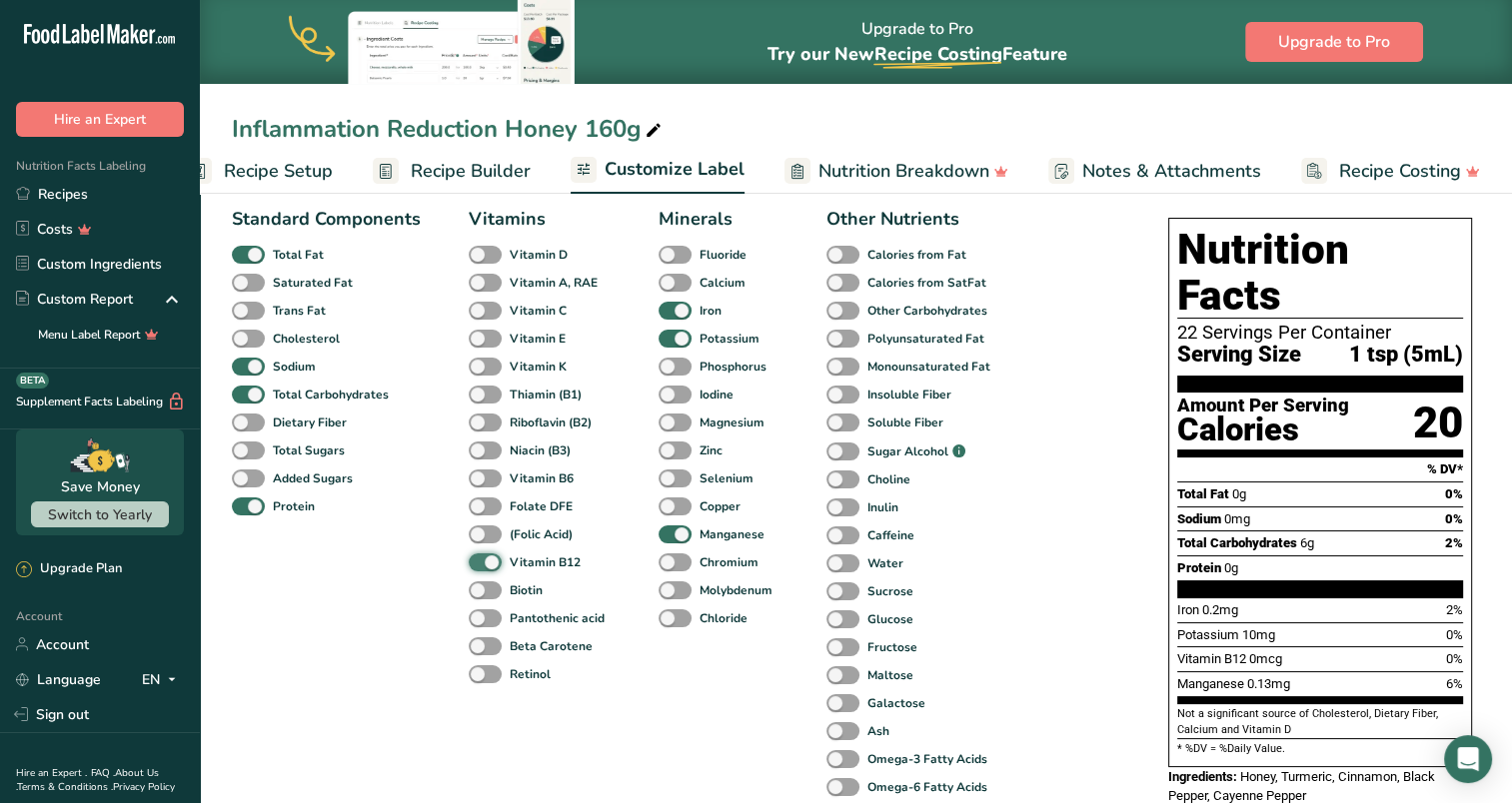 click on "Vitamin B12" at bounding box center [475, 561] 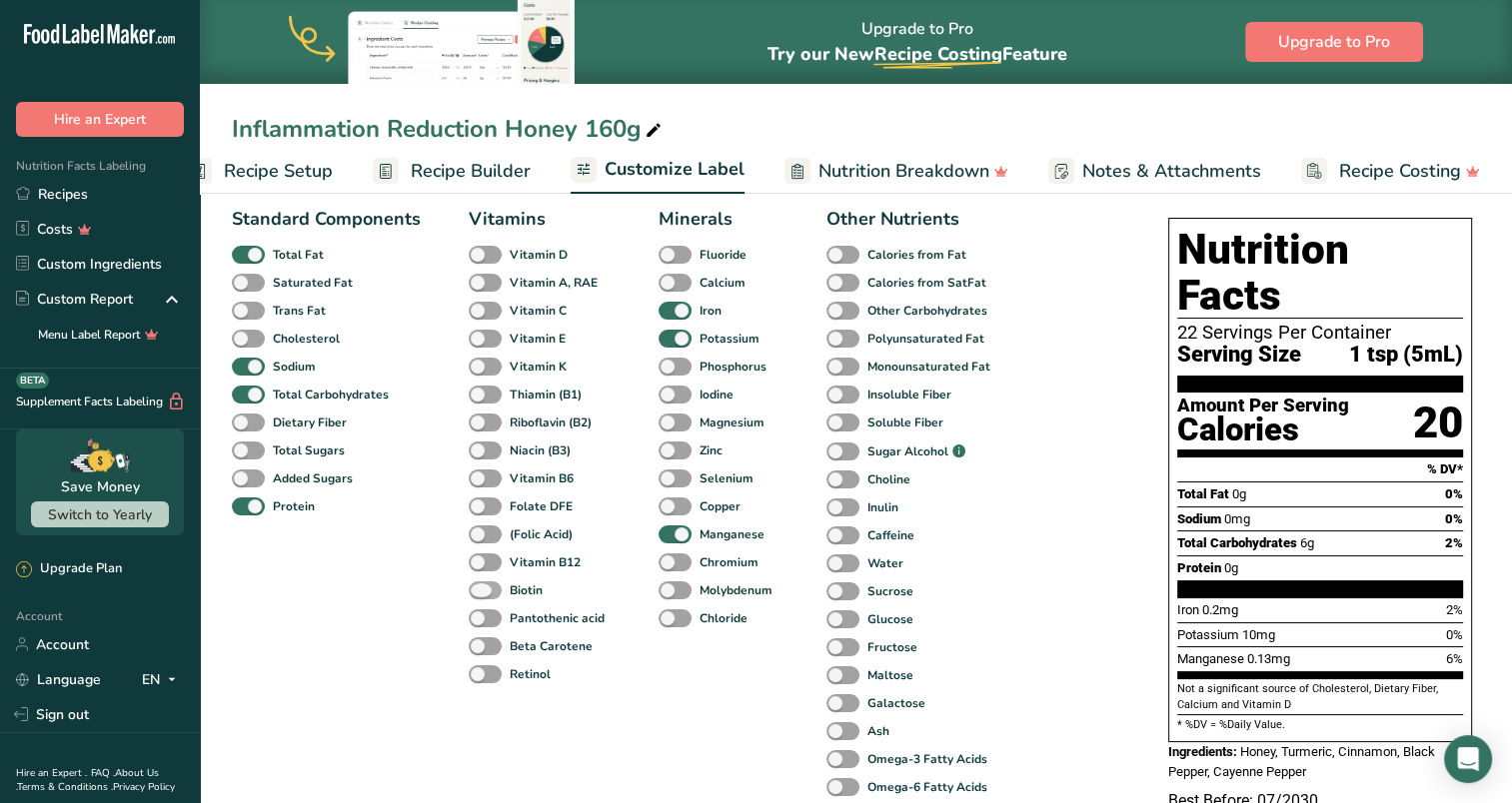 click at bounding box center [485, 590] 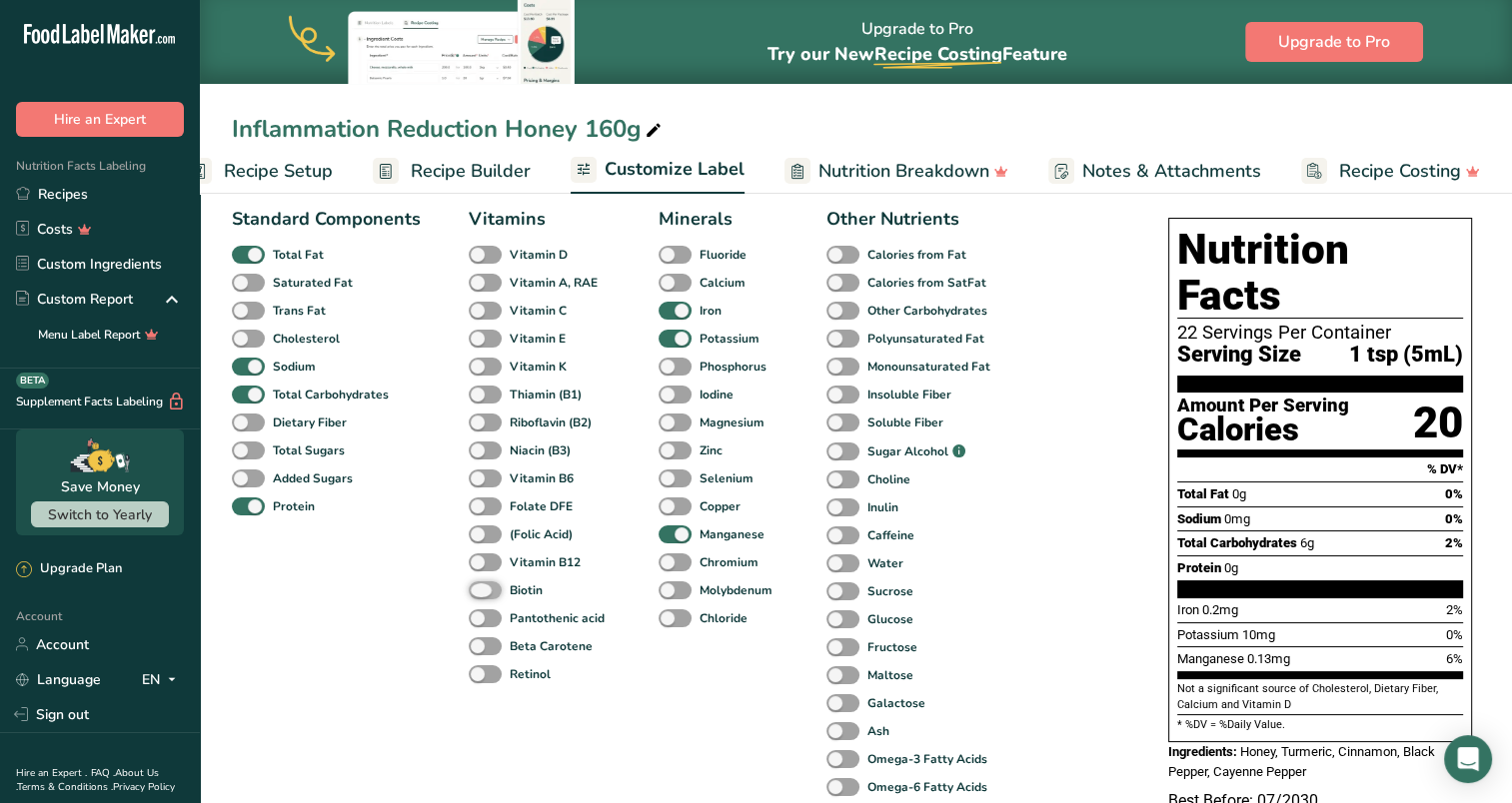 click on "Biotin" at bounding box center [475, 589] 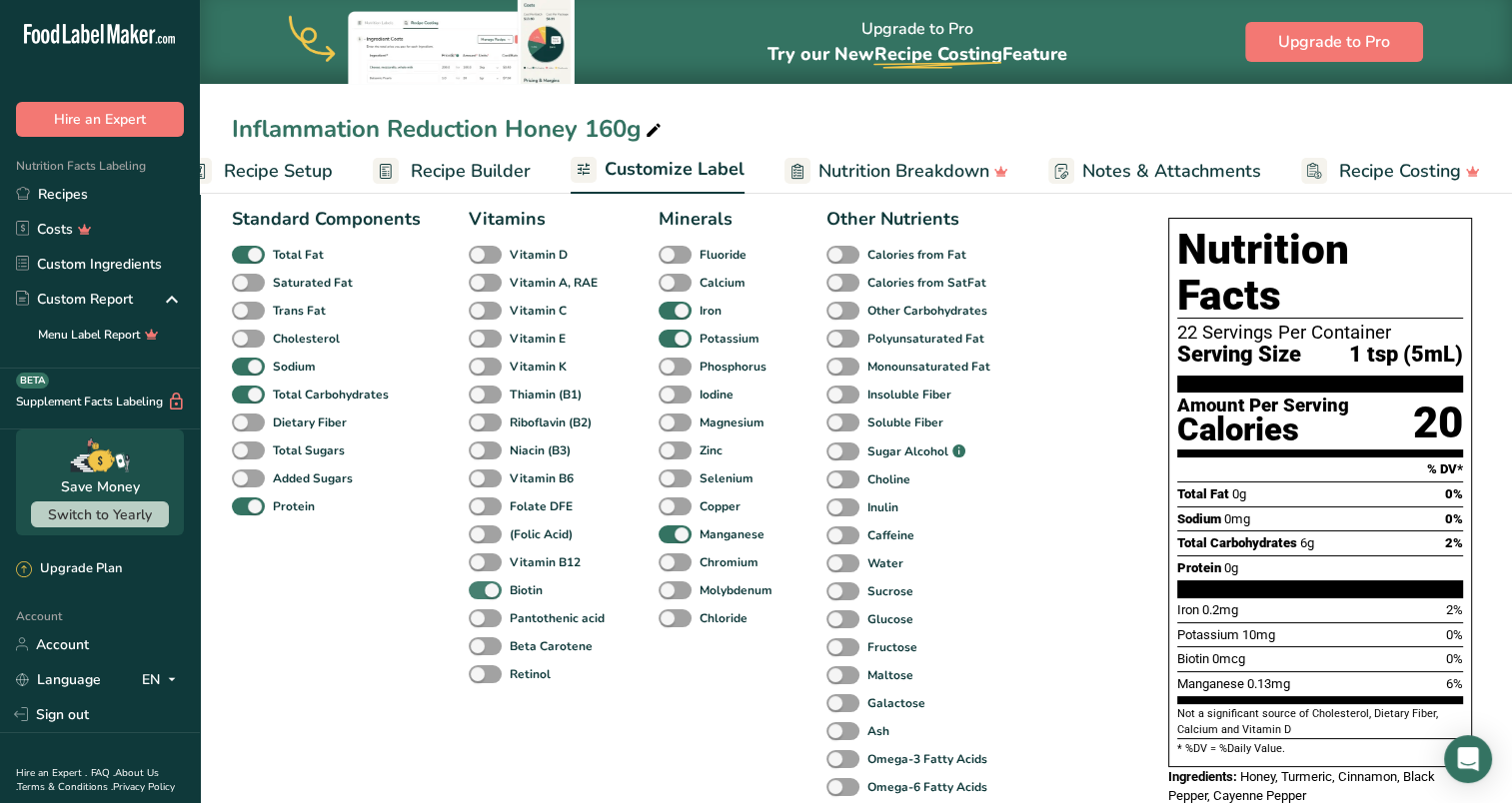 click at bounding box center [485, 590] 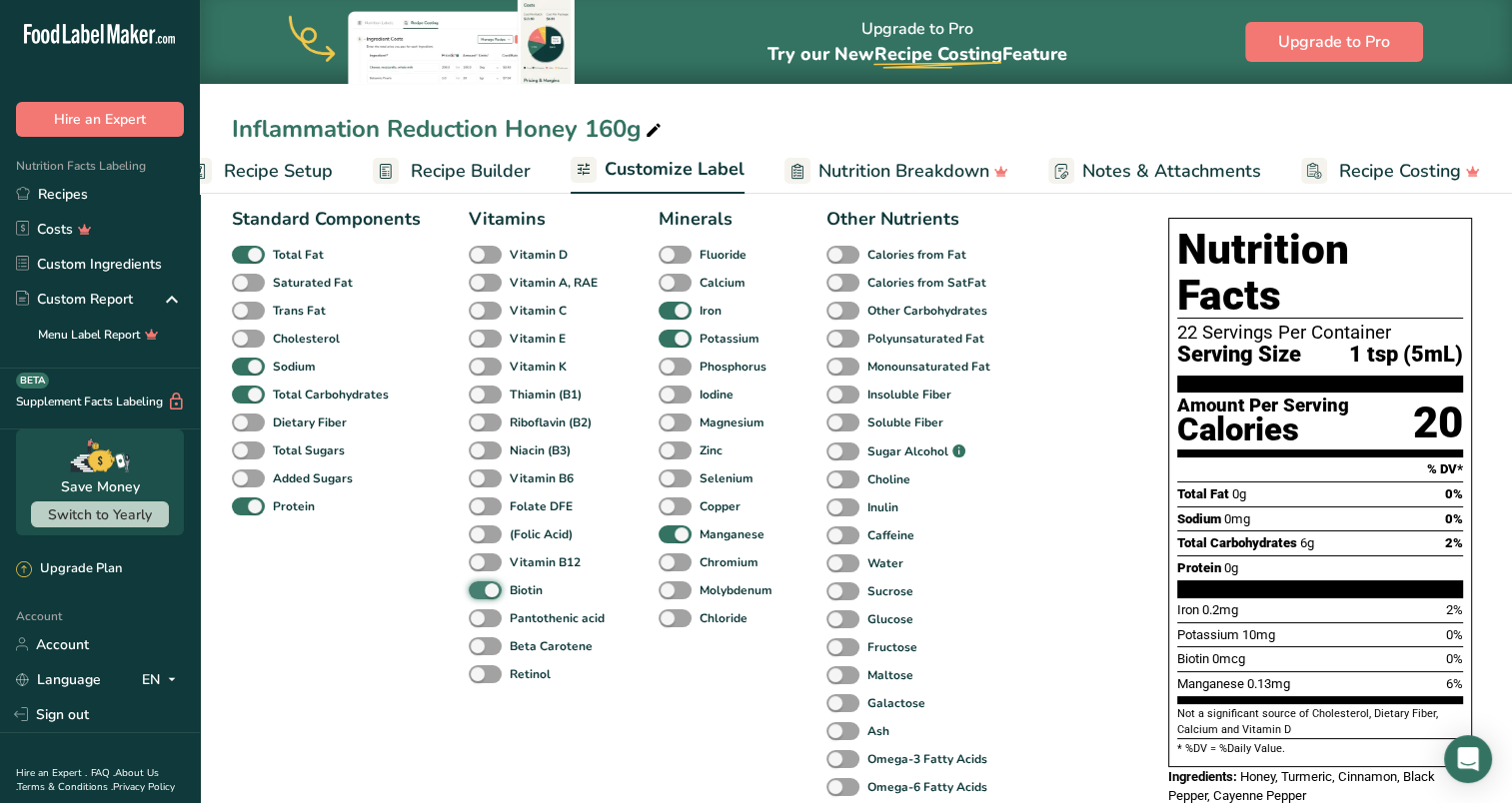 click on "Biotin" at bounding box center [475, 589] 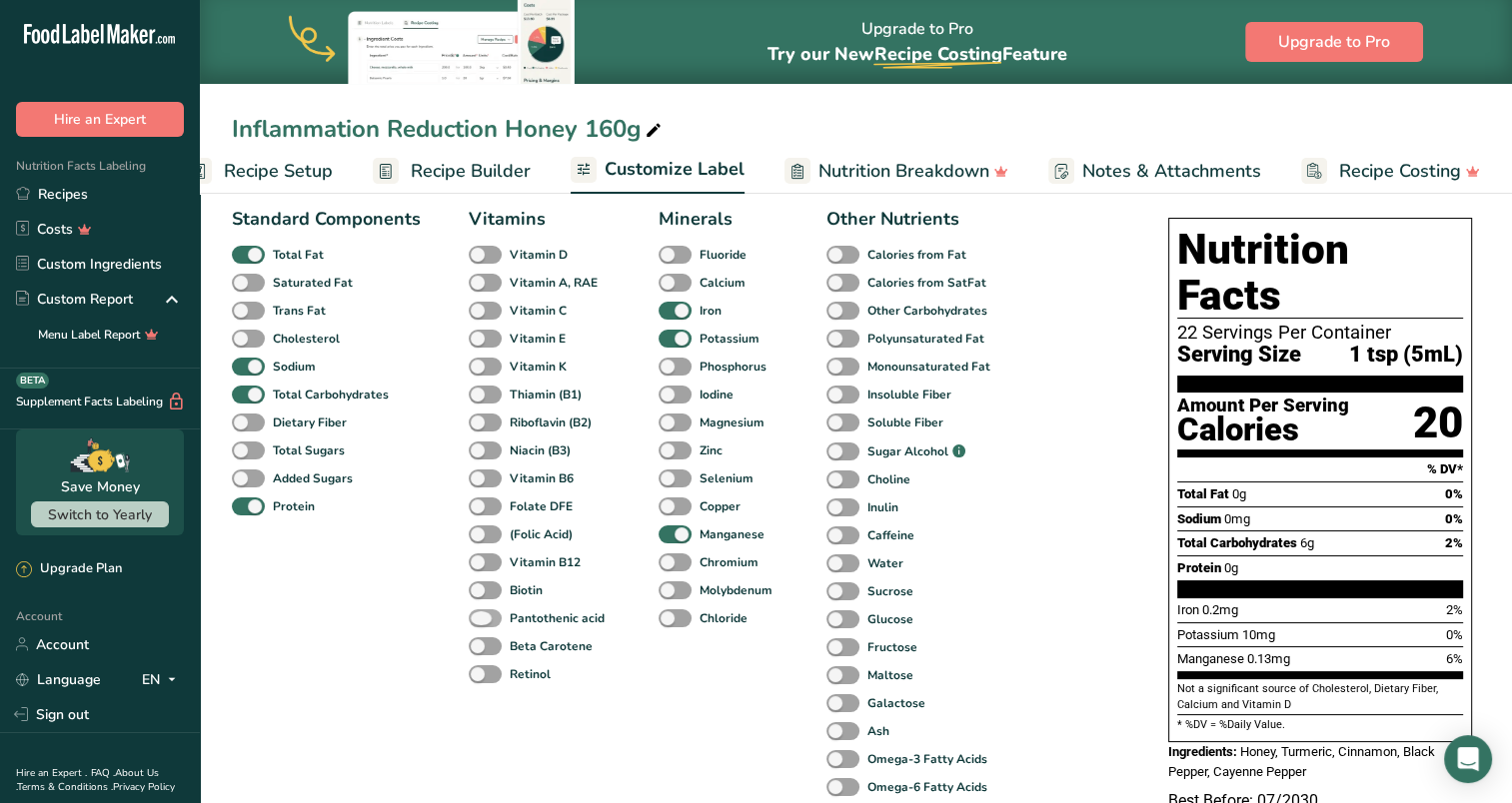 click at bounding box center [485, 618] 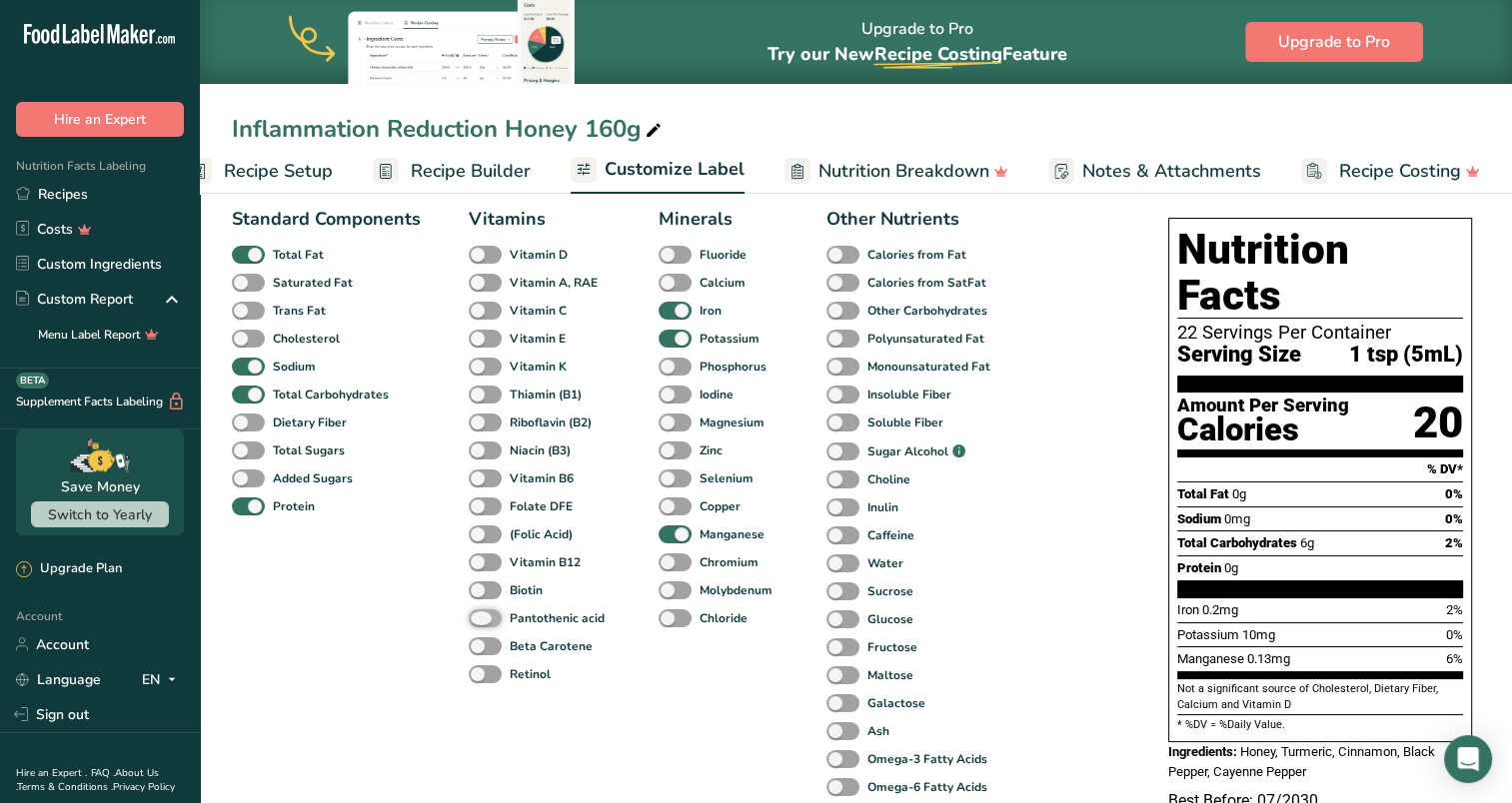 click on "Pantothenic acid" at bounding box center (475, 617) 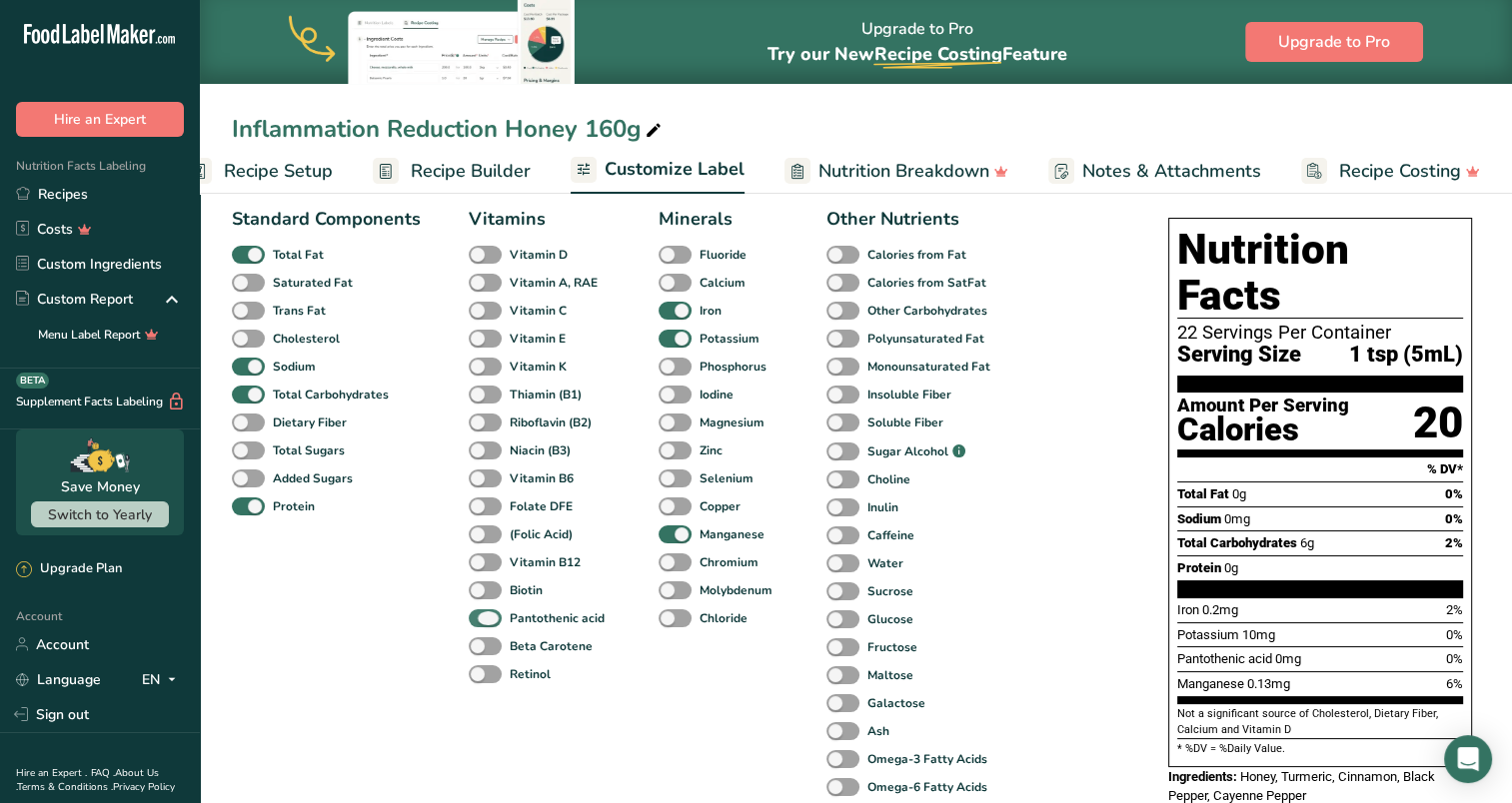click at bounding box center (485, 618) 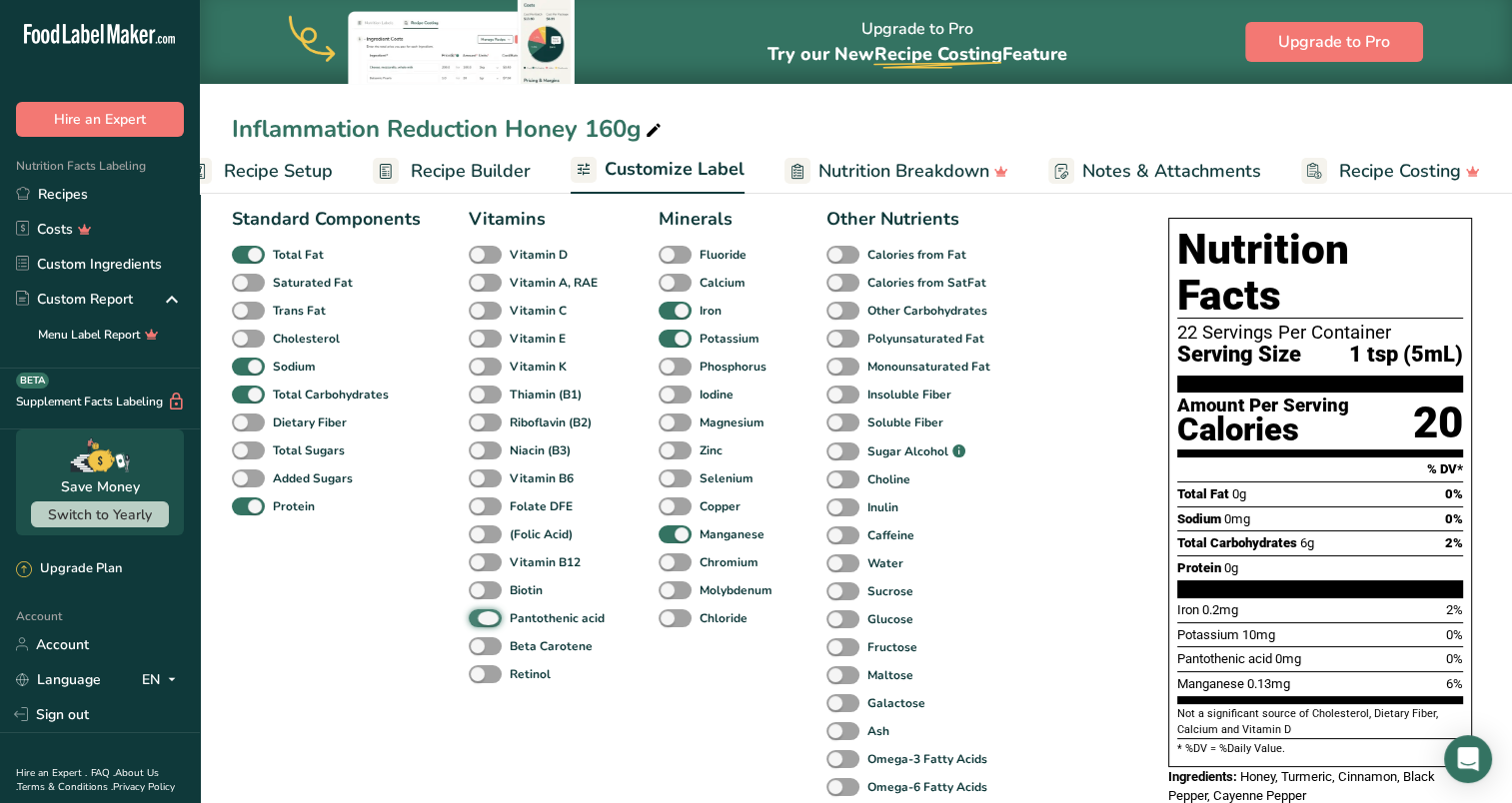 click on "Pantothenic acid" at bounding box center (475, 617) 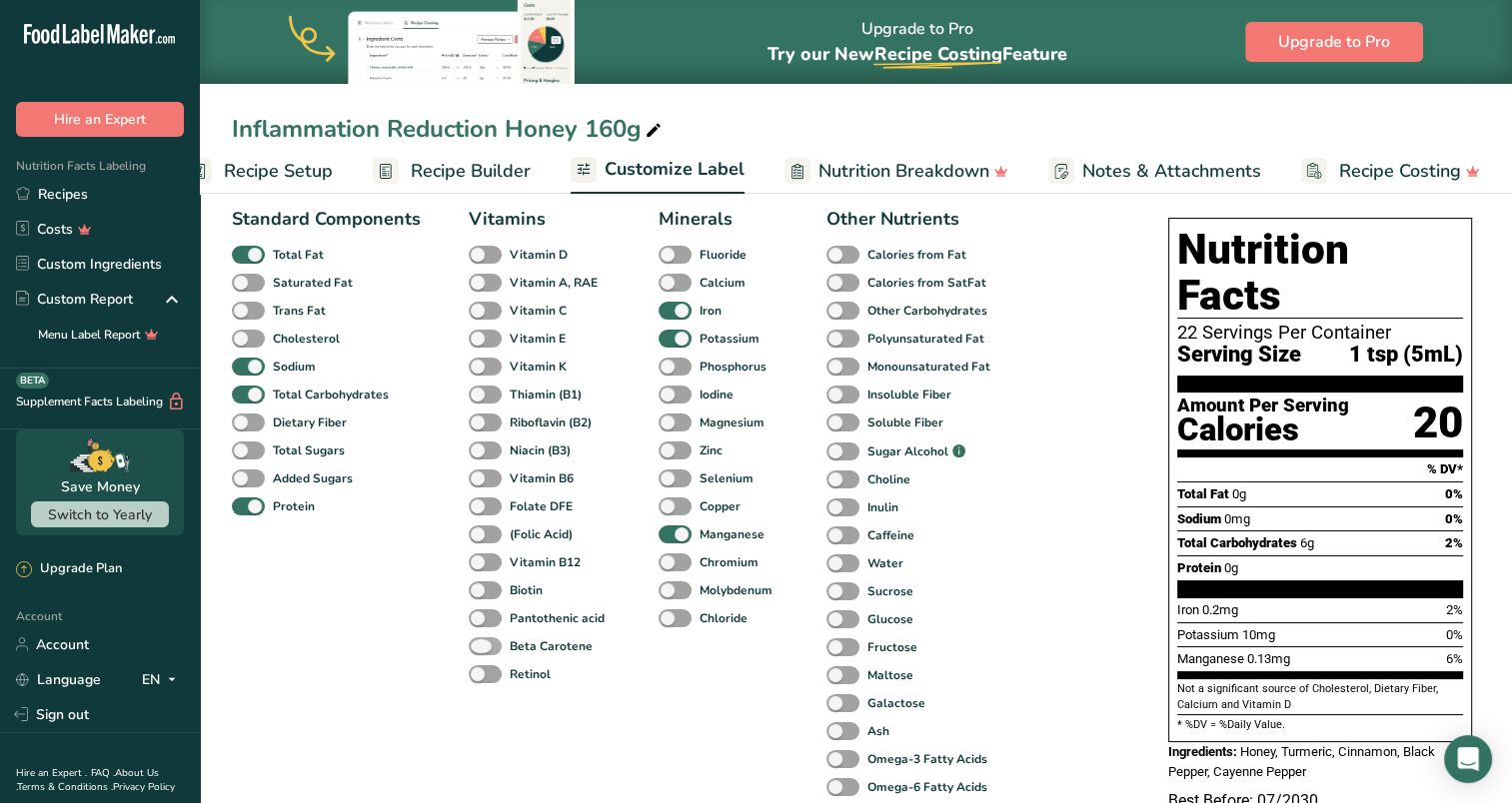 click at bounding box center [485, 646] 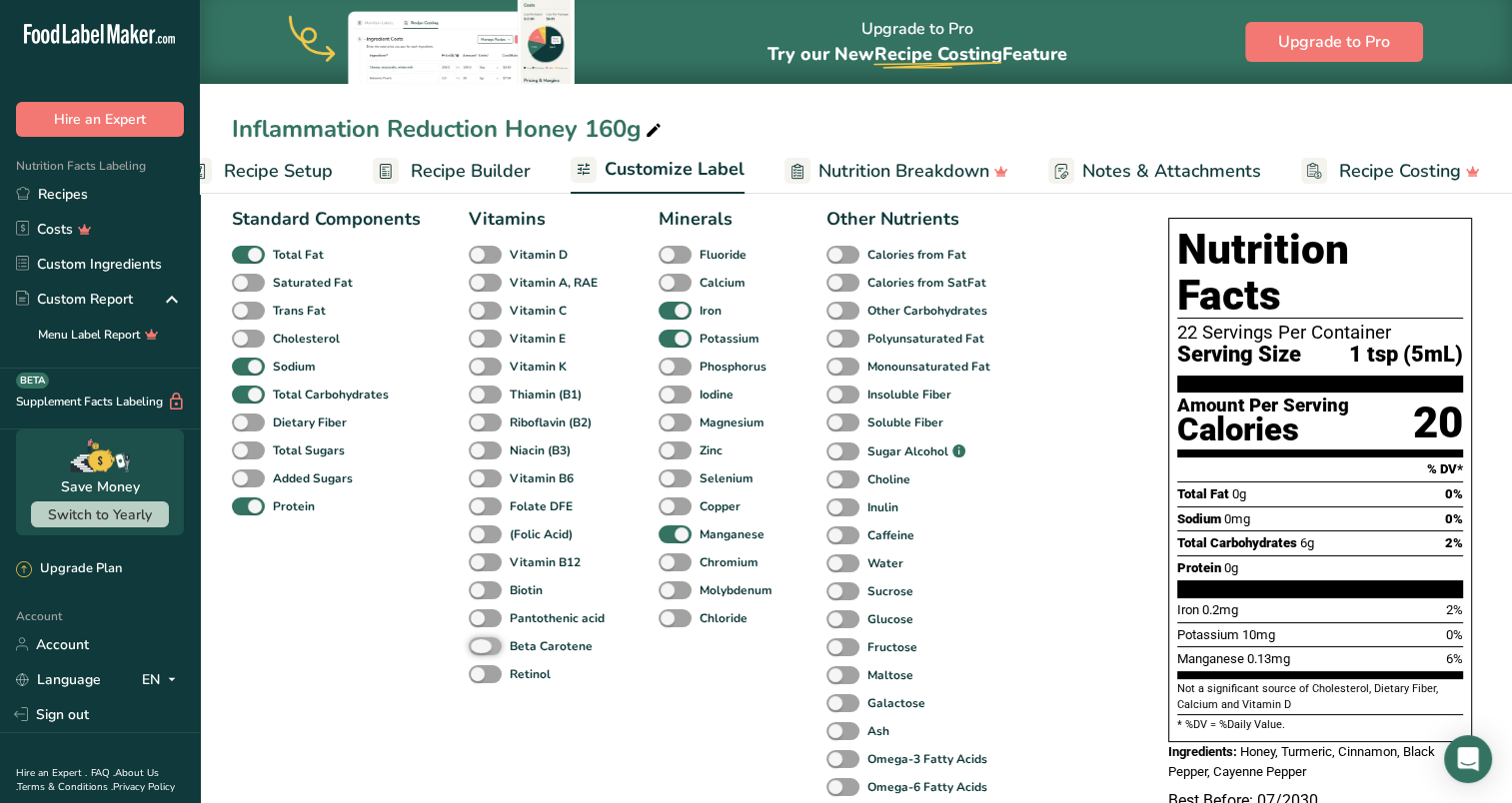 click on "Beta Carotene" at bounding box center [475, 645] 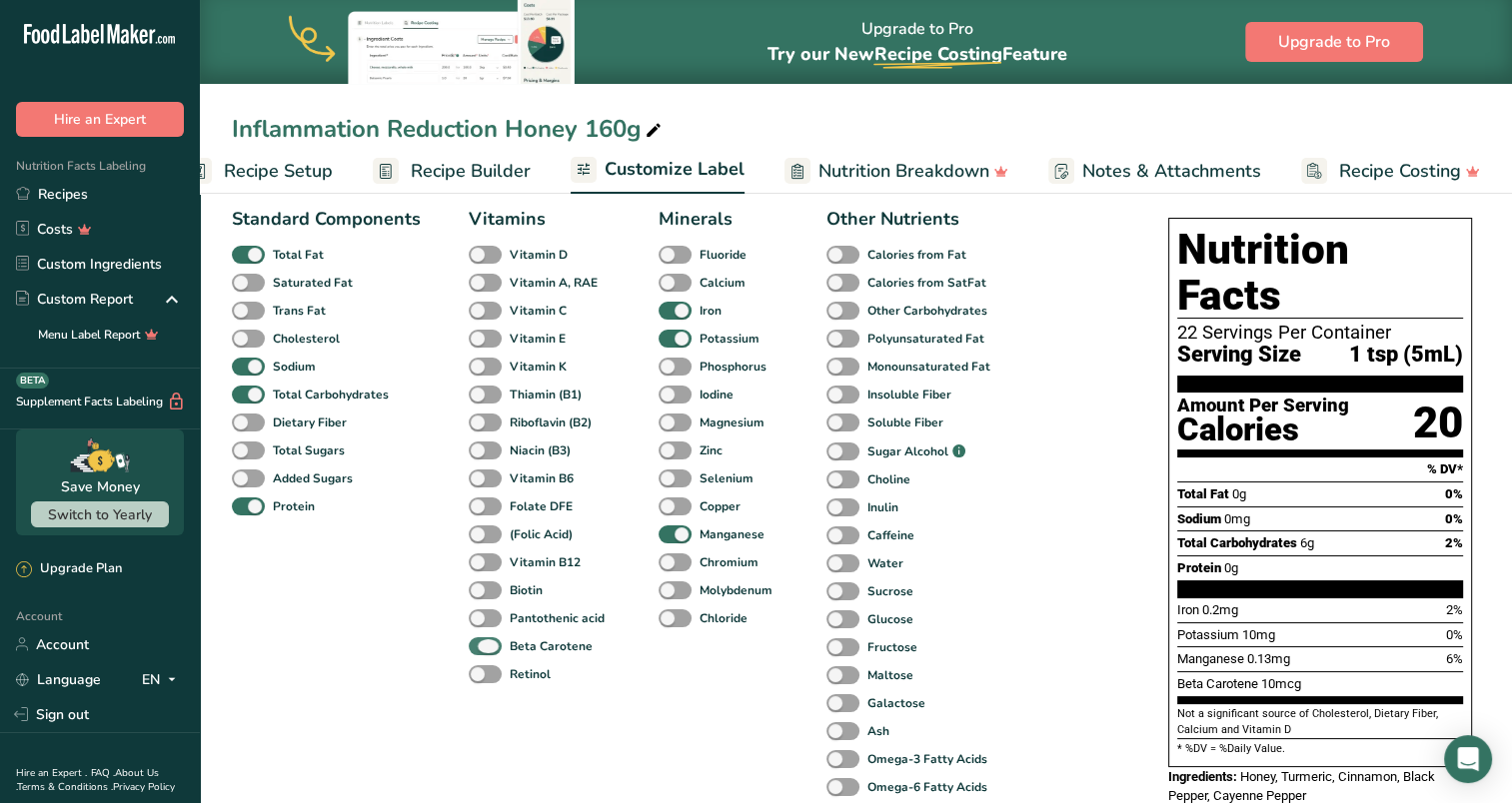 click at bounding box center (485, 646) 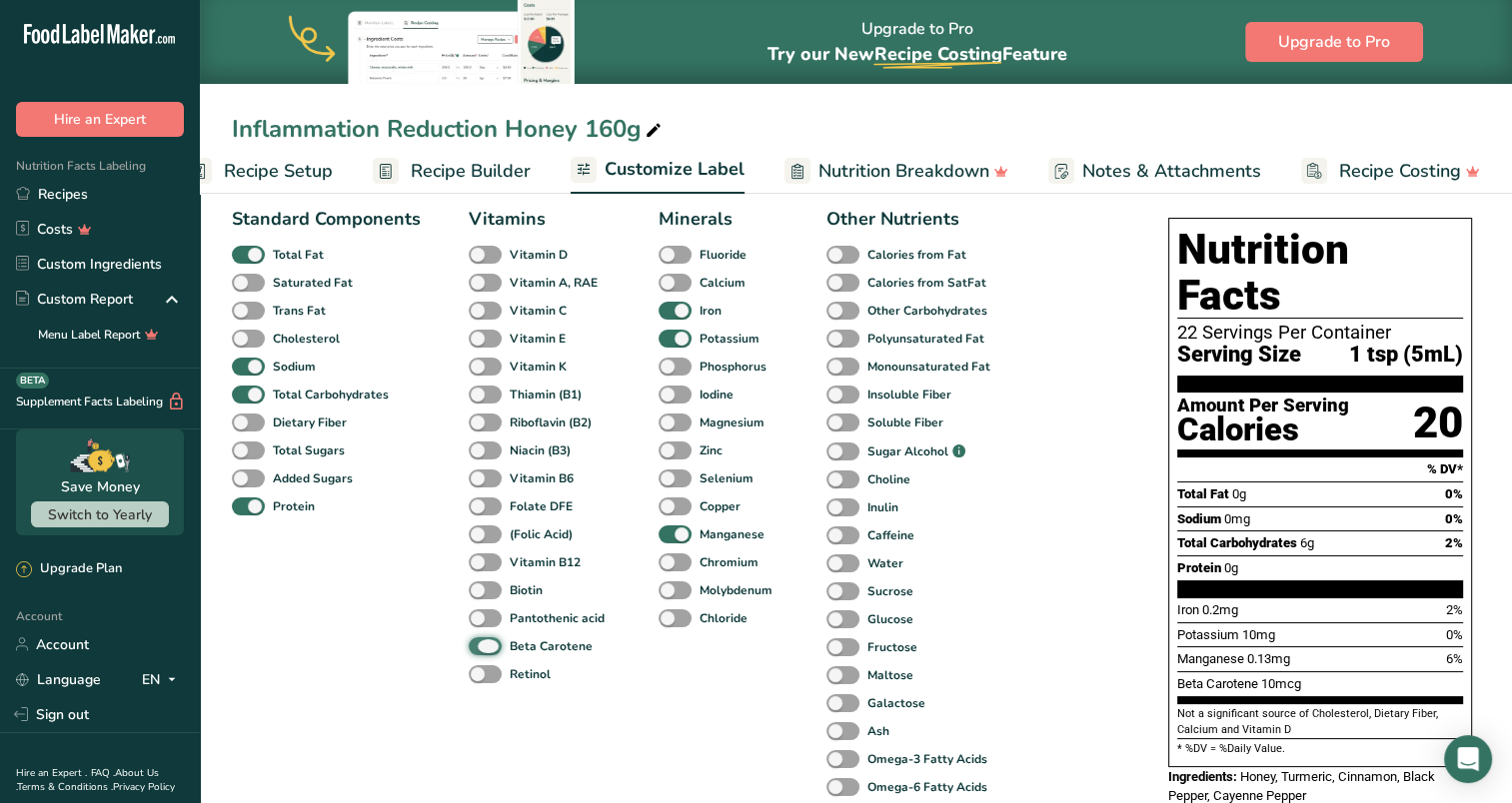 click on "Beta Carotene" at bounding box center [475, 645] 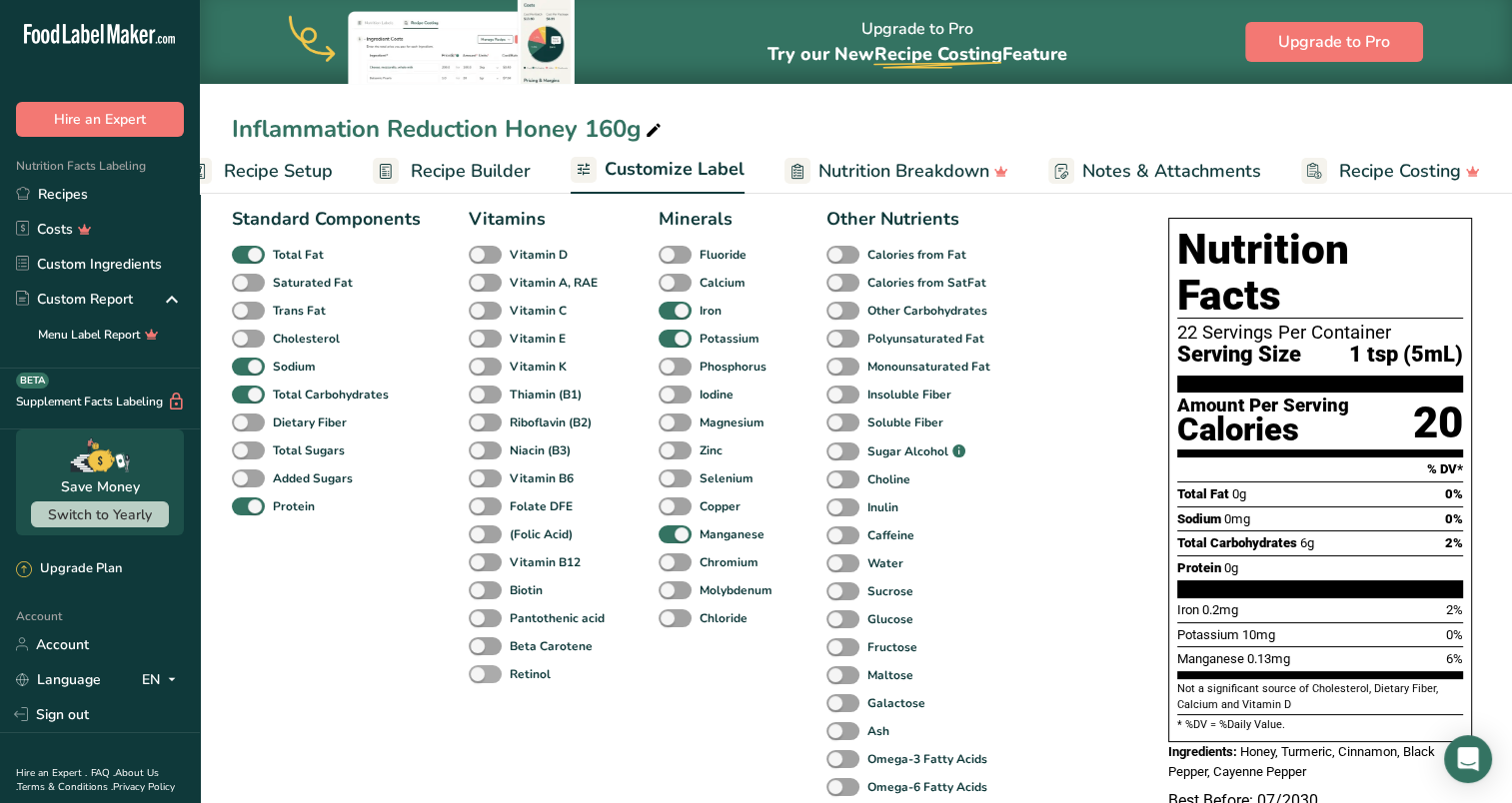 click at bounding box center [485, 674] 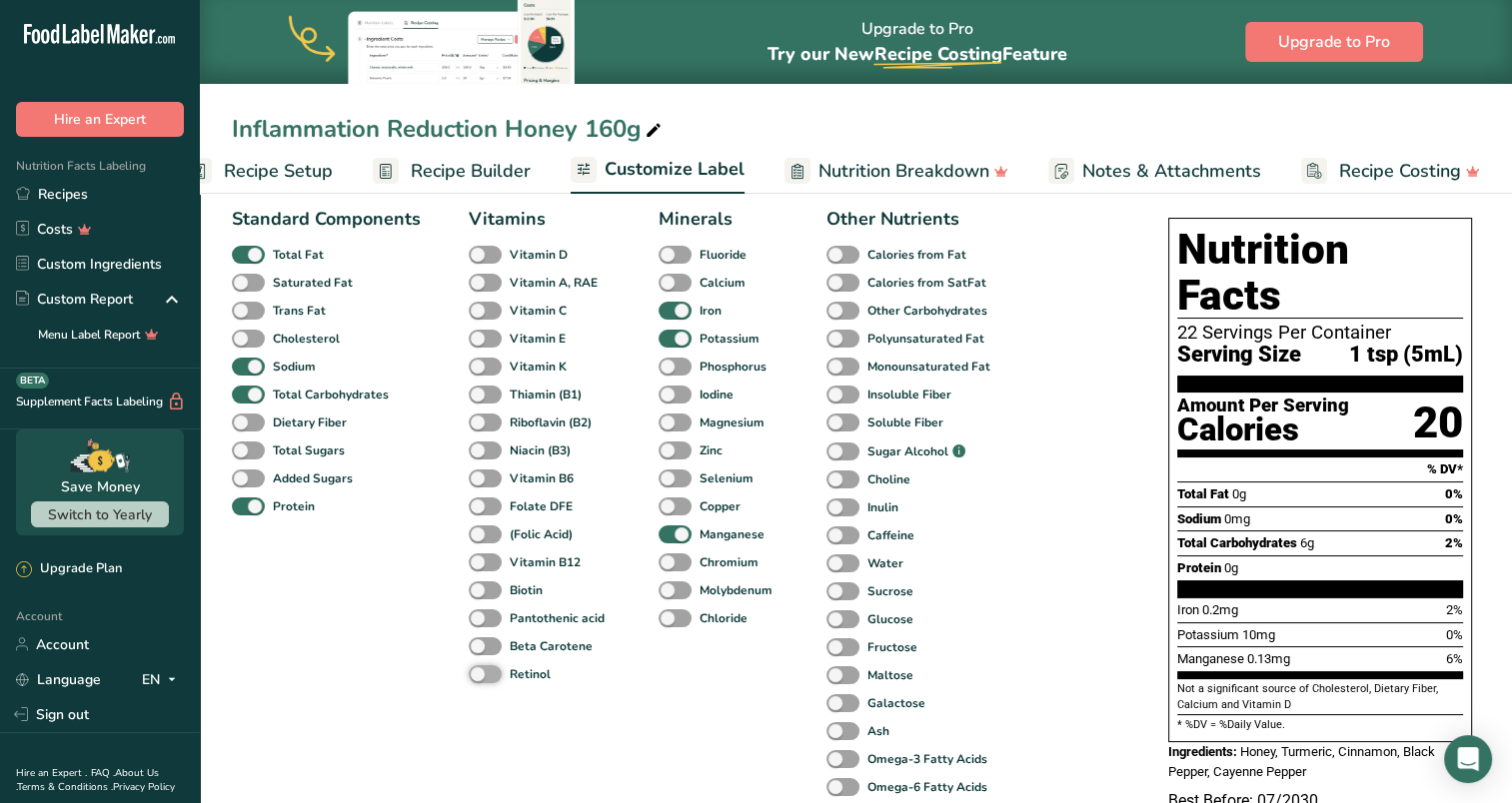 click on "Retinol" at bounding box center [475, 673] 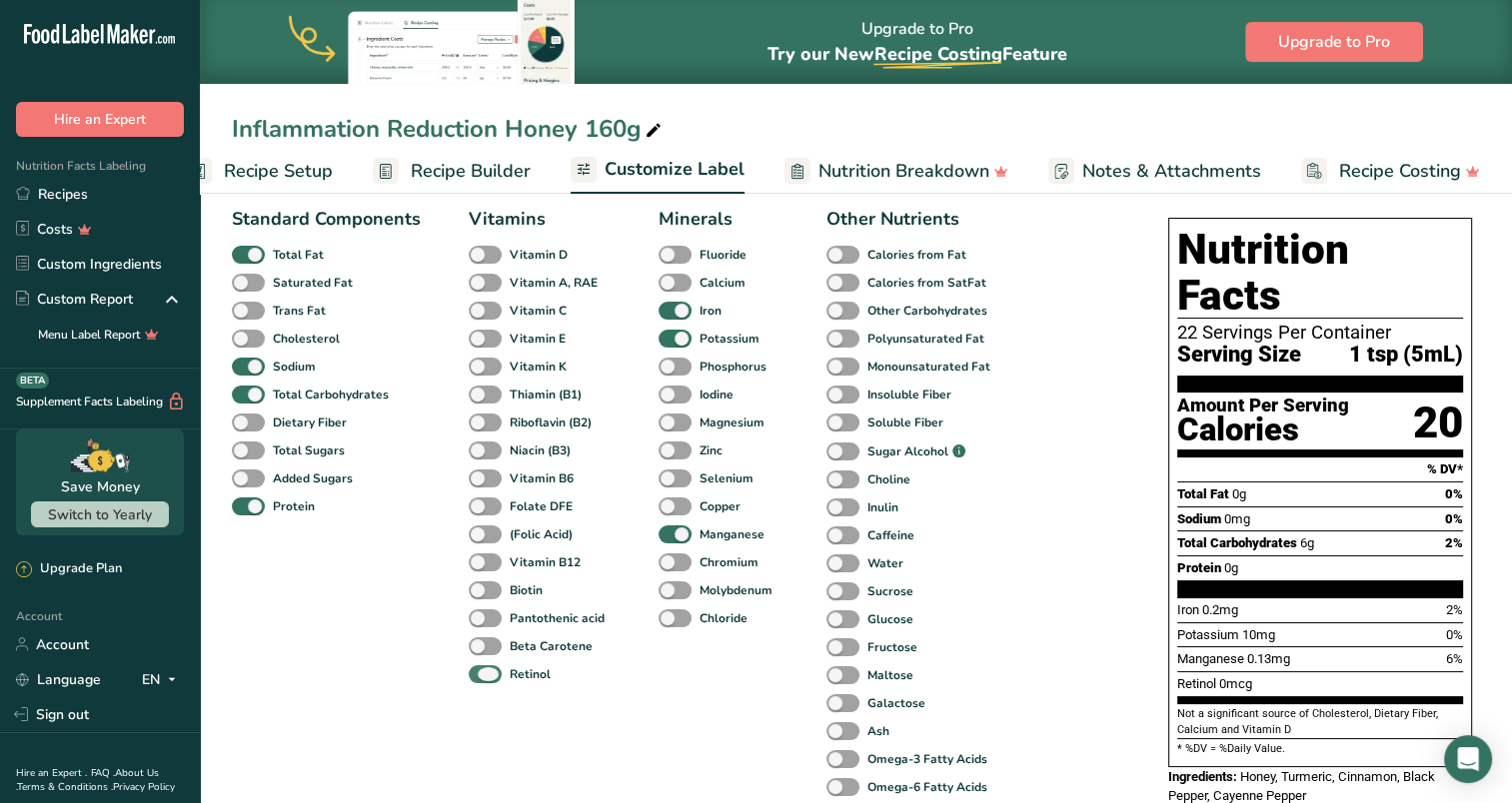 click at bounding box center (485, 674) 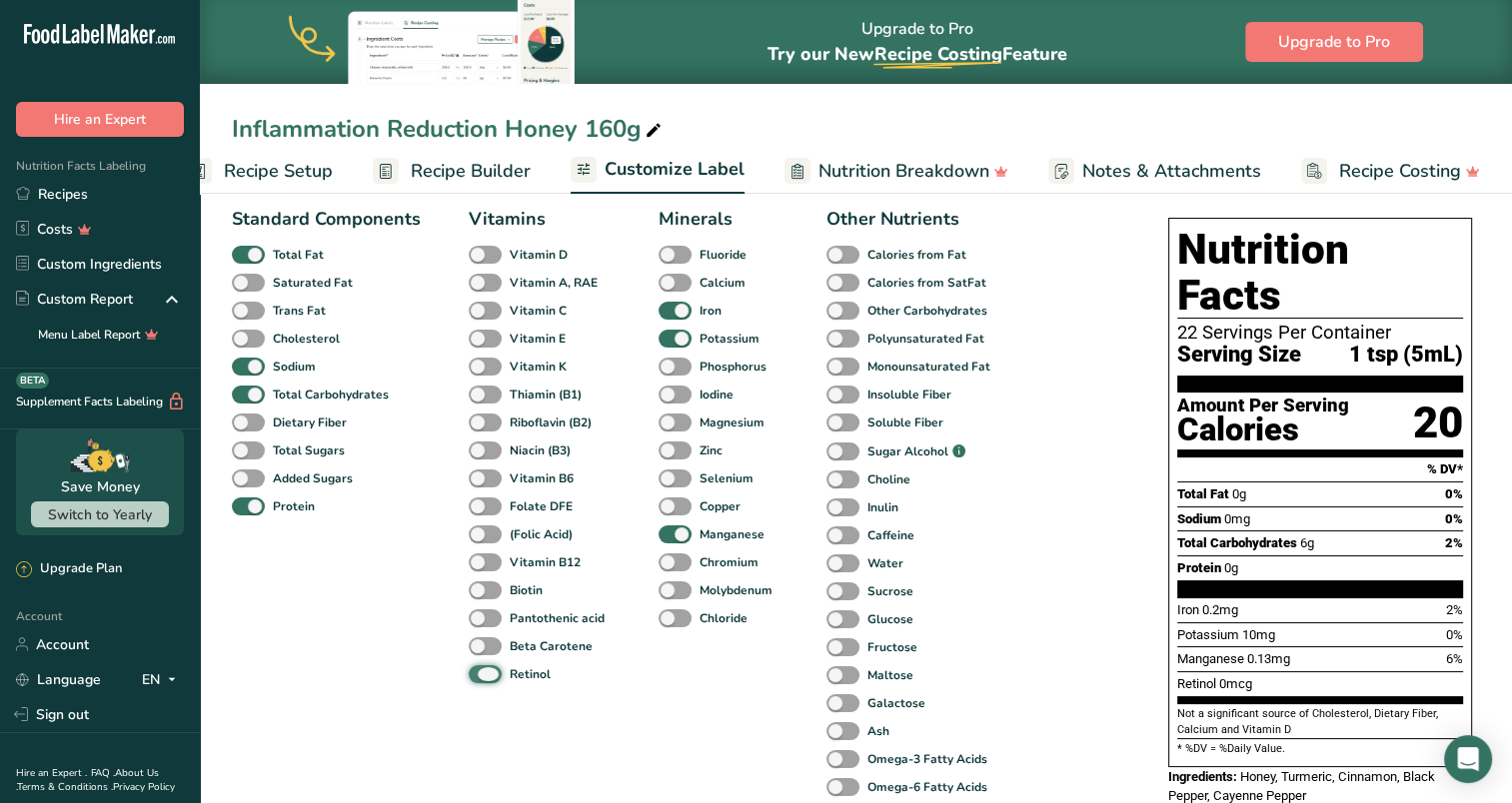 click on "Retinol" at bounding box center (475, 673) 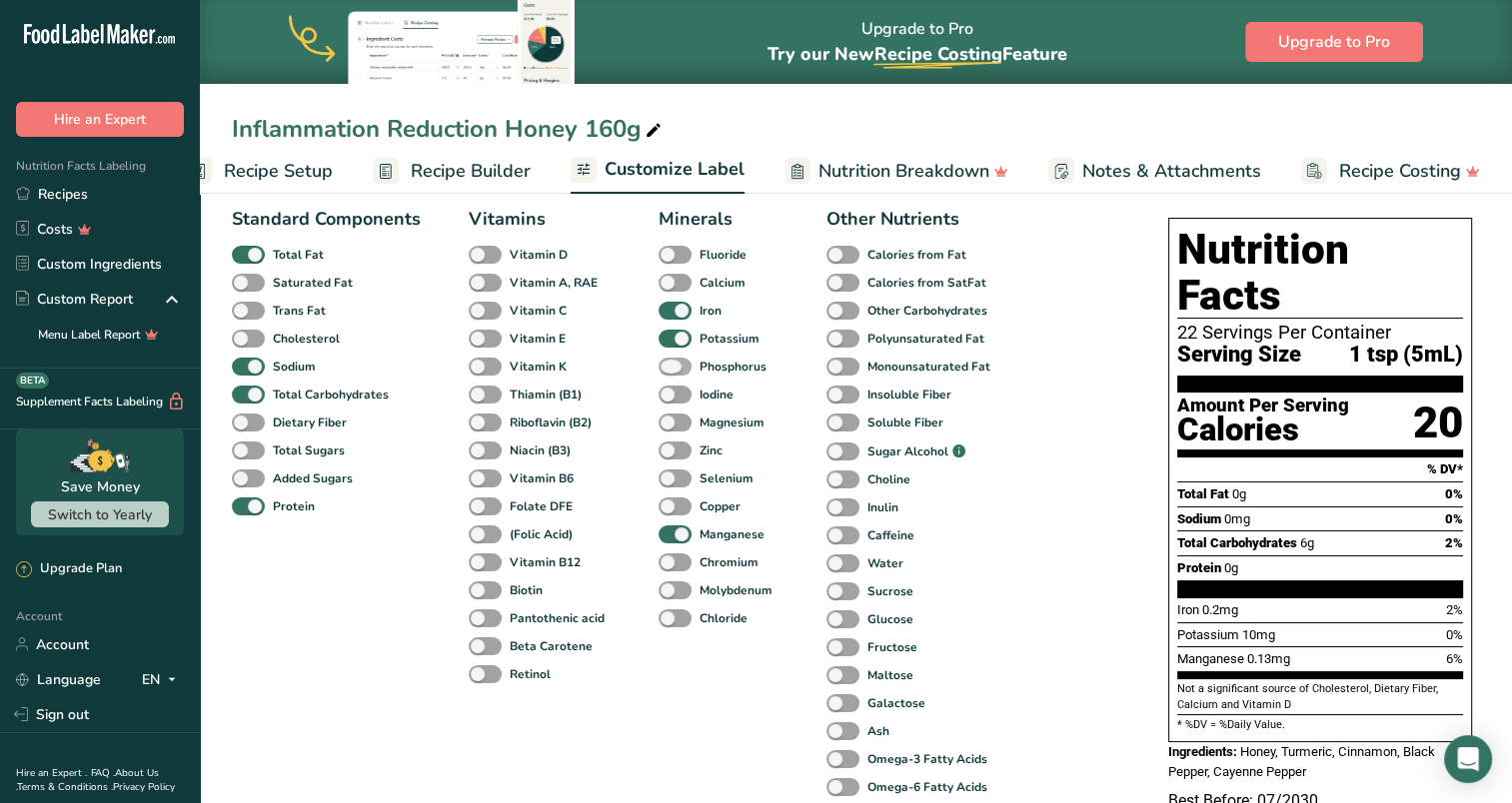click at bounding box center (675, 367) 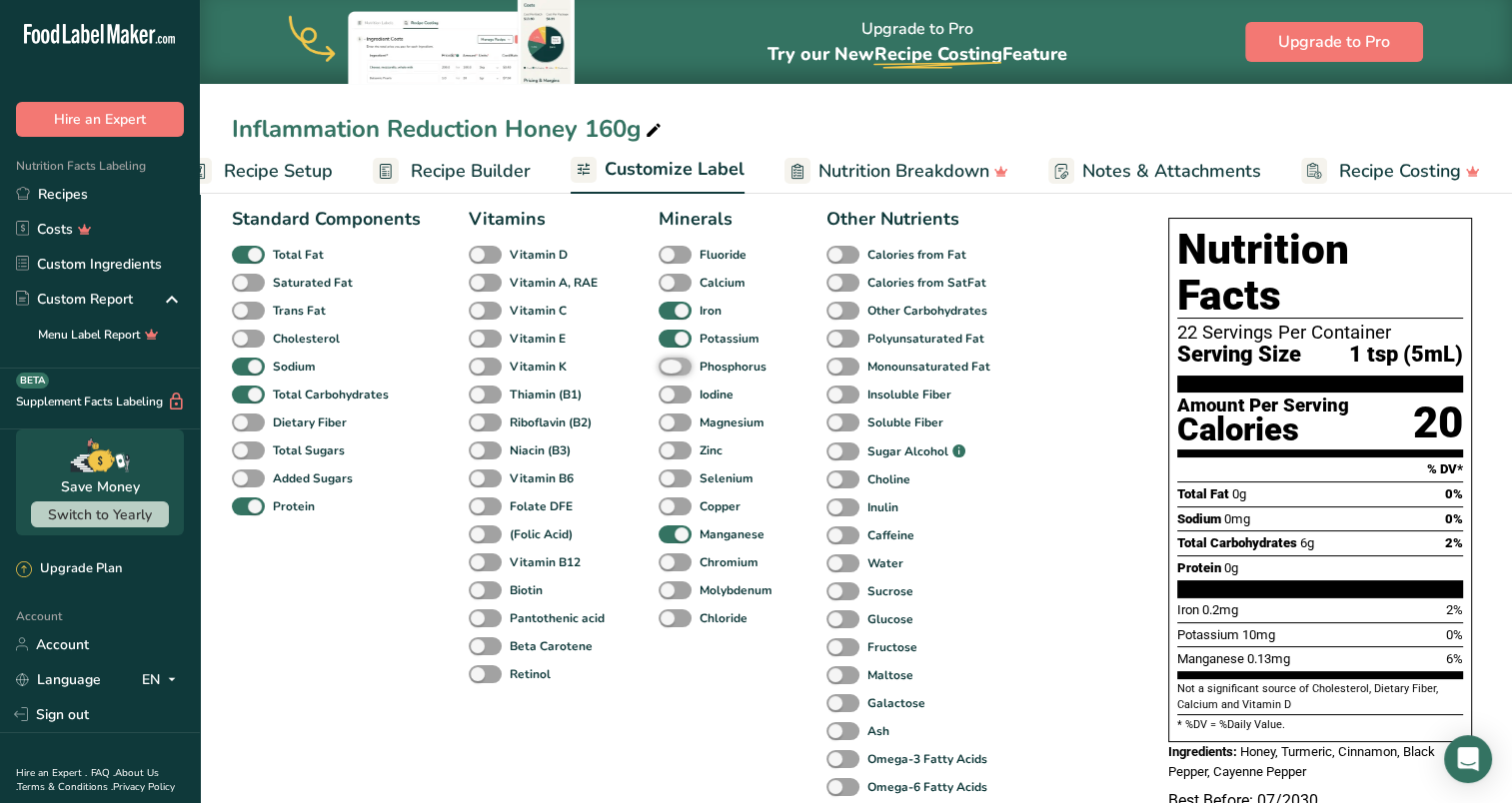 click on "Phosphorus" at bounding box center [665, 366] 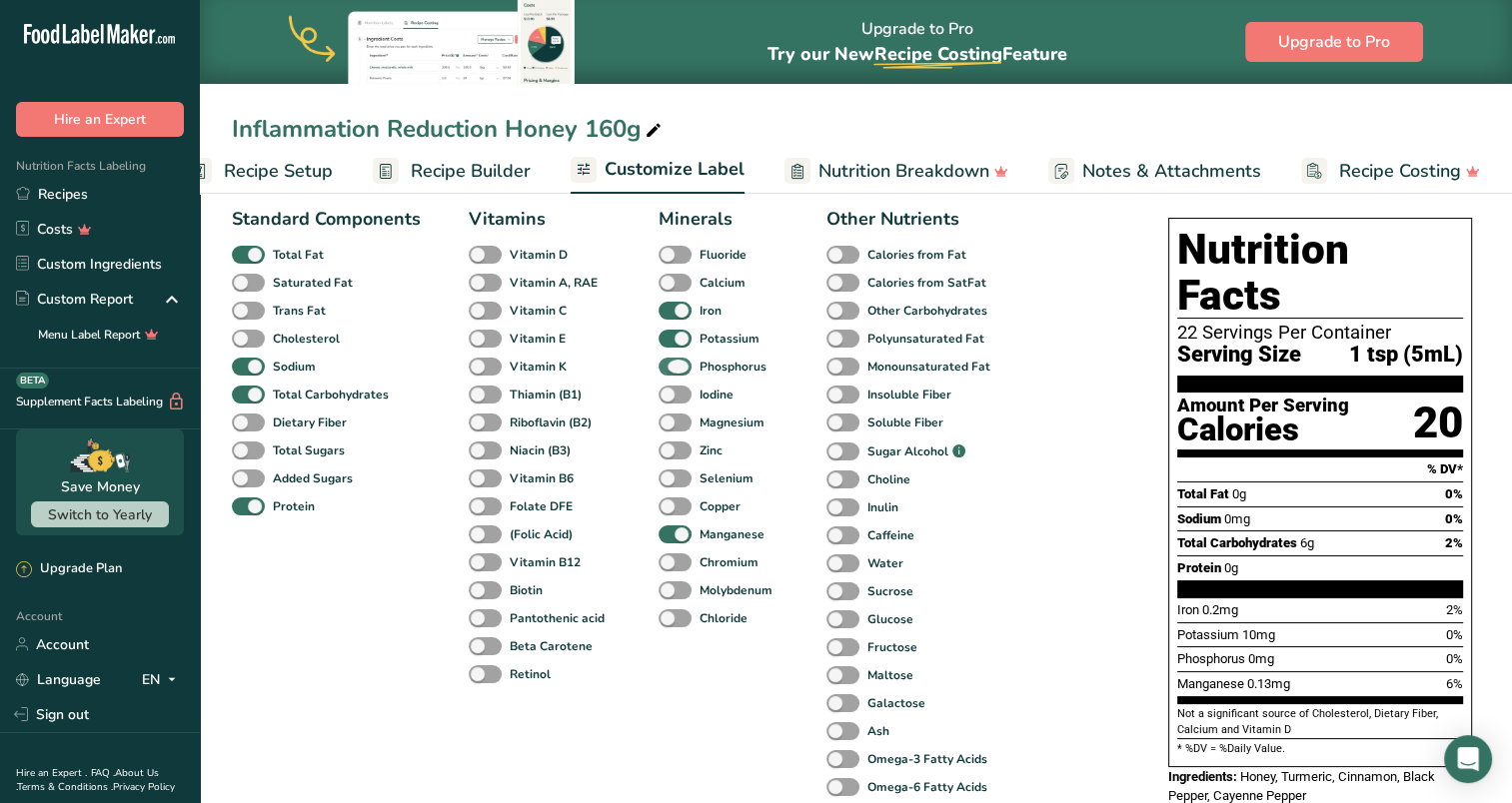click at bounding box center (675, 367) 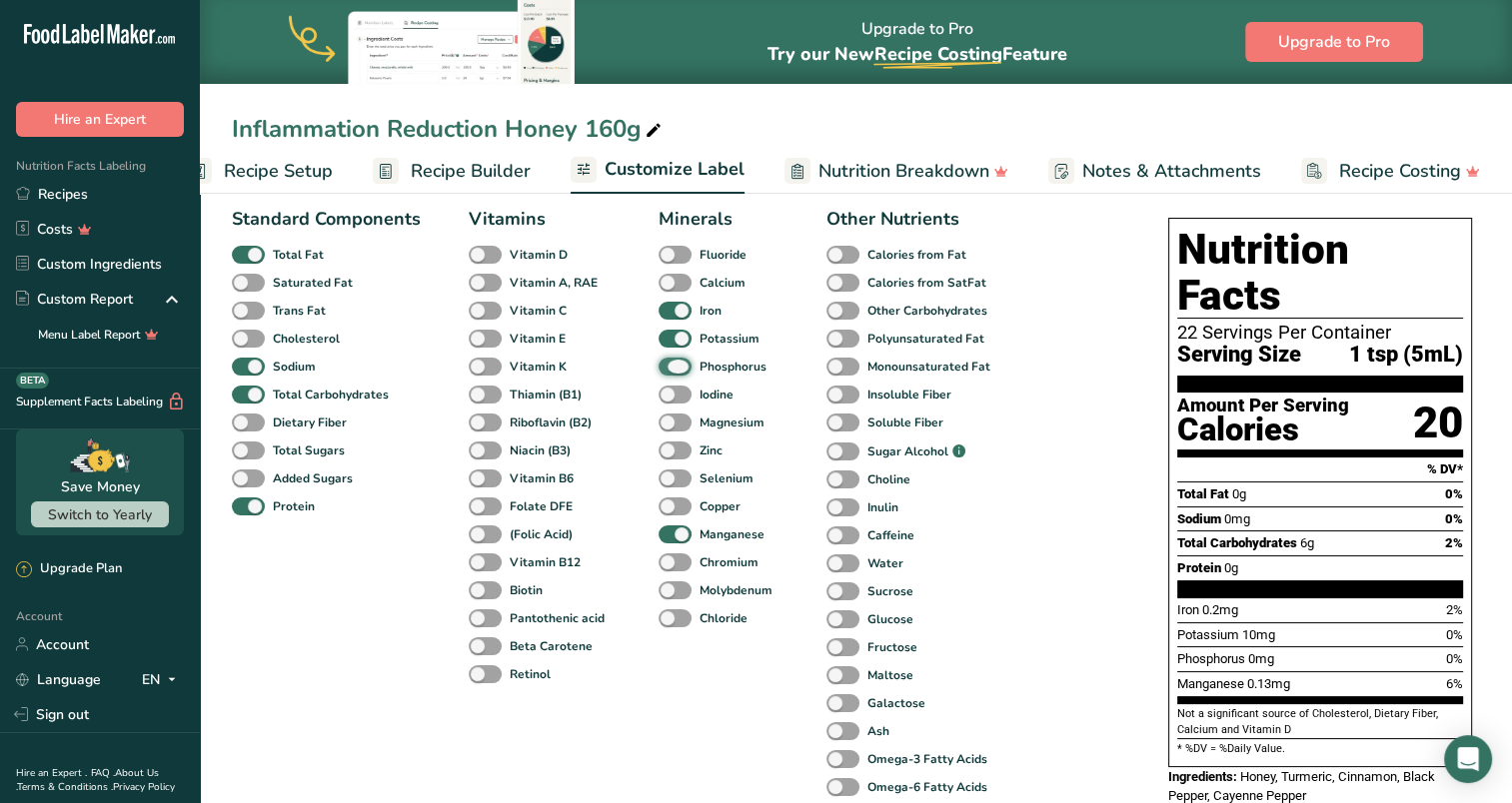 click on "Phosphorus" at bounding box center (665, 366) 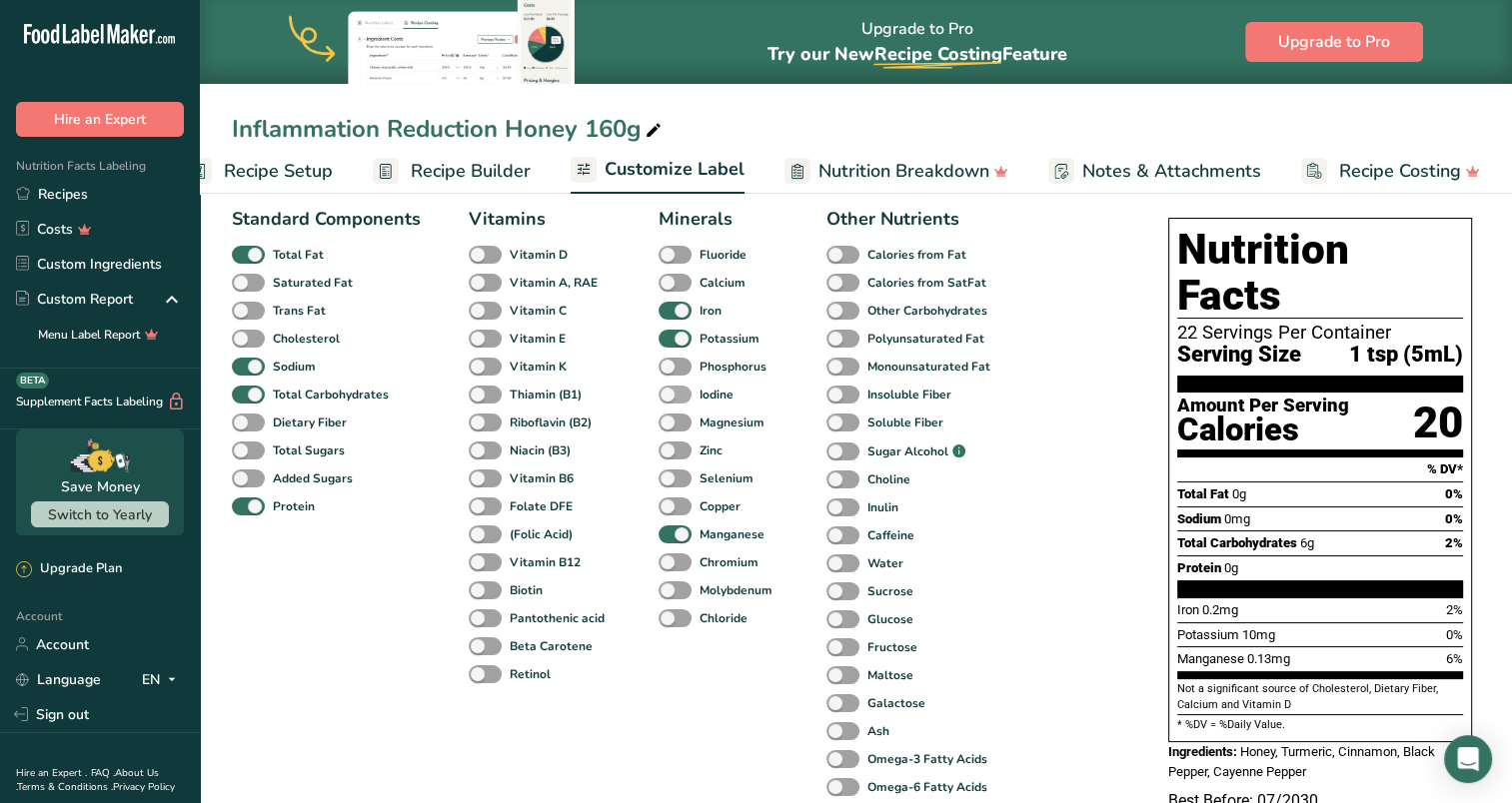 click at bounding box center (675, 395) 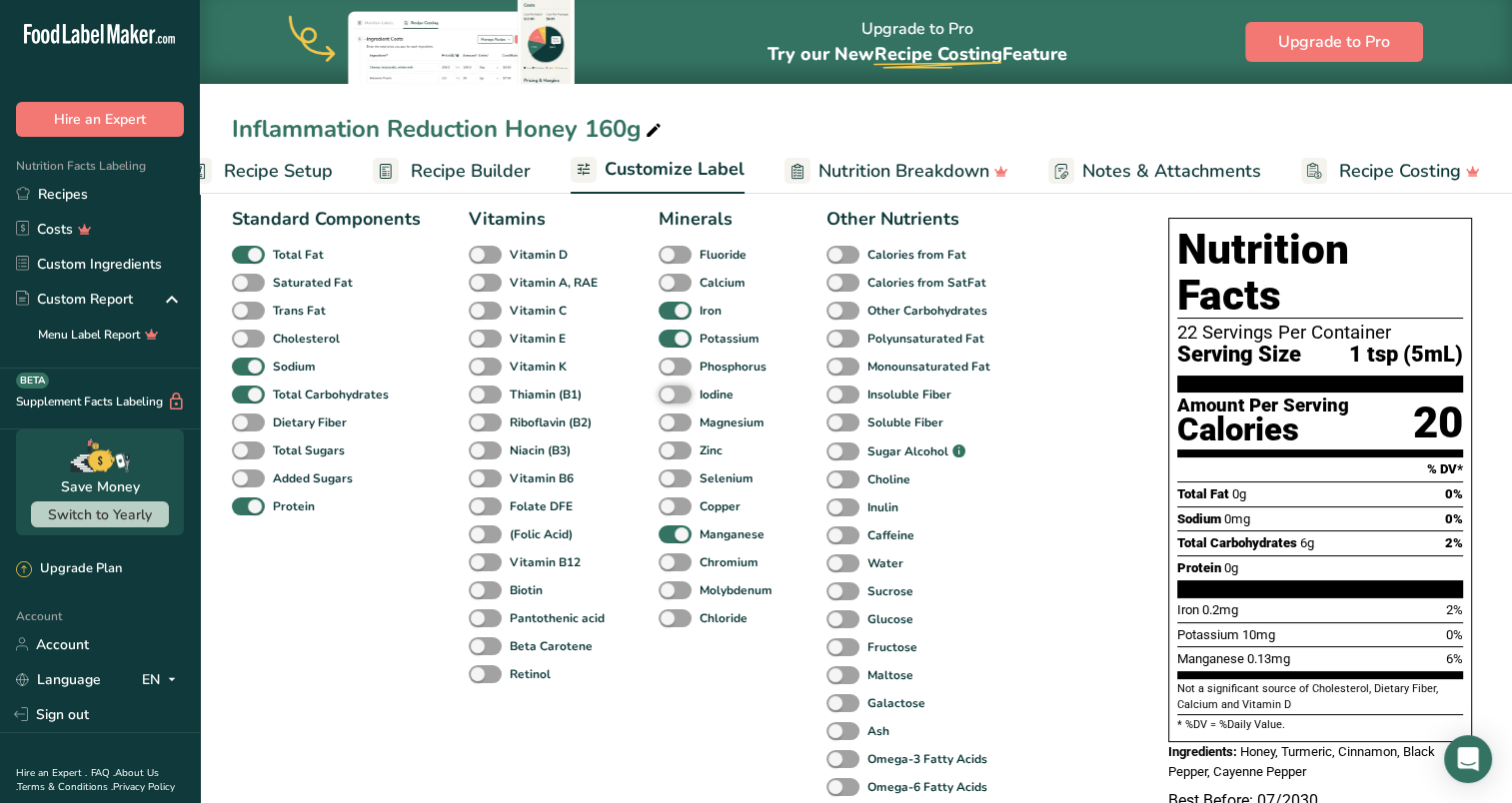 click on "Iodine" at bounding box center [665, 394] 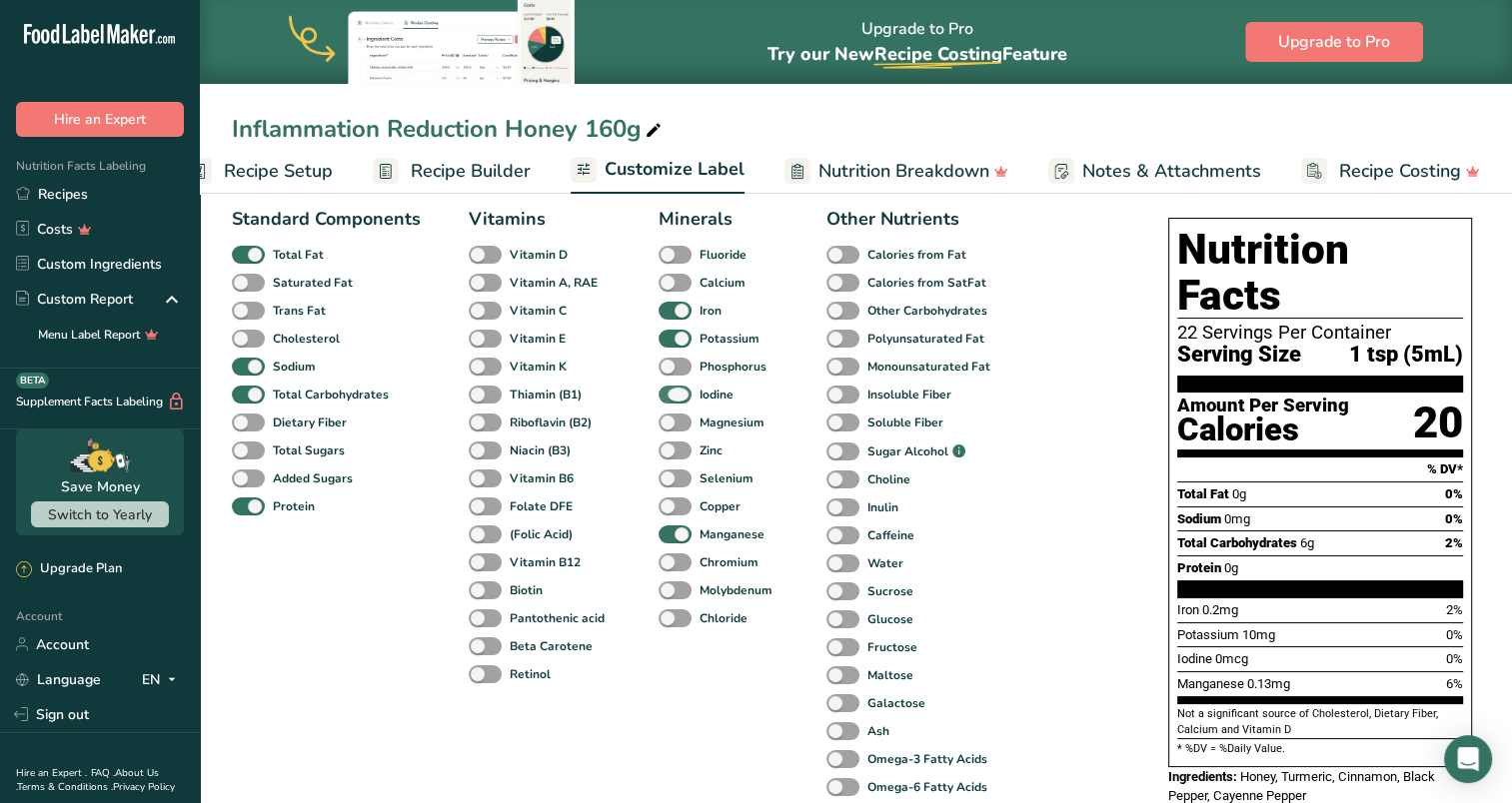 click at bounding box center (675, 395) 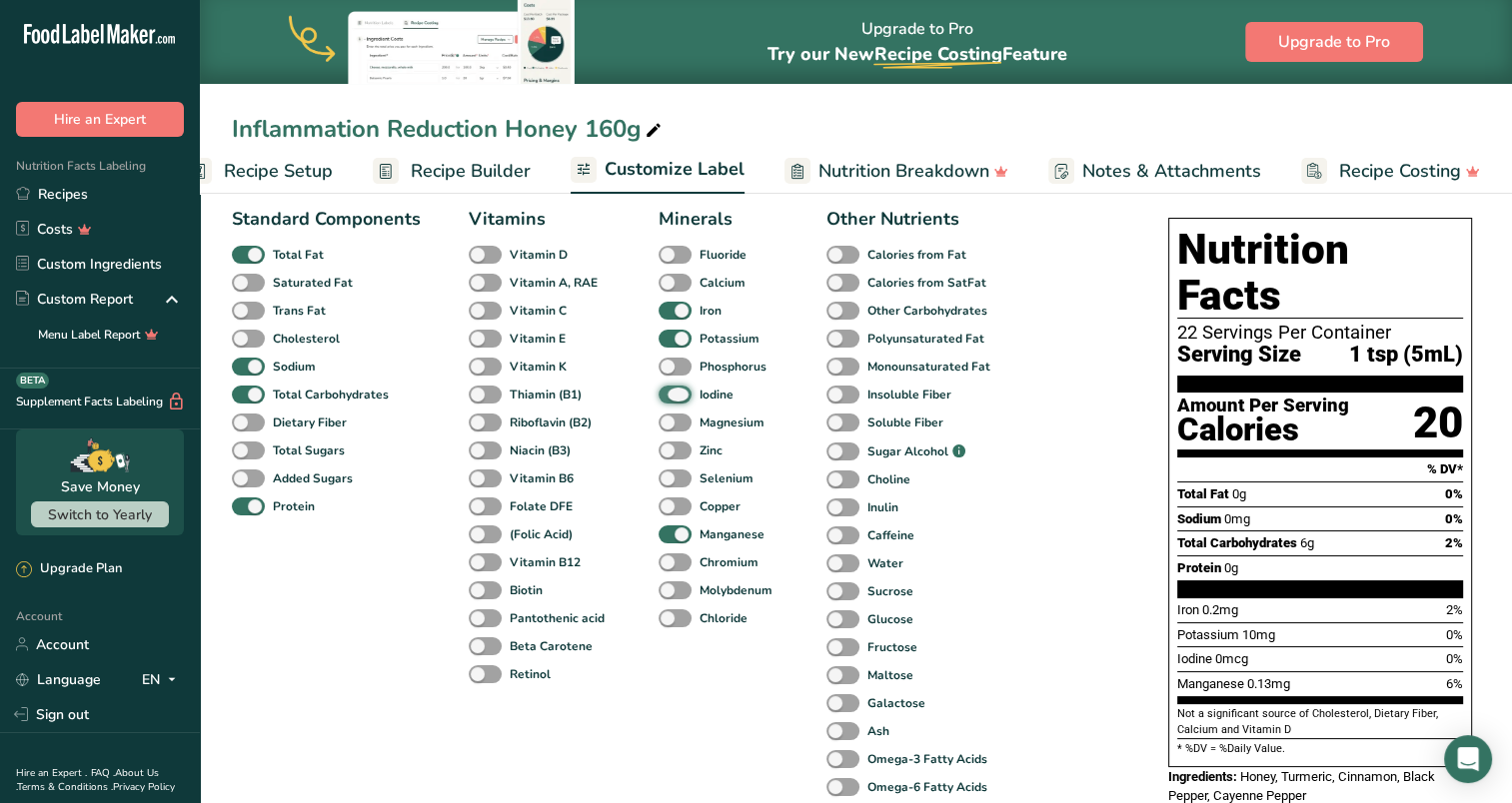 click on "Iodine" at bounding box center [665, 394] 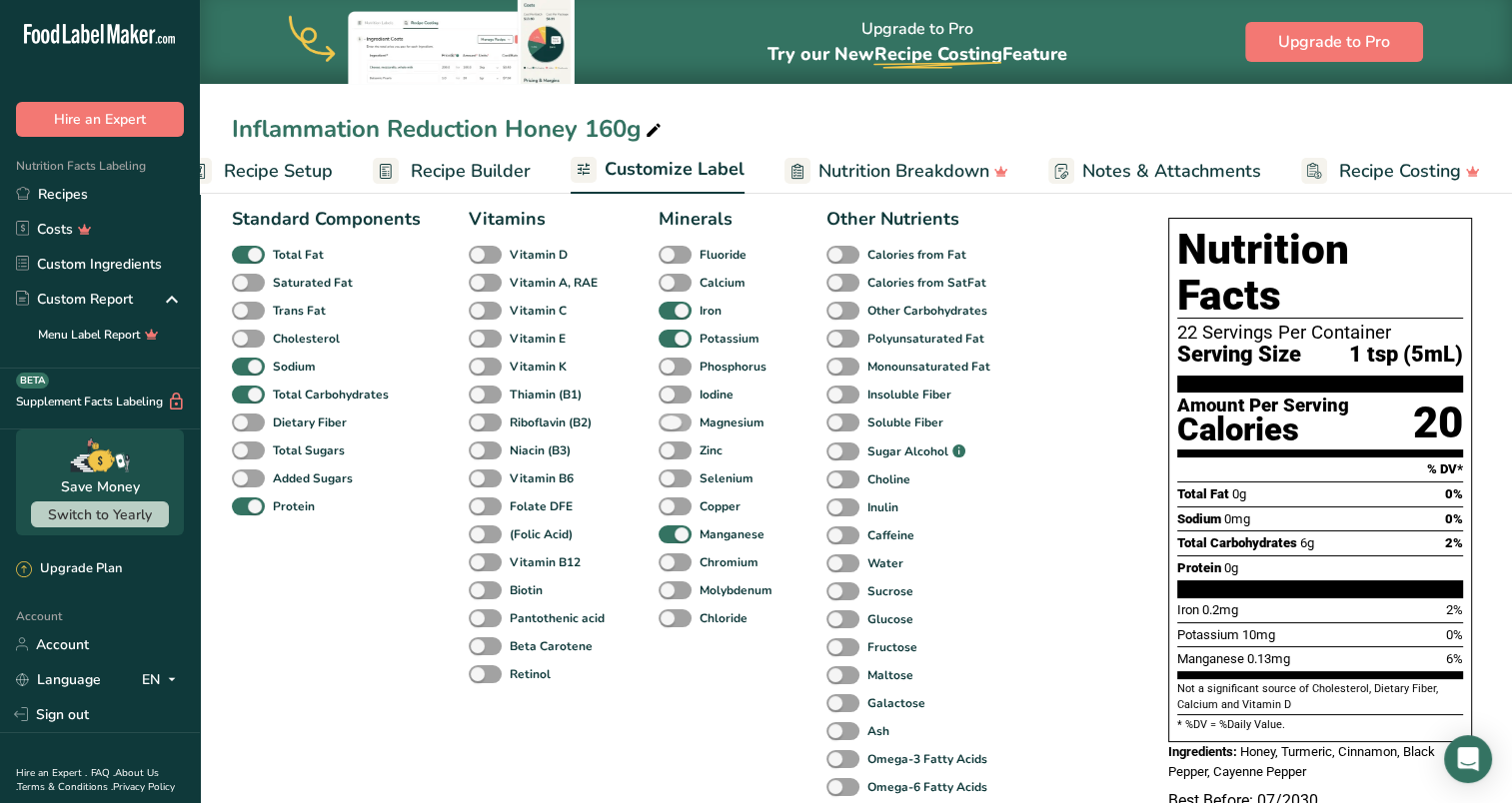 click at bounding box center [675, 422] 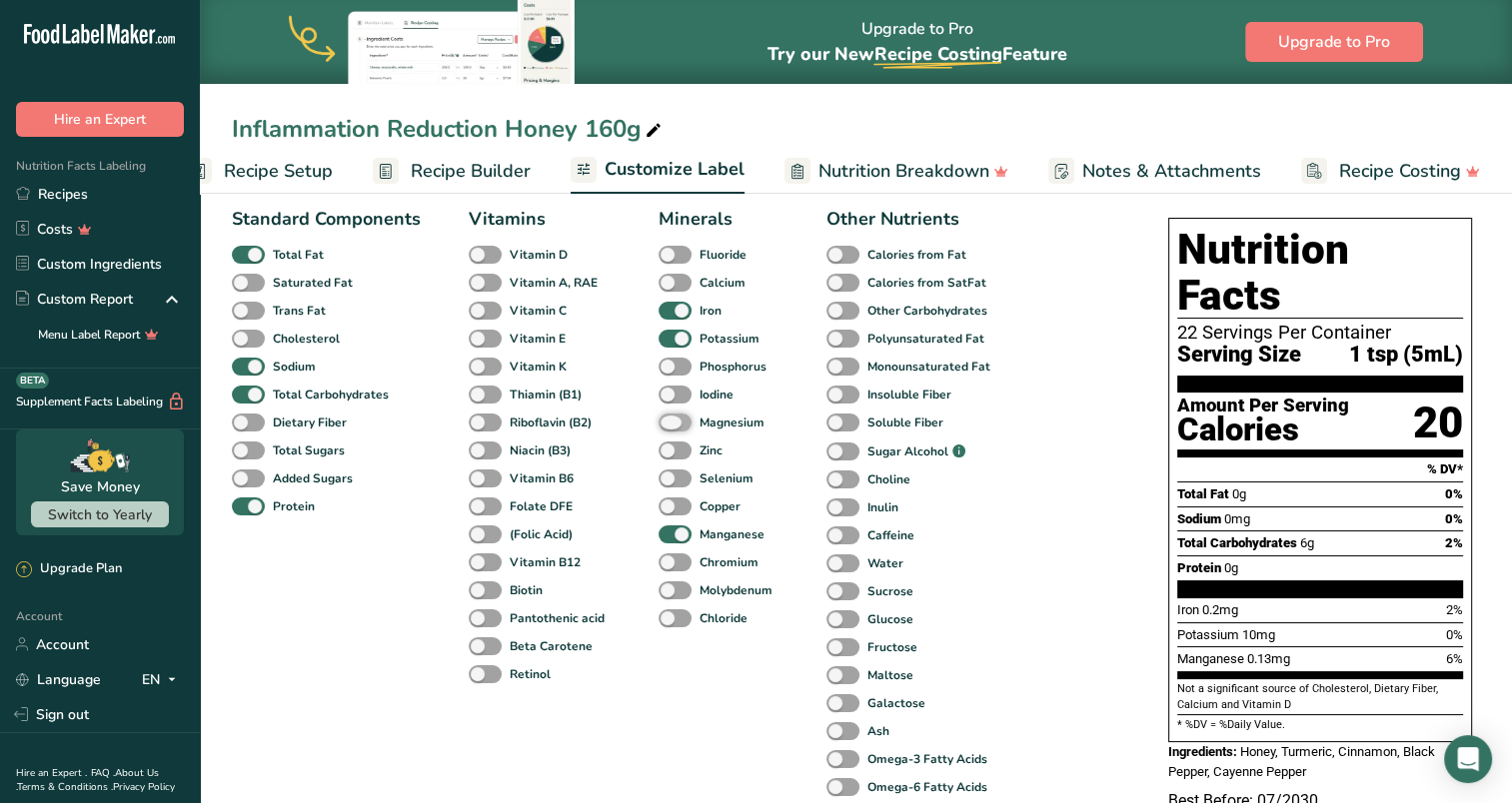 click on "Magnesium" at bounding box center [665, 421] 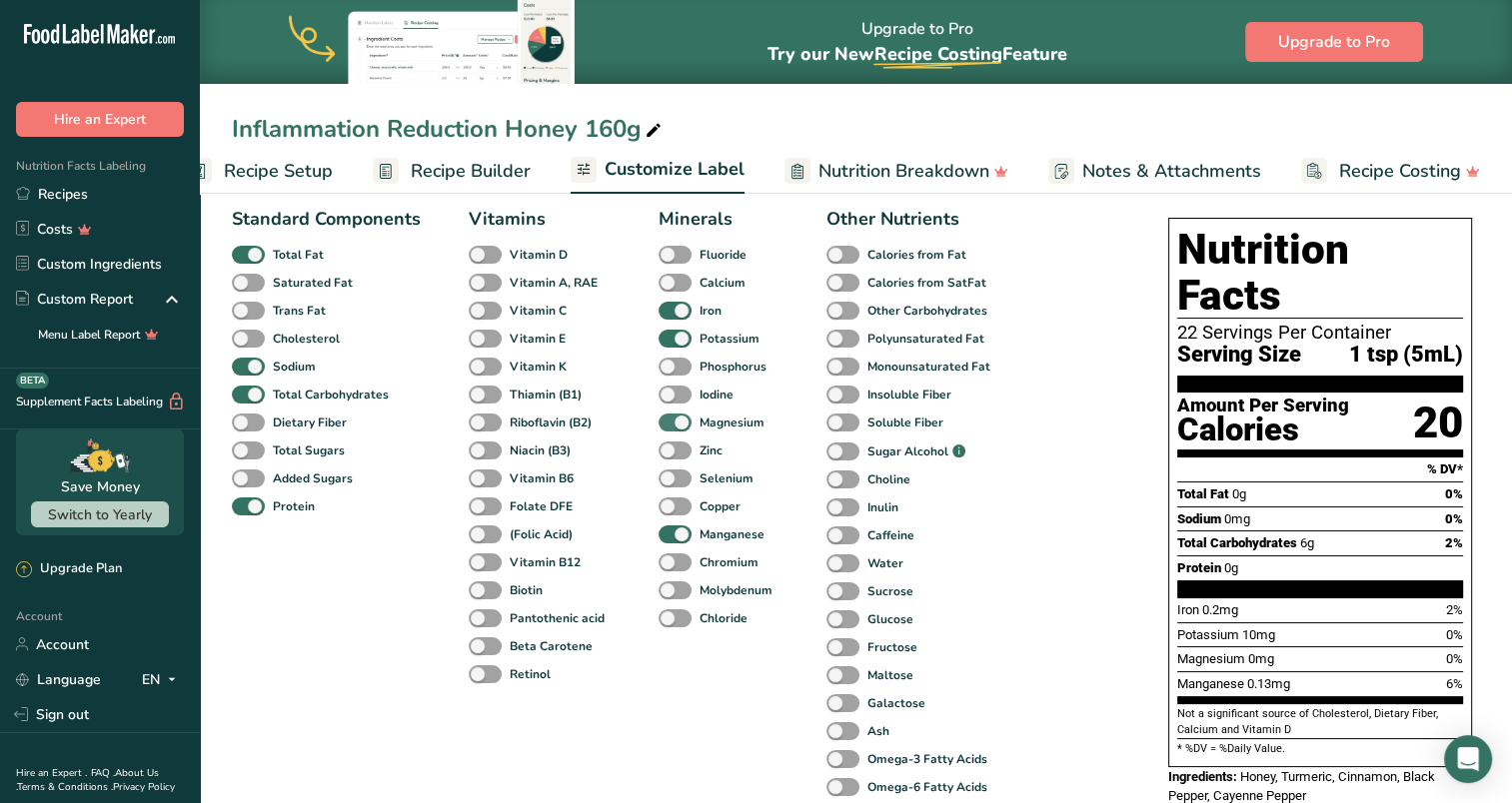 click at bounding box center (675, 422) 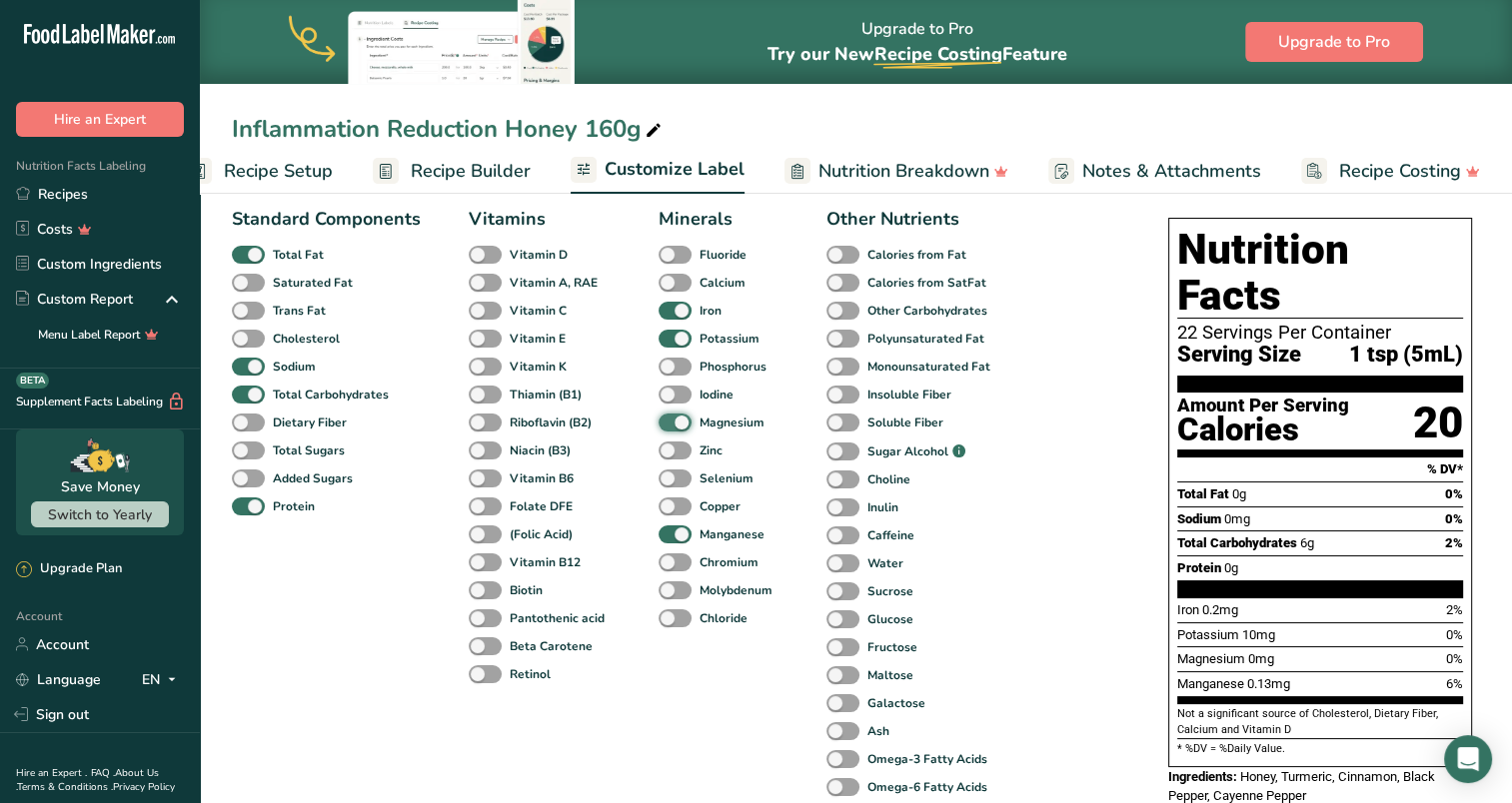 click on "Magnesium" at bounding box center [665, 421] 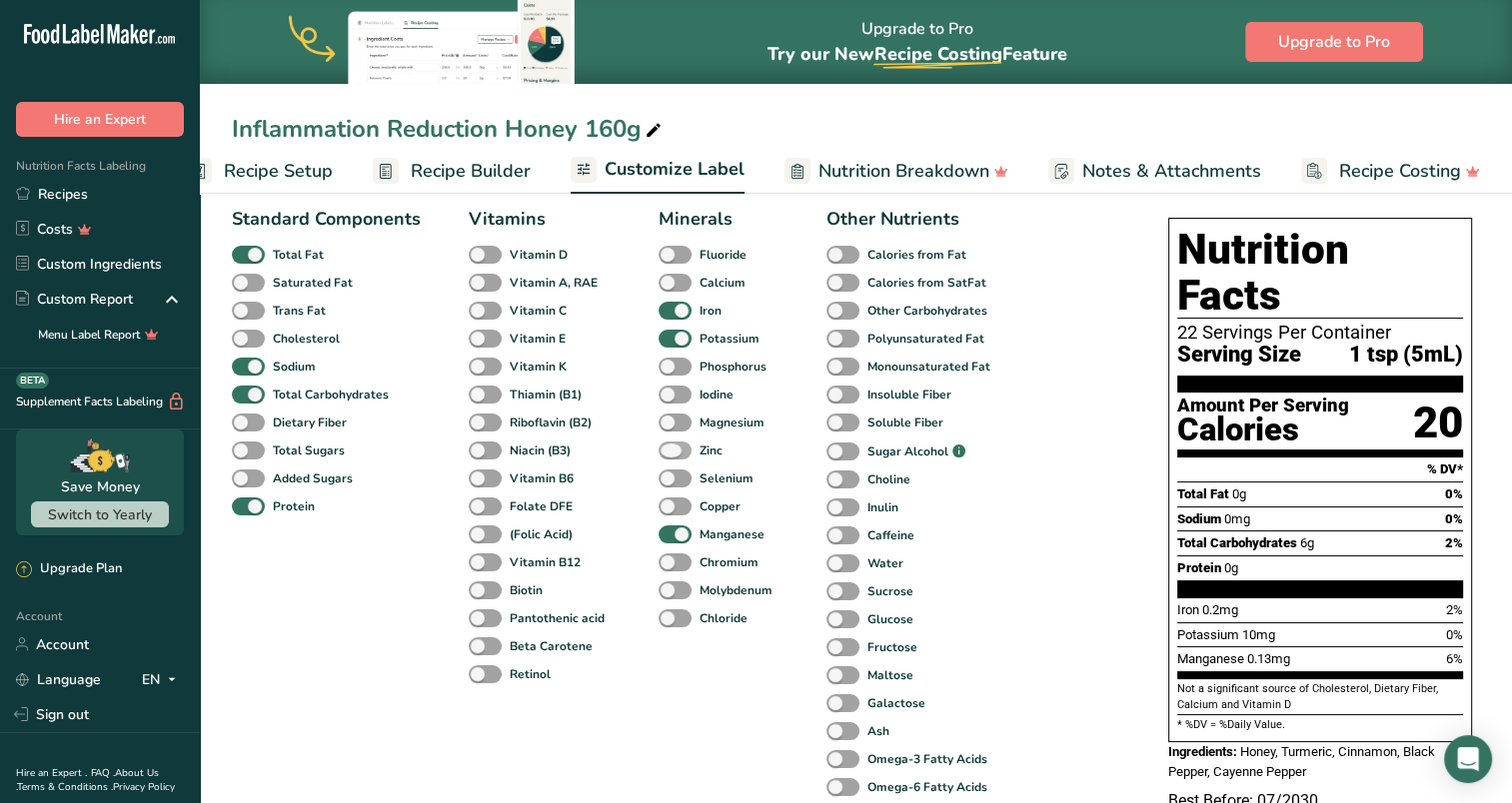 click at bounding box center [675, 450] 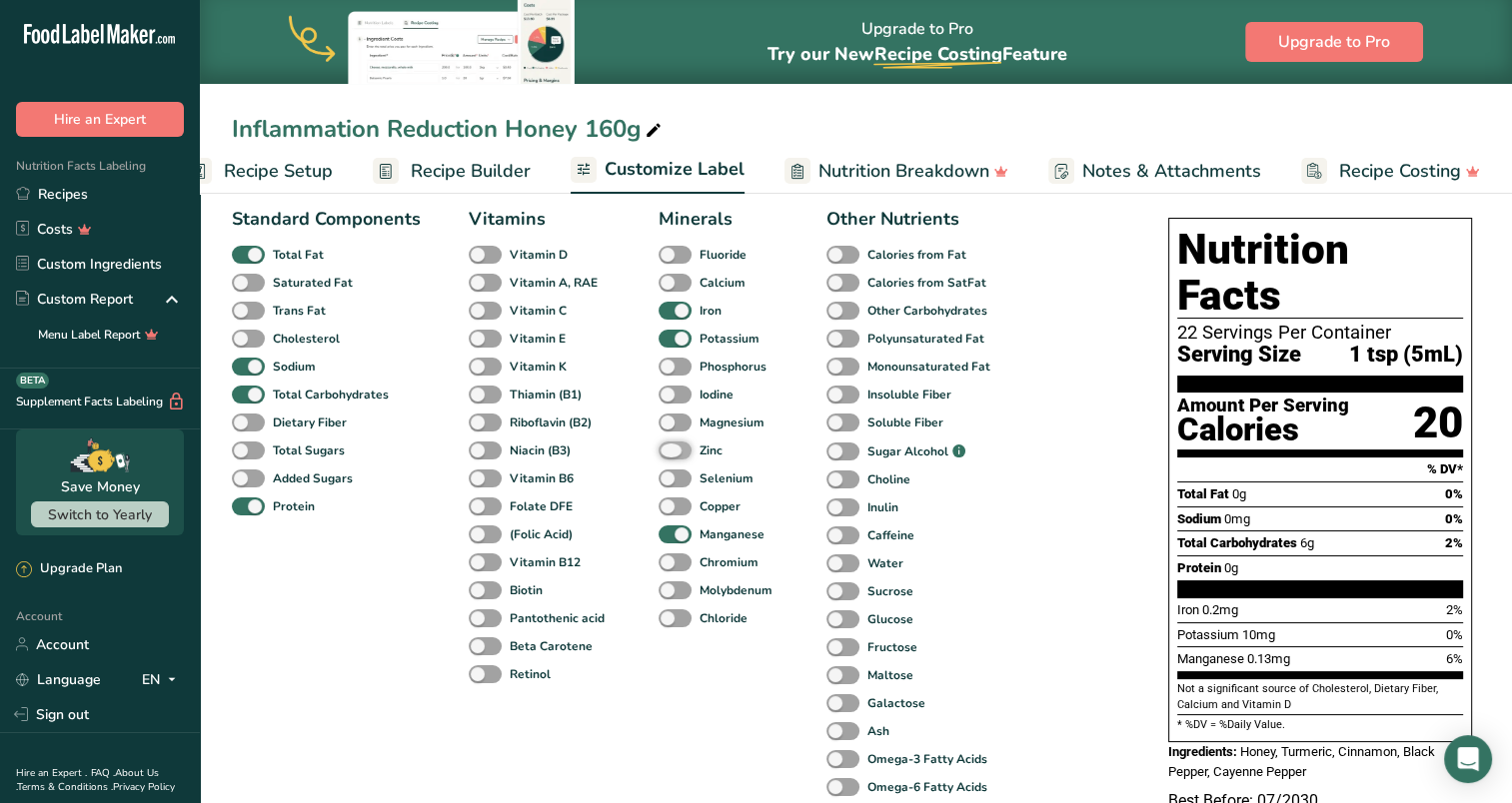 click on "Zinc" at bounding box center (665, 449) 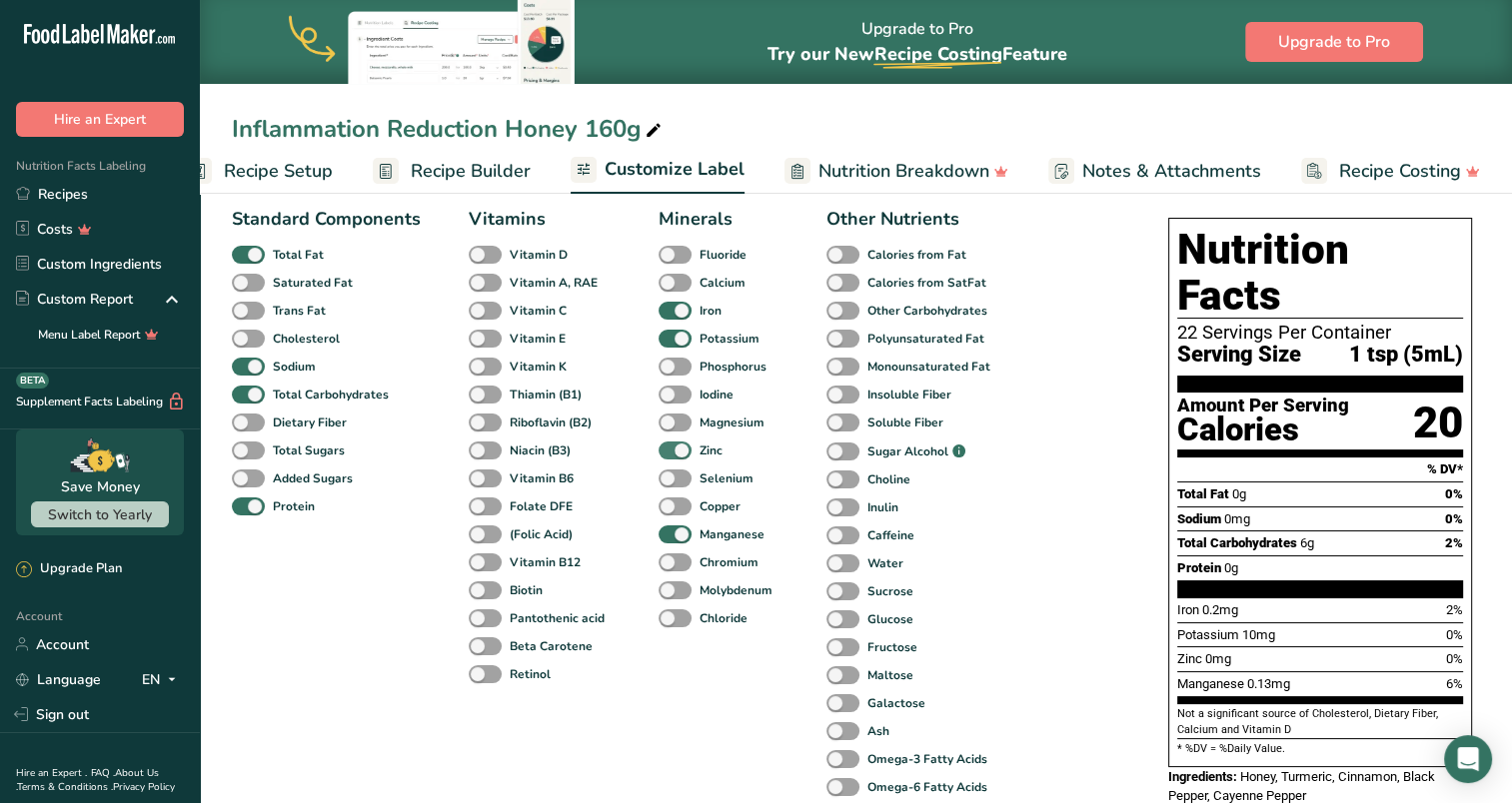 click at bounding box center (675, 450) 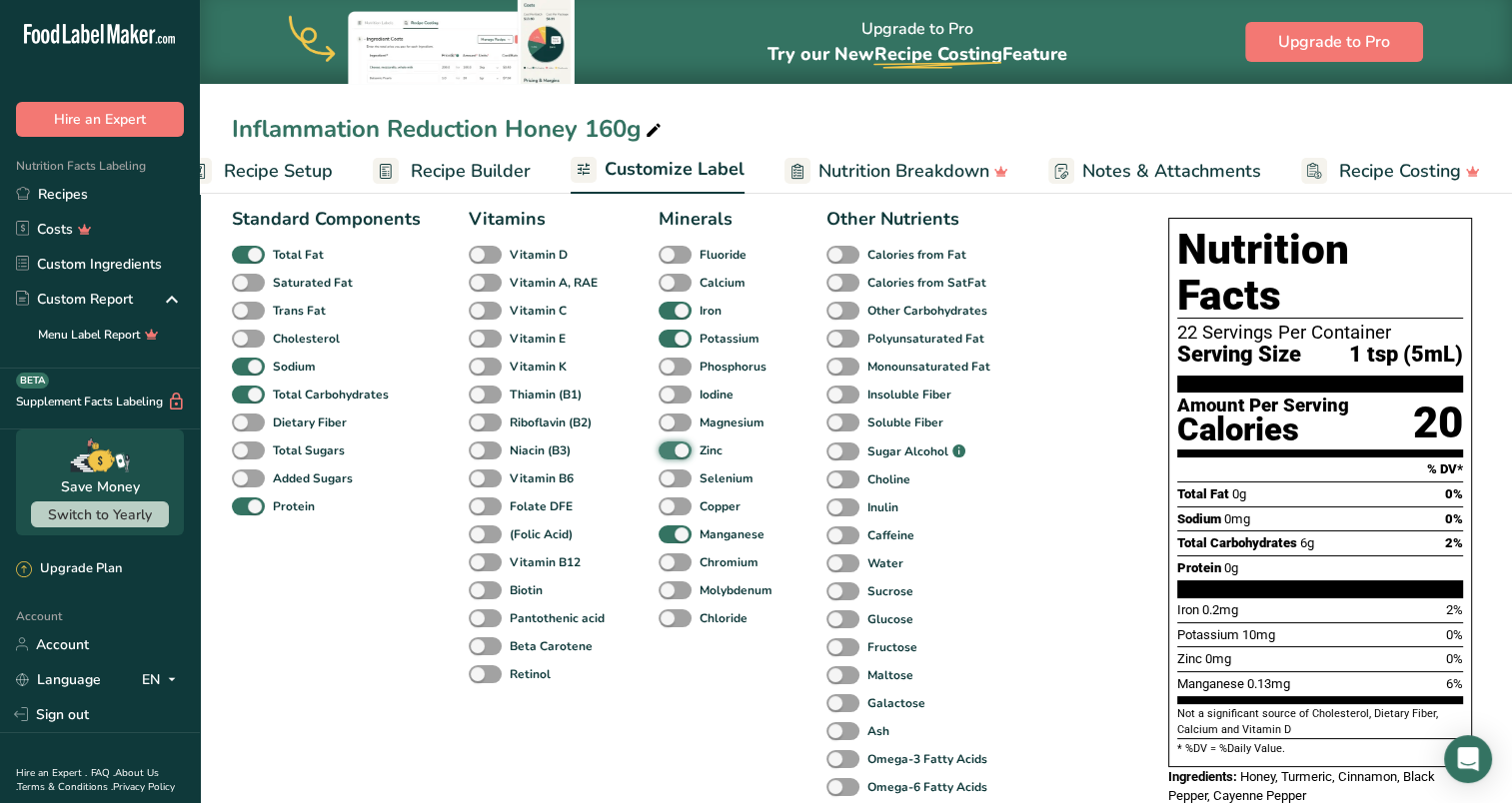 click on "Zinc" at bounding box center [665, 449] 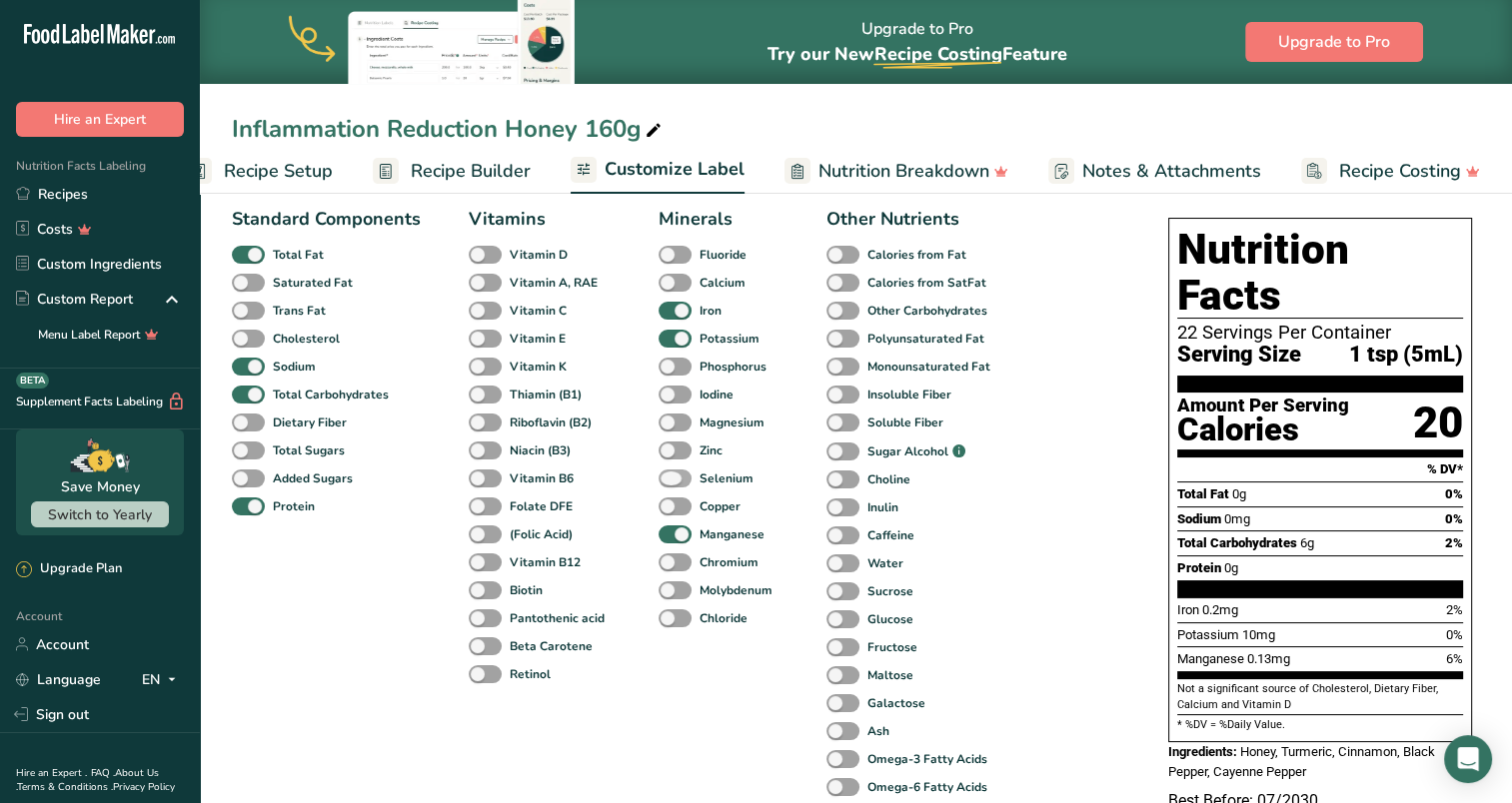 click at bounding box center [675, 478] 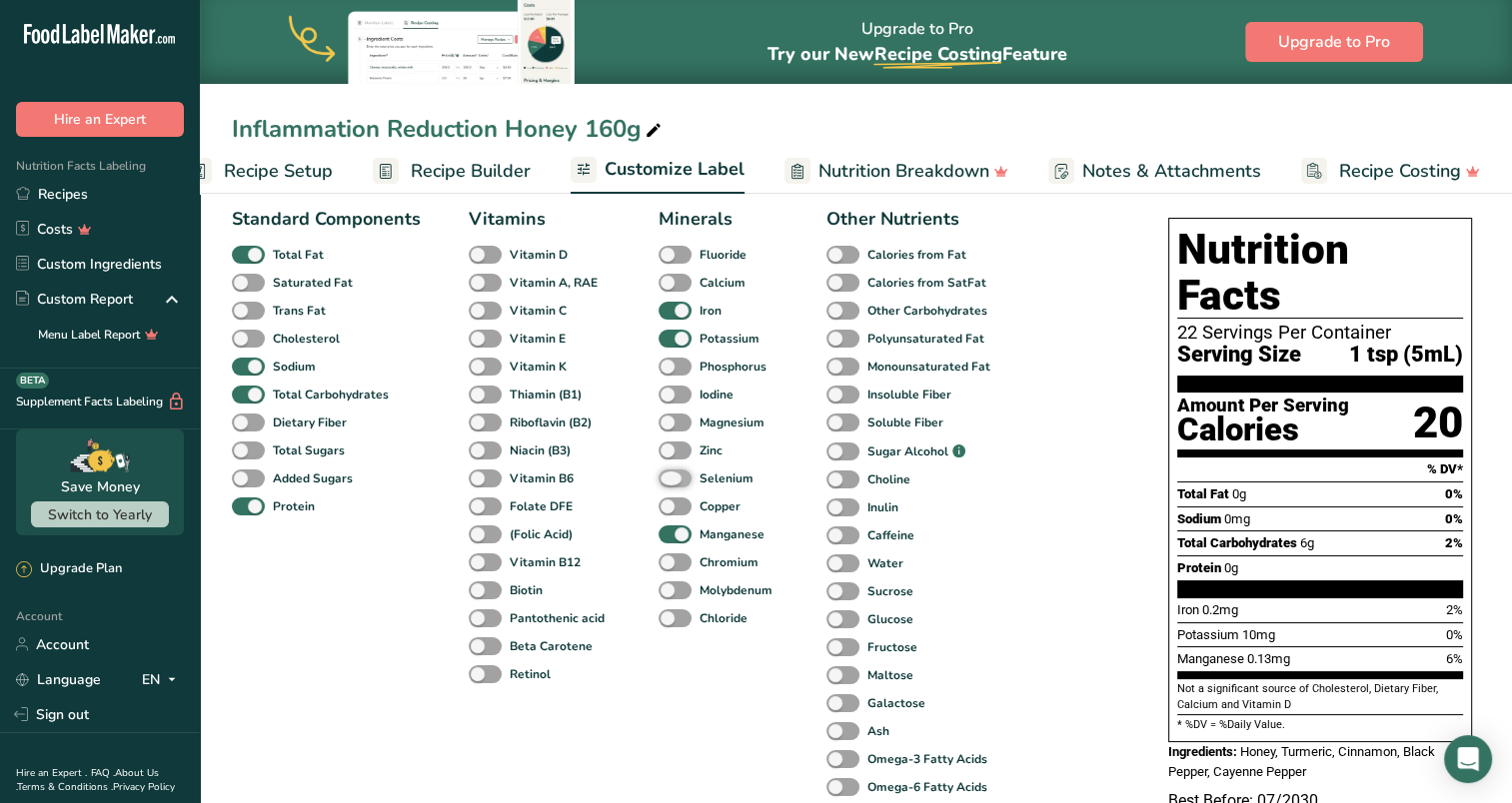 click on "Selenium" at bounding box center [665, 477] 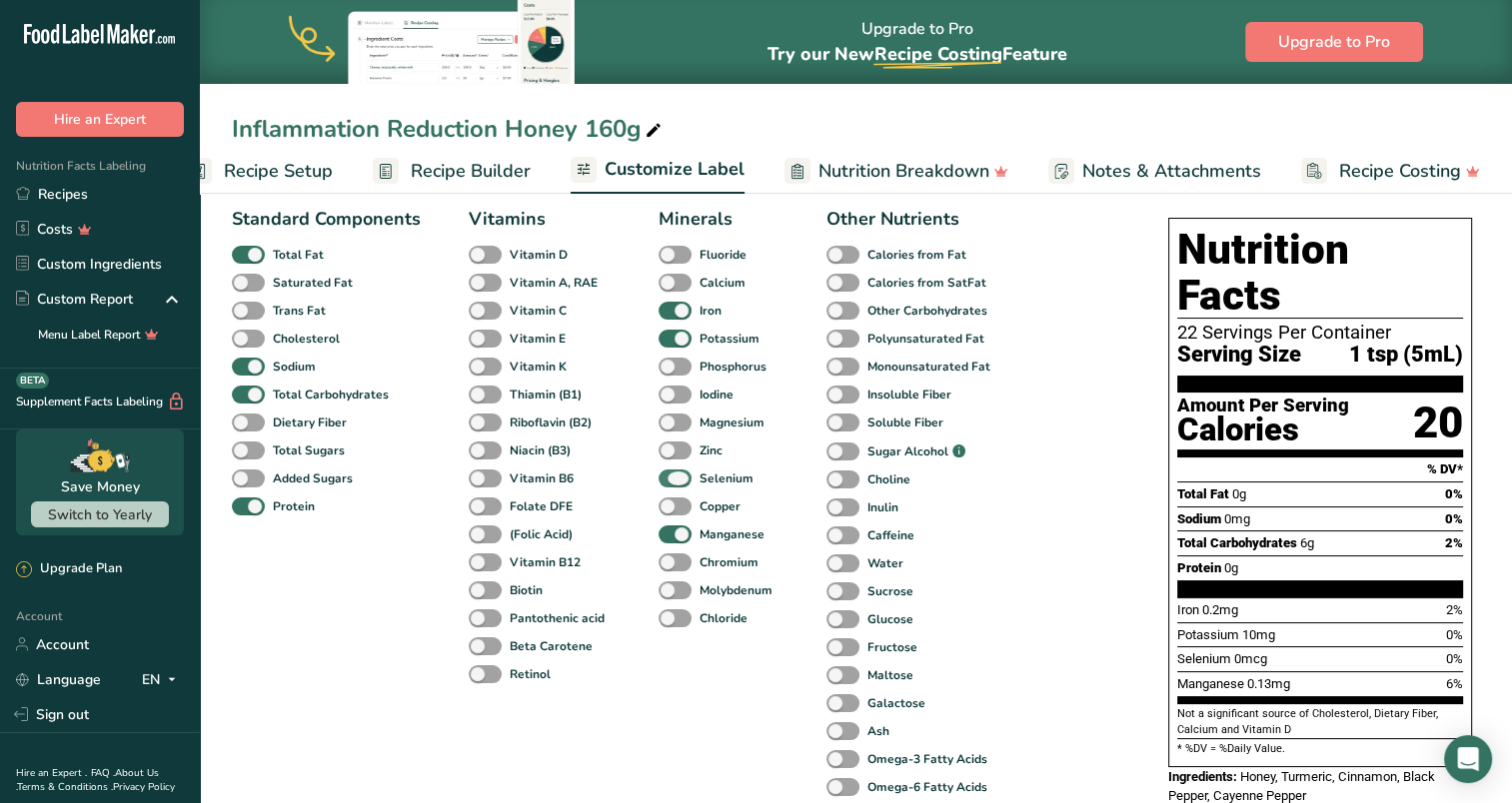 click at bounding box center (675, 478) 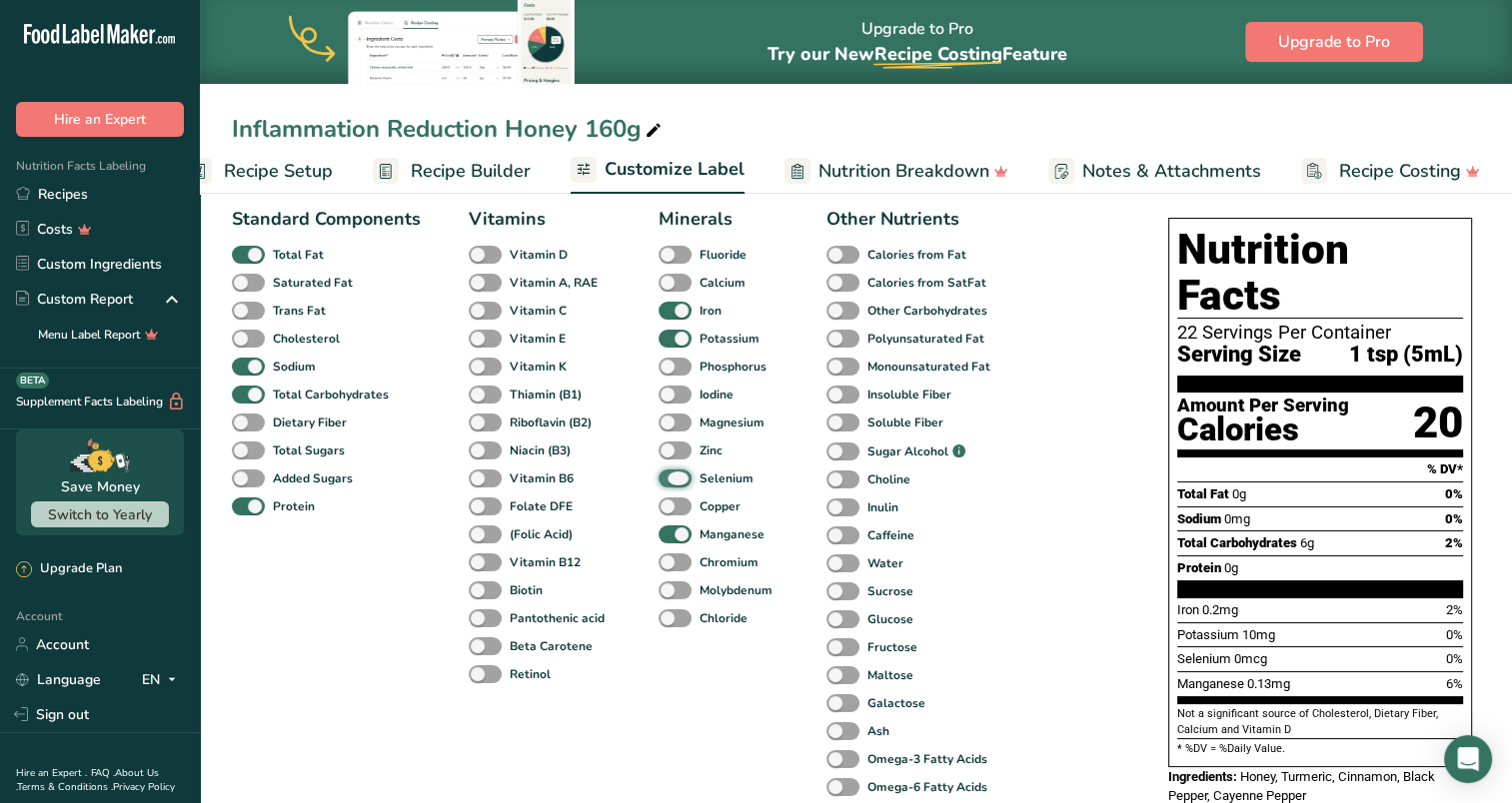 click on "Selenium" at bounding box center [665, 477] 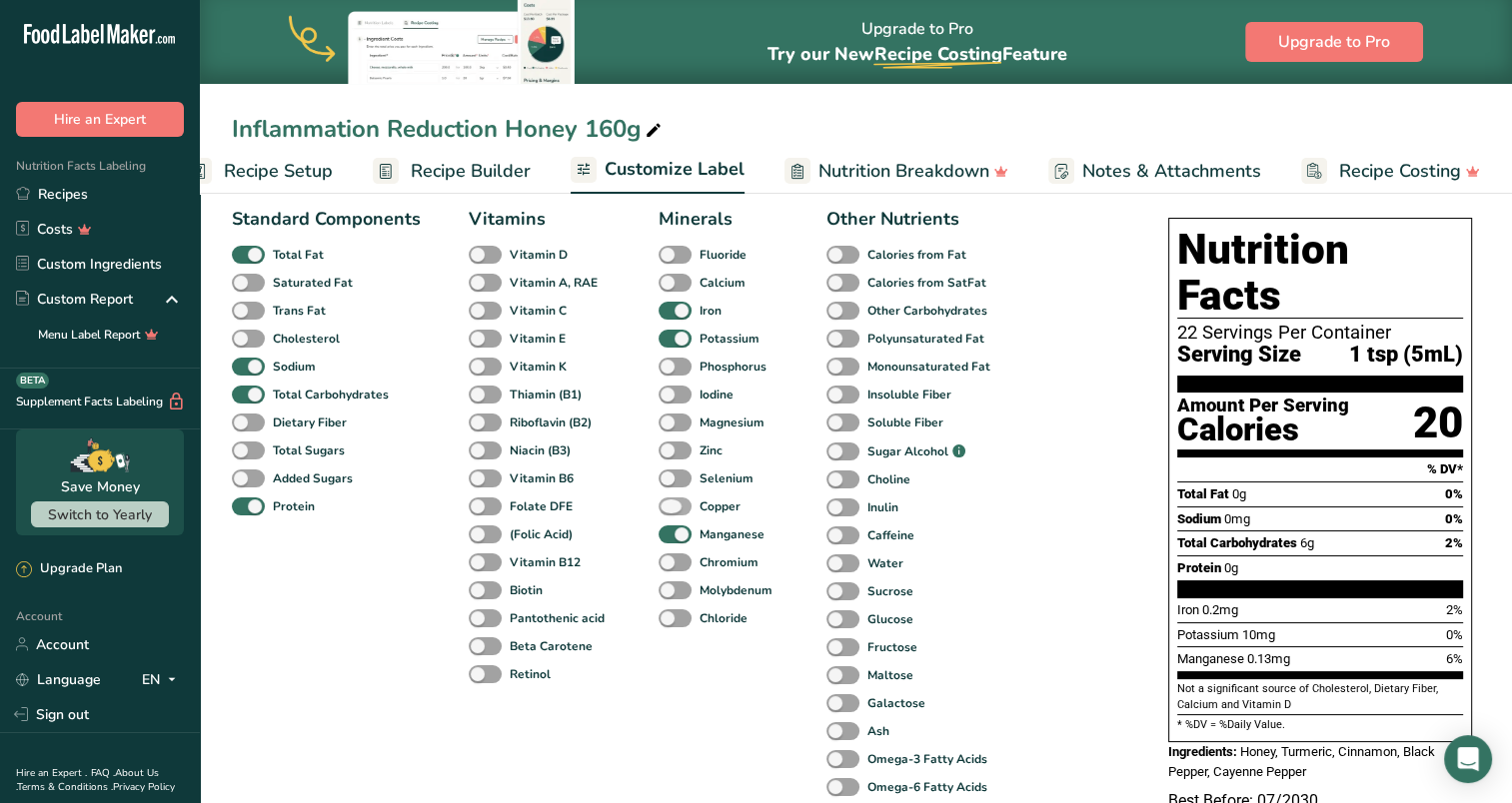 click at bounding box center (675, 506) 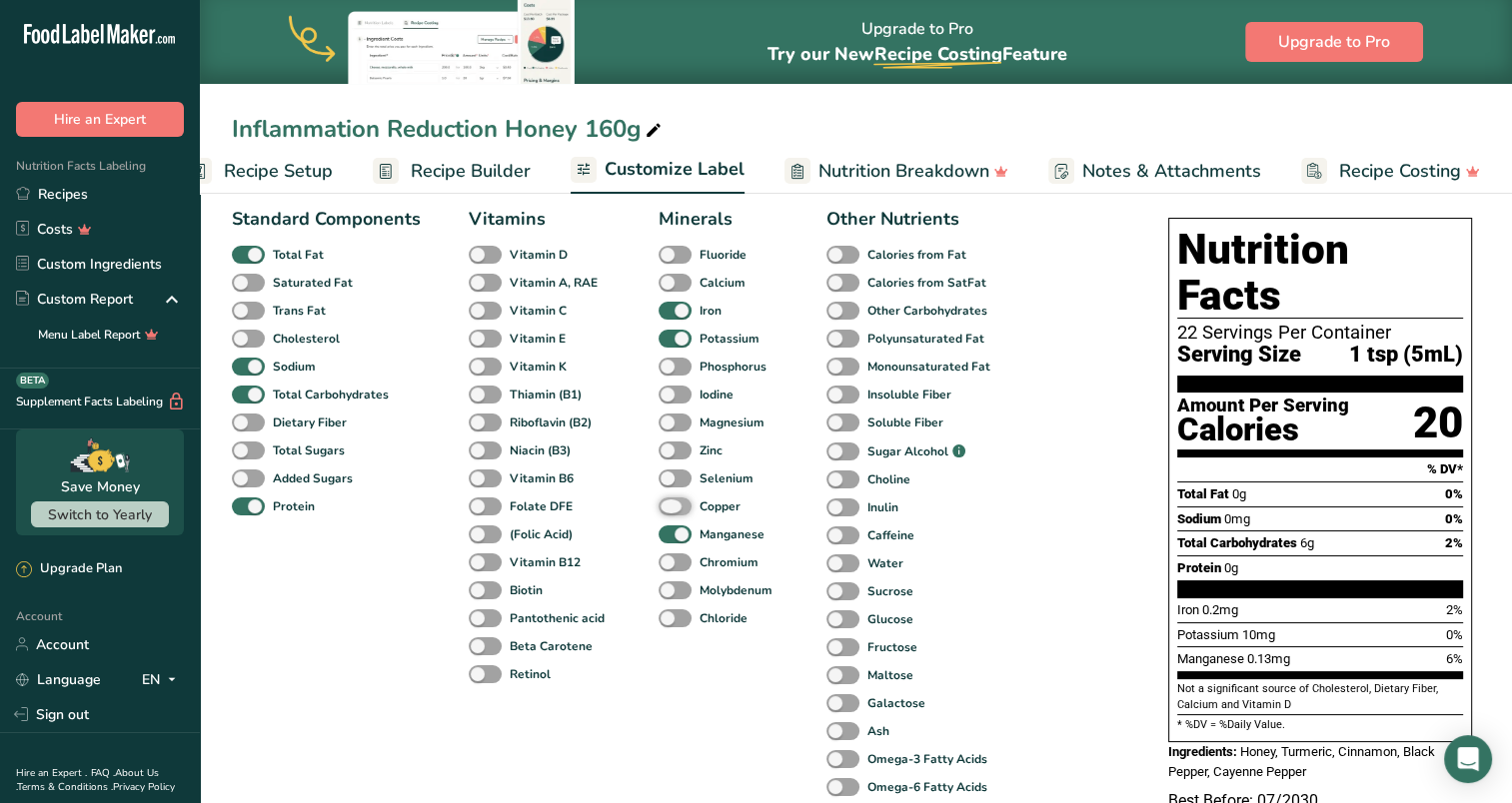 click on "Copper" at bounding box center (665, 505) 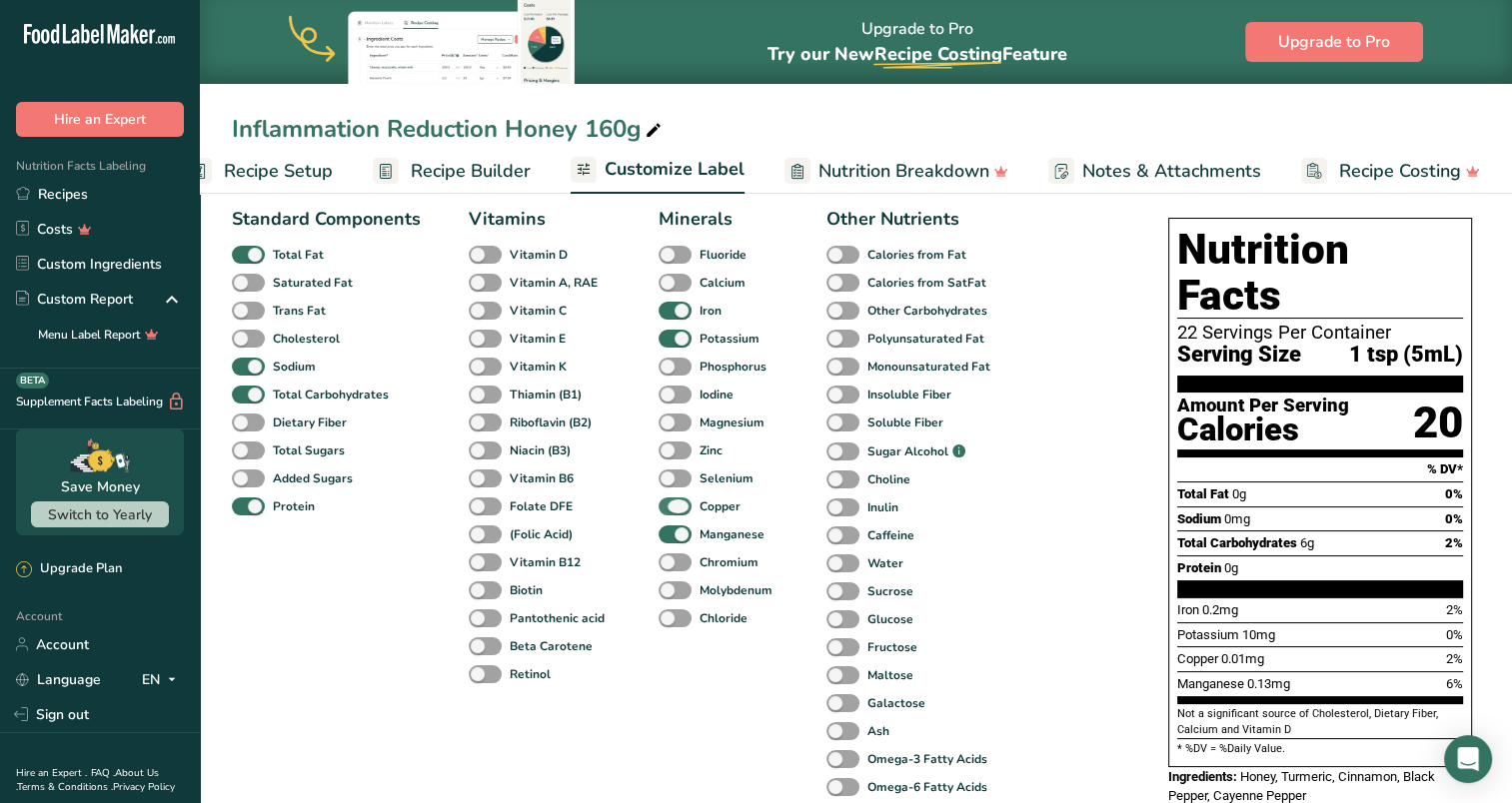 click at bounding box center (675, 506) 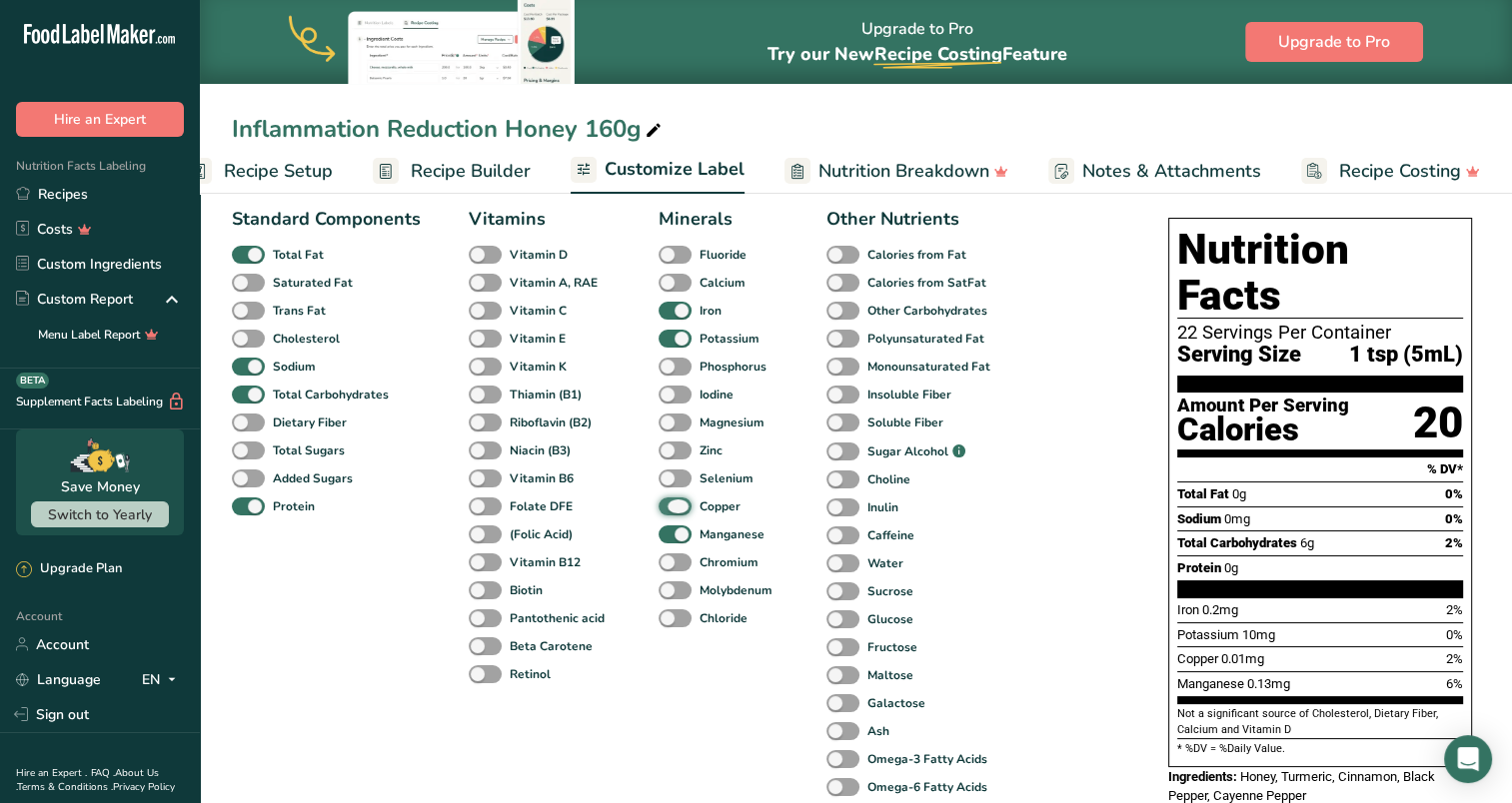 click on "Copper" at bounding box center (665, 505) 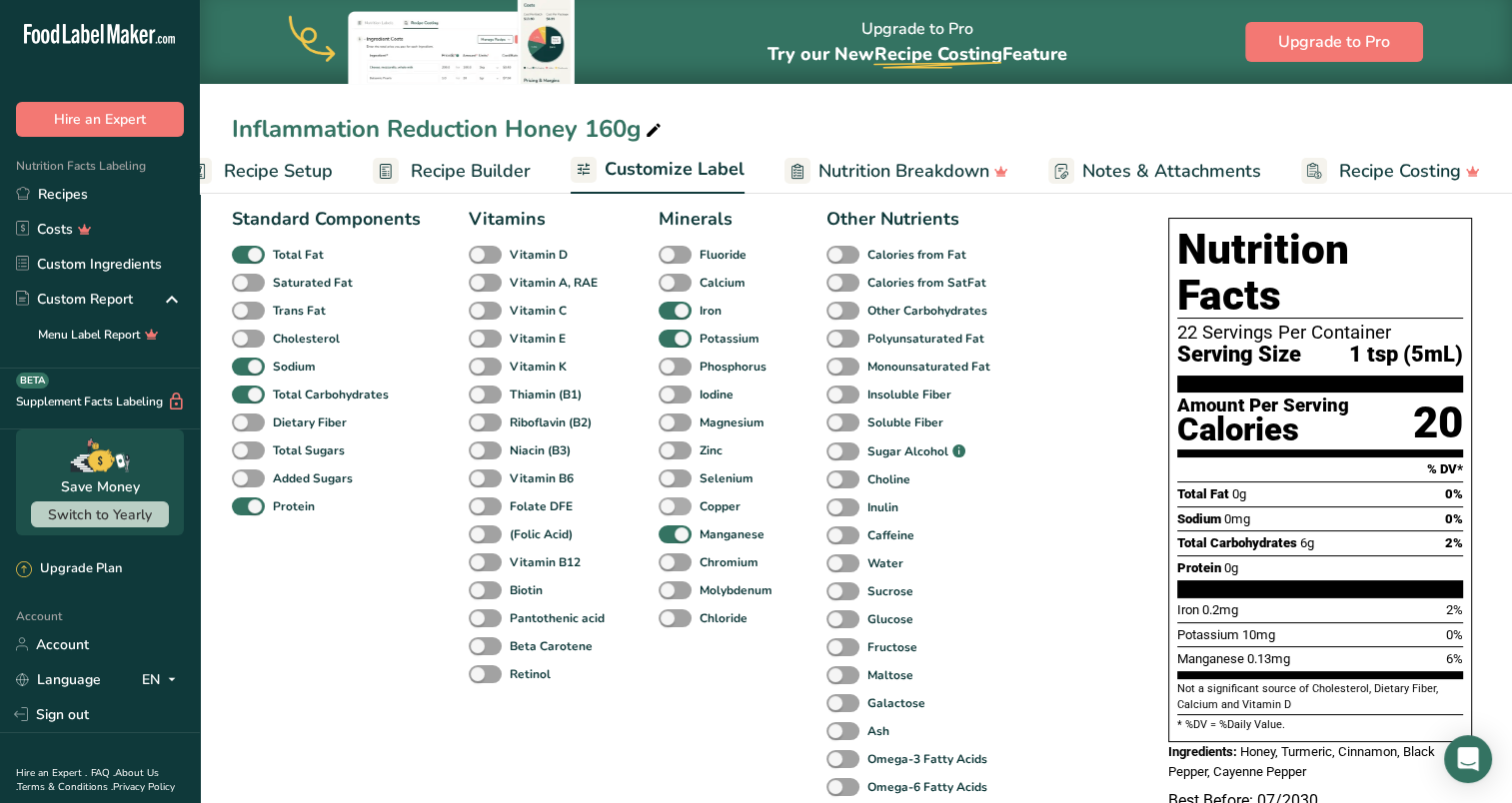 click at bounding box center (675, 506) 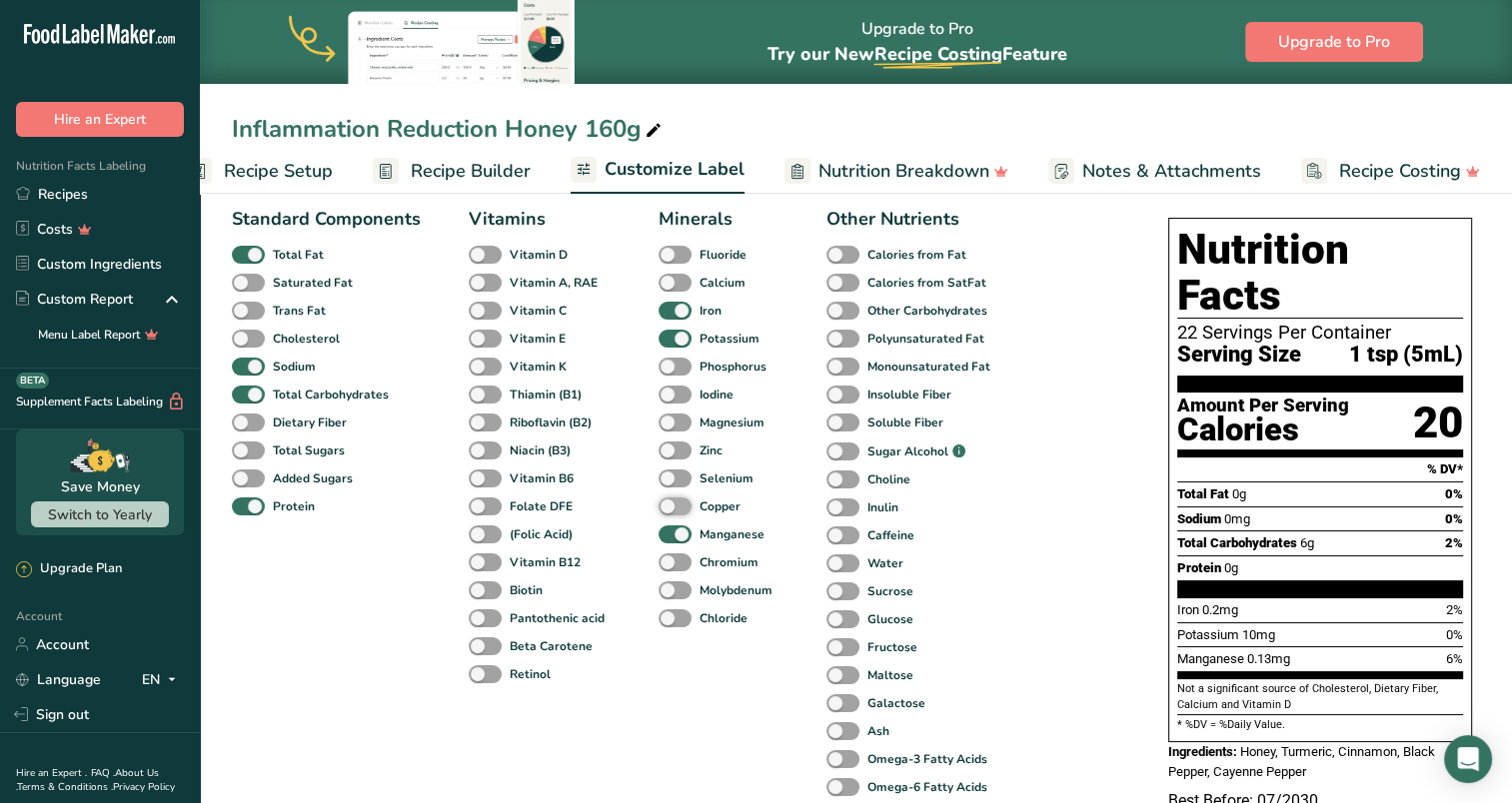 click on "Copper" at bounding box center (665, 505) 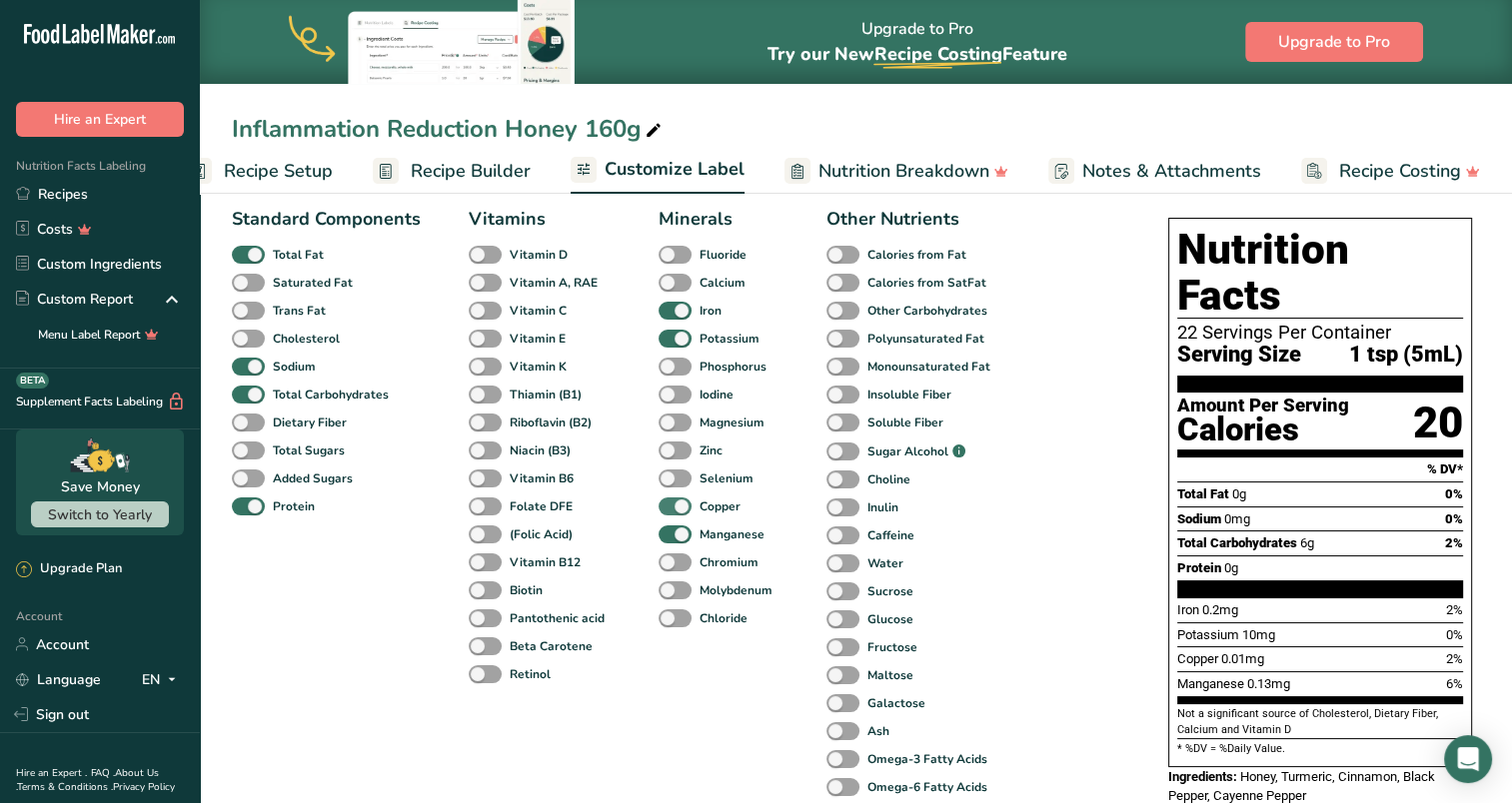 click at bounding box center (675, 506) 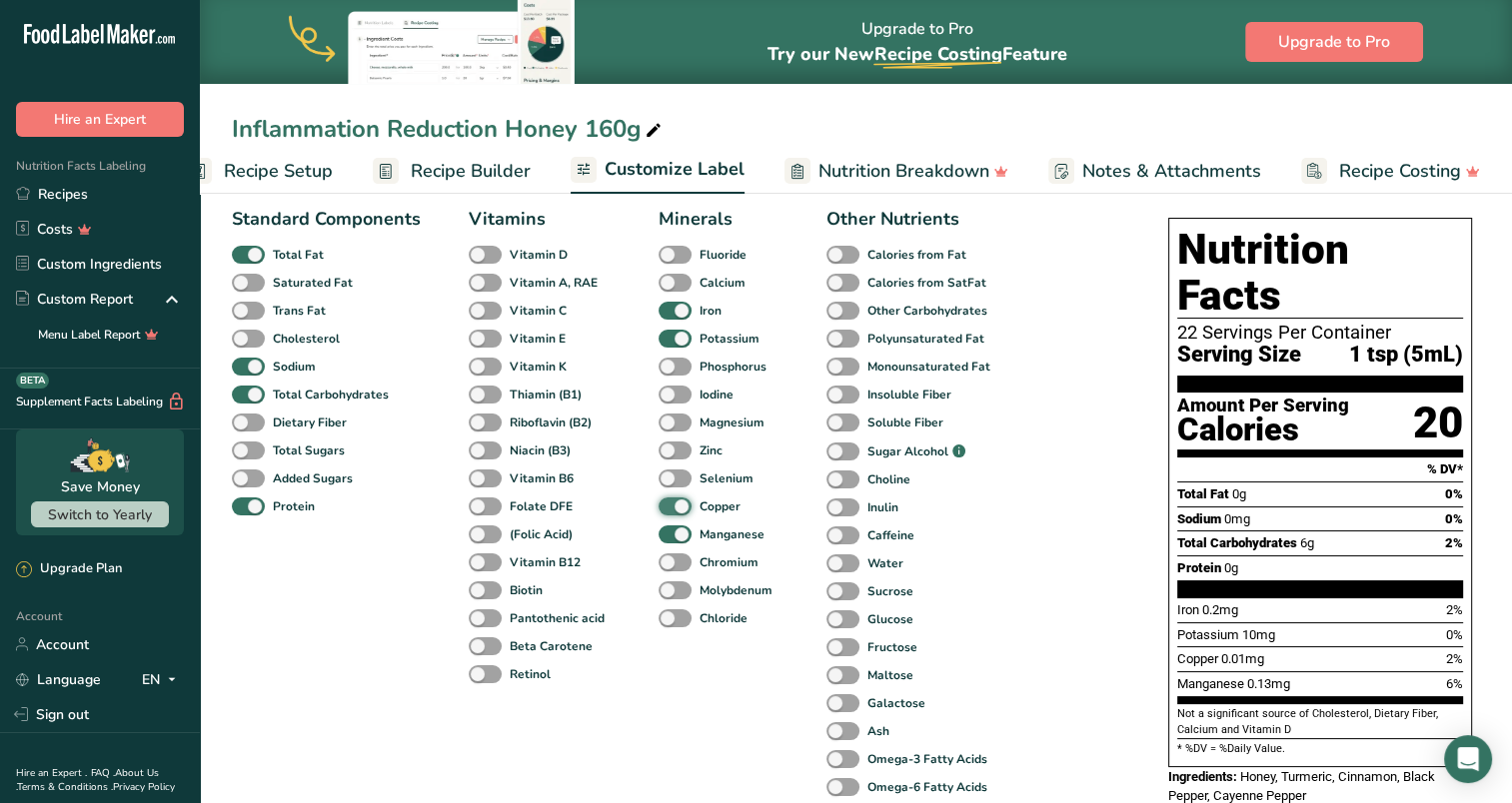 click on "Copper" at bounding box center (665, 505) 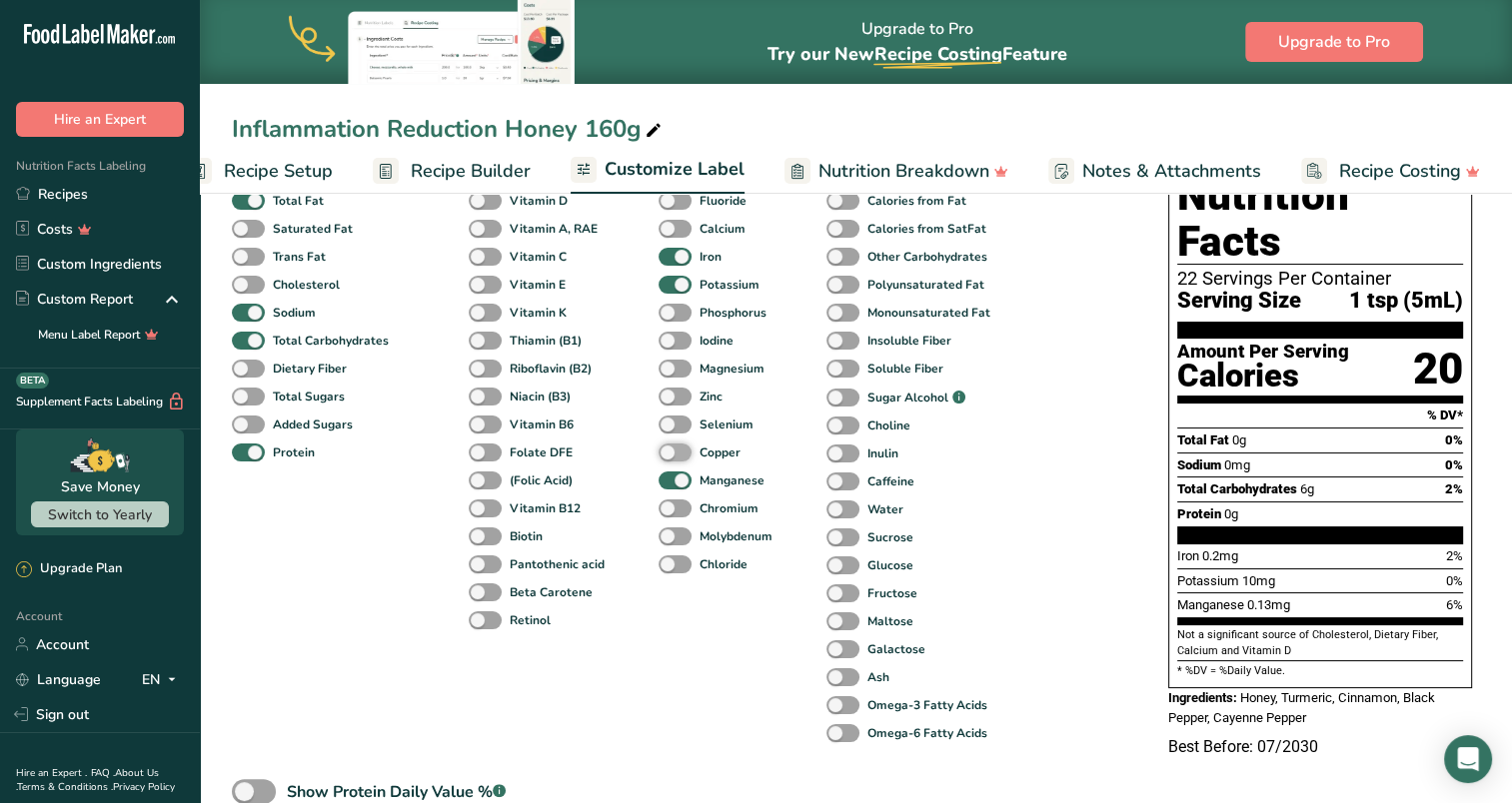 scroll, scrollTop: 188, scrollLeft: 0, axis: vertical 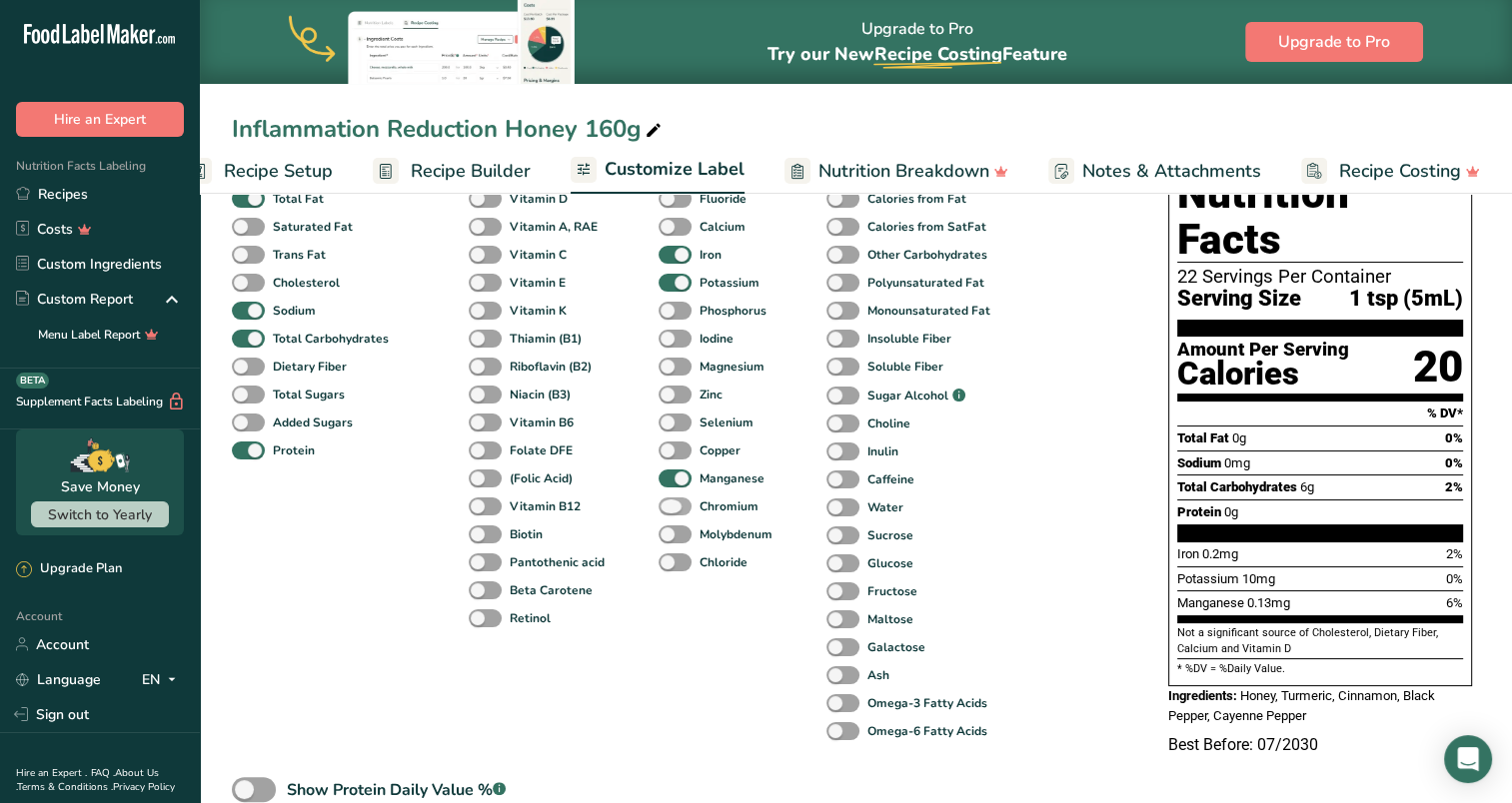 click at bounding box center [675, 506] 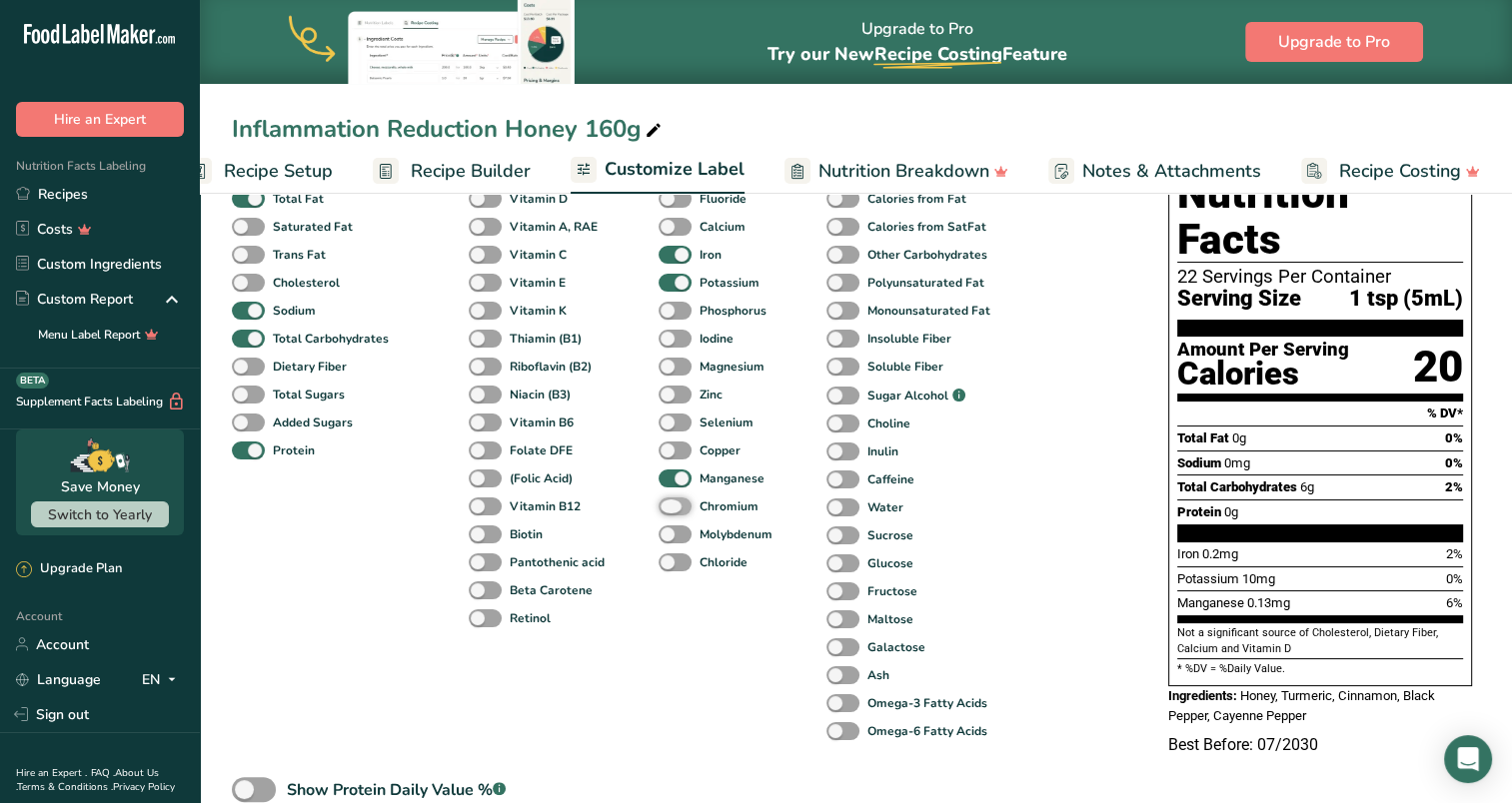 click on "Chromium" at bounding box center (665, 505) 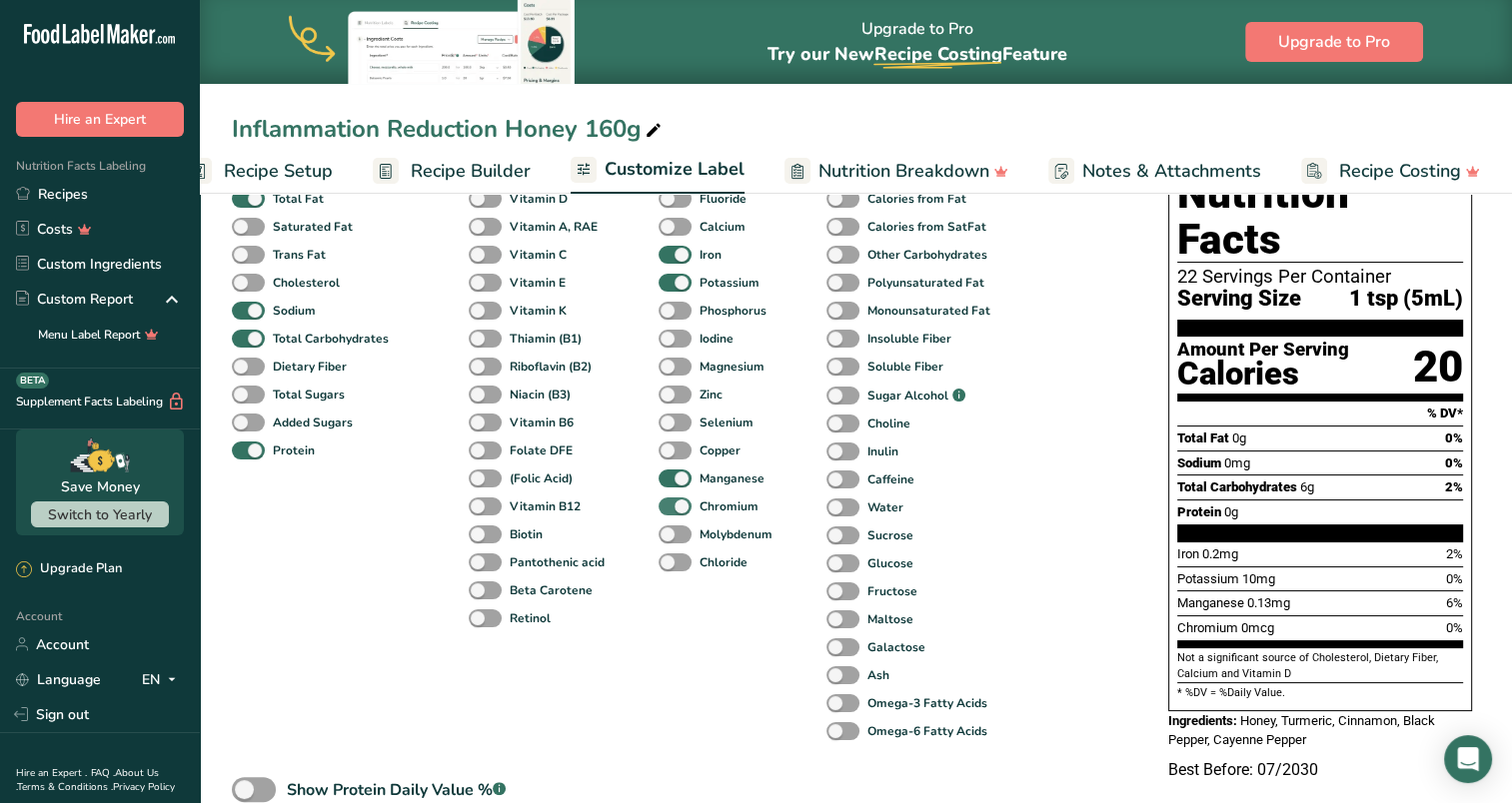 click at bounding box center (675, 506) 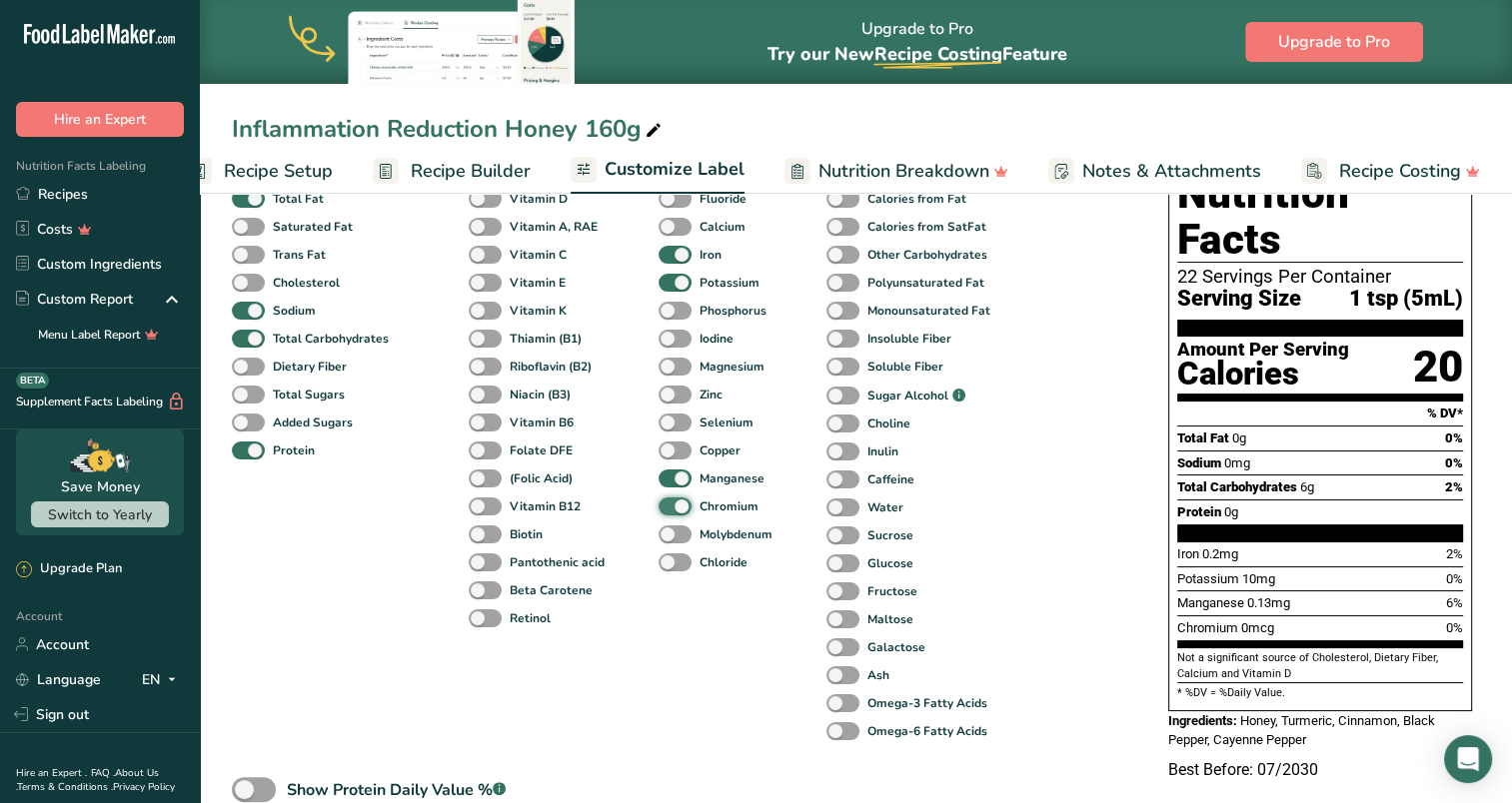 click on "Chromium" at bounding box center (665, 505) 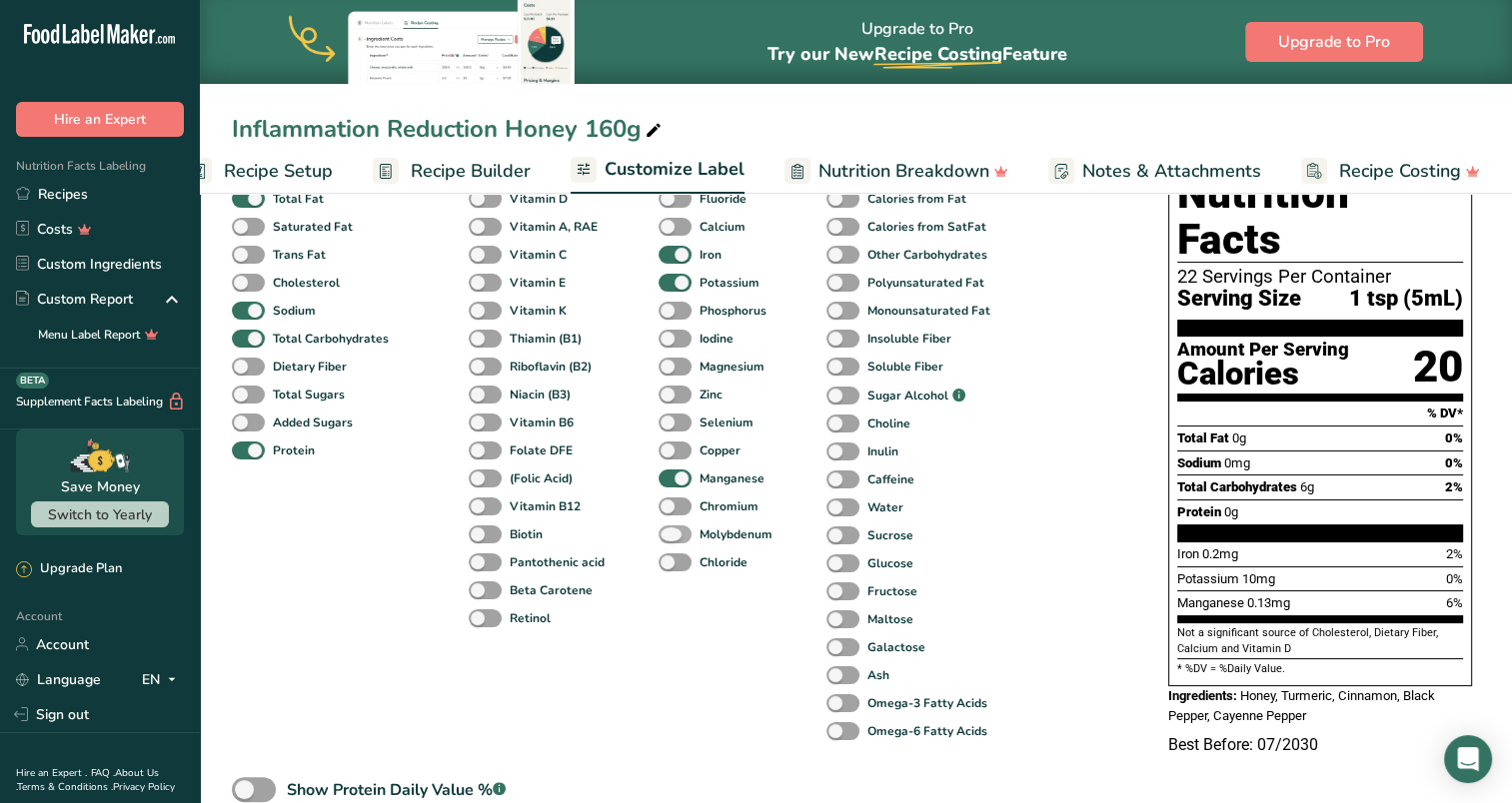 click at bounding box center [675, 534] 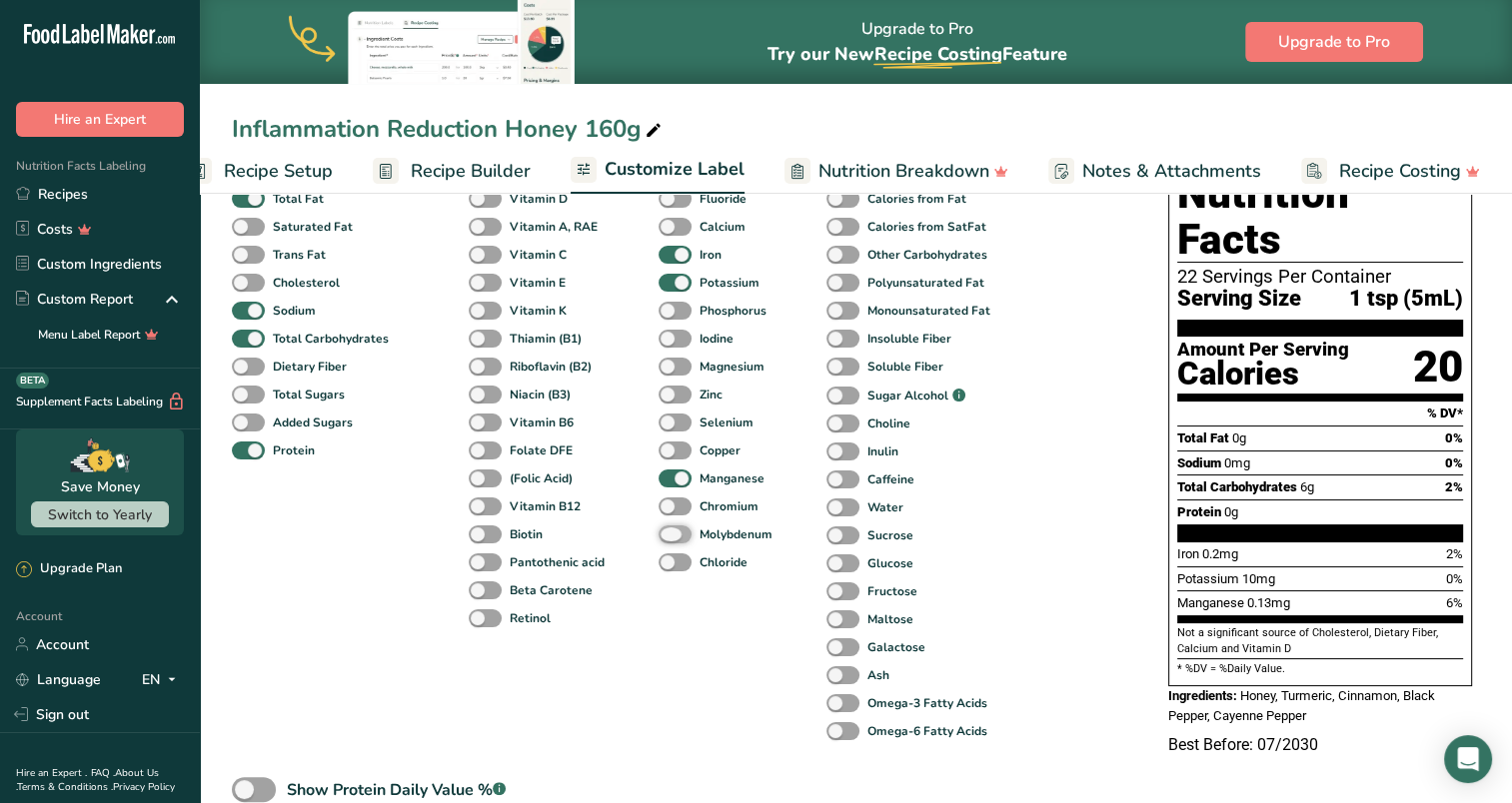 click on "Molybdenum" at bounding box center (665, 533) 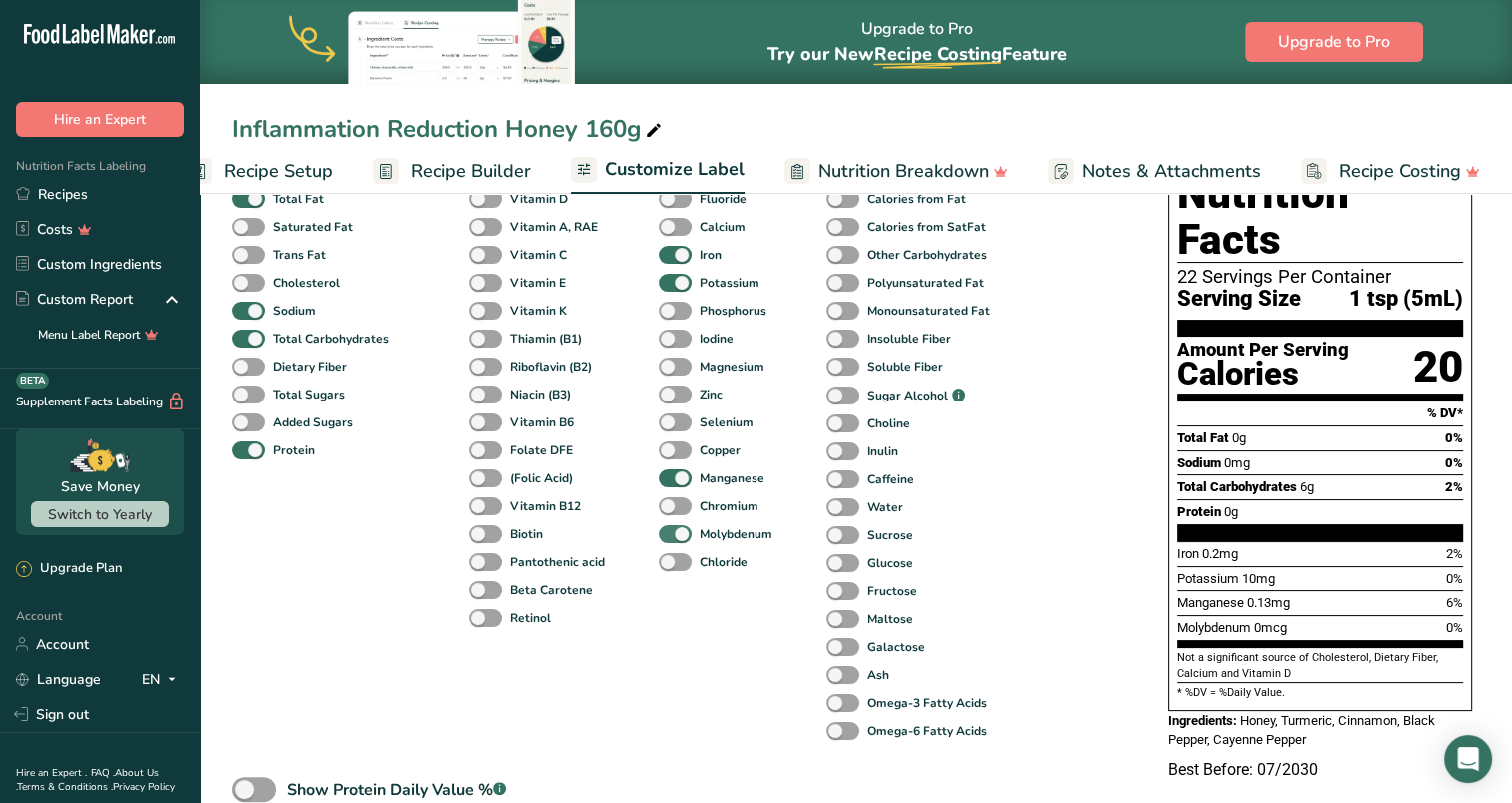 click at bounding box center (675, 534) 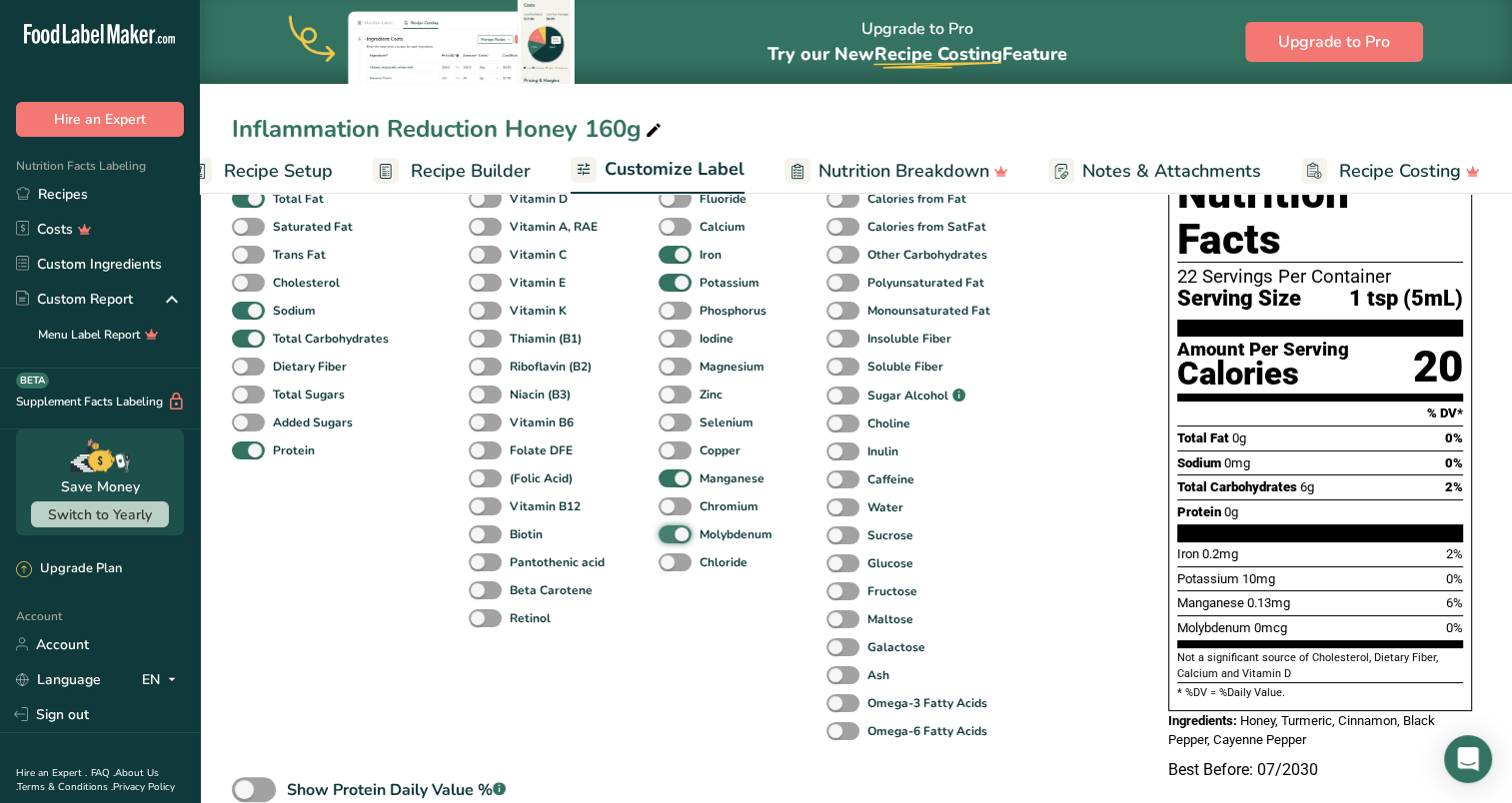 click on "Molybdenum" at bounding box center (665, 533) 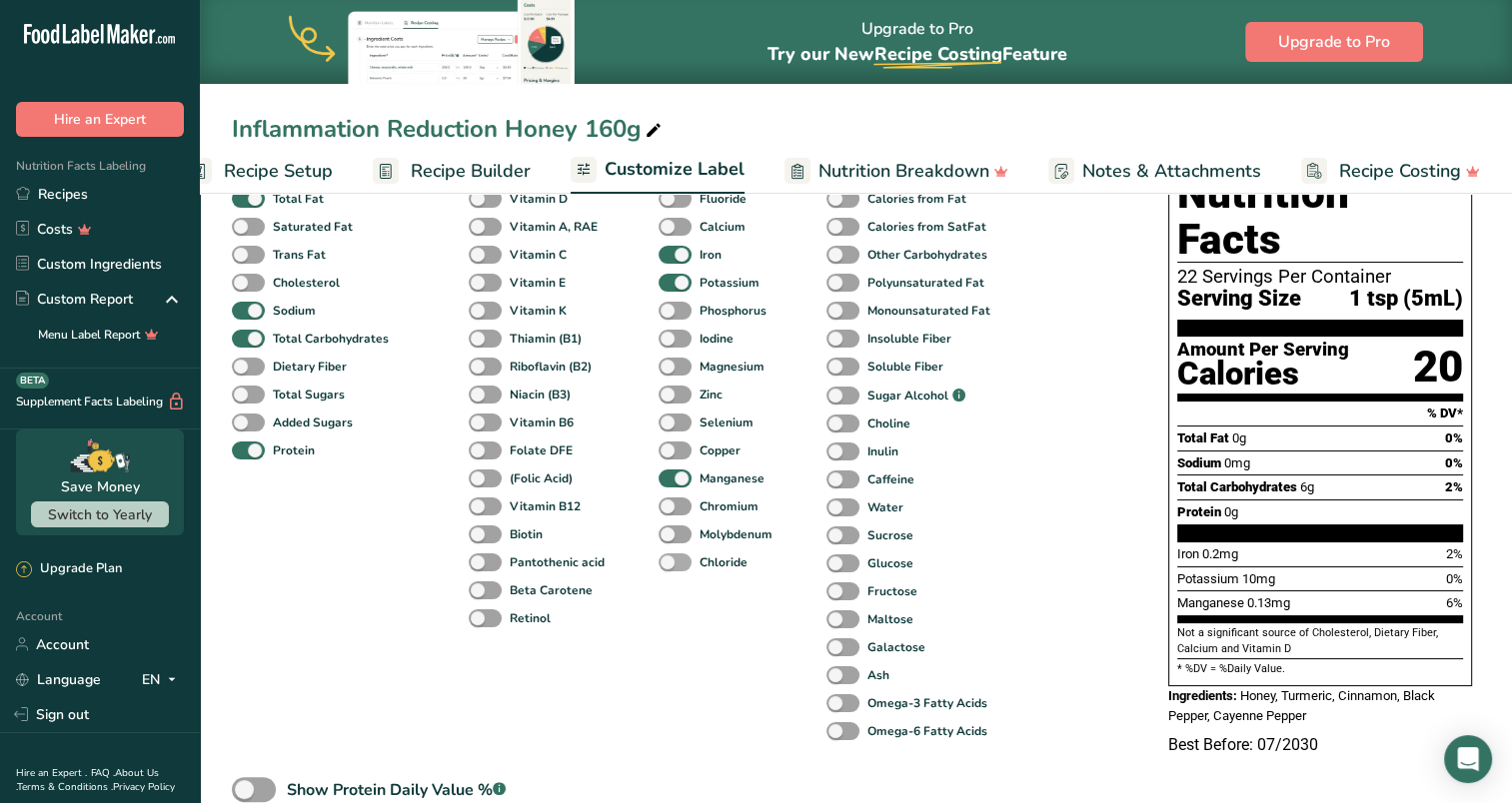 click at bounding box center [675, 562] 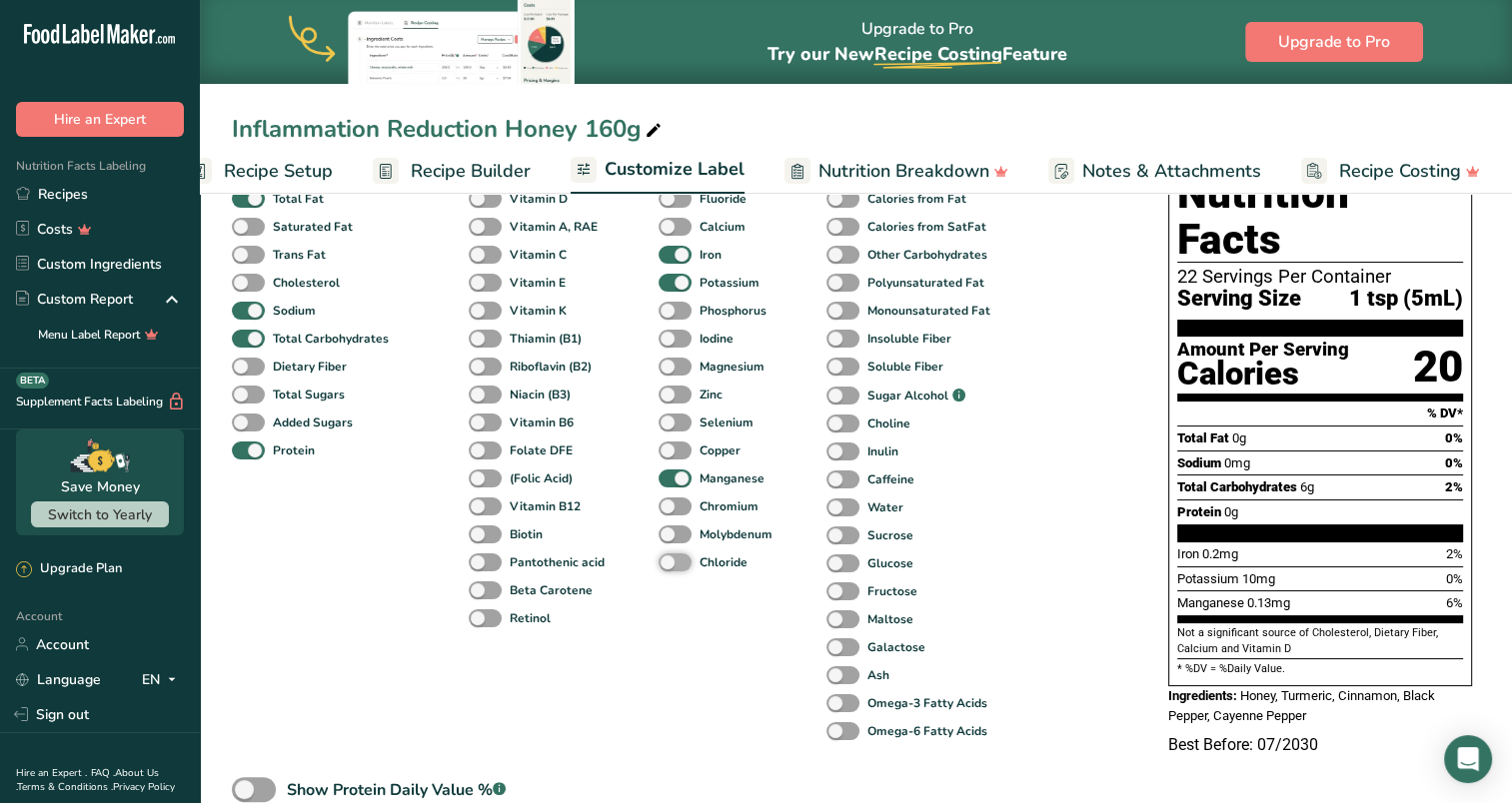click on "Chloride" at bounding box center (665, 561) 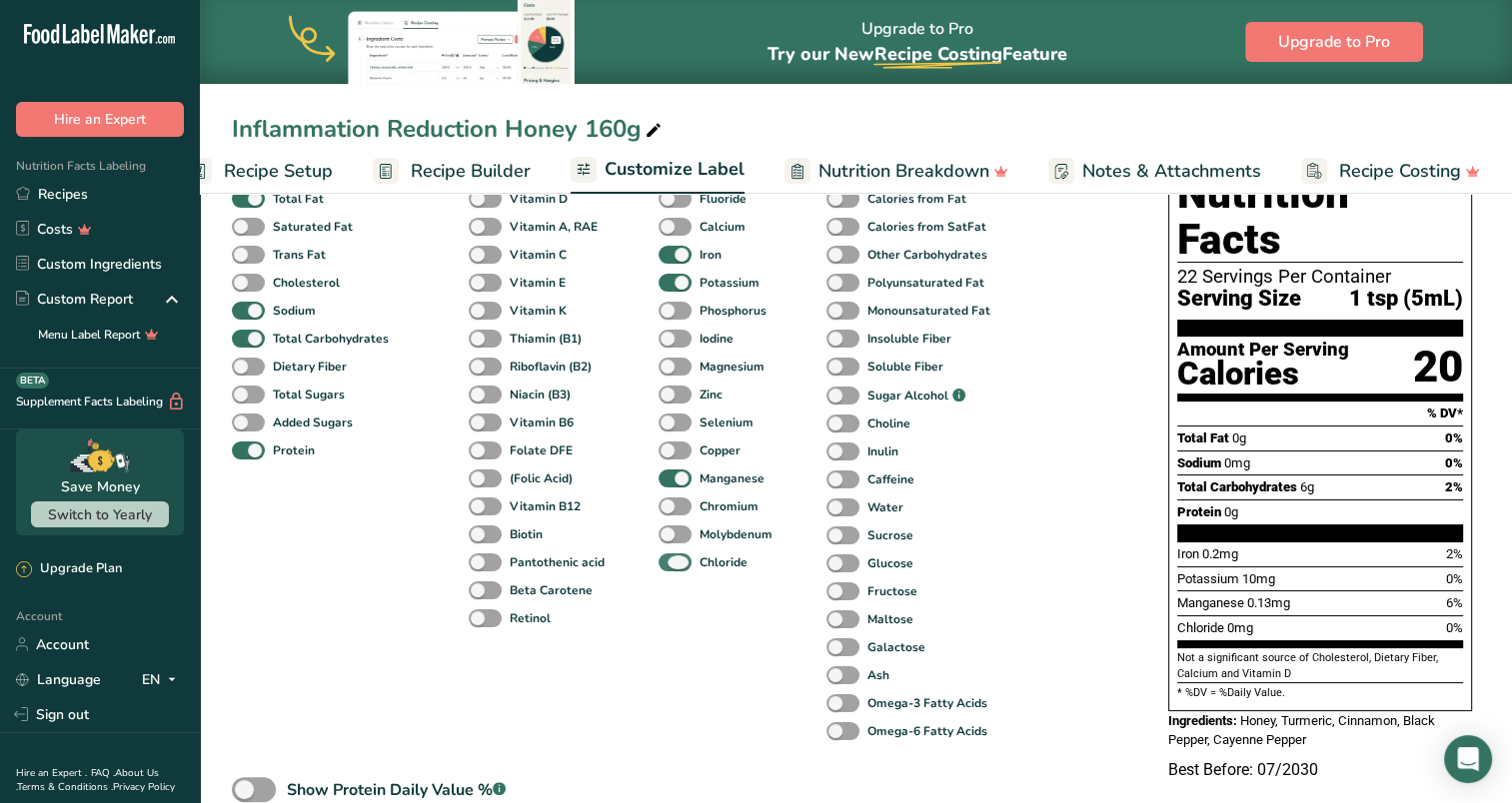 click at bounding box center (675, 562) 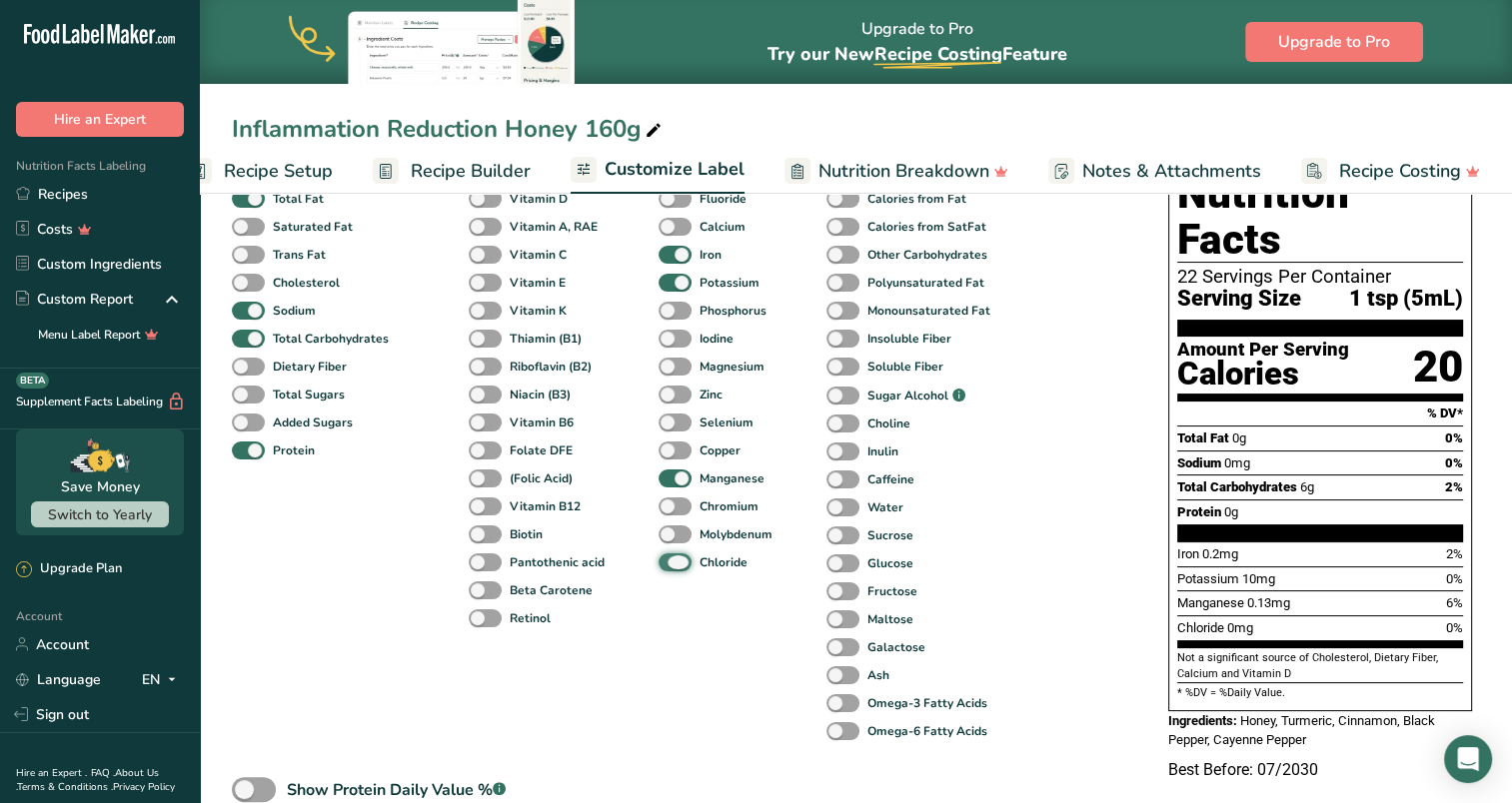 click on "Chloride" at bounding box center [665, 561] 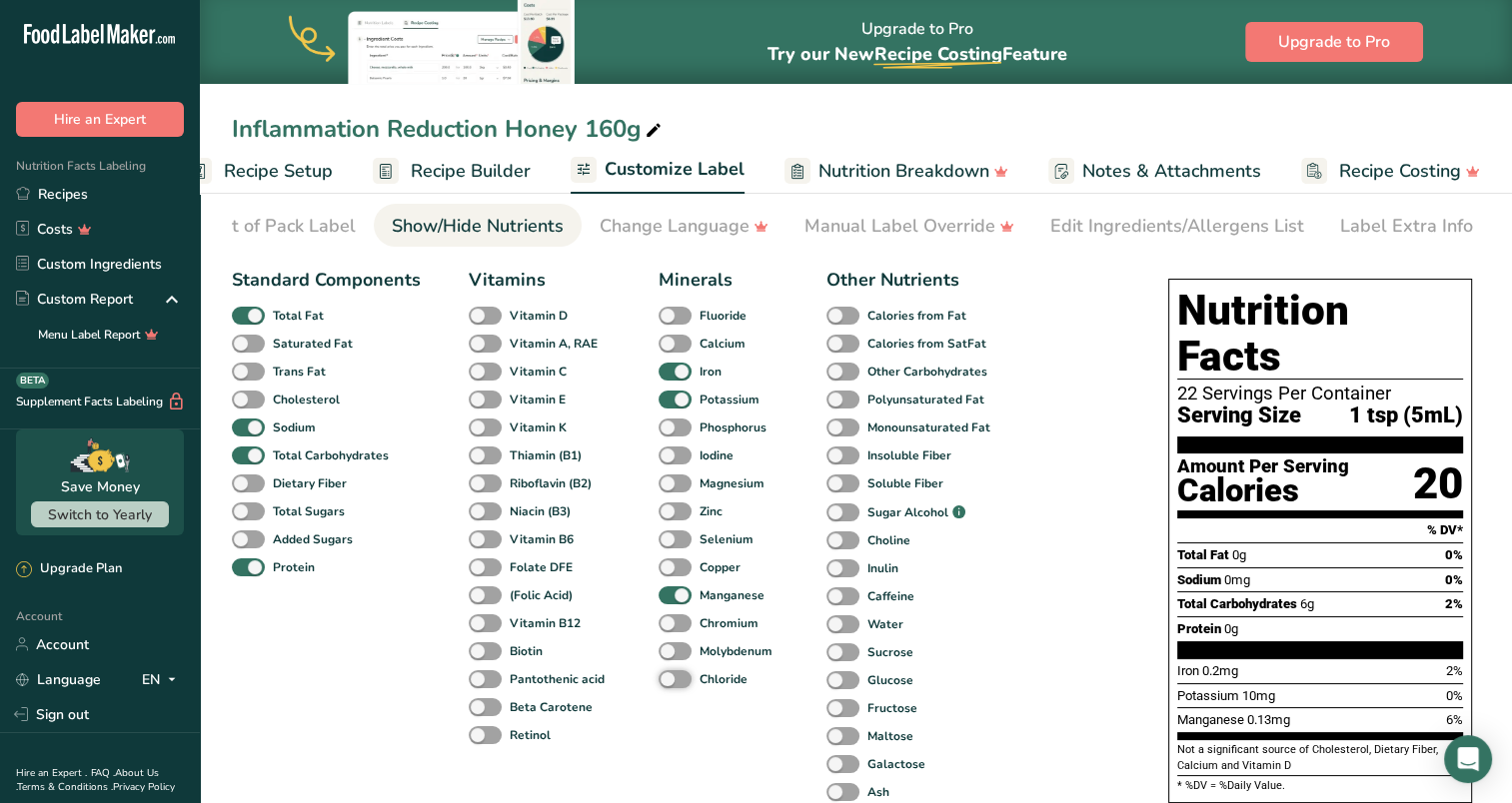 scroll, scrollTop: 0, scrollLeft: 0, axis: both 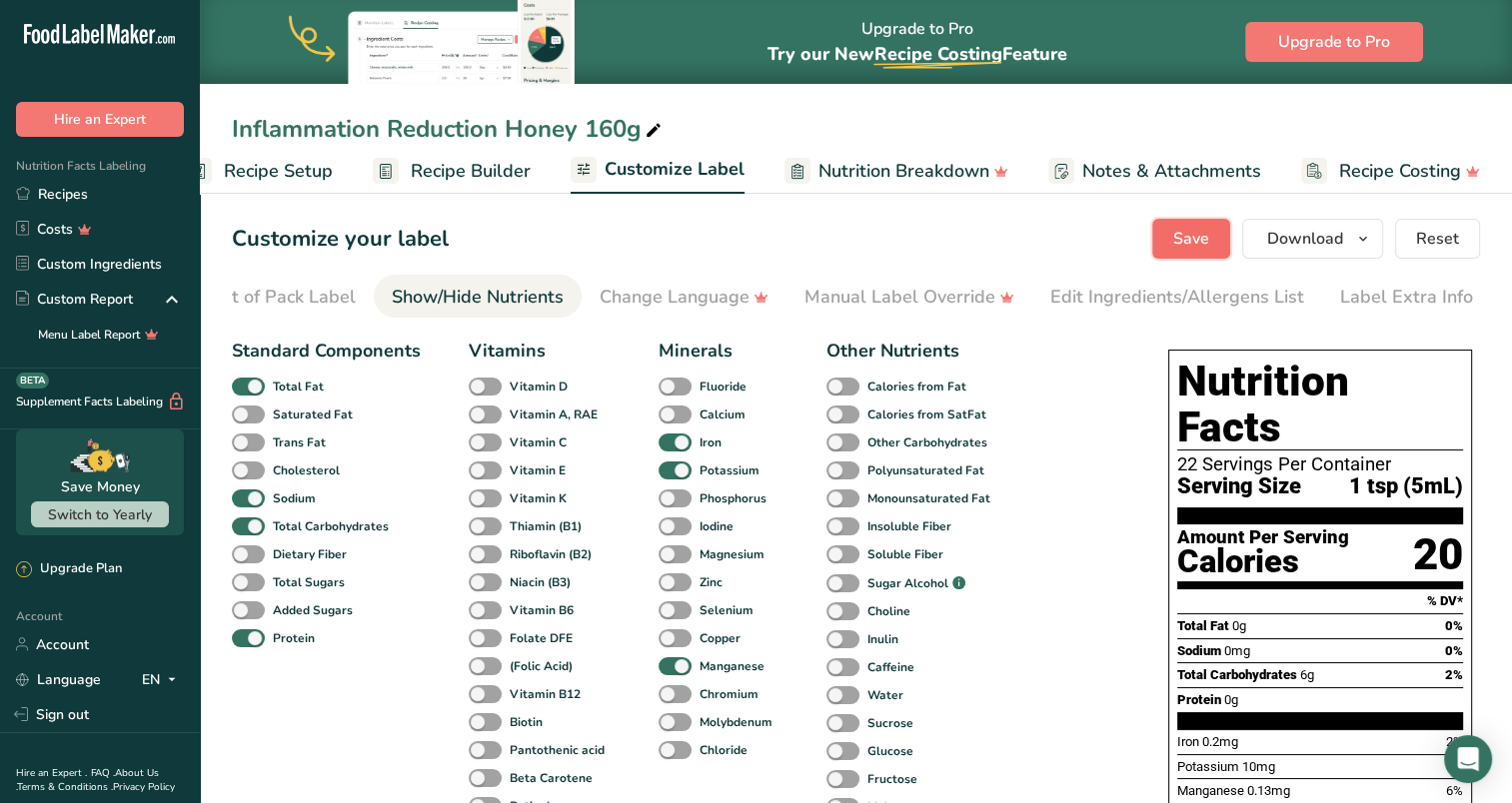 click on "Save" at bounding box center (1191, 239) 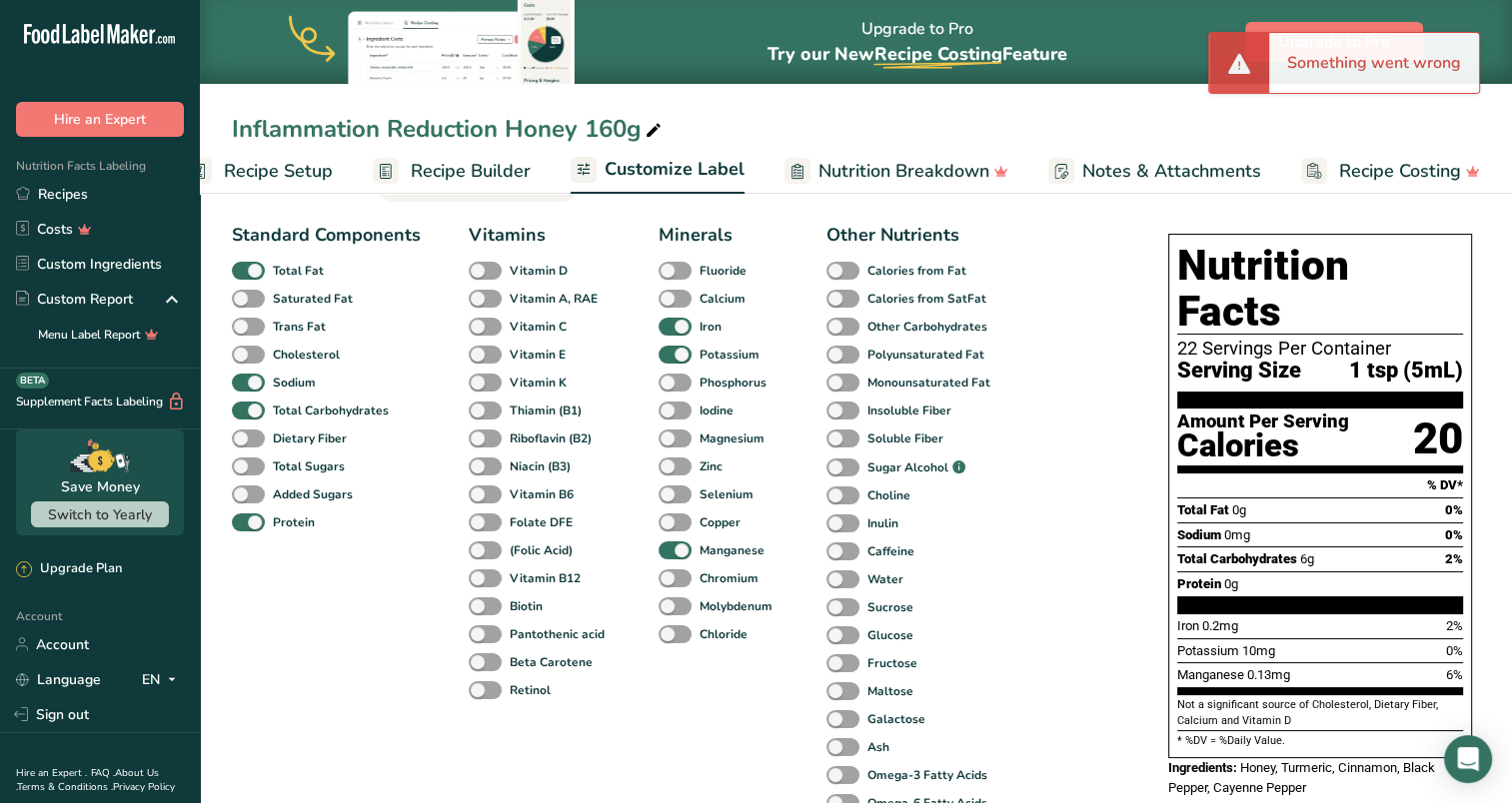 scroll, scrollTop: 0, scrollLeft: 0, axis: both 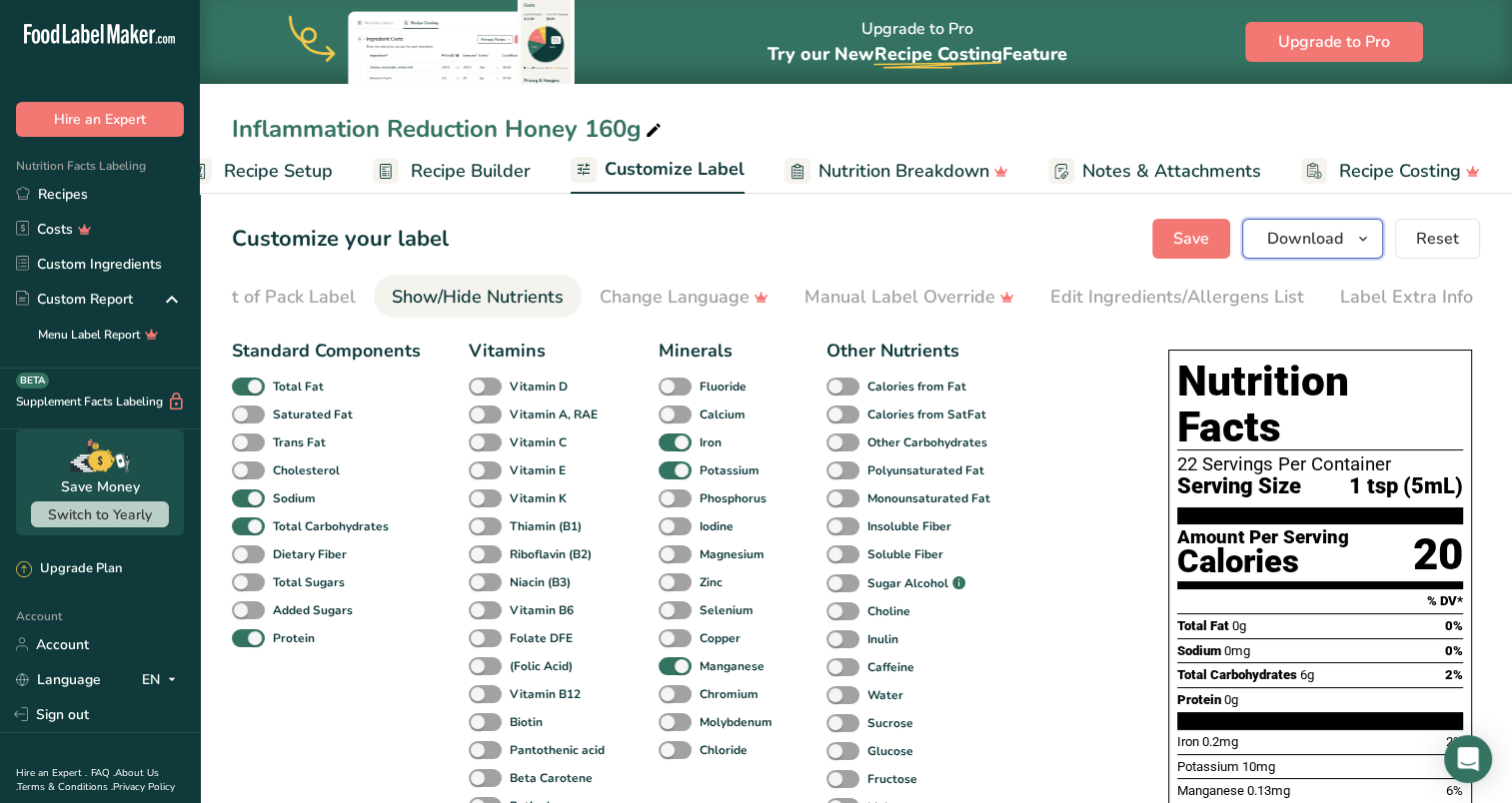 click on "Download" at bounding box center (1305, 239) 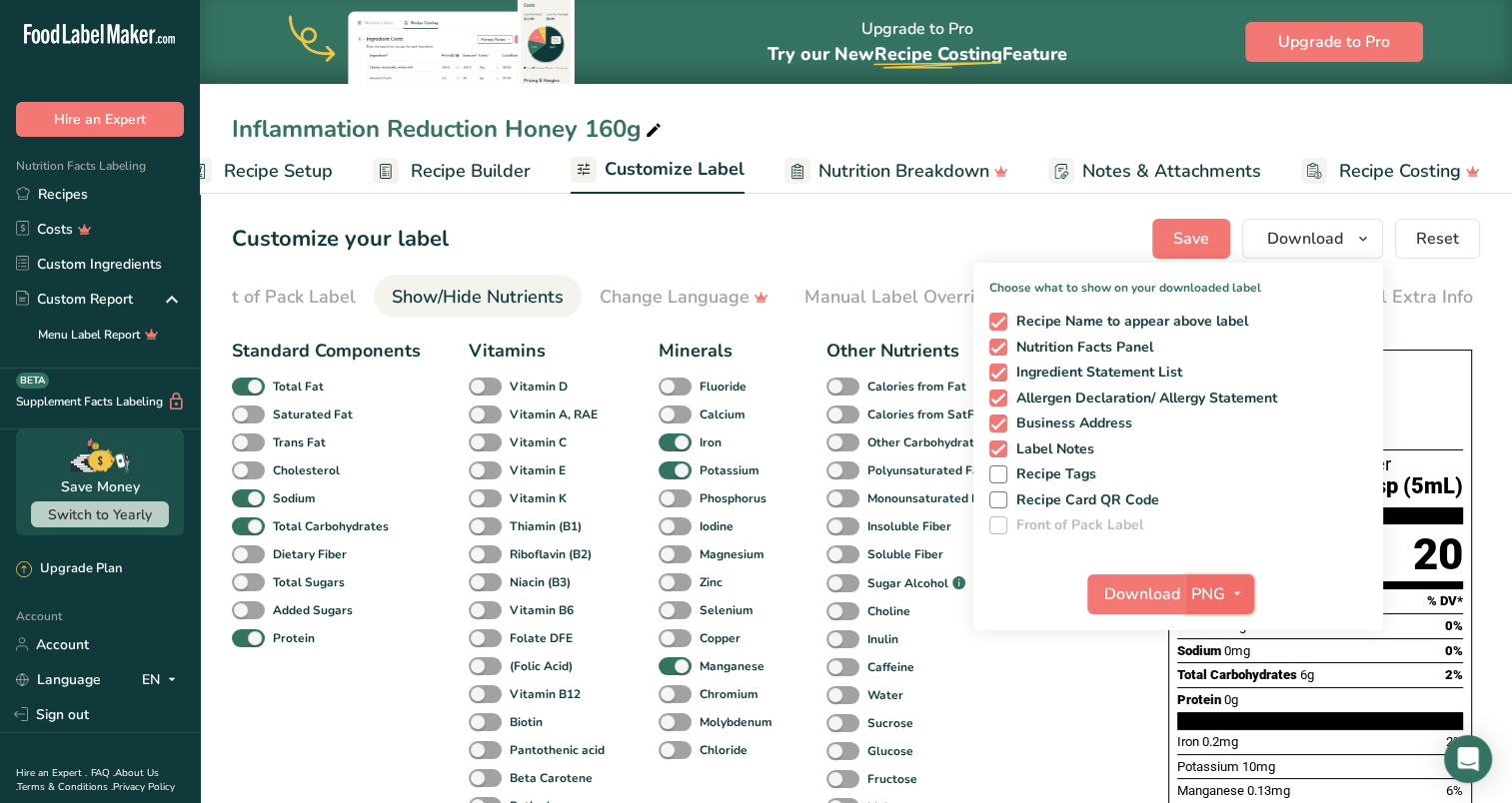 click on "PNG" at bounding box center (1208, 594) 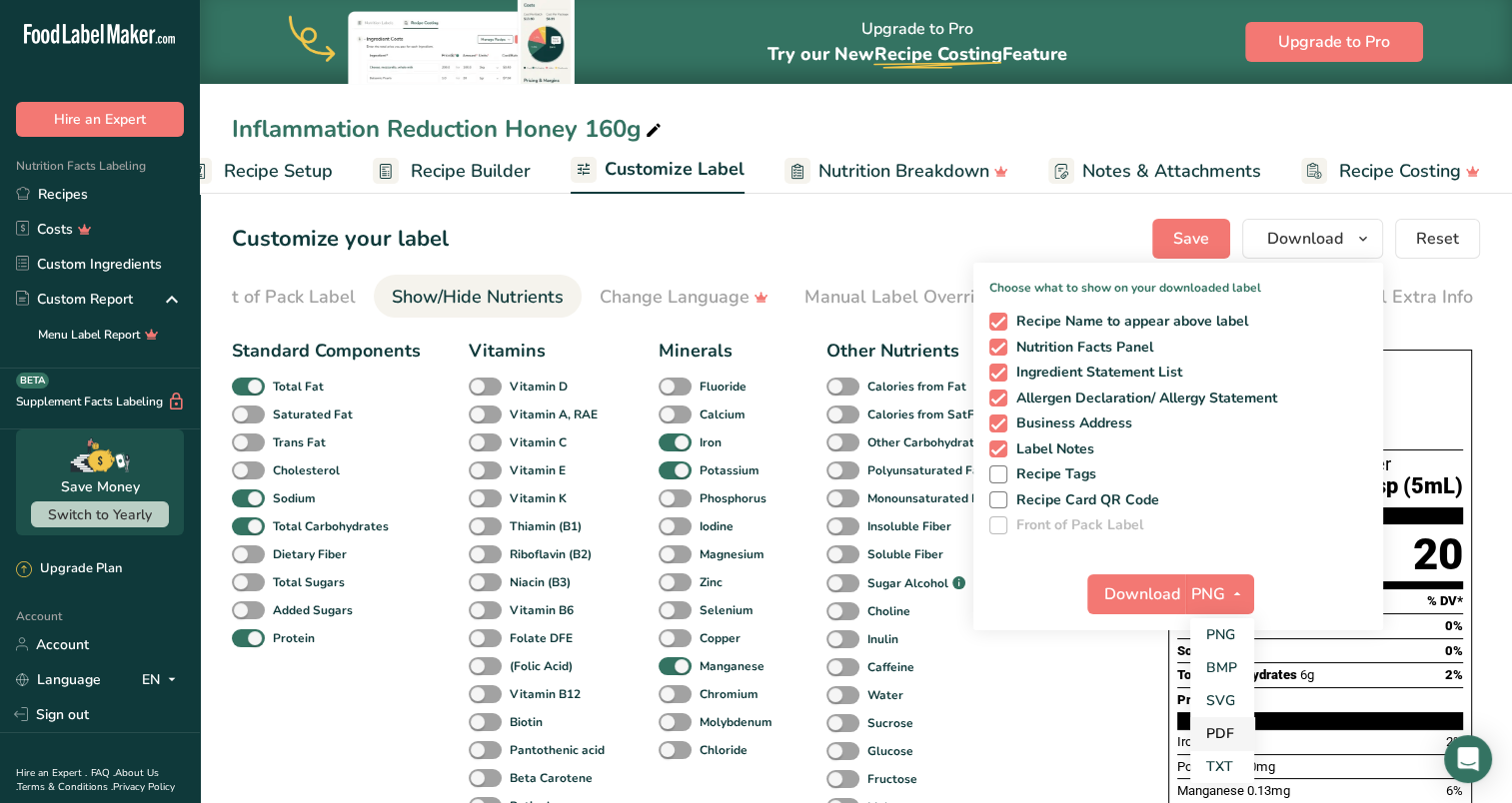 click on "PDF" at bounding box center [1222, 733] 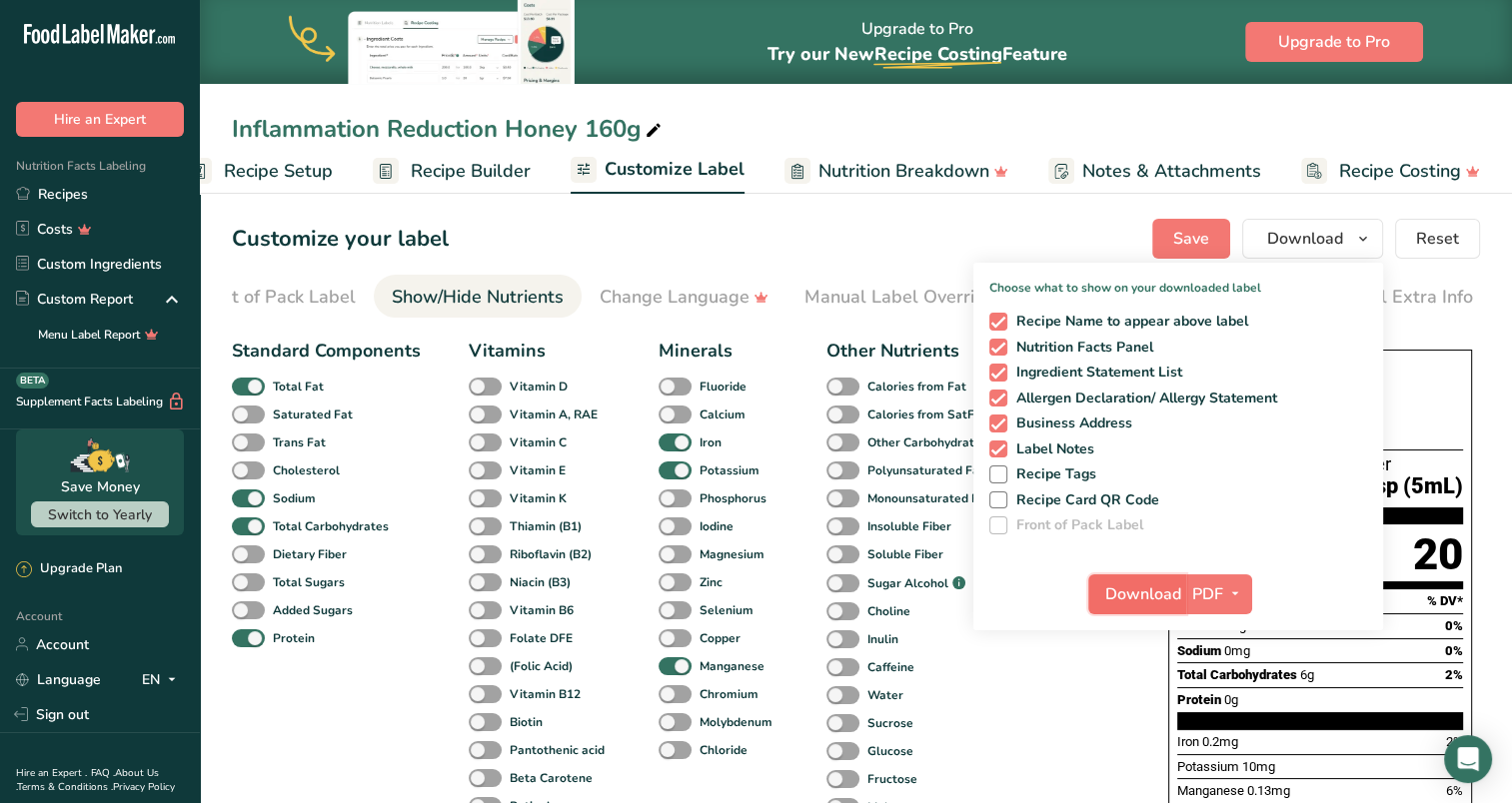 click on "Download" at bounding box center (1143, 594) 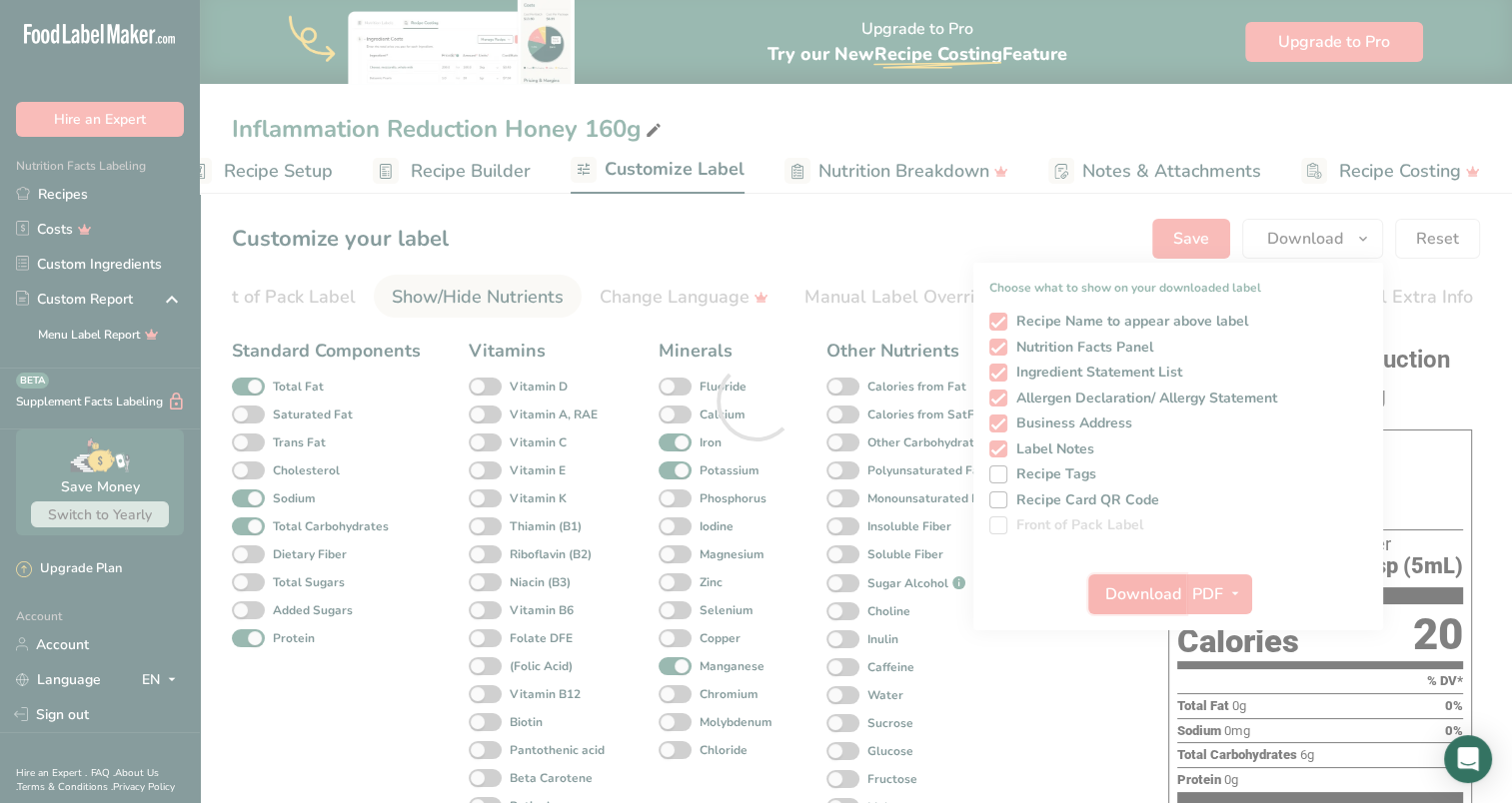 scroll, scrollTop: 0, scrollLeft: 0, axis: both 